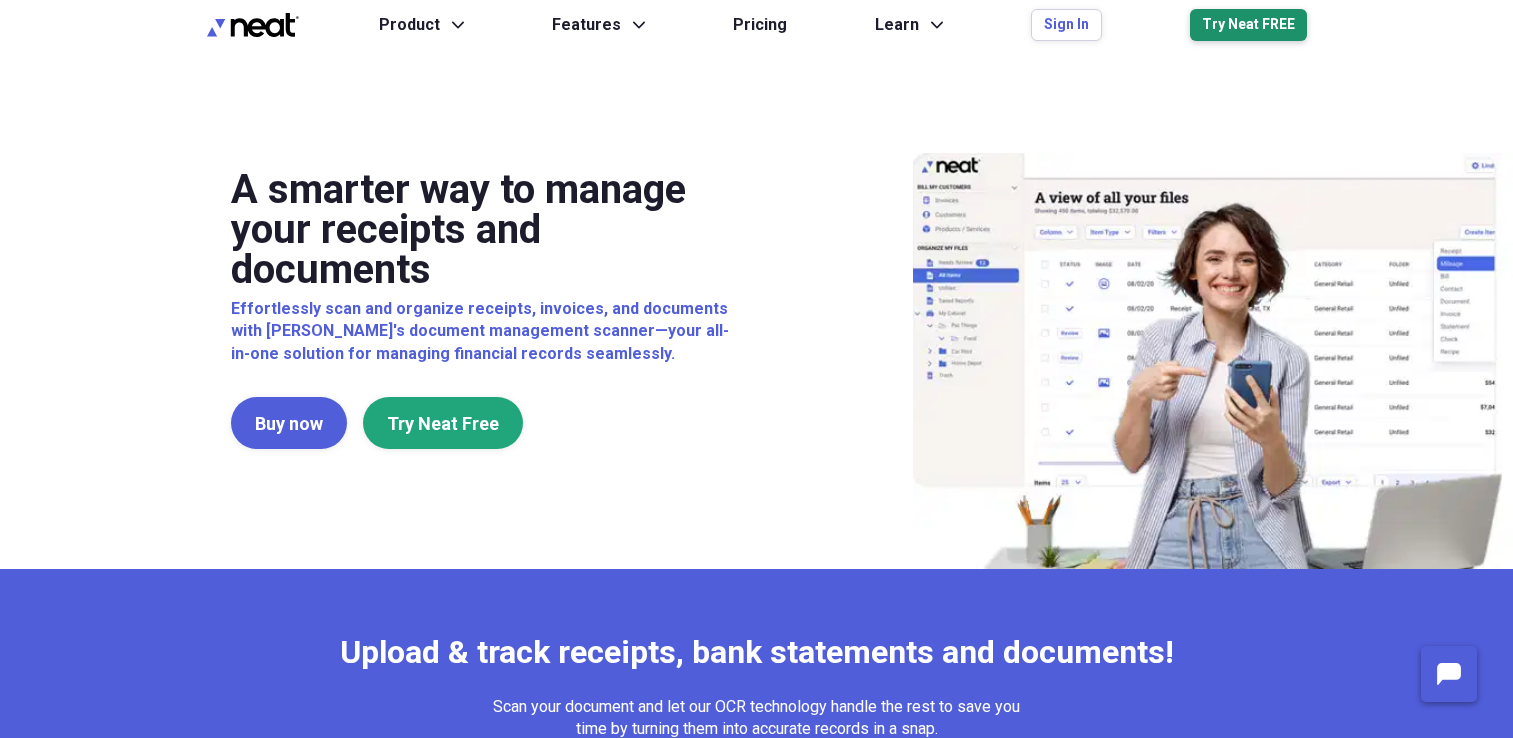scroll, scrollTop: 0, scrollLeft: 0, axis: both 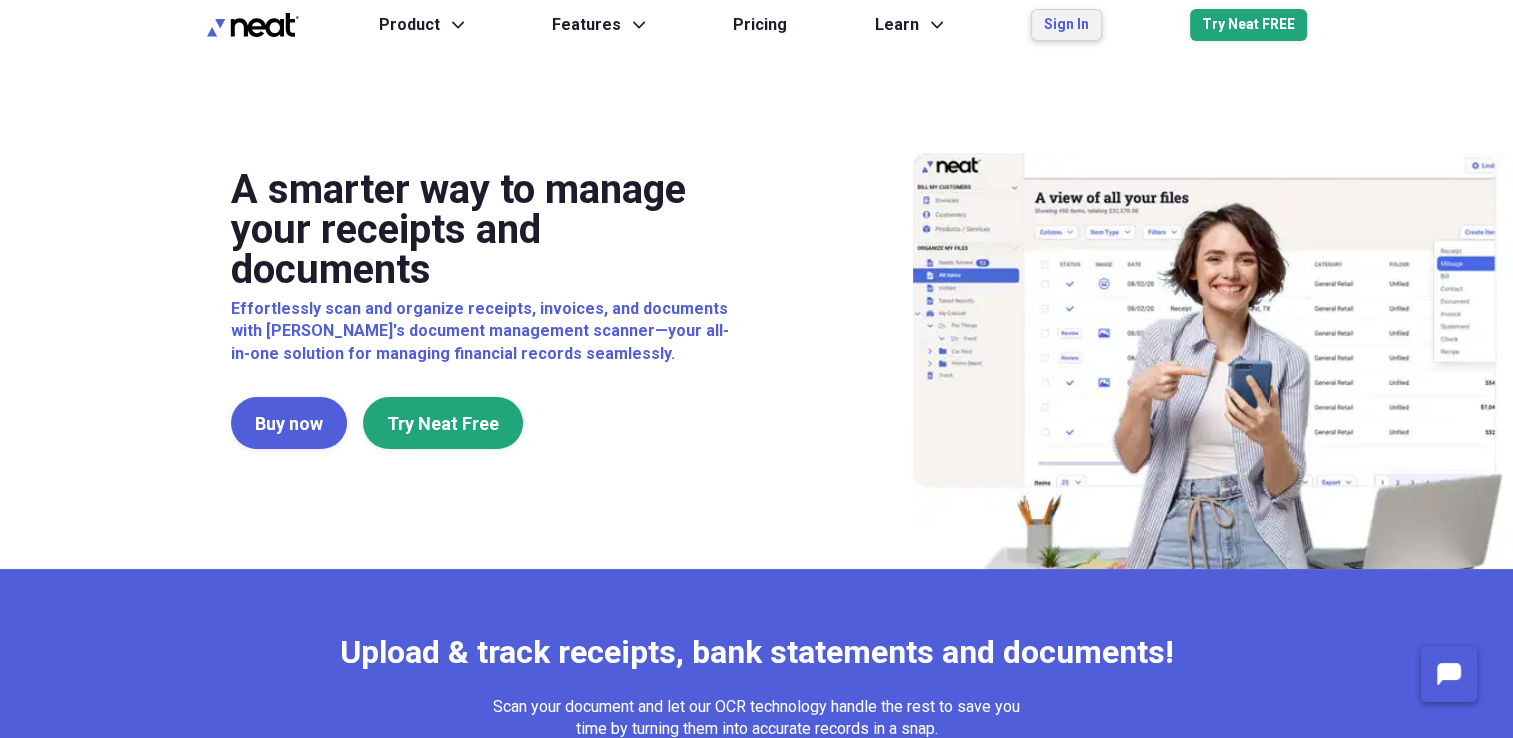 click on "Sign In" at bounding box center (1066, 25) 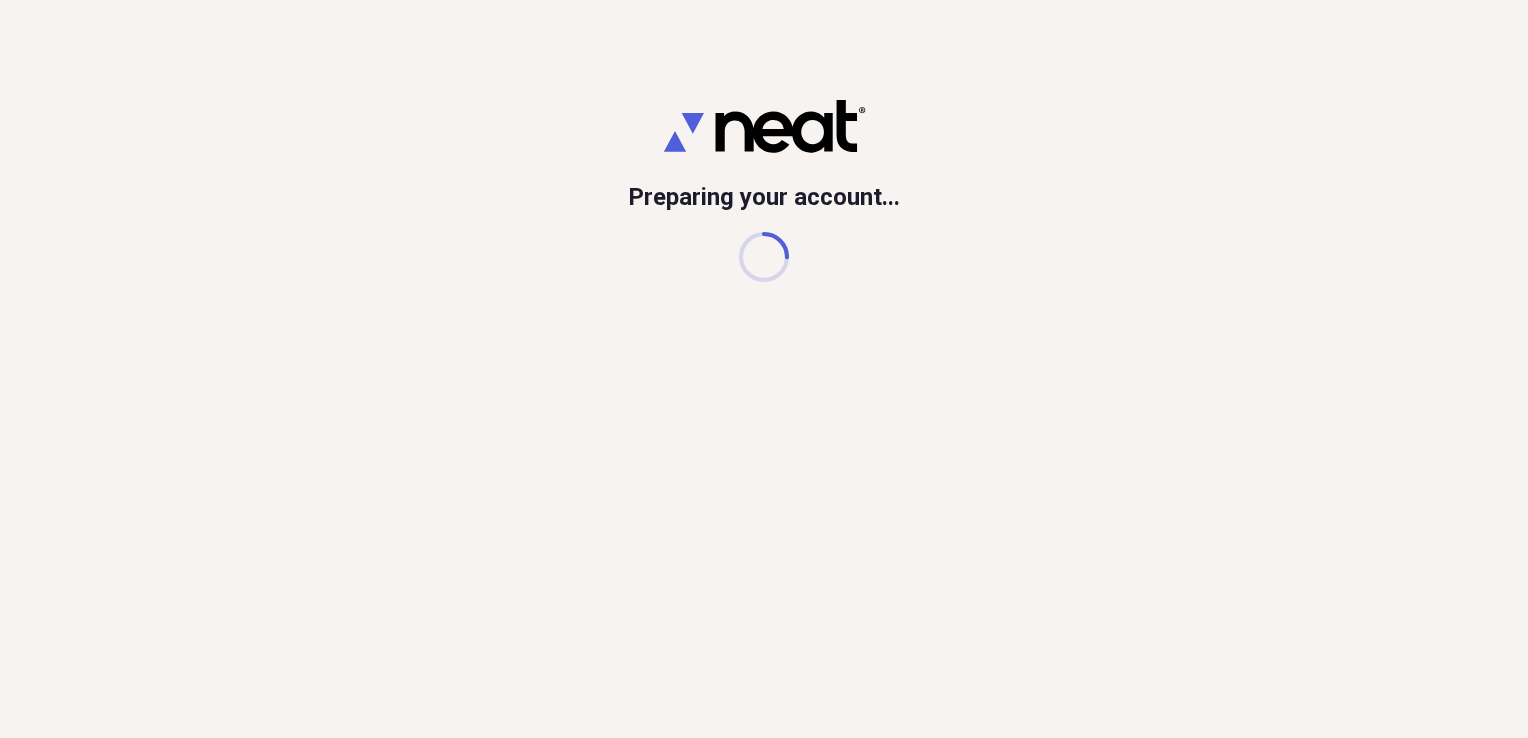 scroll, scrollTop: 0, scrollLeft: 0, axis: both 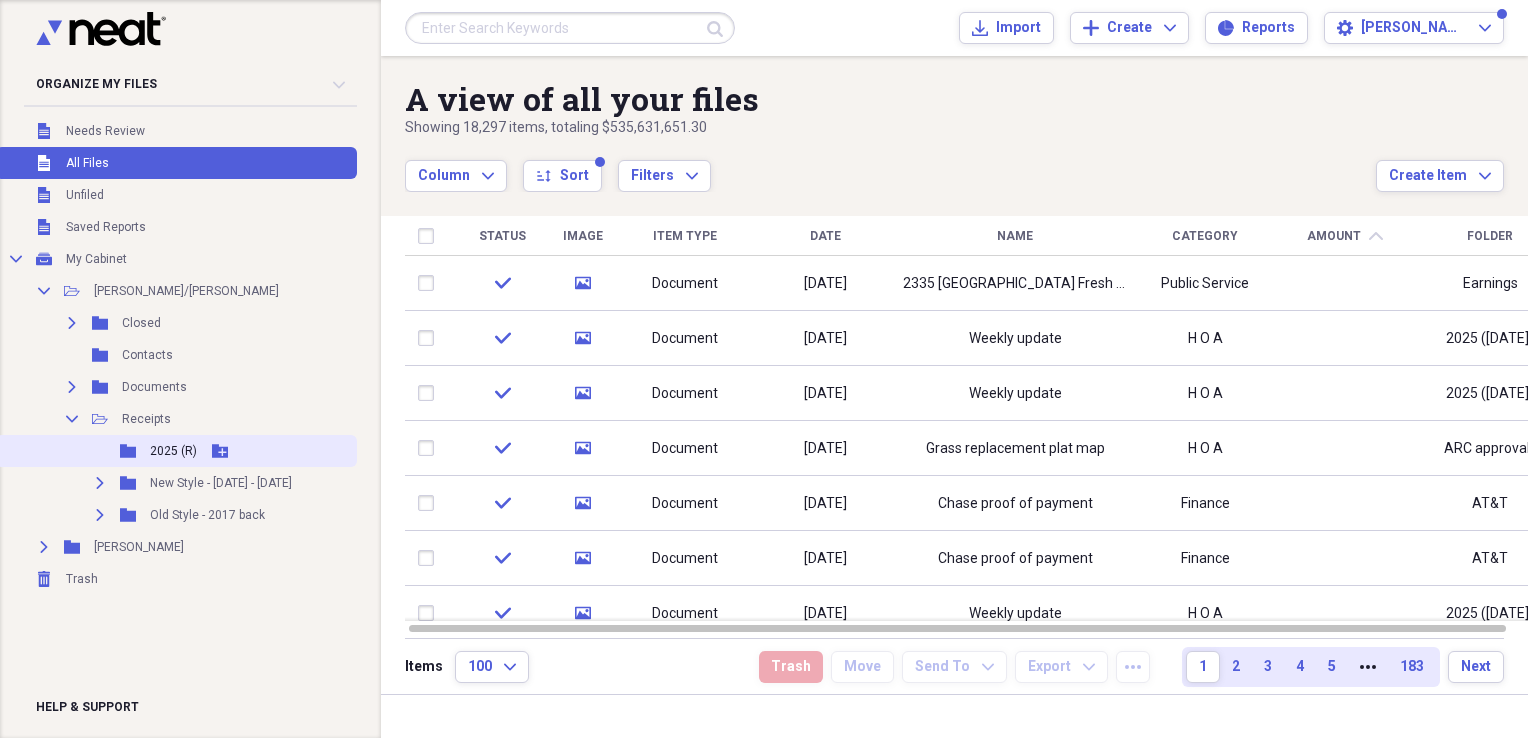 click on "2025 (R)" at bounding box center (173, 451) 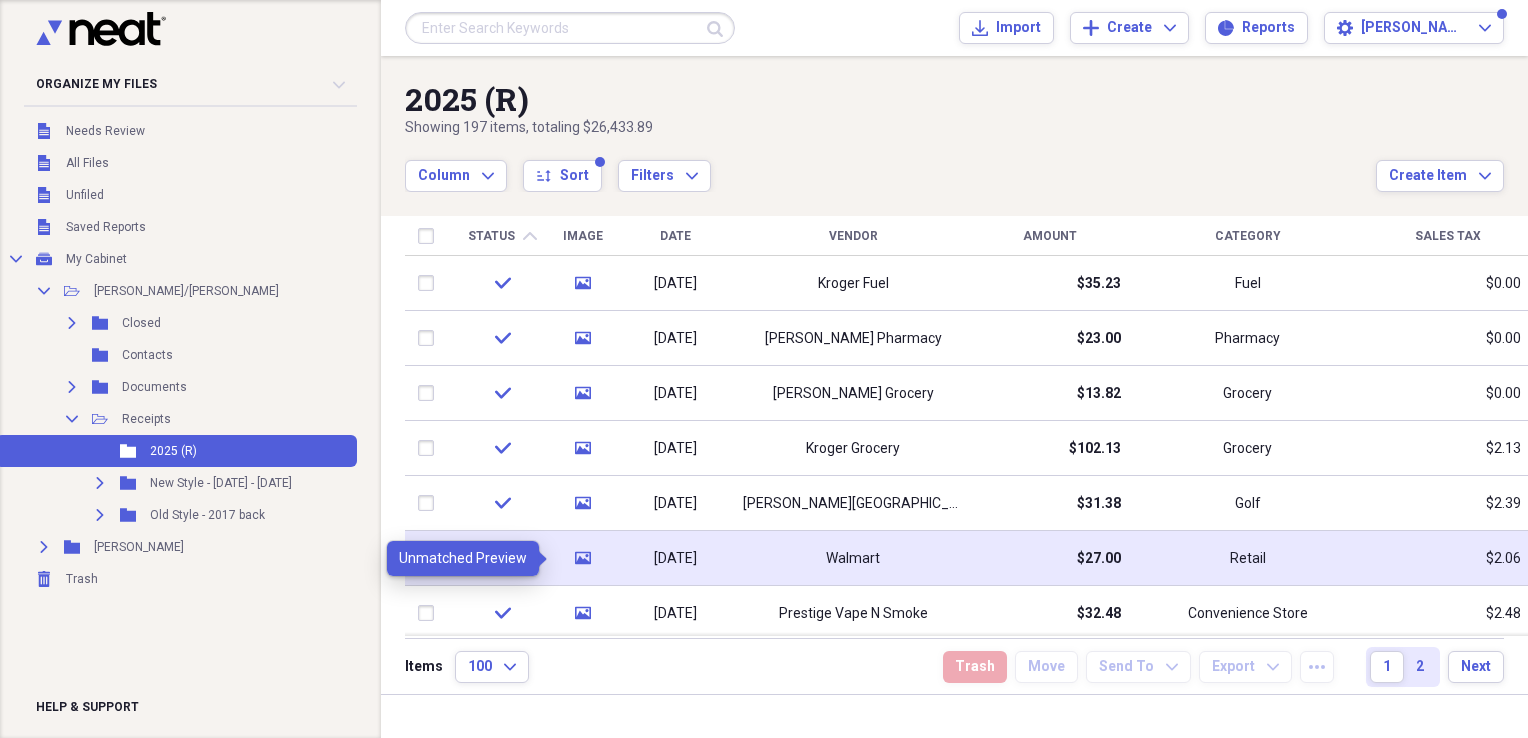 click on "media" 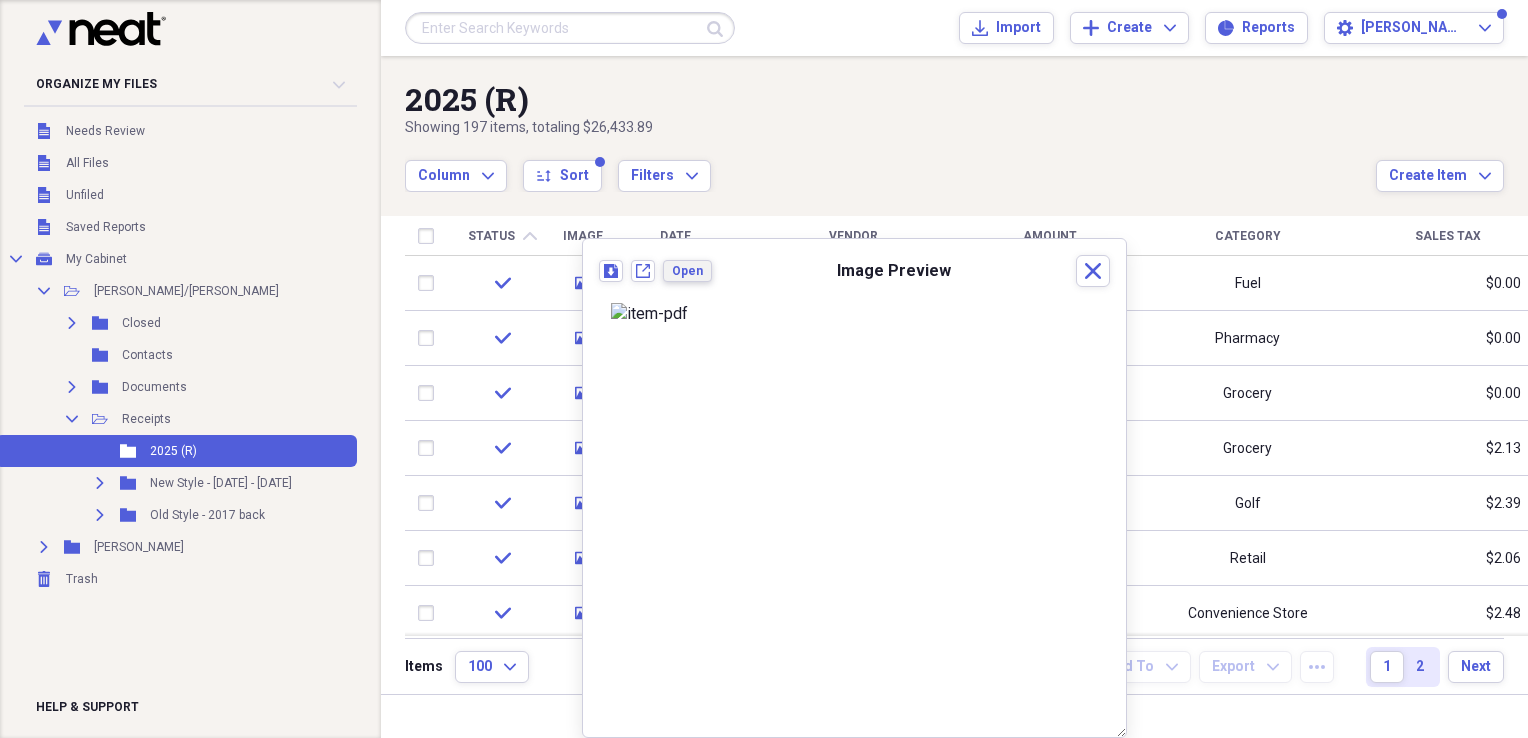 click on "Open" at bounding box center (687, 271) 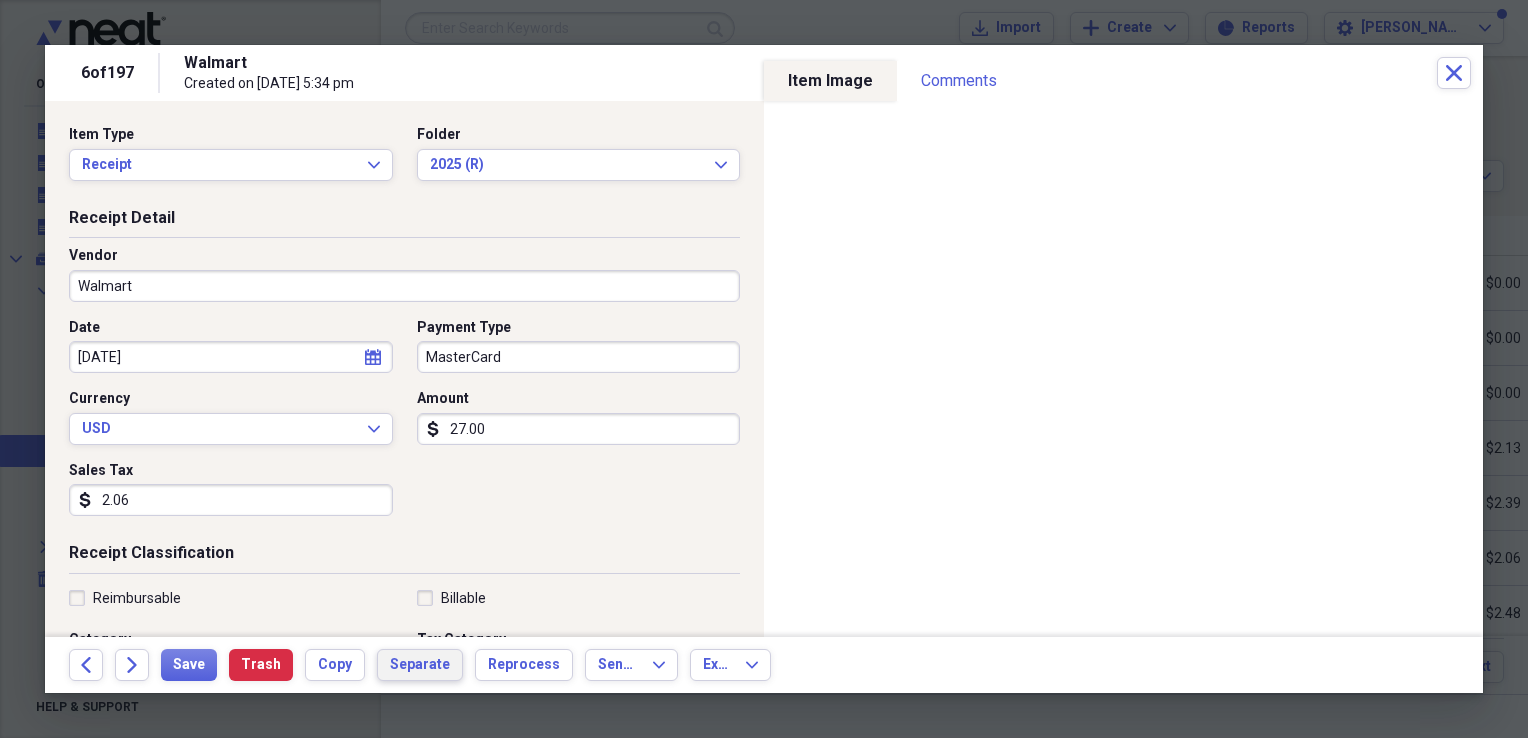 click on "Separate" at bounding box center (420, 665) 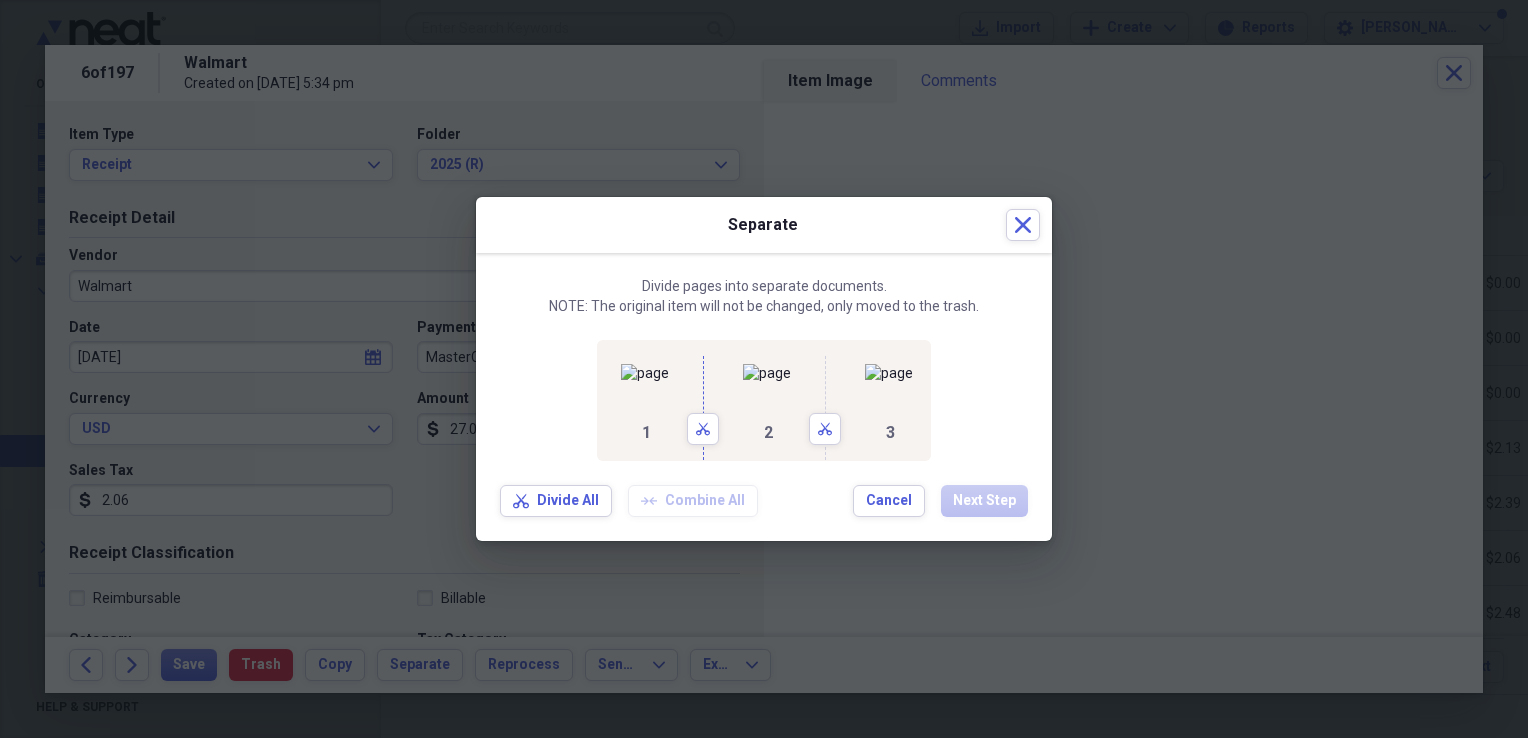 click on "Scissors" at bounding box center [703, 400] 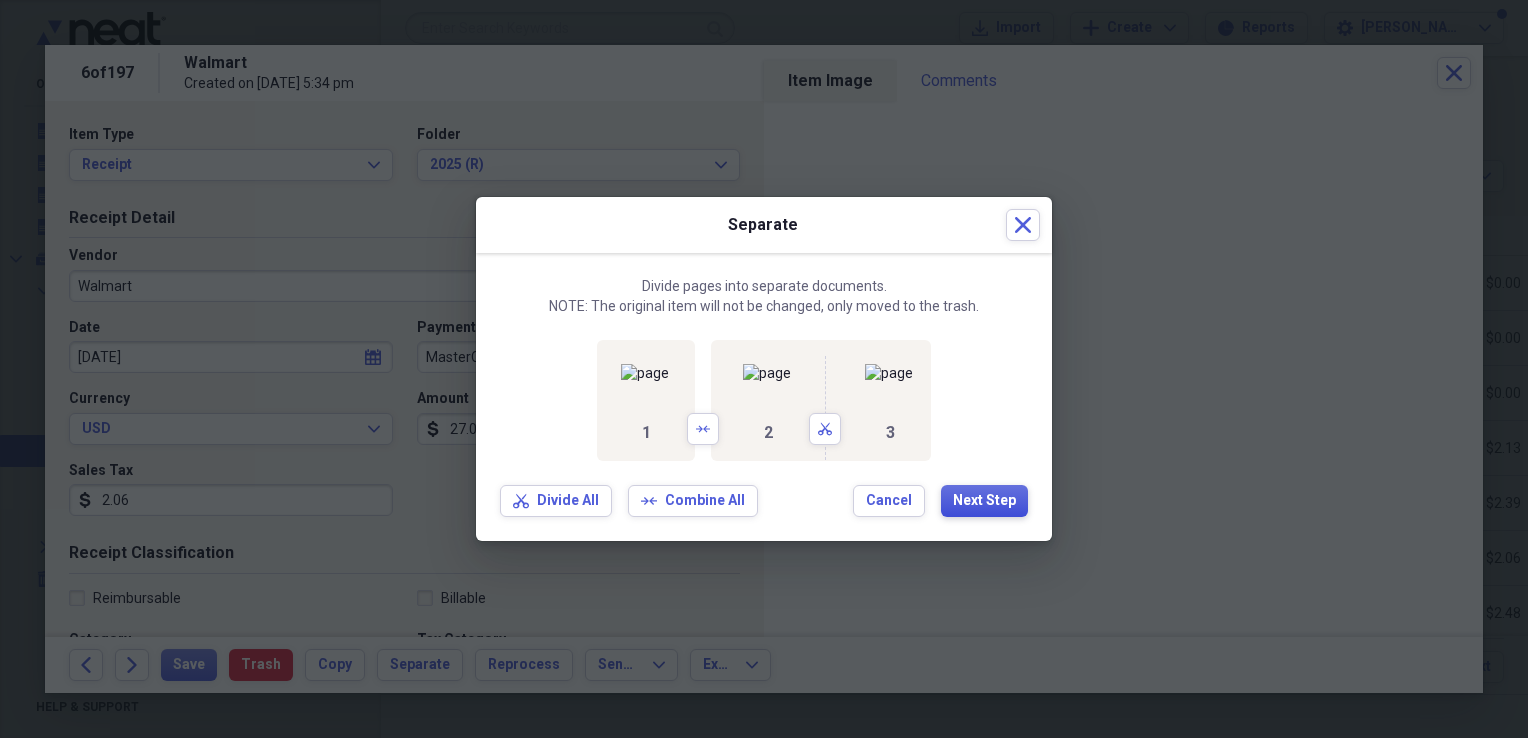 click on "Next Step" at bounding box center [984, 501] 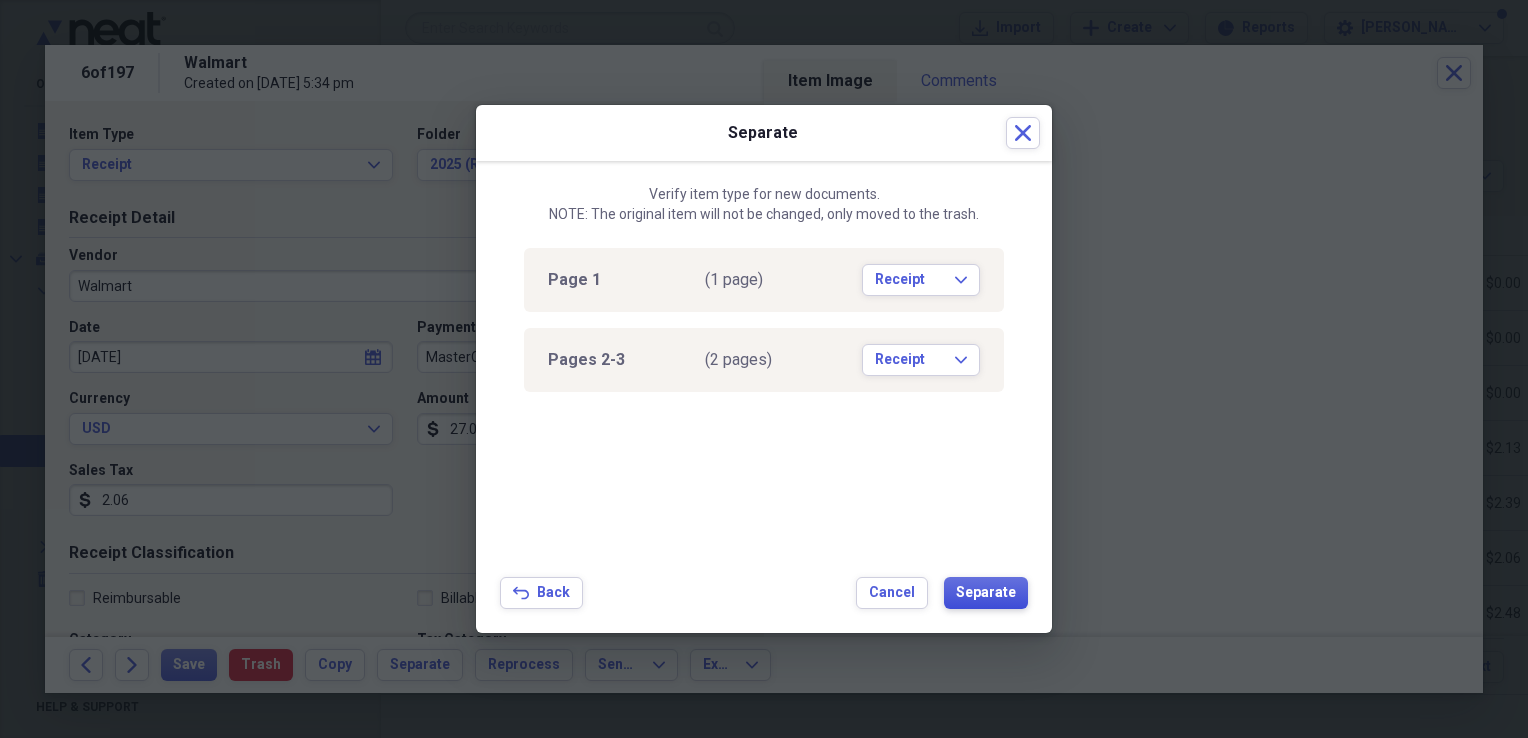 click on "Separate" at bounding box center (986, 593) 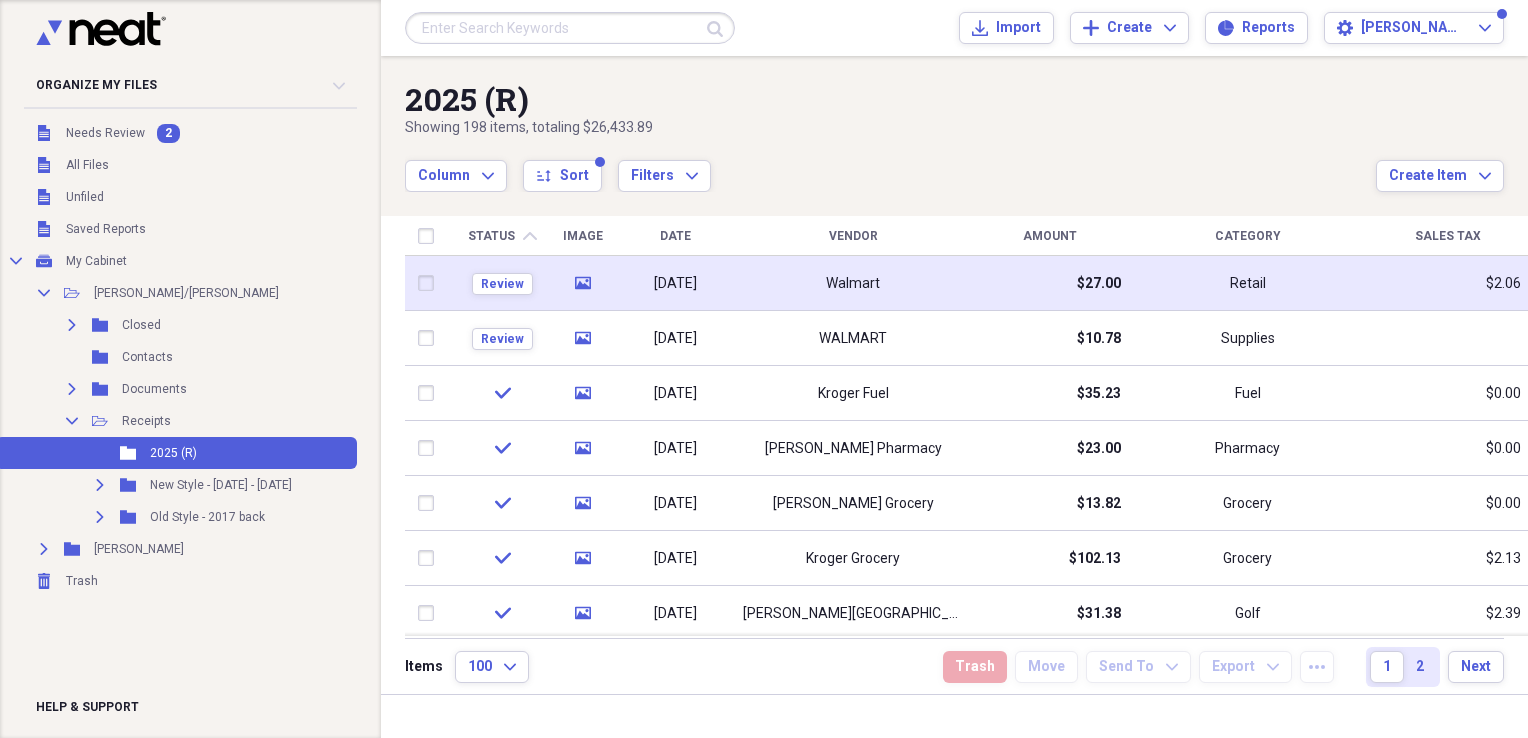 click on "media" 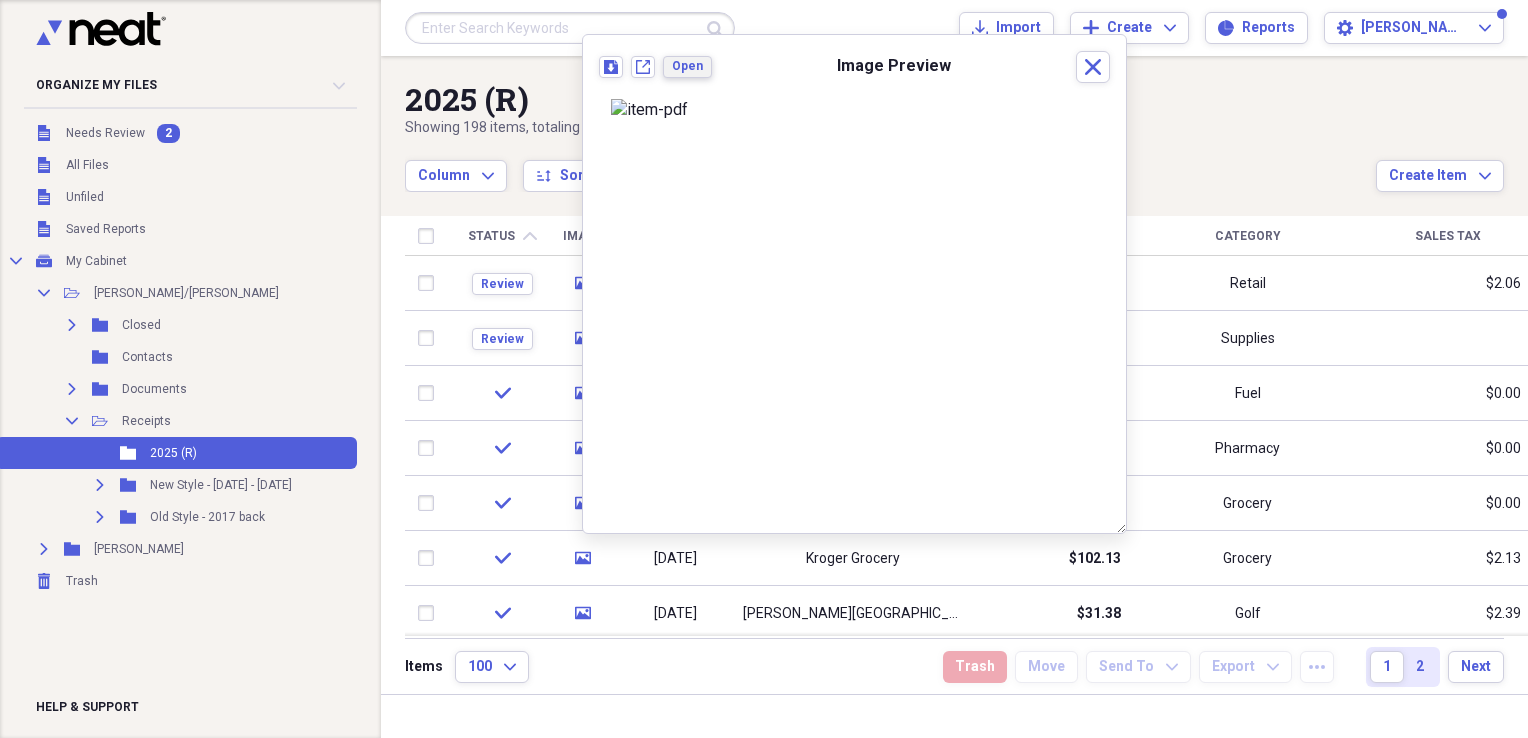 click on "Open" at bounding box center (687, 66) 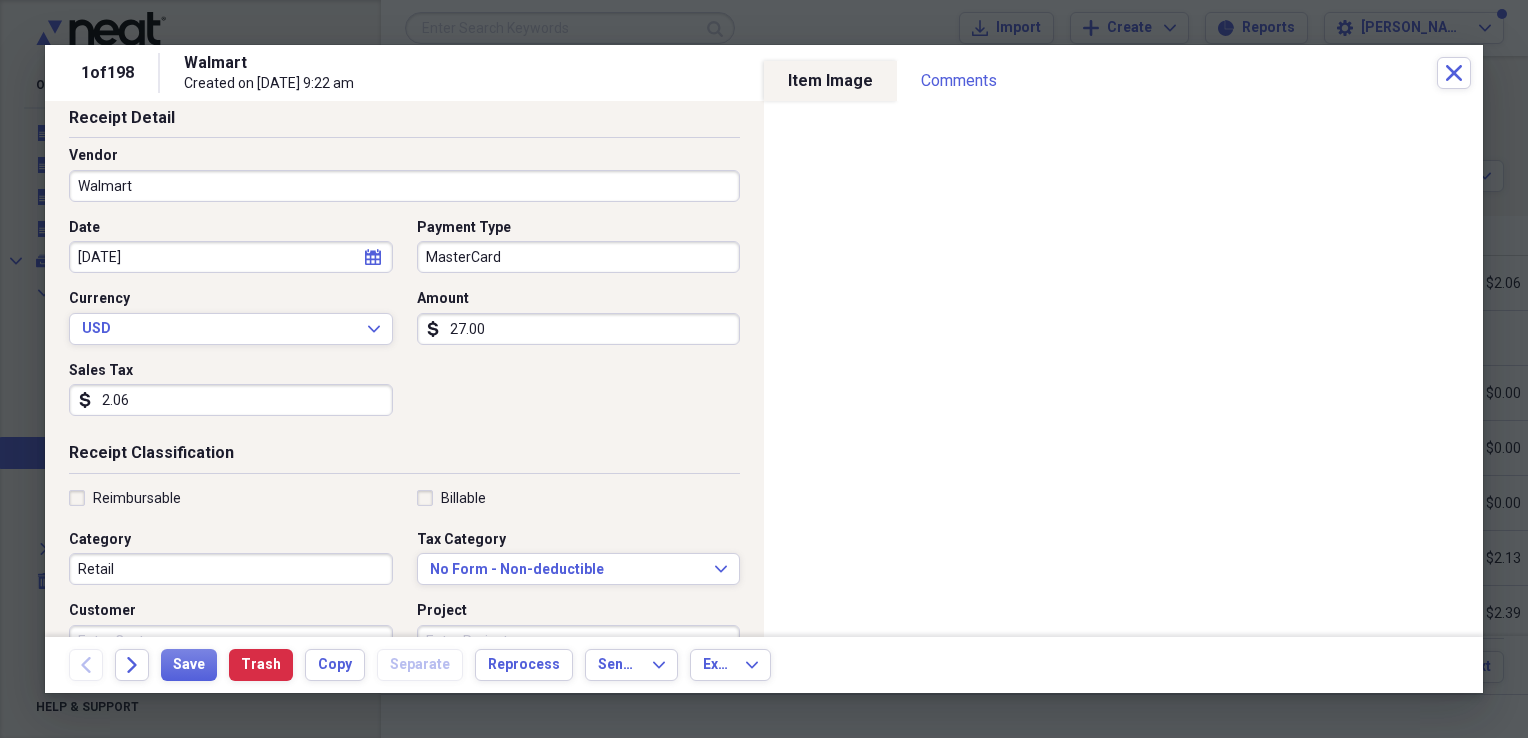 scroll, scrollTop: 222, scrollLeft: 0, axis: vertical 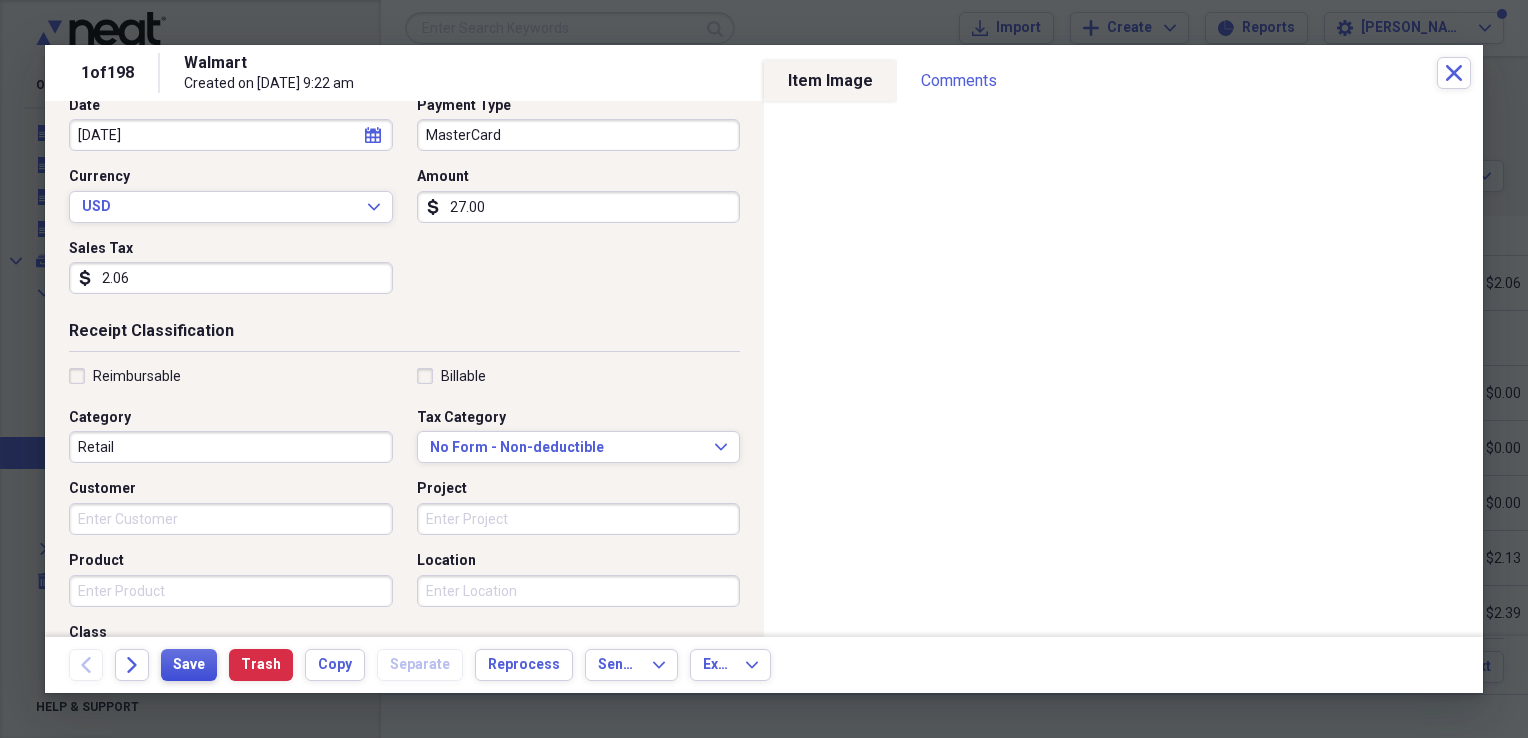click on "Save" at bounding box center [189, 665] 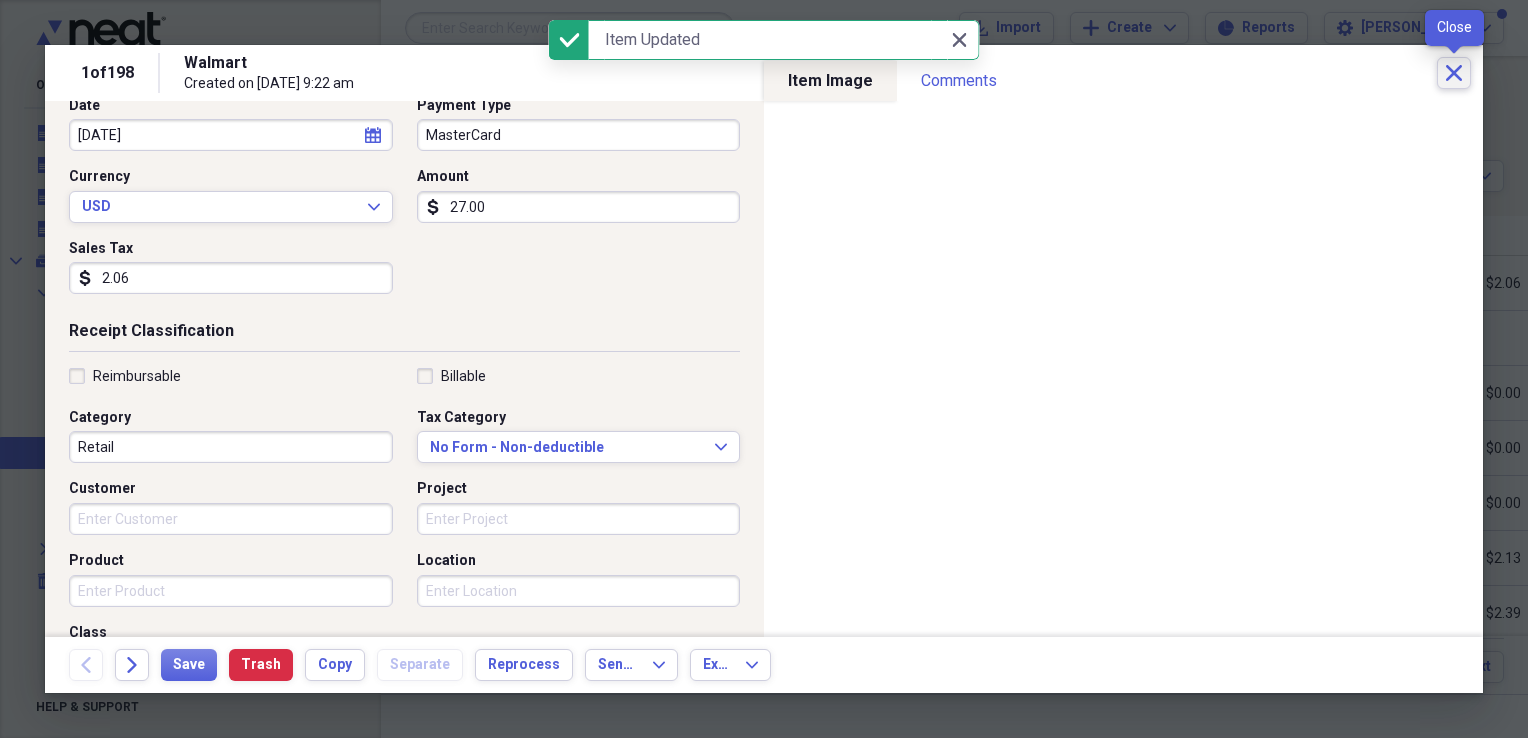 click on "Close" at bounding box center (1454, 73) 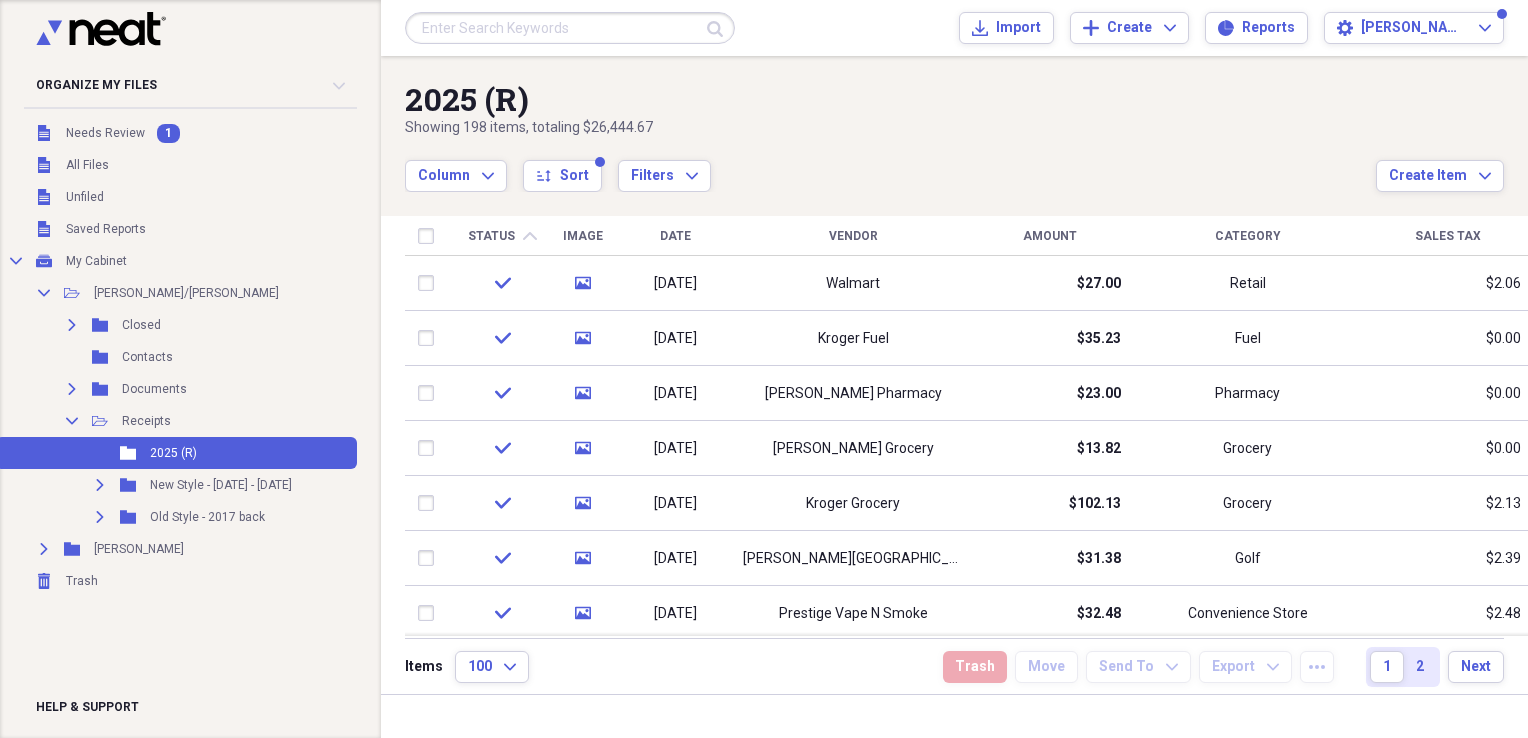drag, startPoint x: 1520, startPoint y: 271, endPoint x: 1522, endPoint y: 245, distance: 26.076809 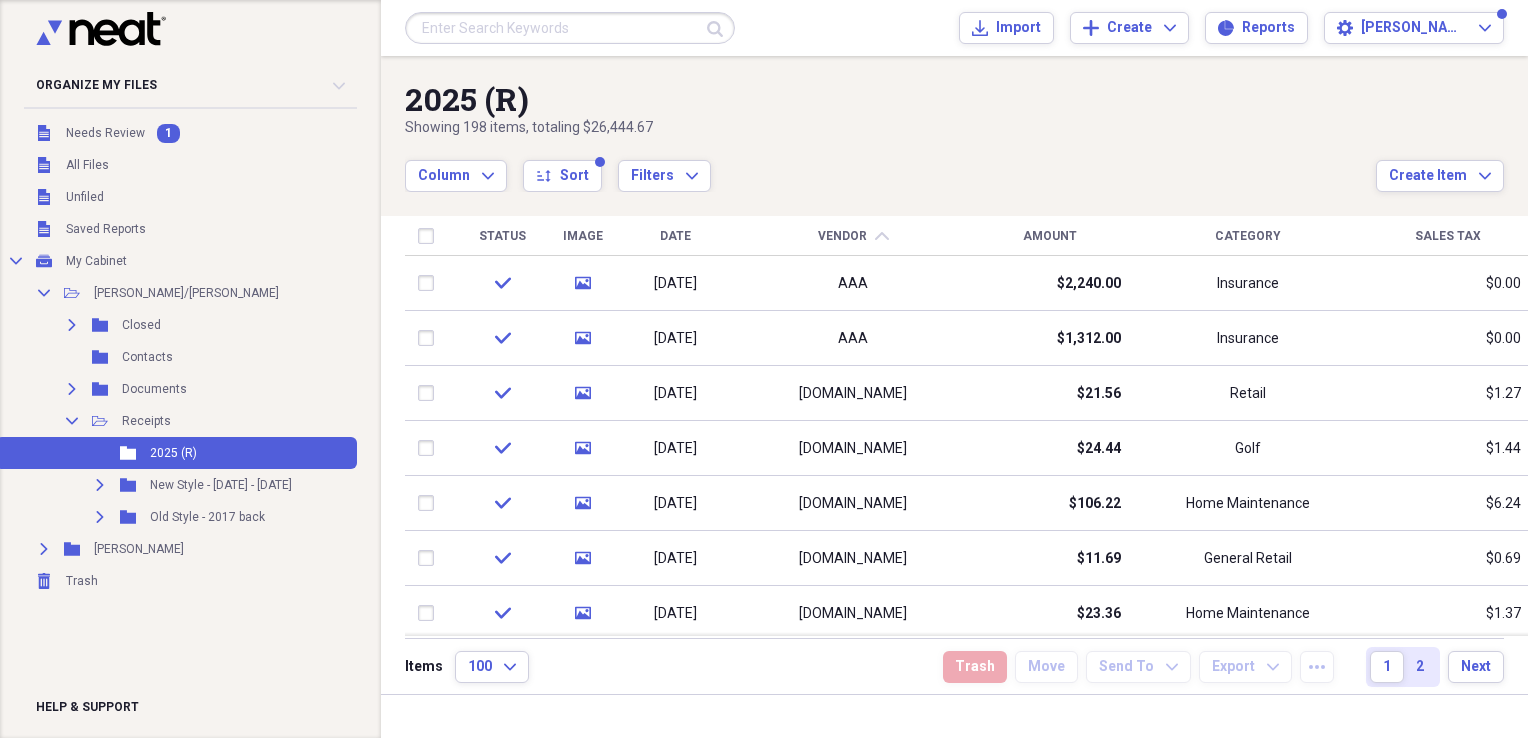 click on "Vendor" at bounding box center [842, 236] 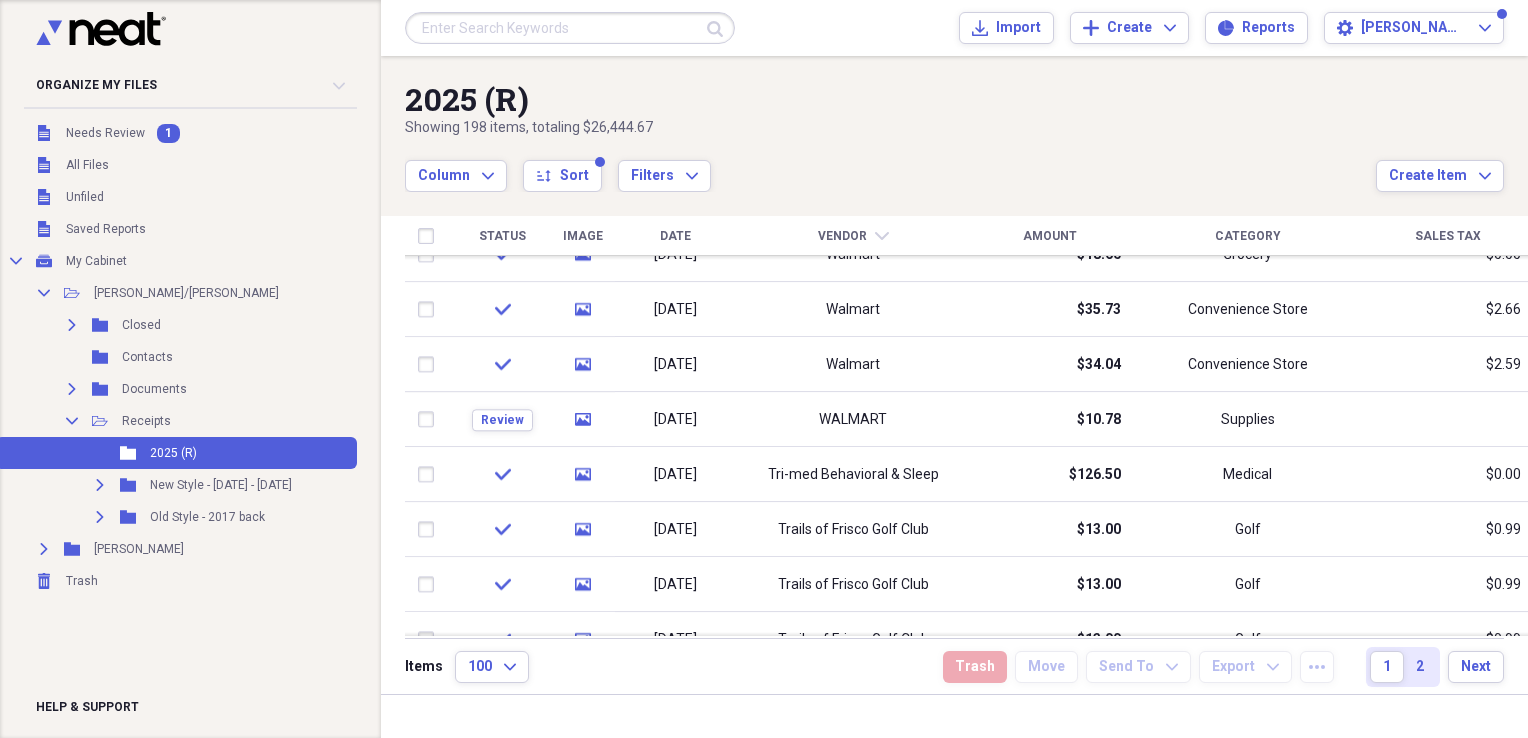 drag, startPoint x: 1521, startPoint y: 272, endPoint x: 1523, endPoint y: 286, distance: 14.142136 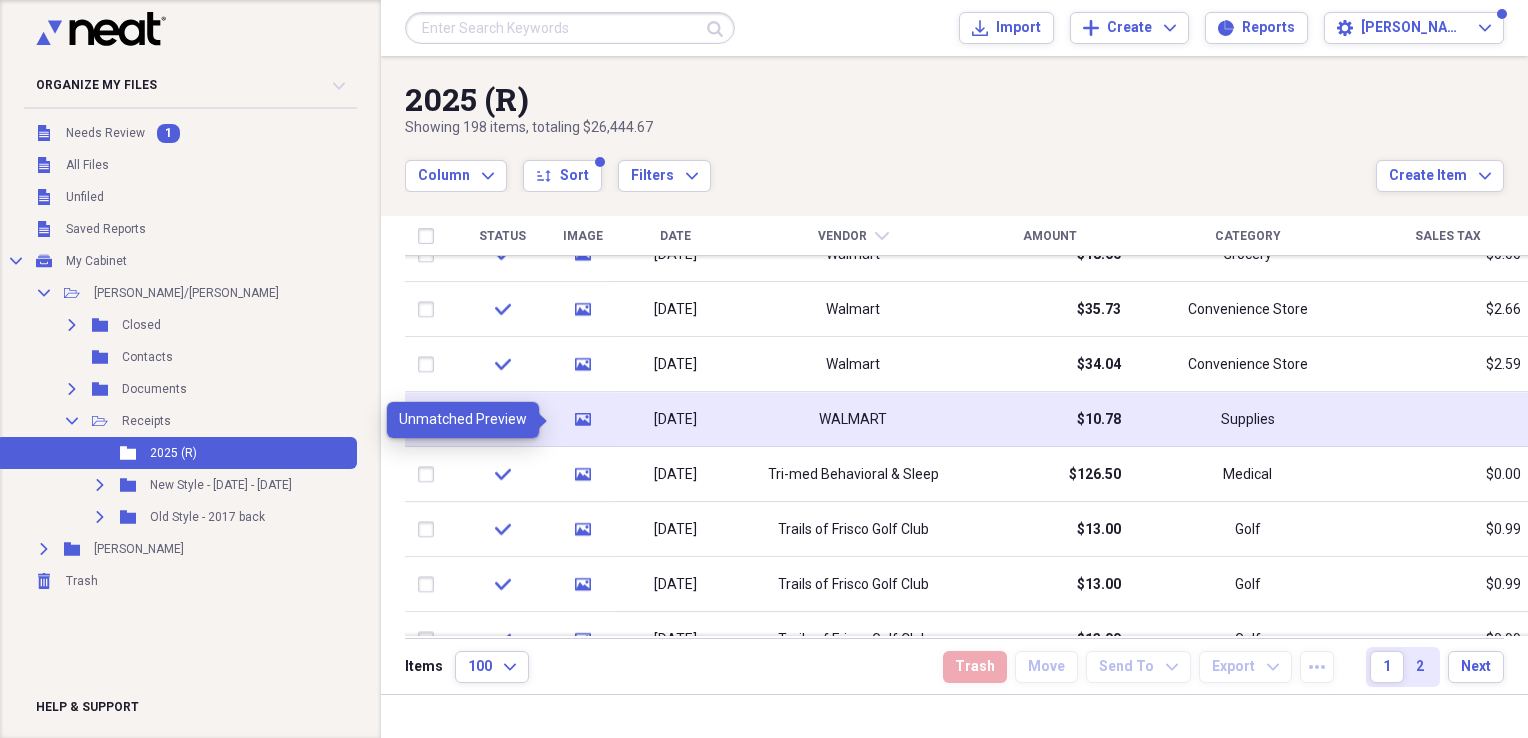 click 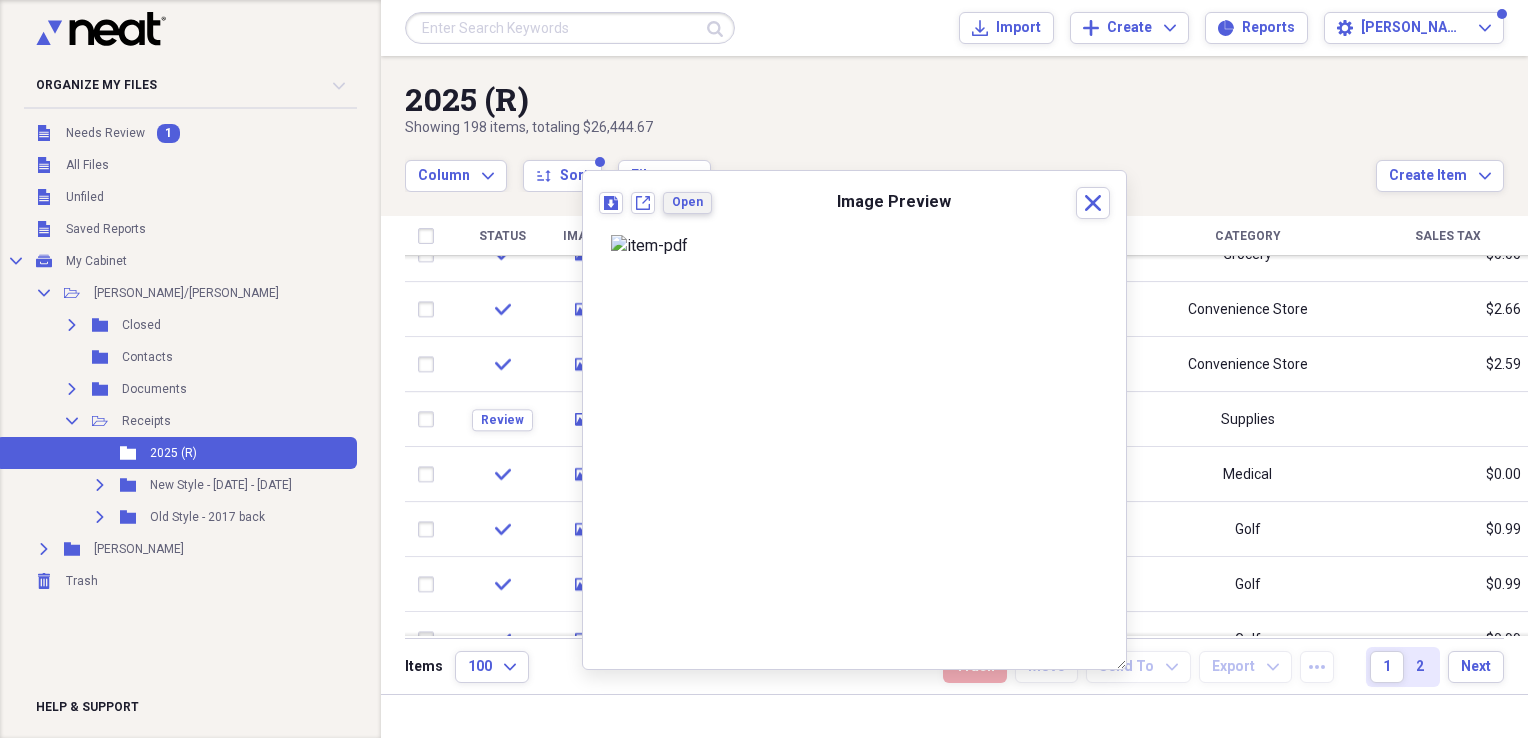 click on "Open" at bounding box center (687, 202) 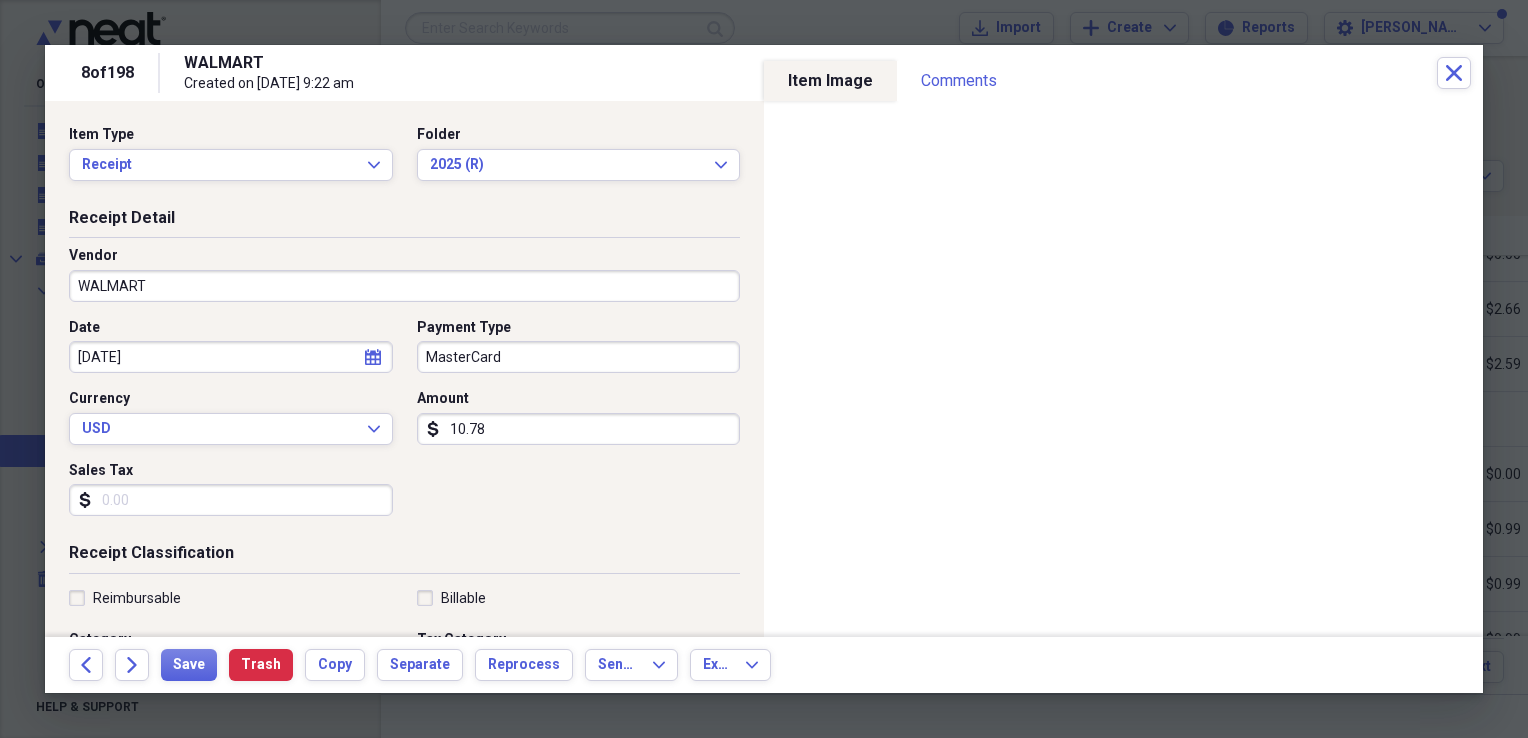 click on "WALMART" at bounding box center (404, 286) 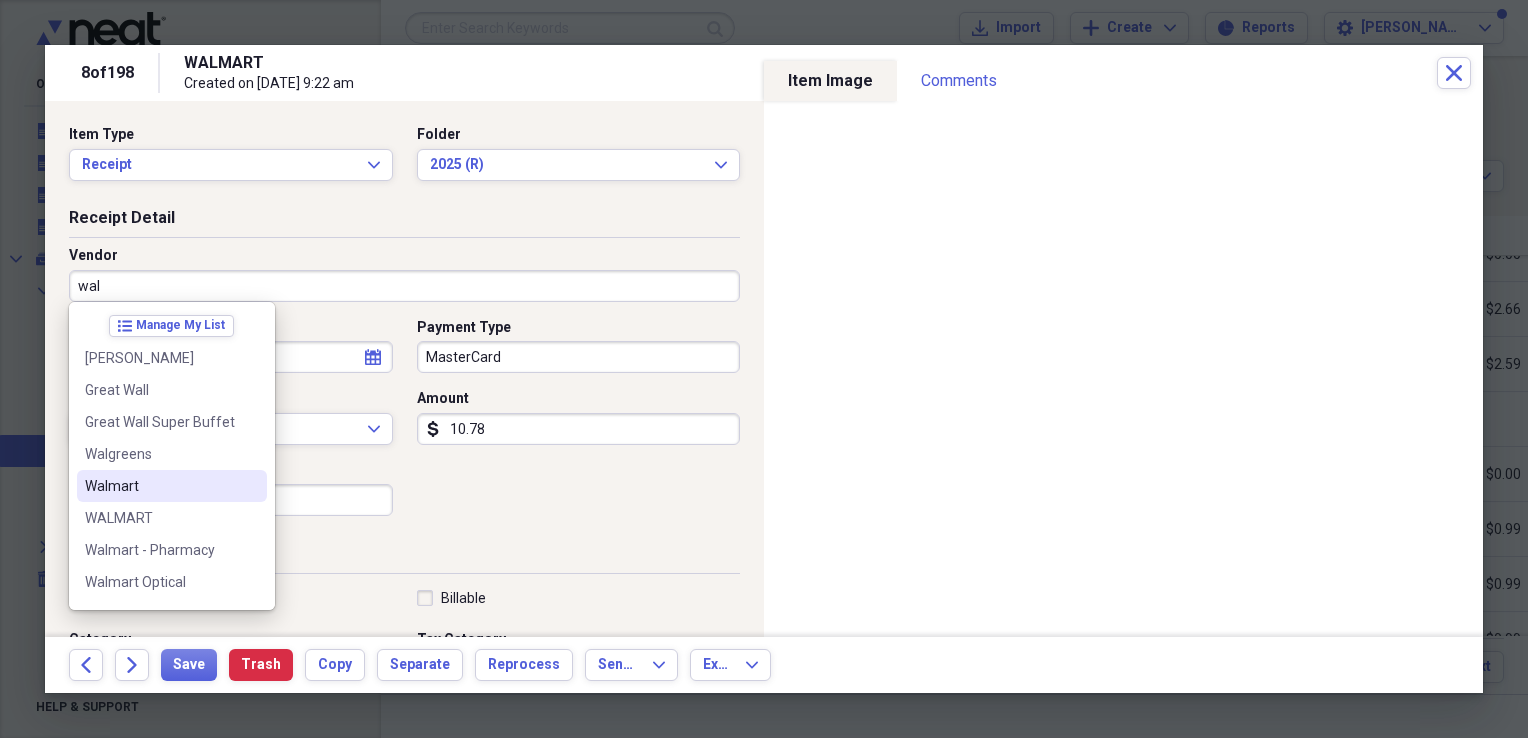 click on "Walmart" at bounding box center (160, 486) 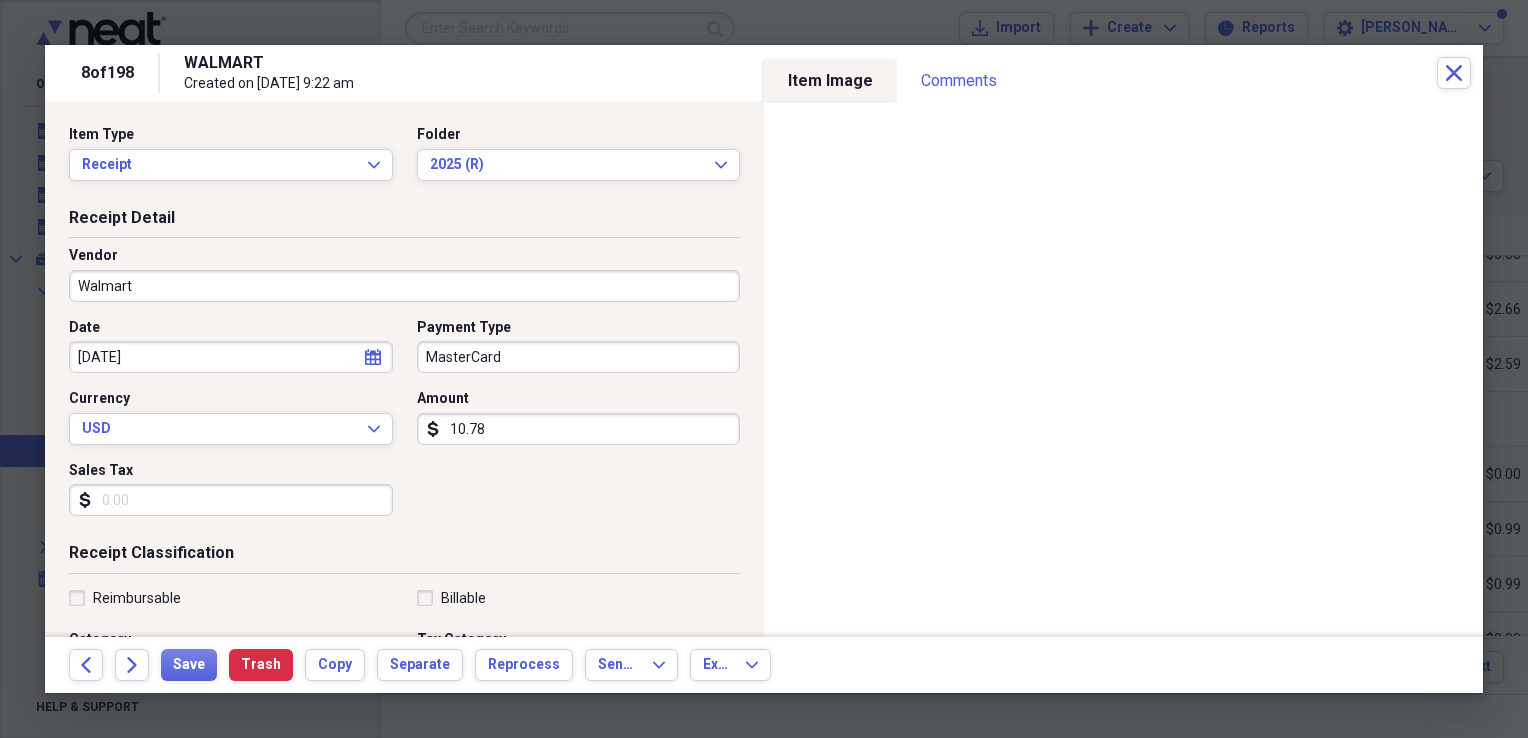 type on "Convenience Store" 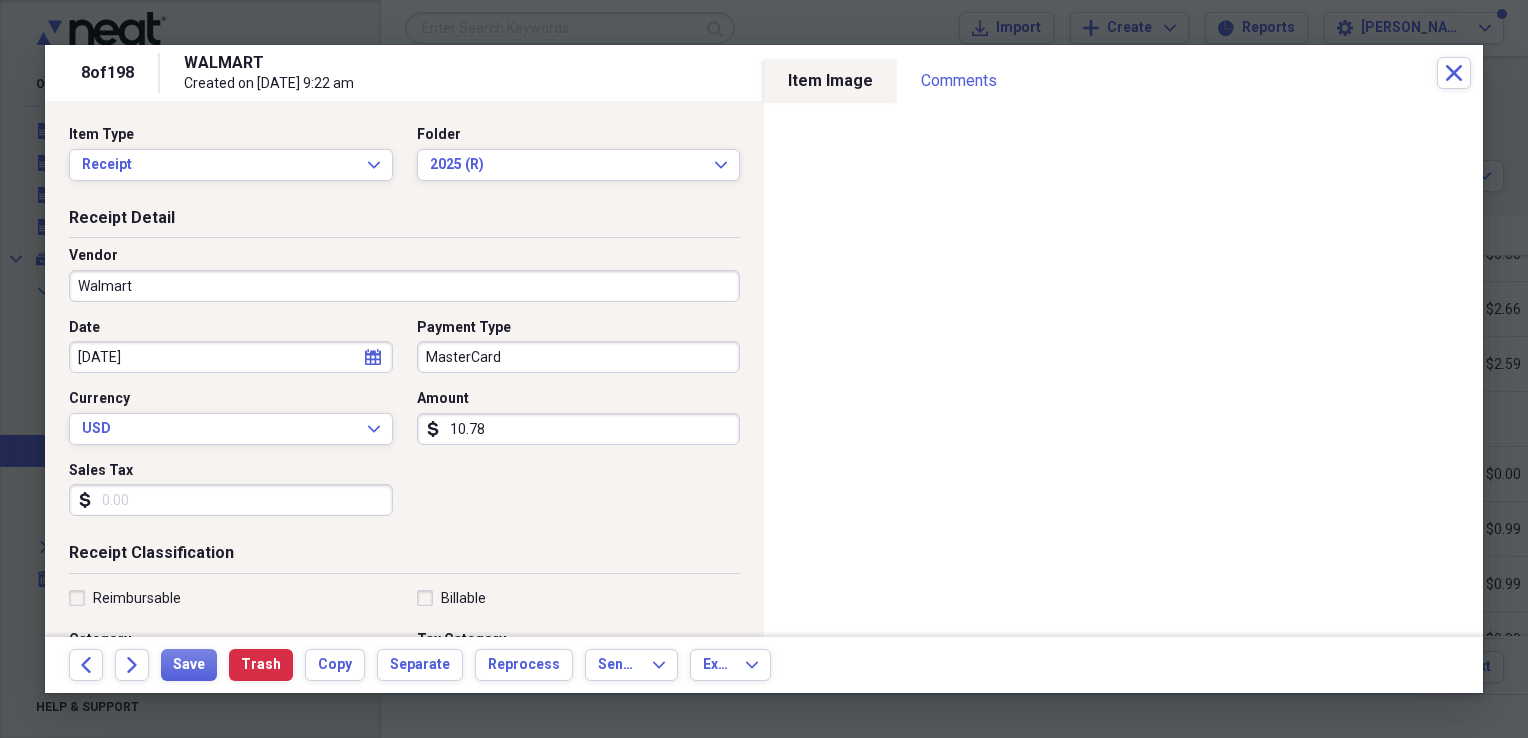 click on "10.78" at bounding box center [579, 429] 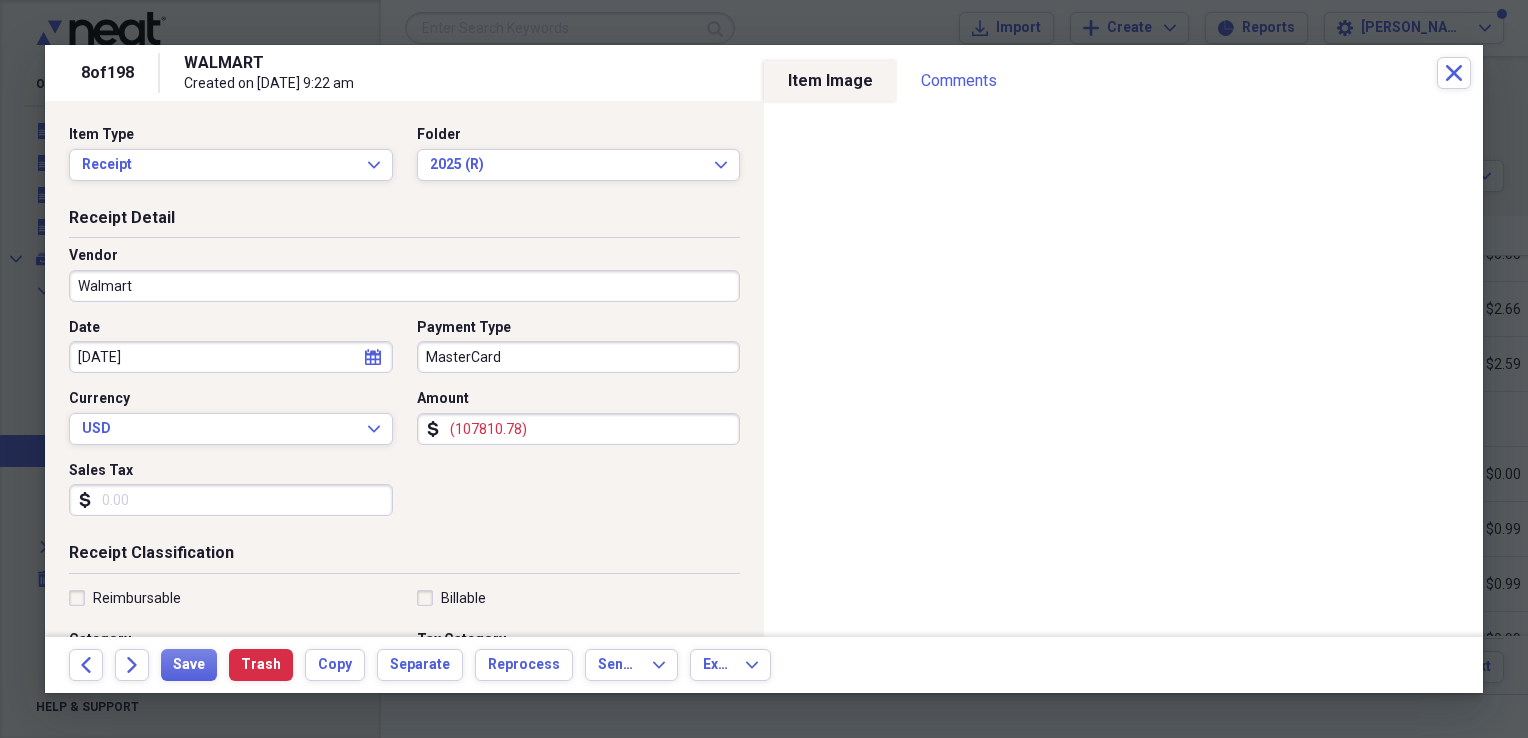 type on "(107810.78)" 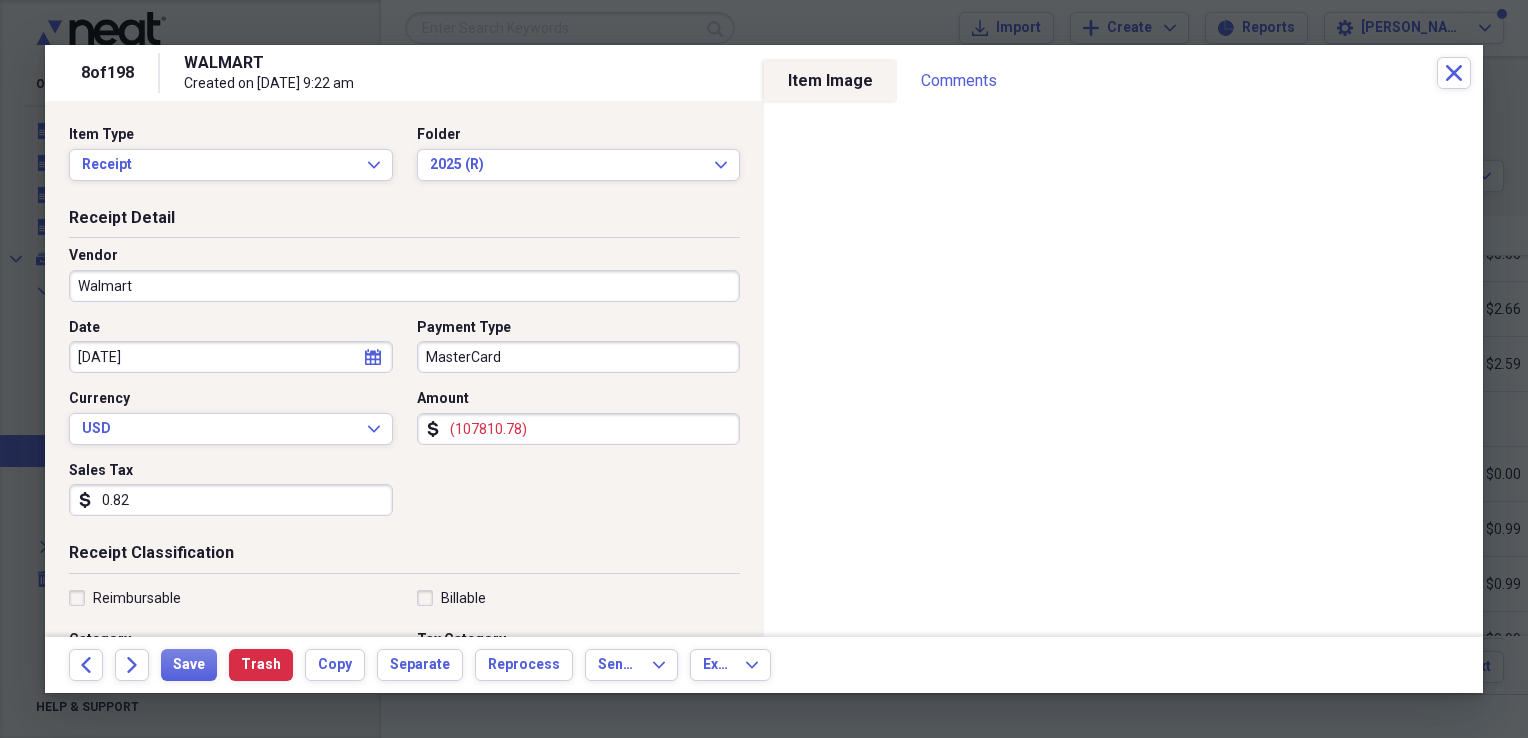 type on "0.82" 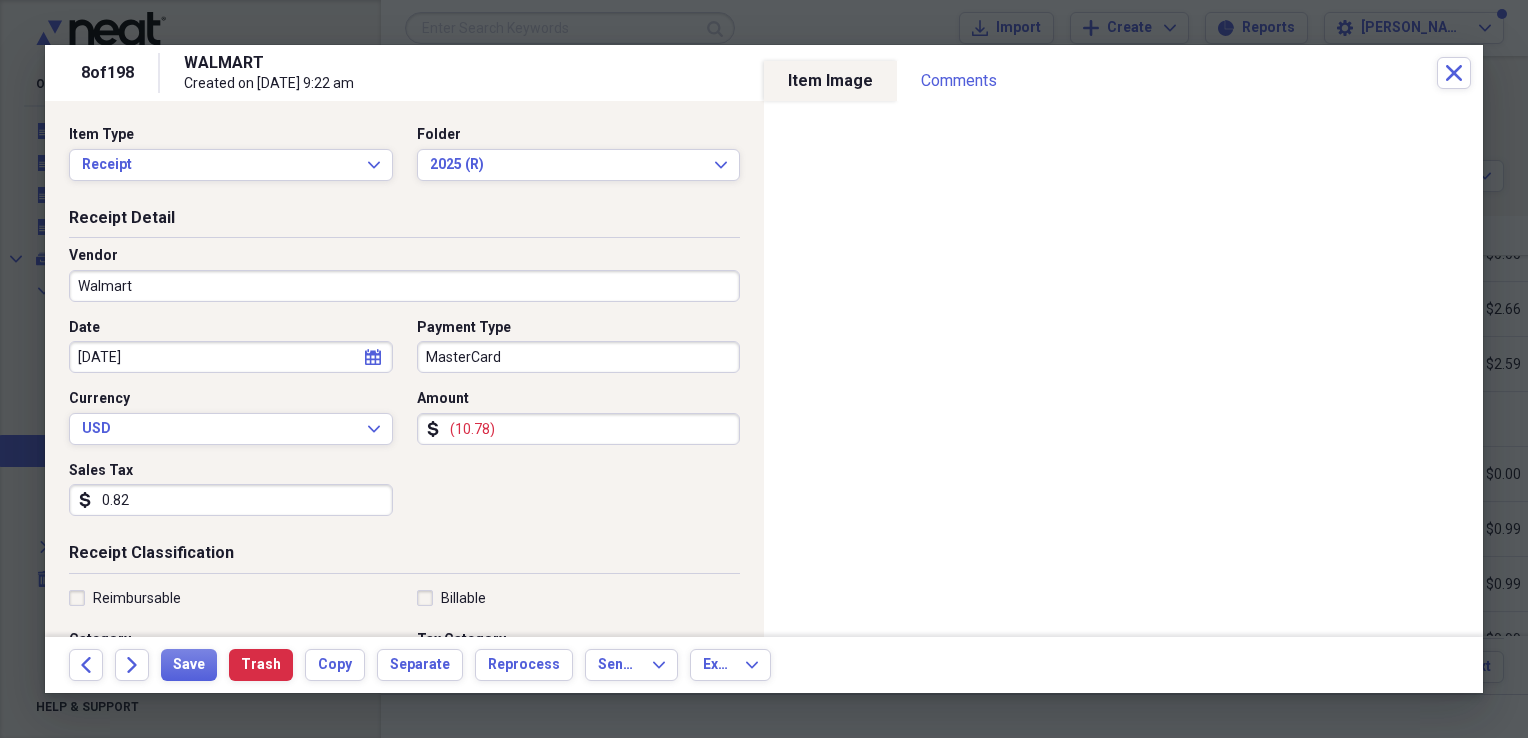 type on "(10.78)" 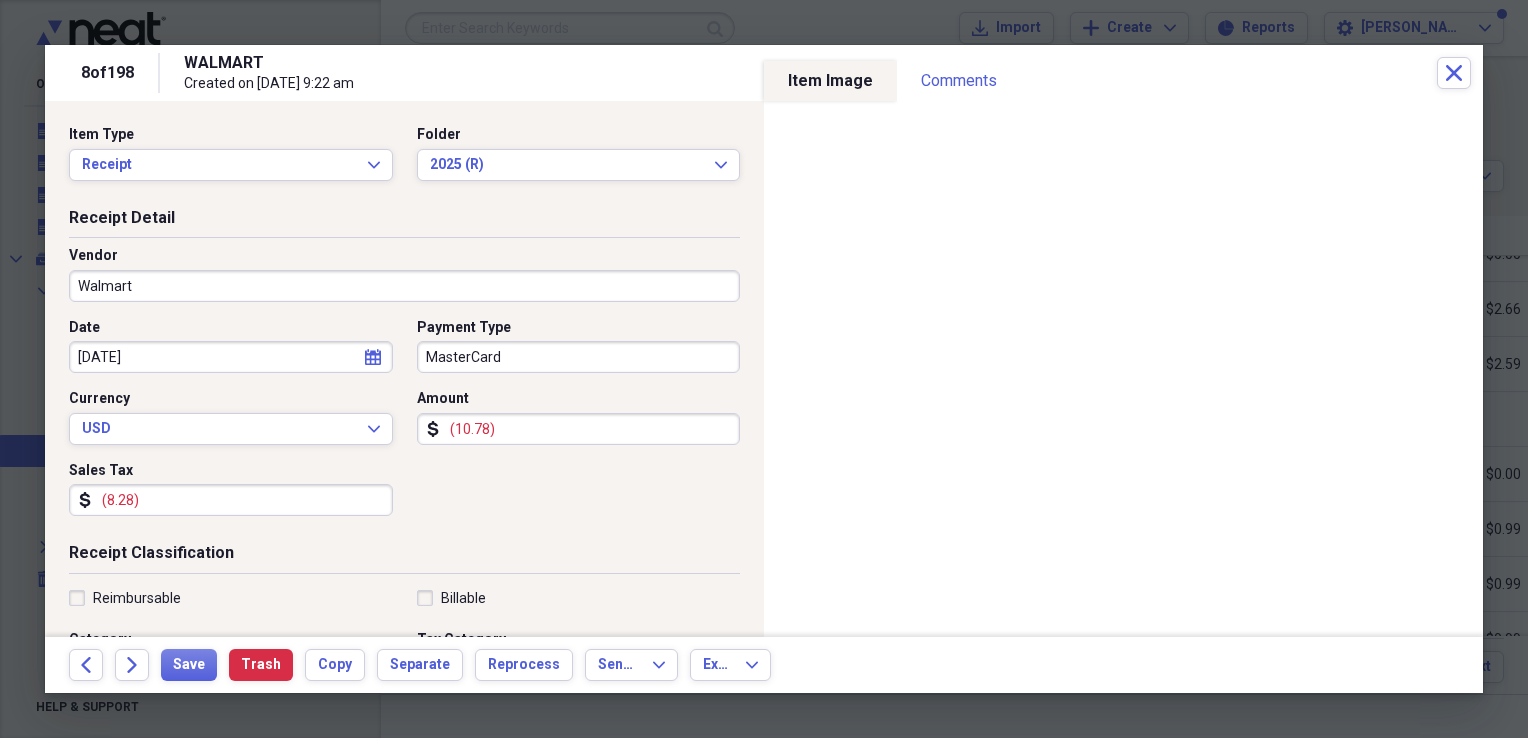 type on "(0.82)" 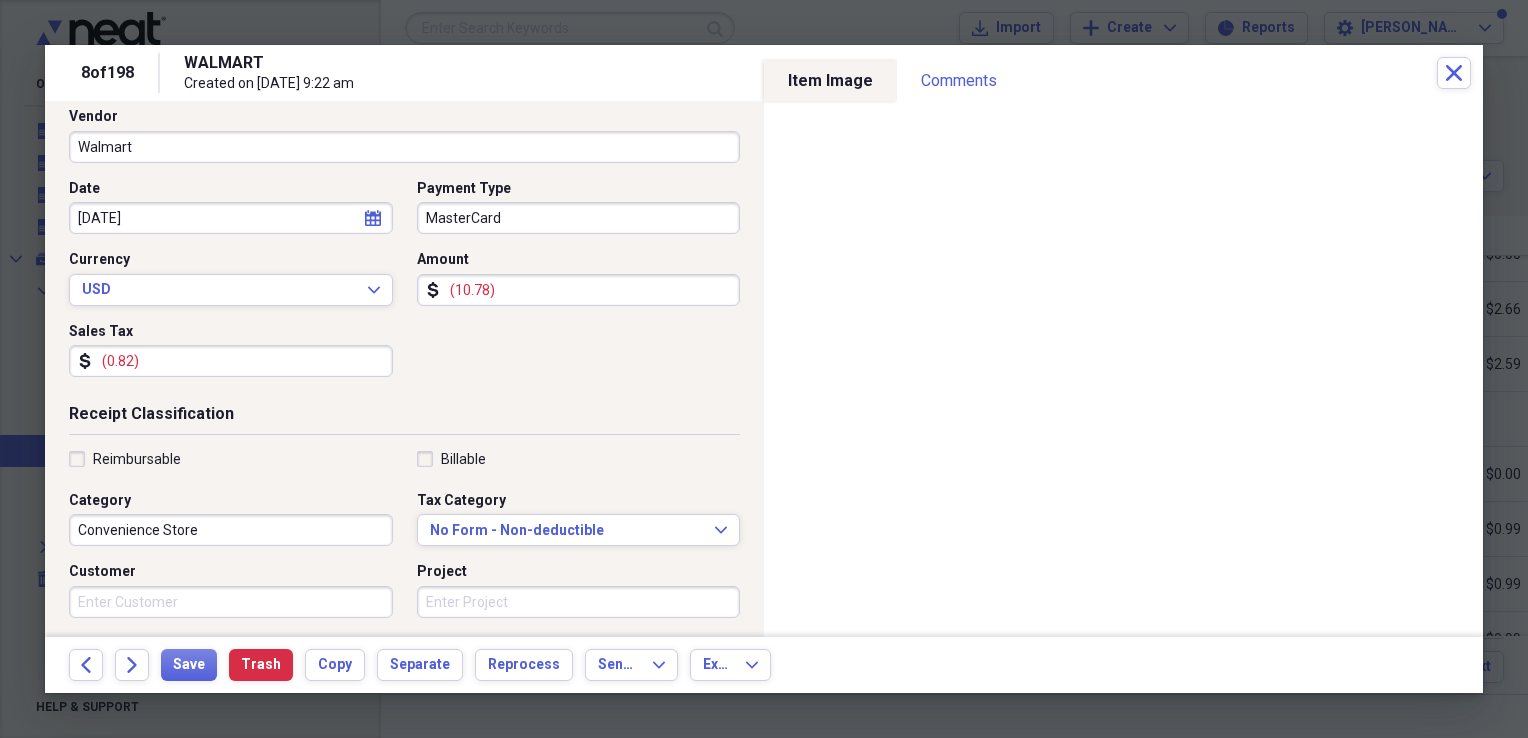 scroll, scrollTop: 157, scrollLeft: 0, axis: vertical 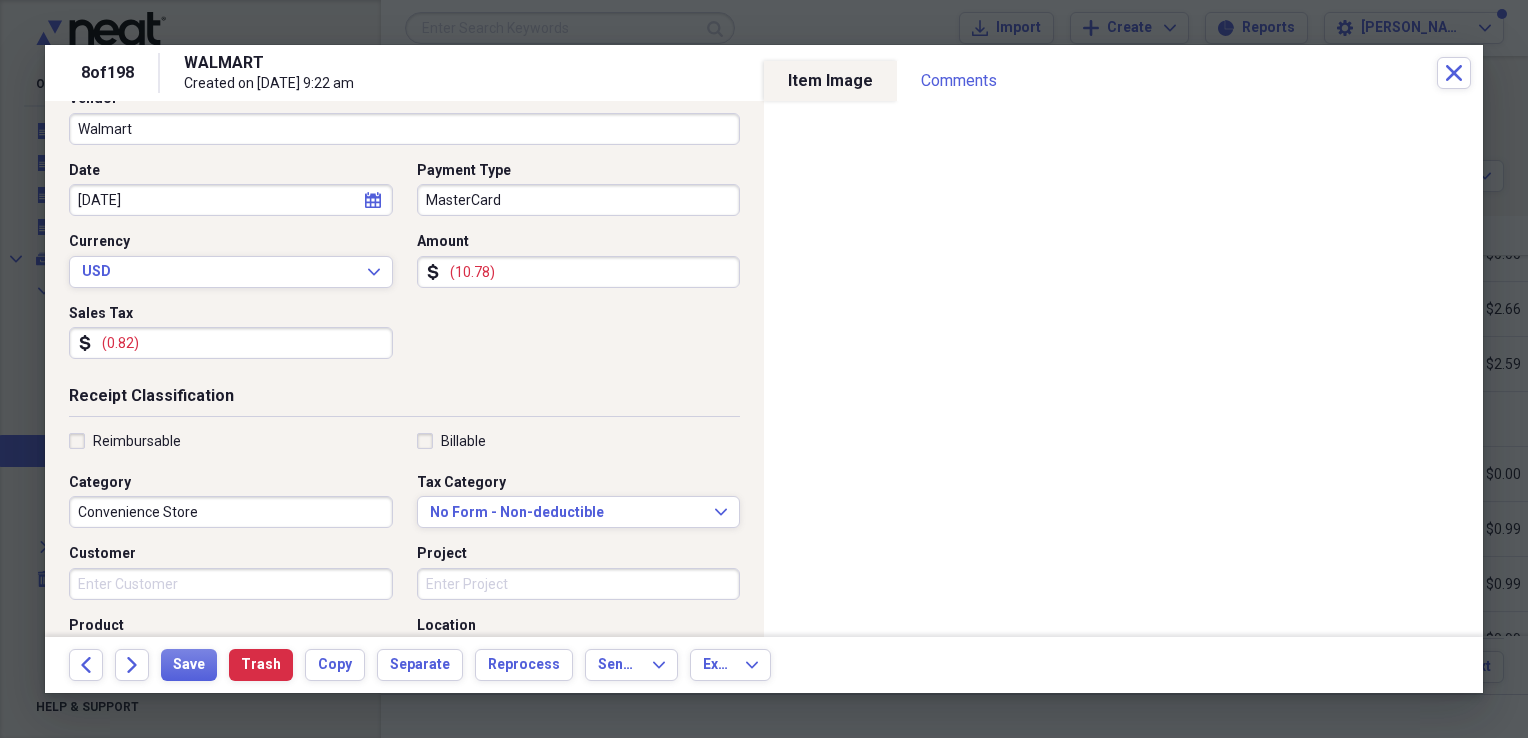 click on "Convenience Store" at bounding box center [231, 512] 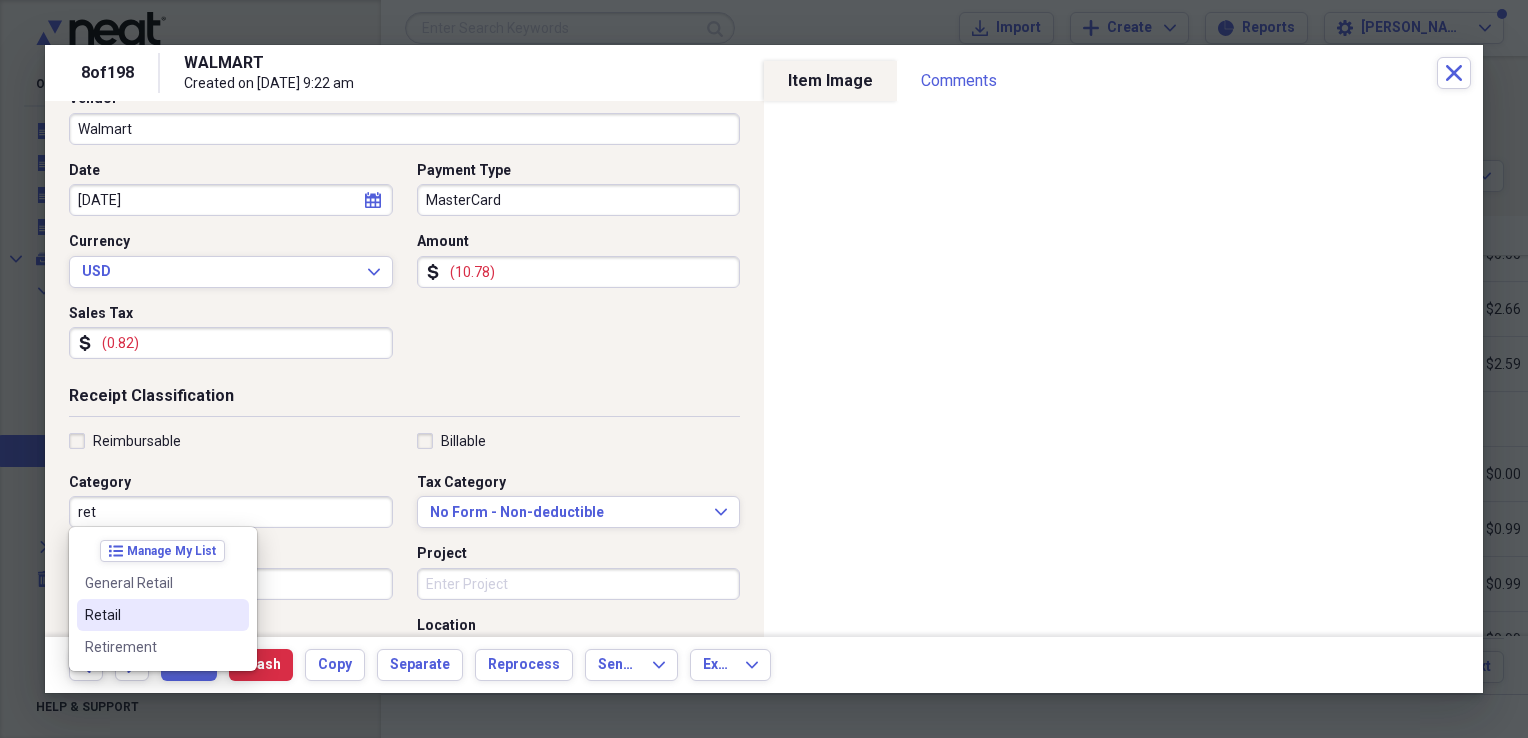 click on "Retail" at bounding box center [151, 615] 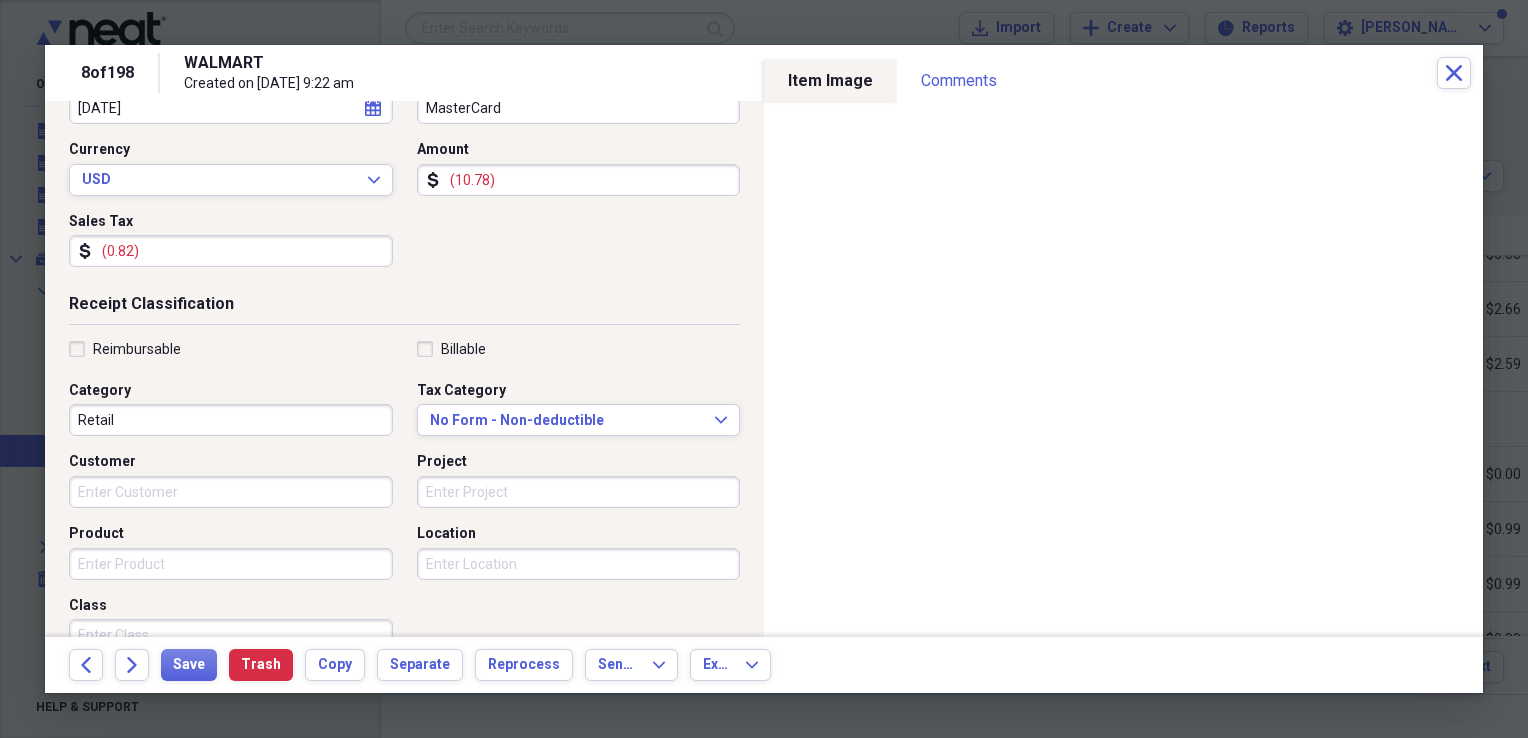 scroll, scrollTop: 251, scrollLeft: 0, axis: vertical 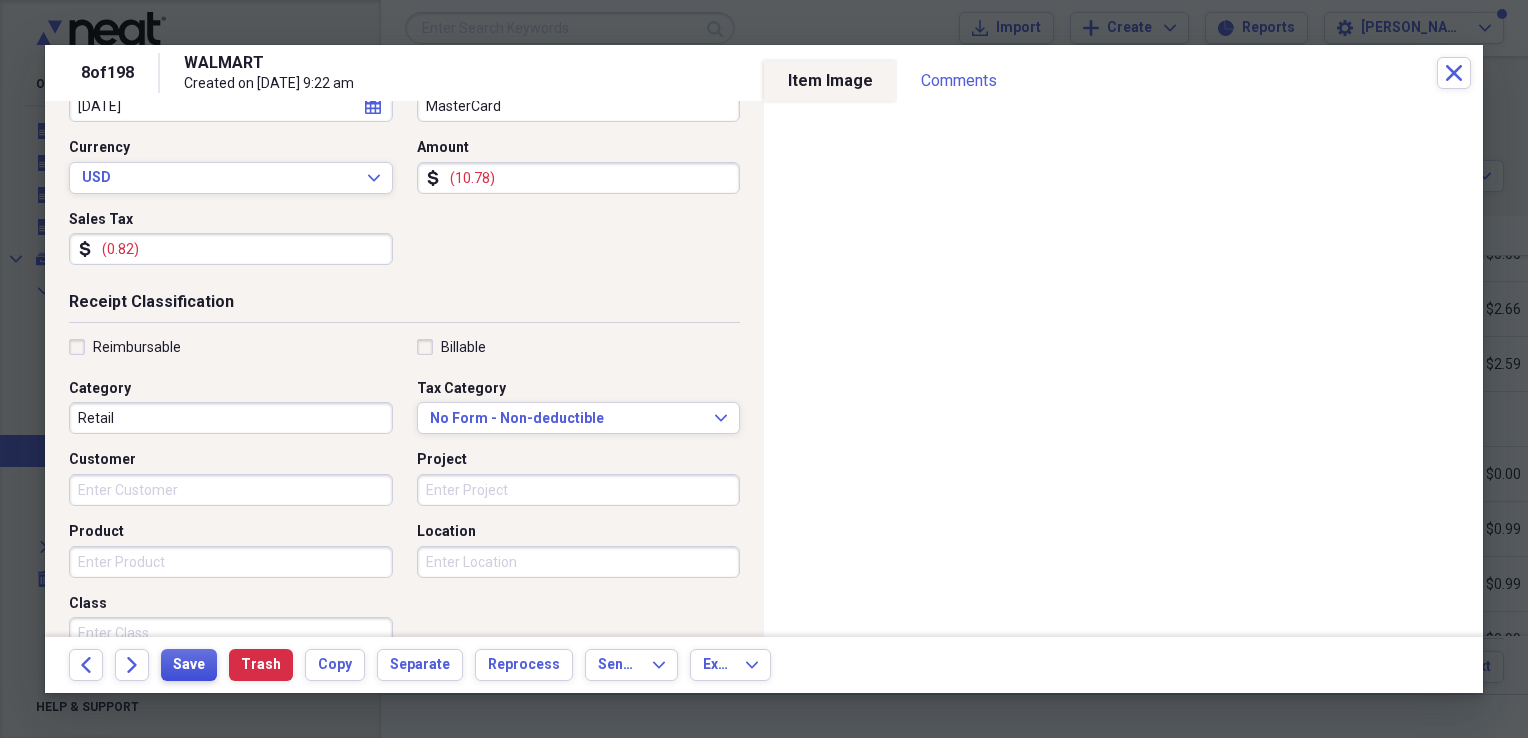 click on "Save" at bounding box center [189, 665] 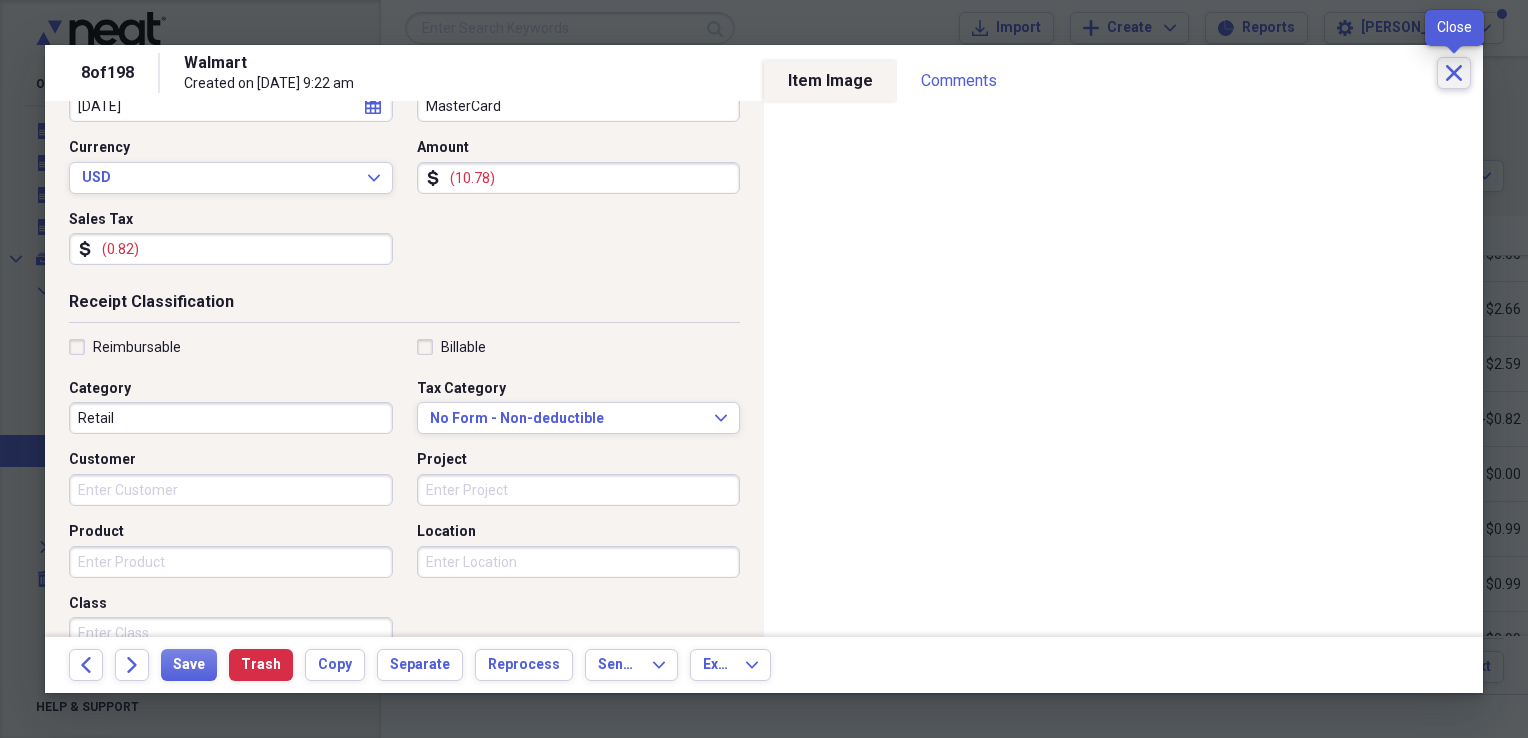 click 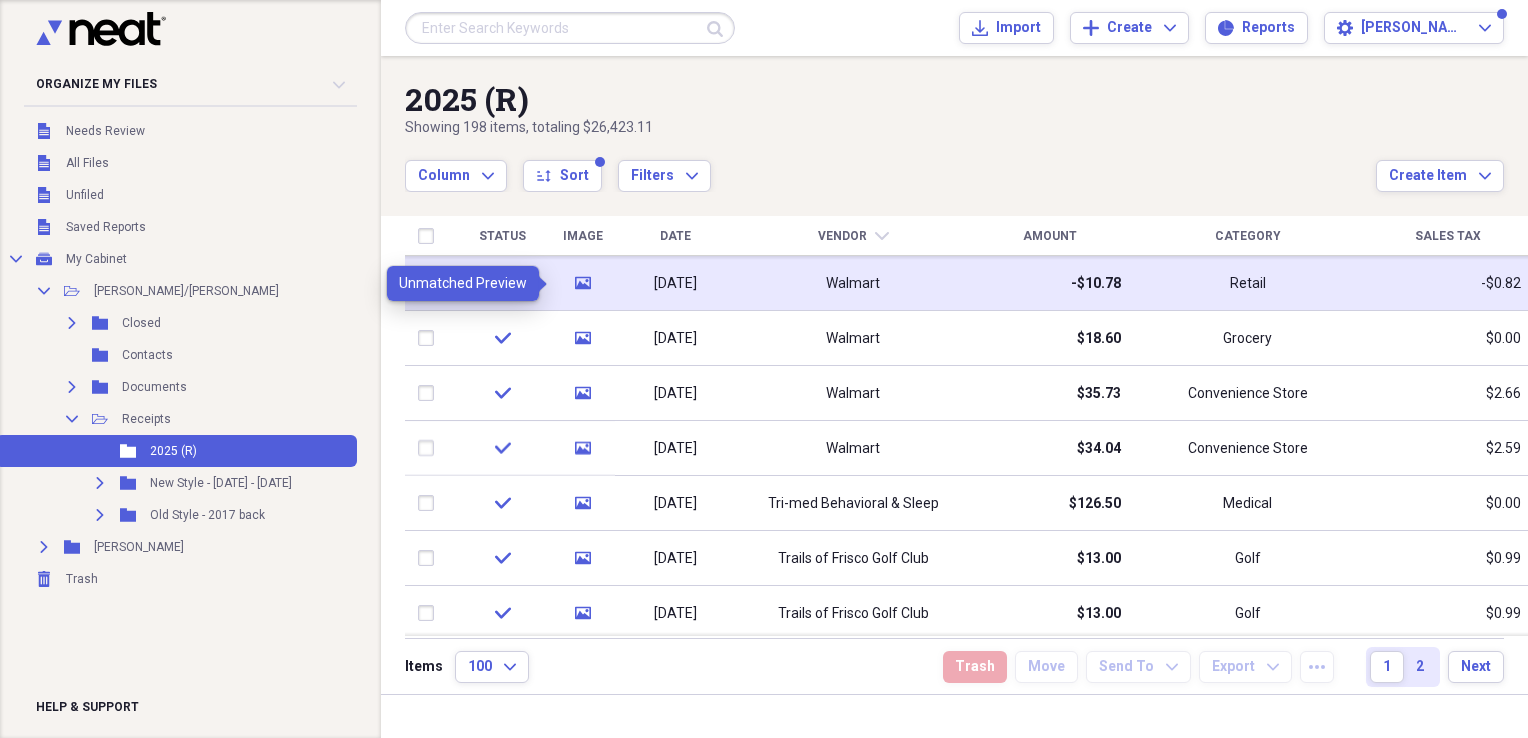 click on "media" 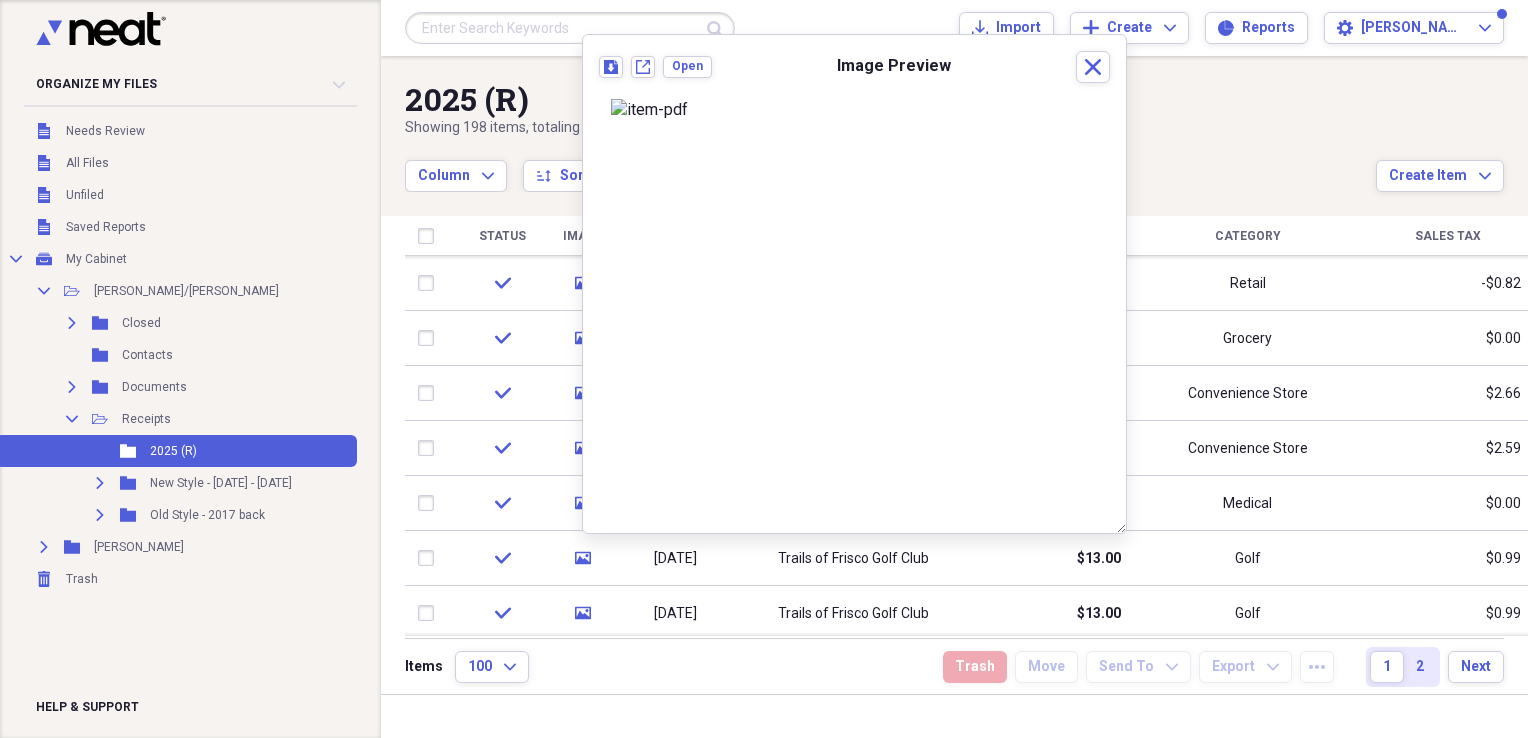 scroll, scrollTop: 0, scrollLeft: 0, axis: both 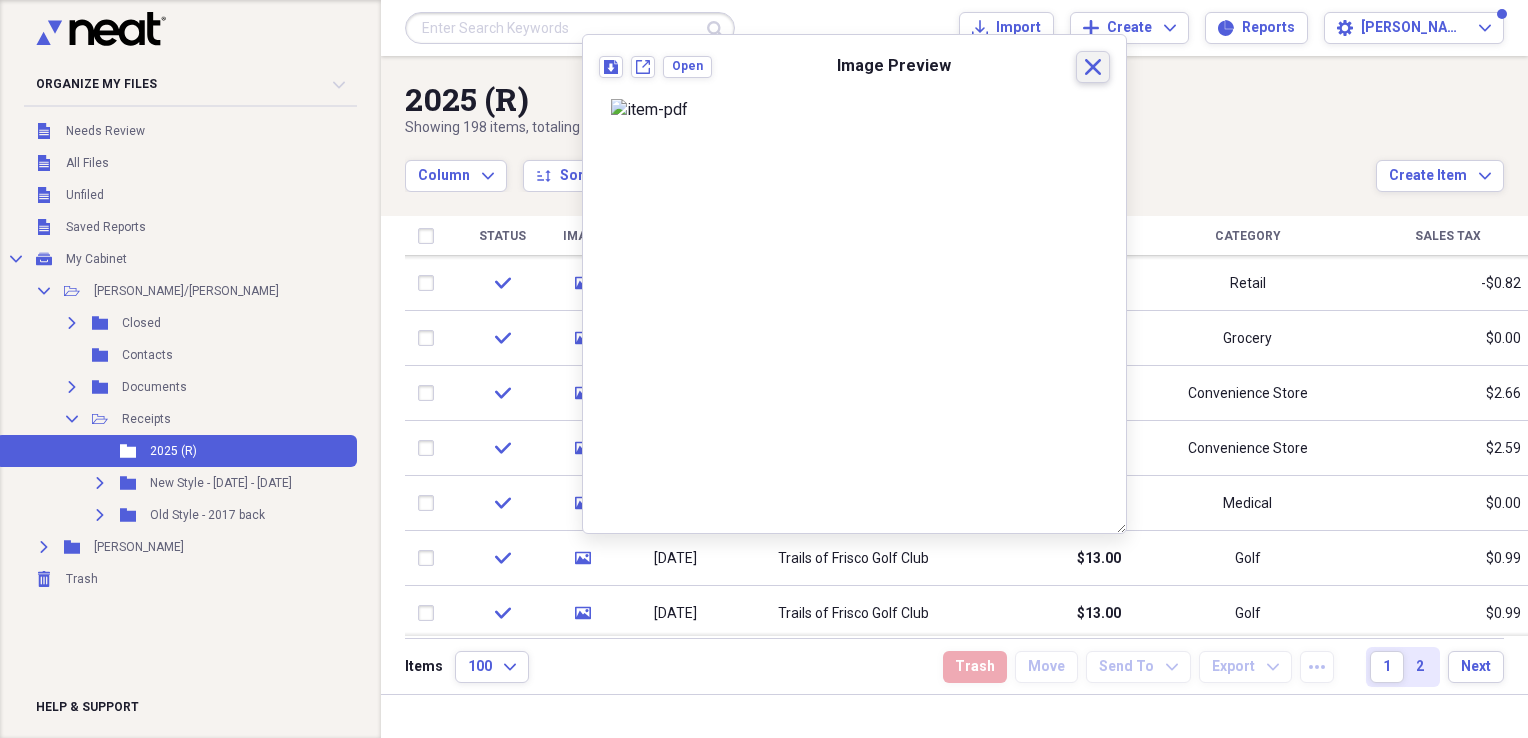 click on "Close" 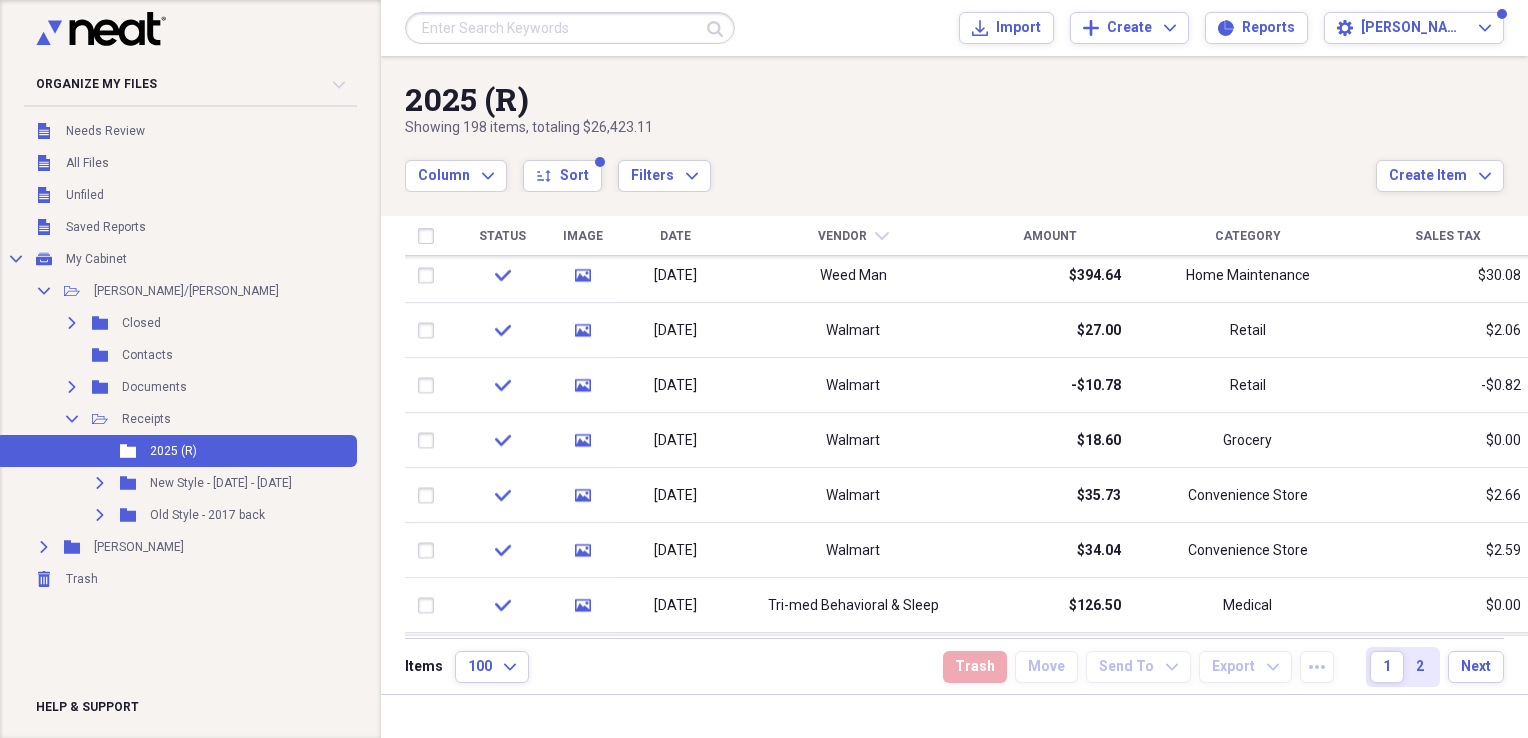 click at bounding box center (1537, 279) 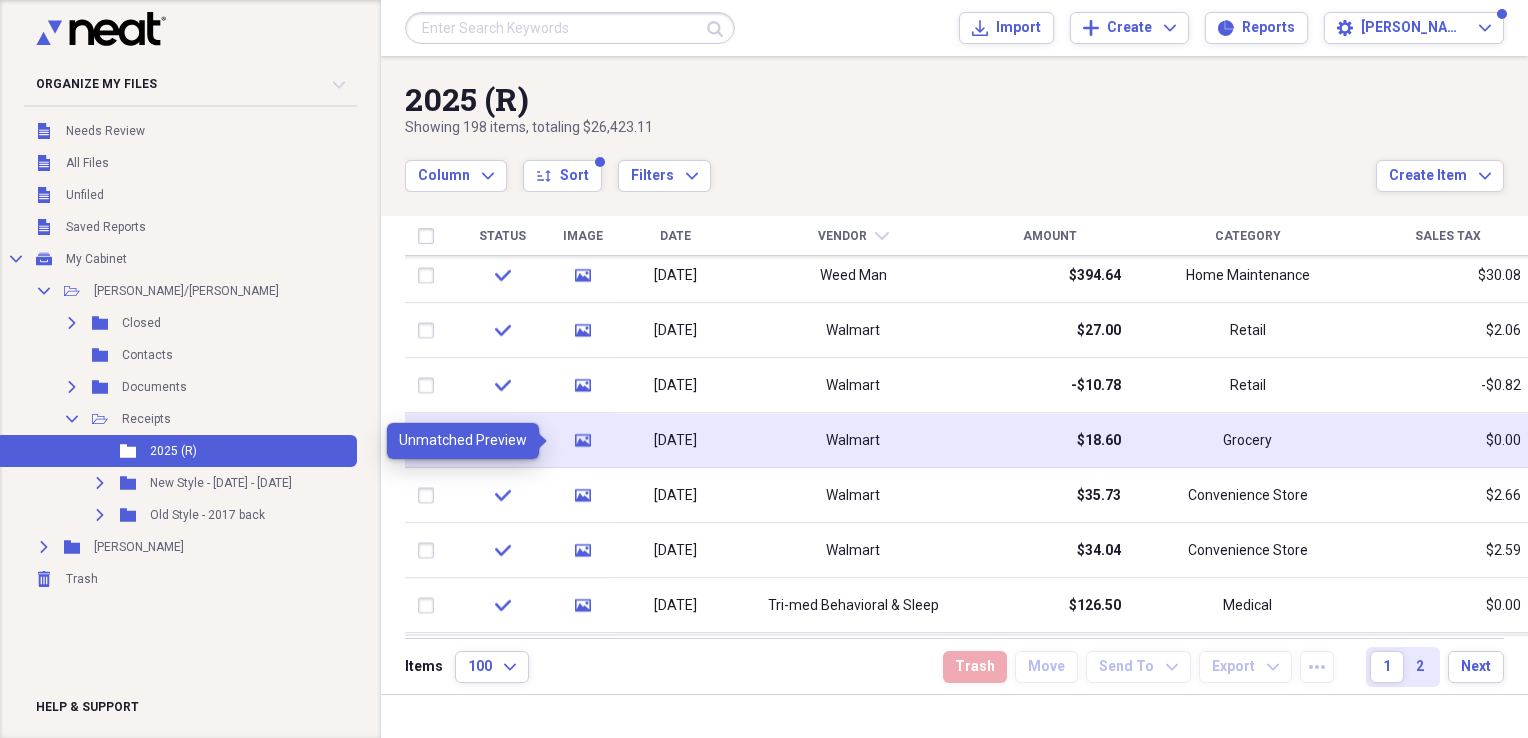 click 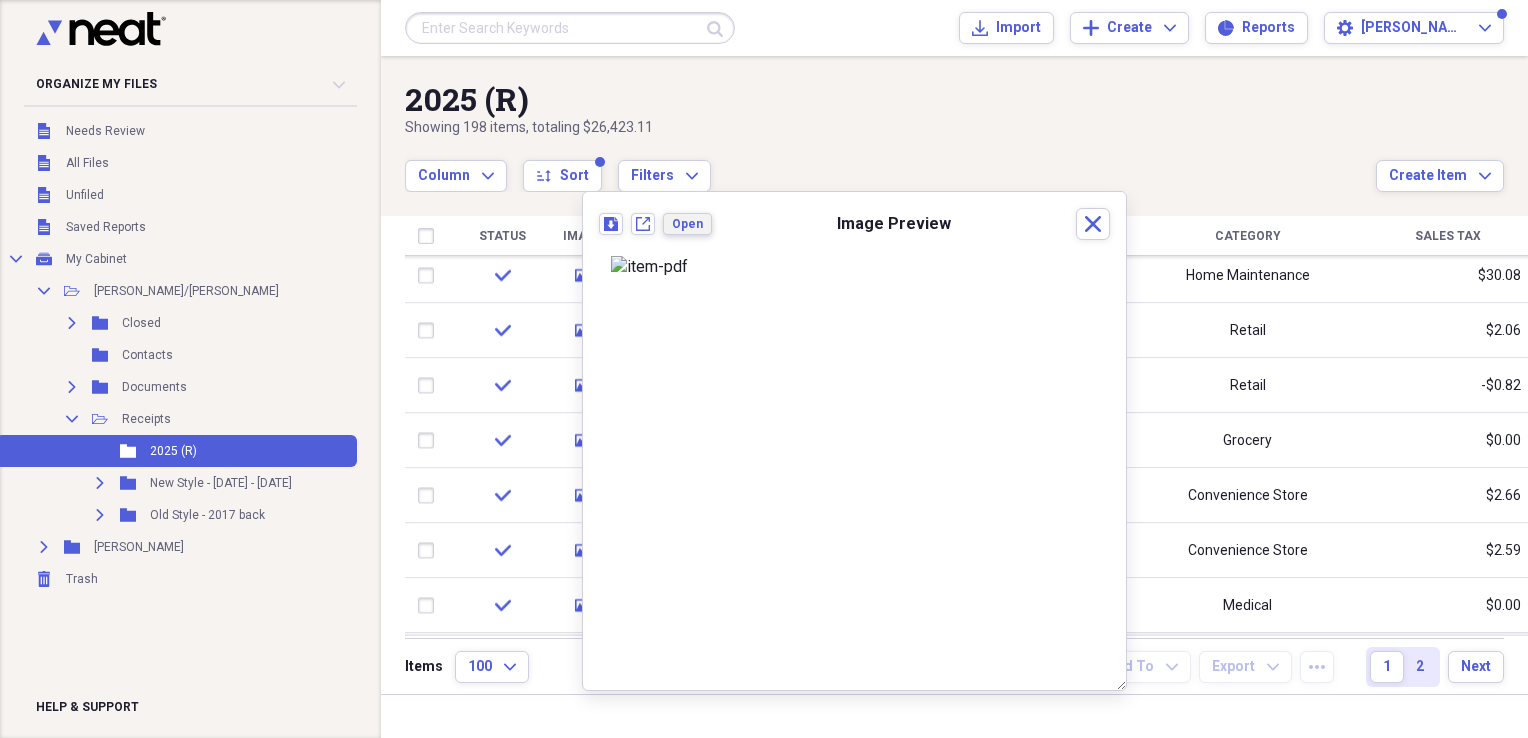 click on "Open" at bounding box center (687, 224) 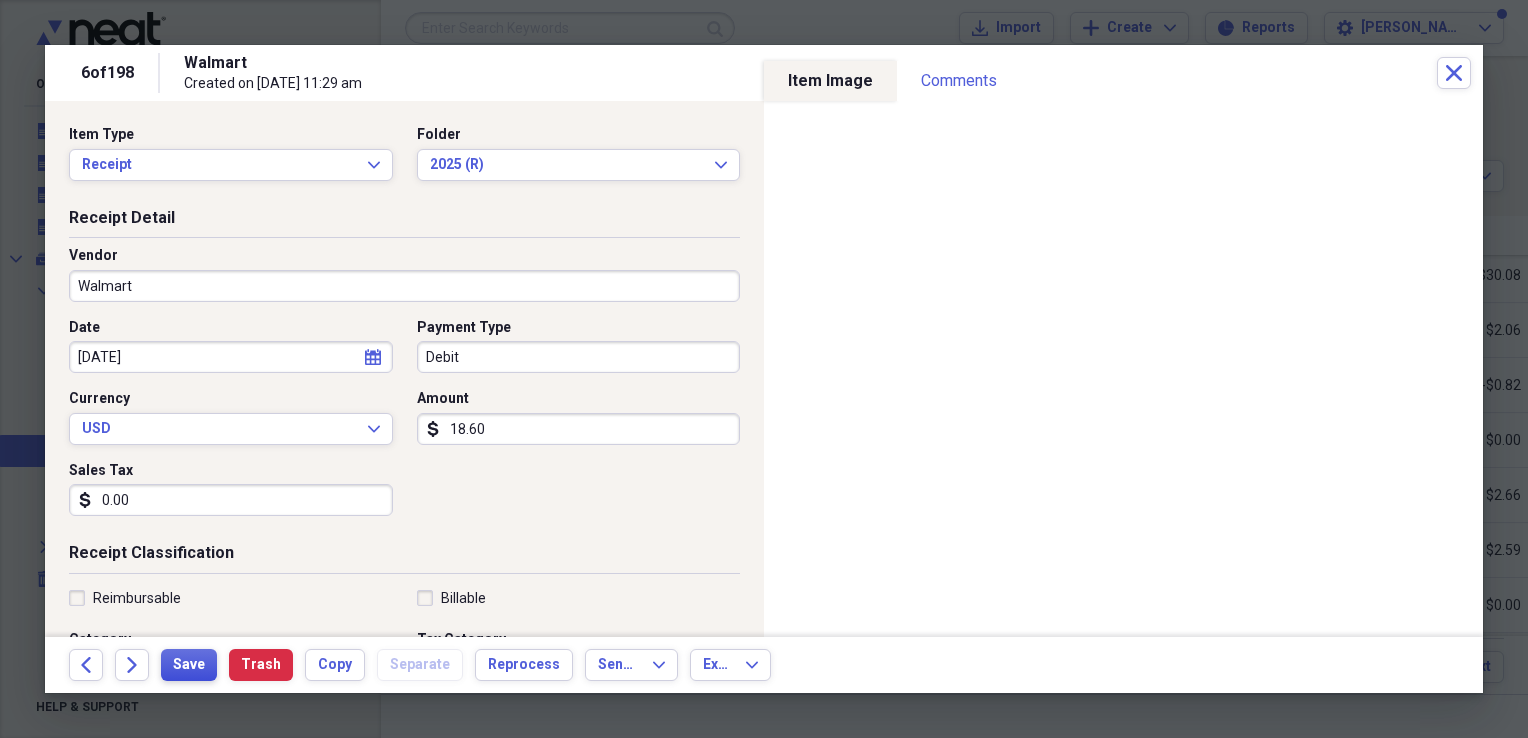 click on "Save" at bounding box center (189, 665) 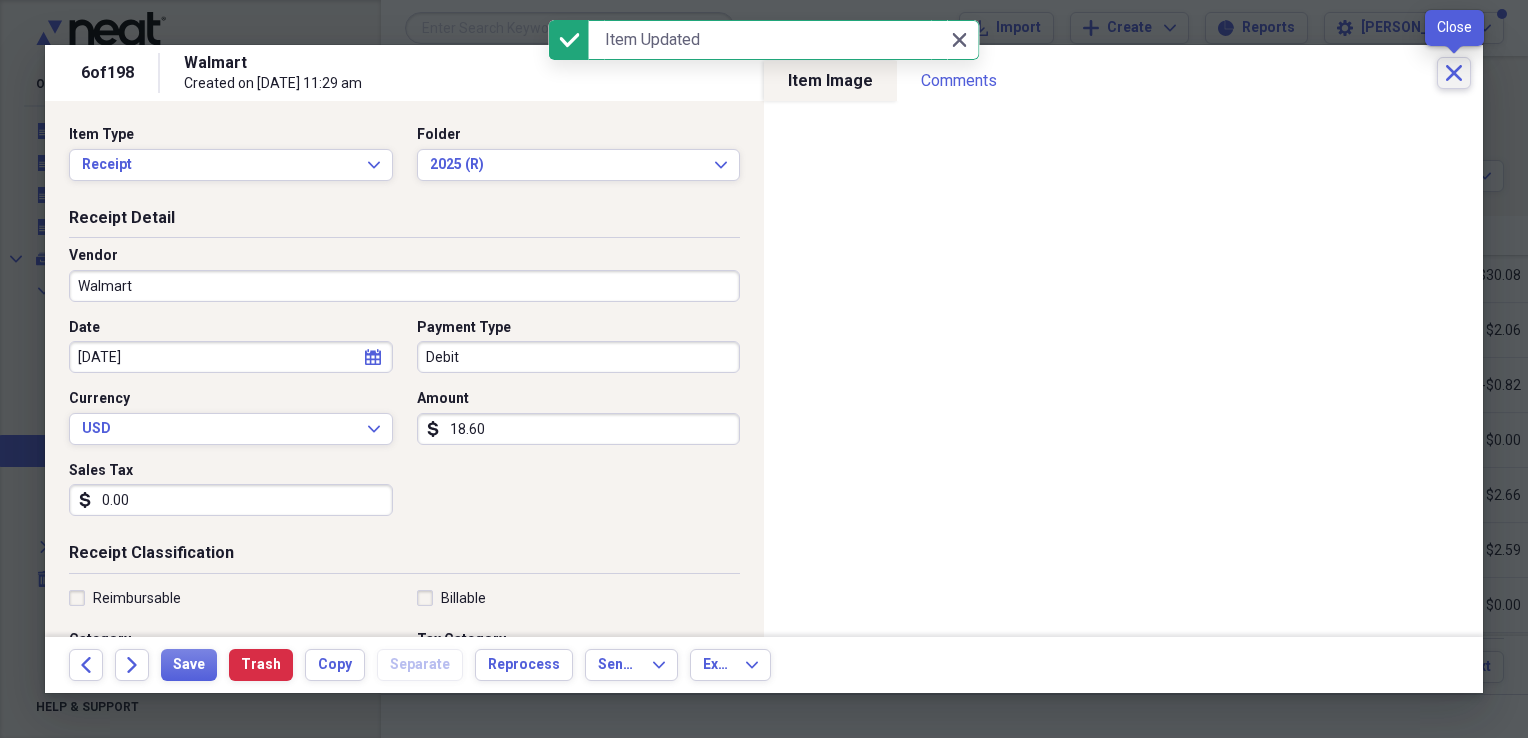 click 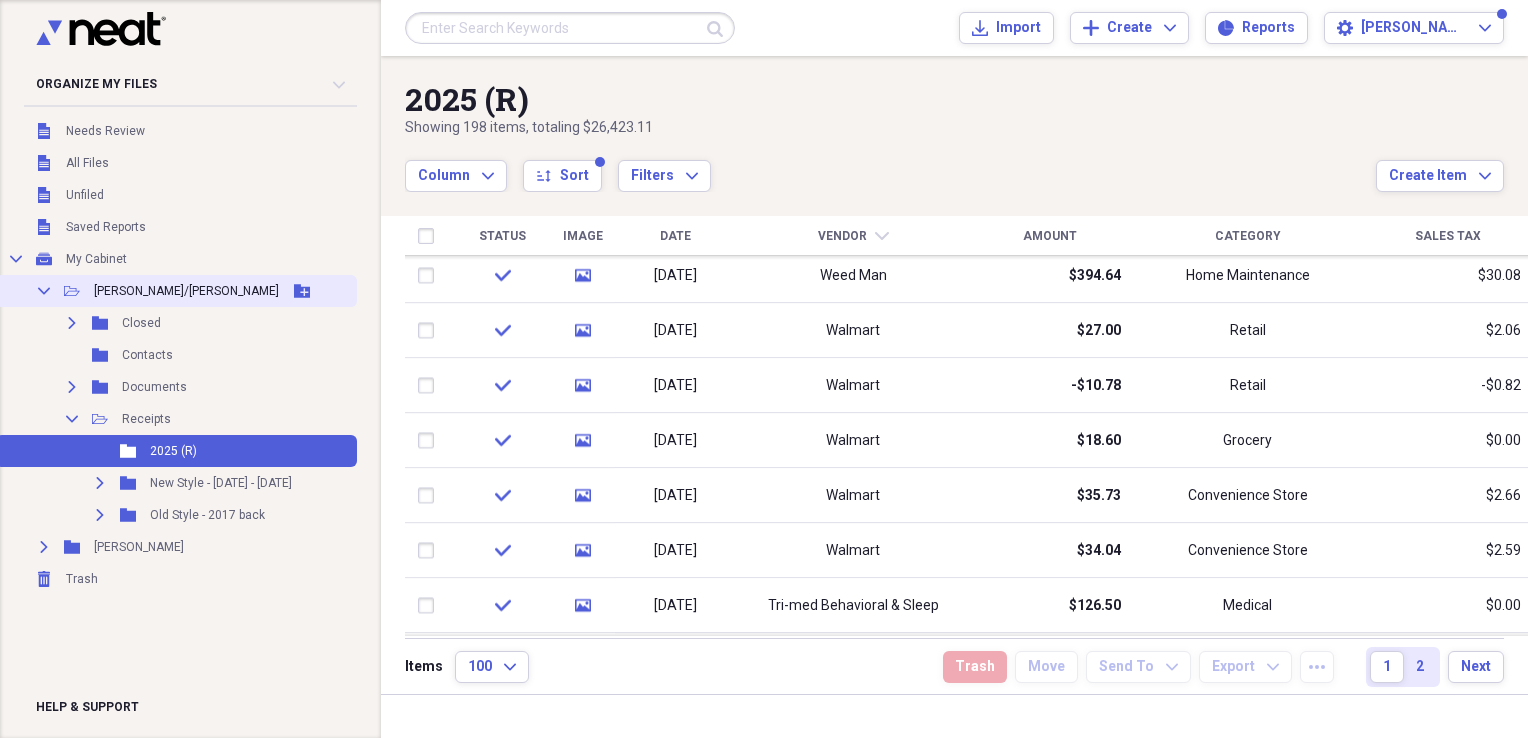 drag, startPoint x: 68, startPoint y: 413, endPoint x: 8, endPoint y: 290, distance: 136.85394 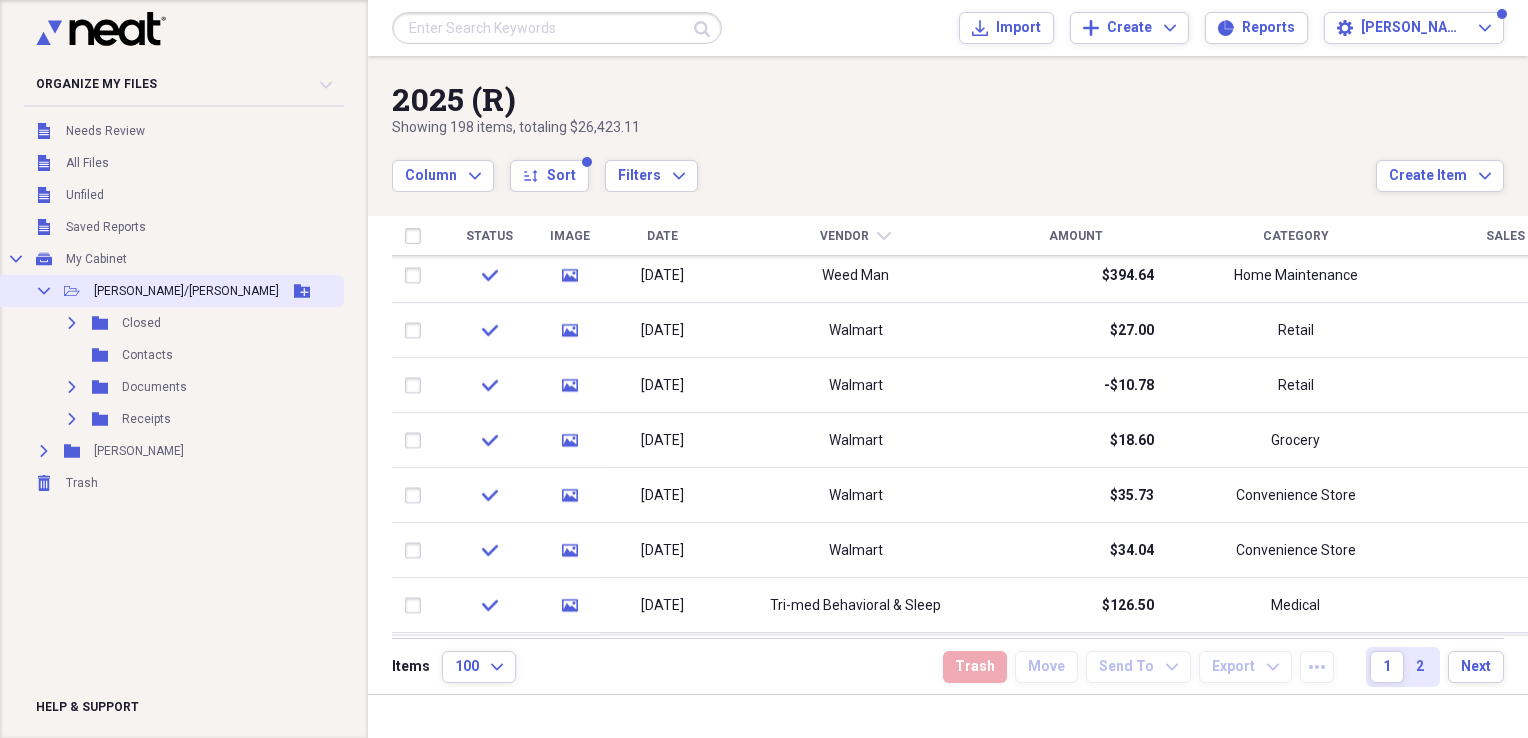 click on "Collapse" 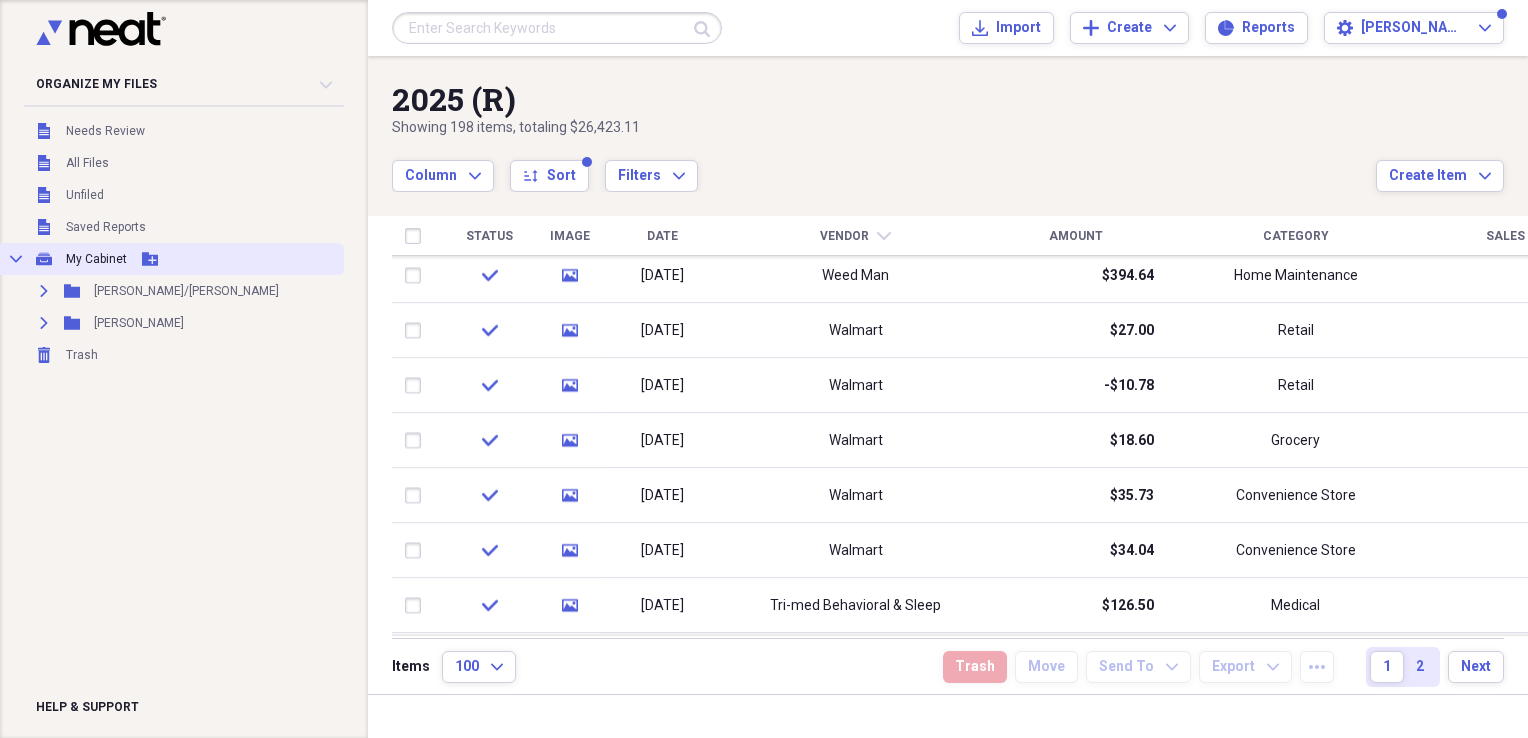 click on "Collapse" 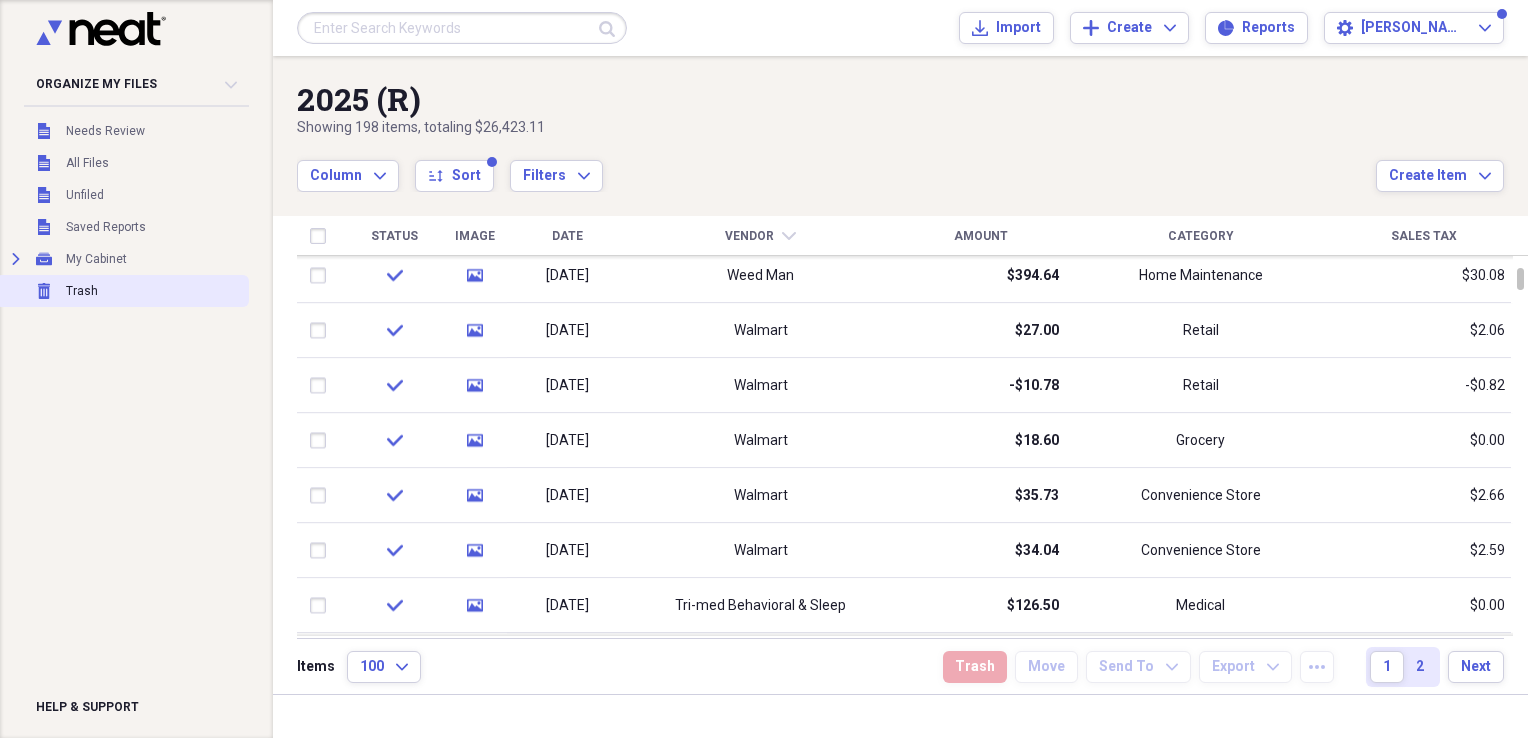 click on "Trash" at bounding box center (82, 291) 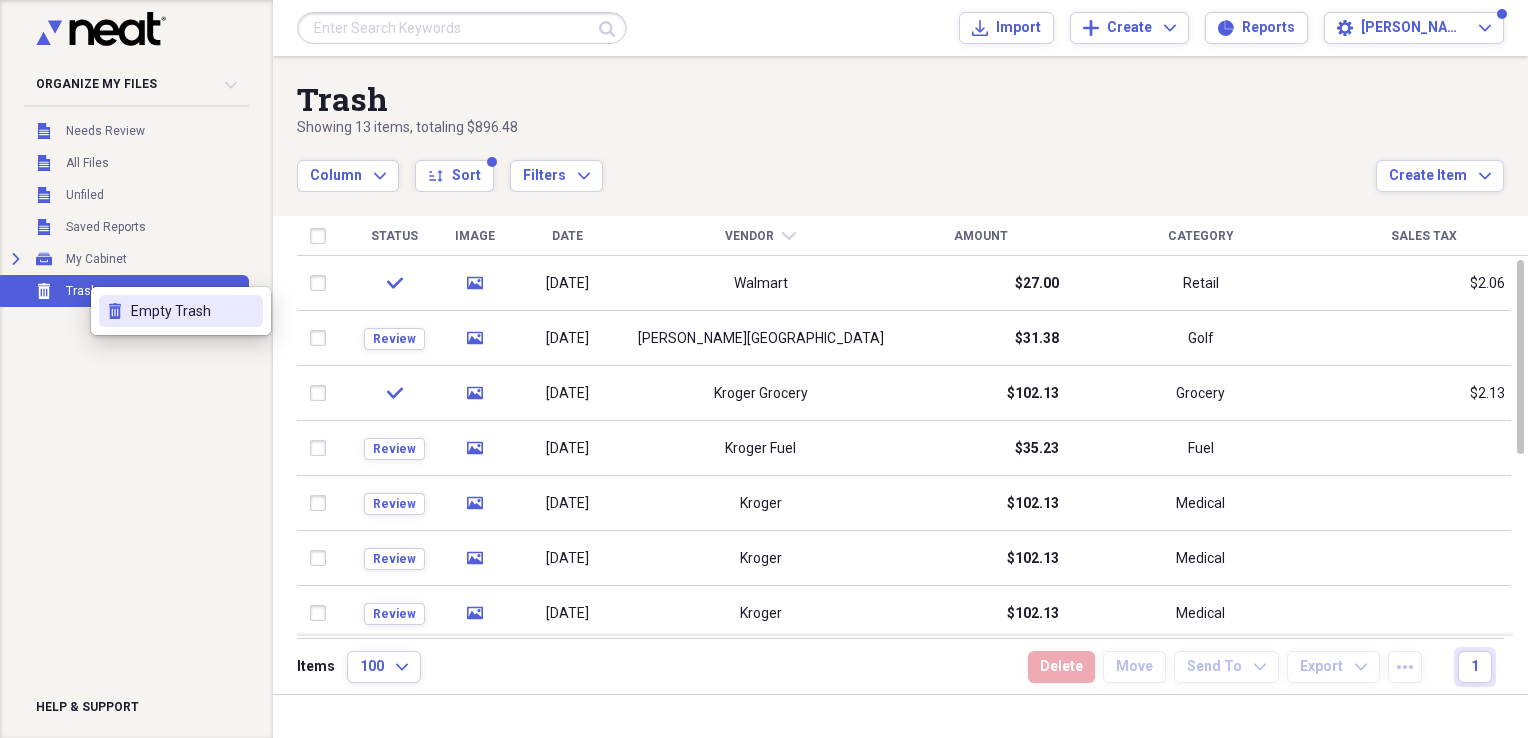 click on "Empty Trash" at bounding box center [193, 311] 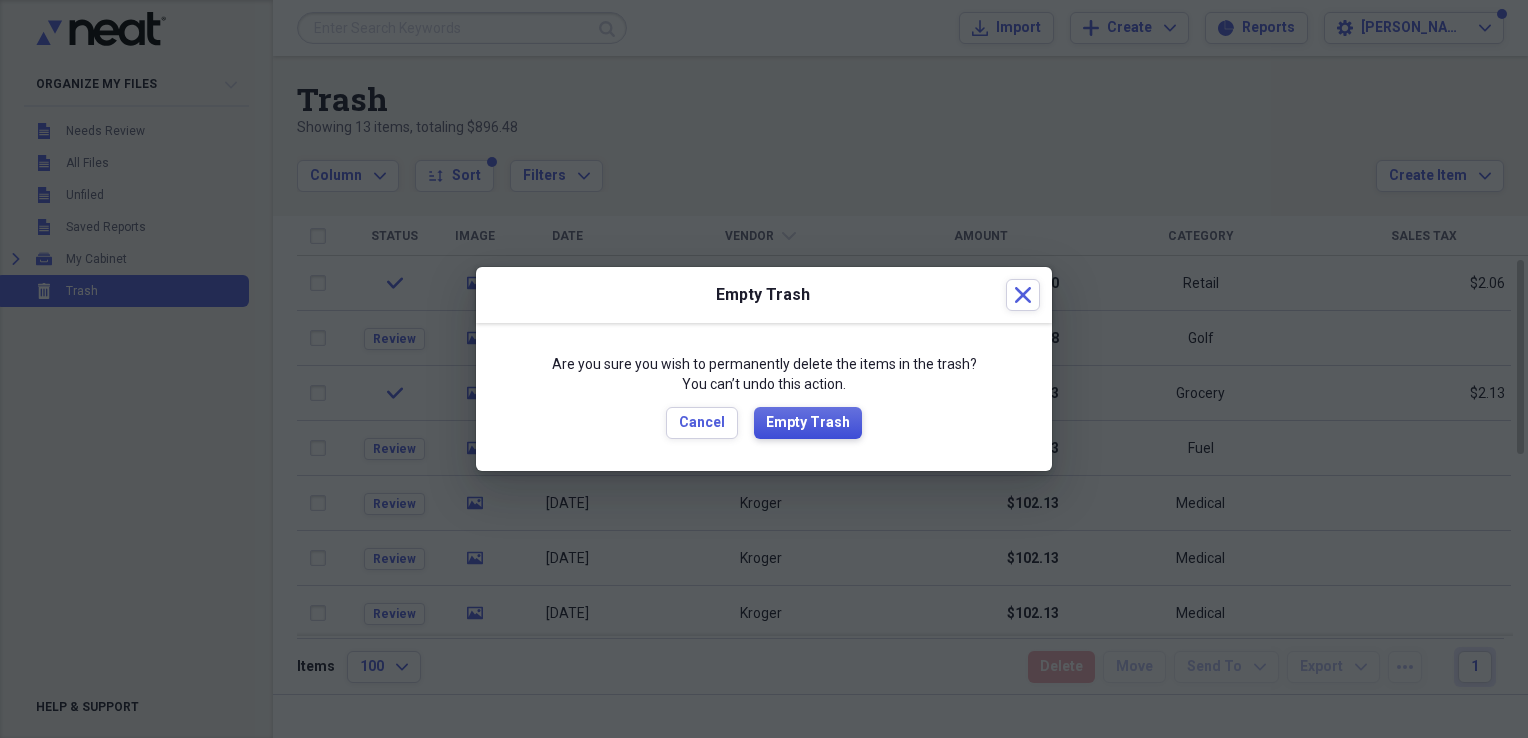 click on "Empty Trash" at bounding box center [808, 423] 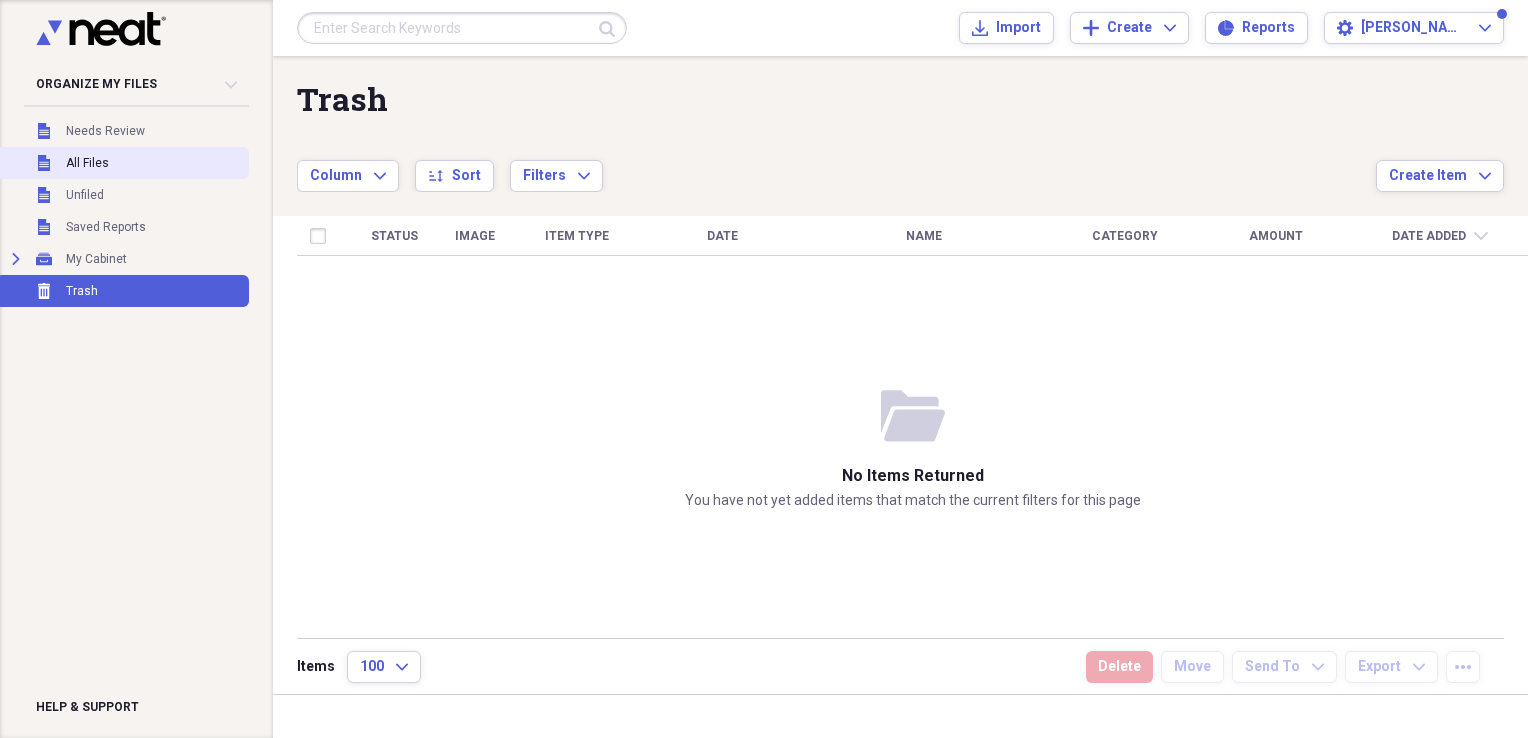 click on "All Files" at bounding box center (87, 163) 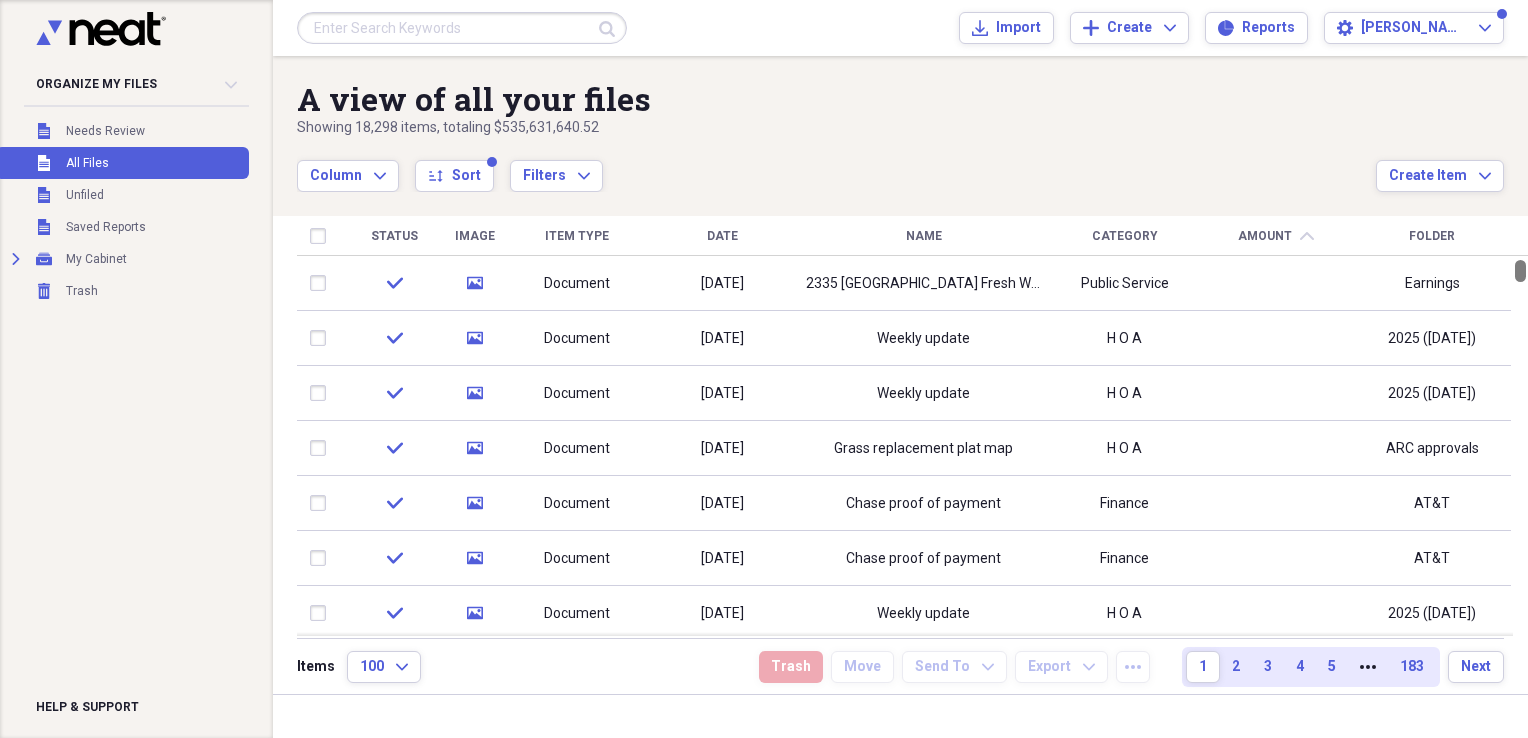 click at bounding box center (1520, 271) 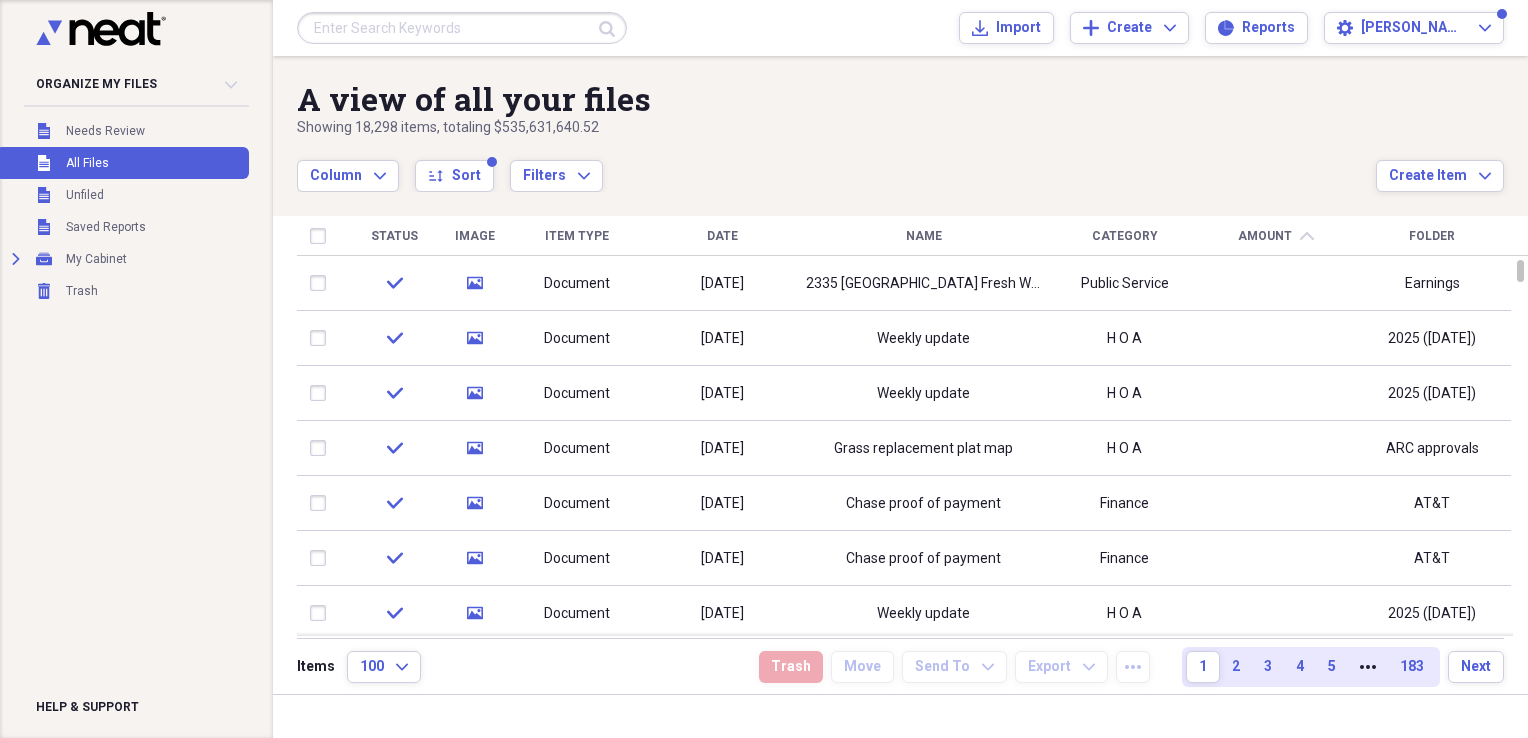 click at bounding box center (462, 28) 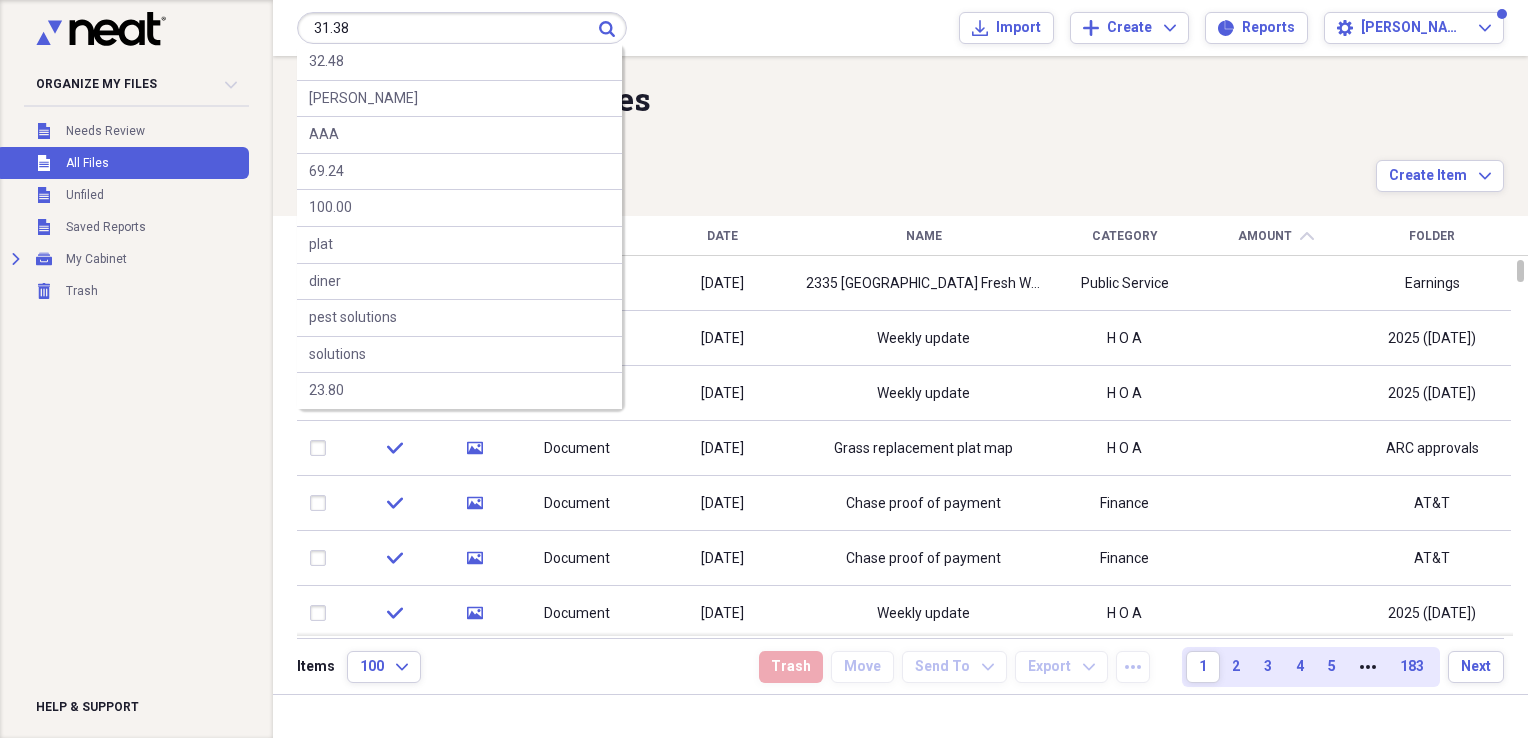 type on "31.38" 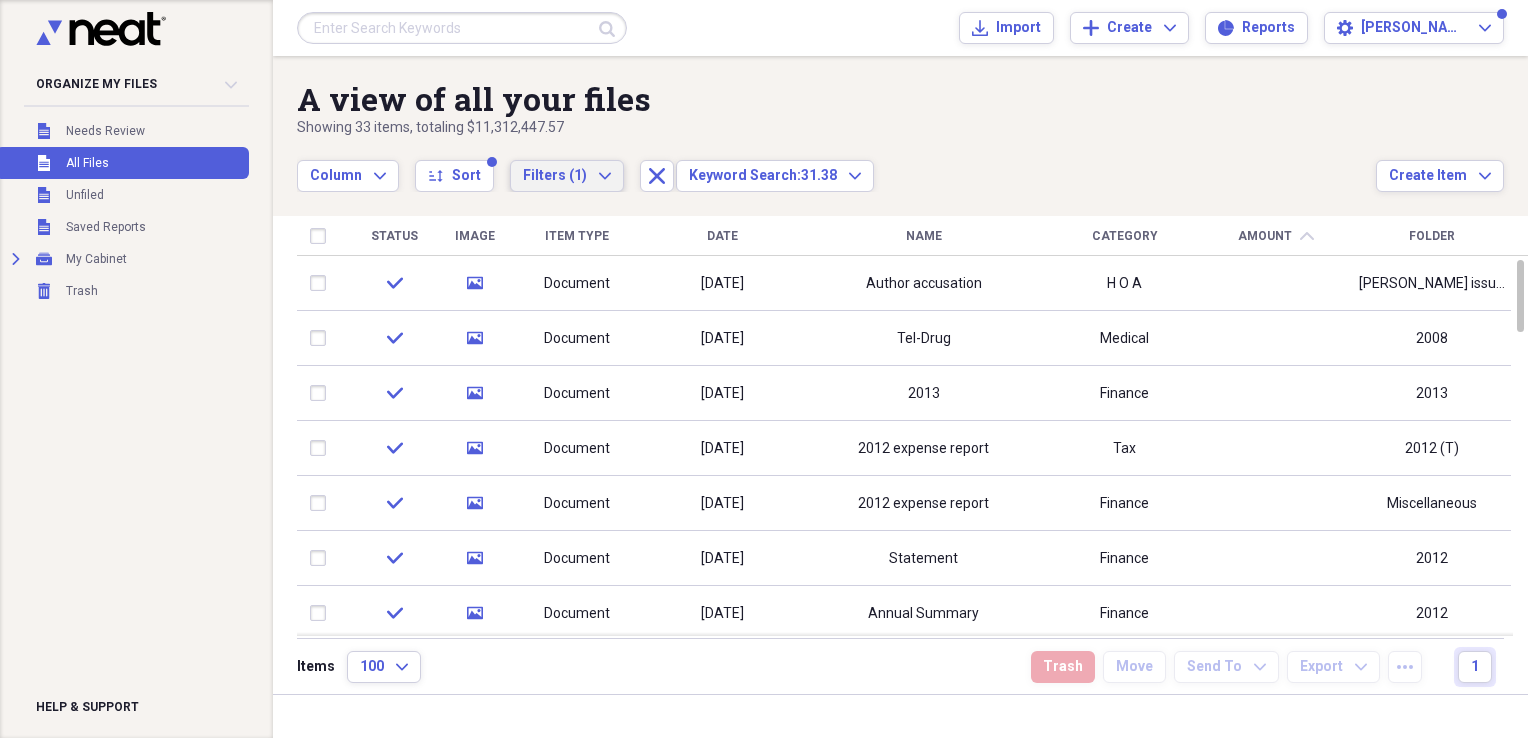 click on "Expand" 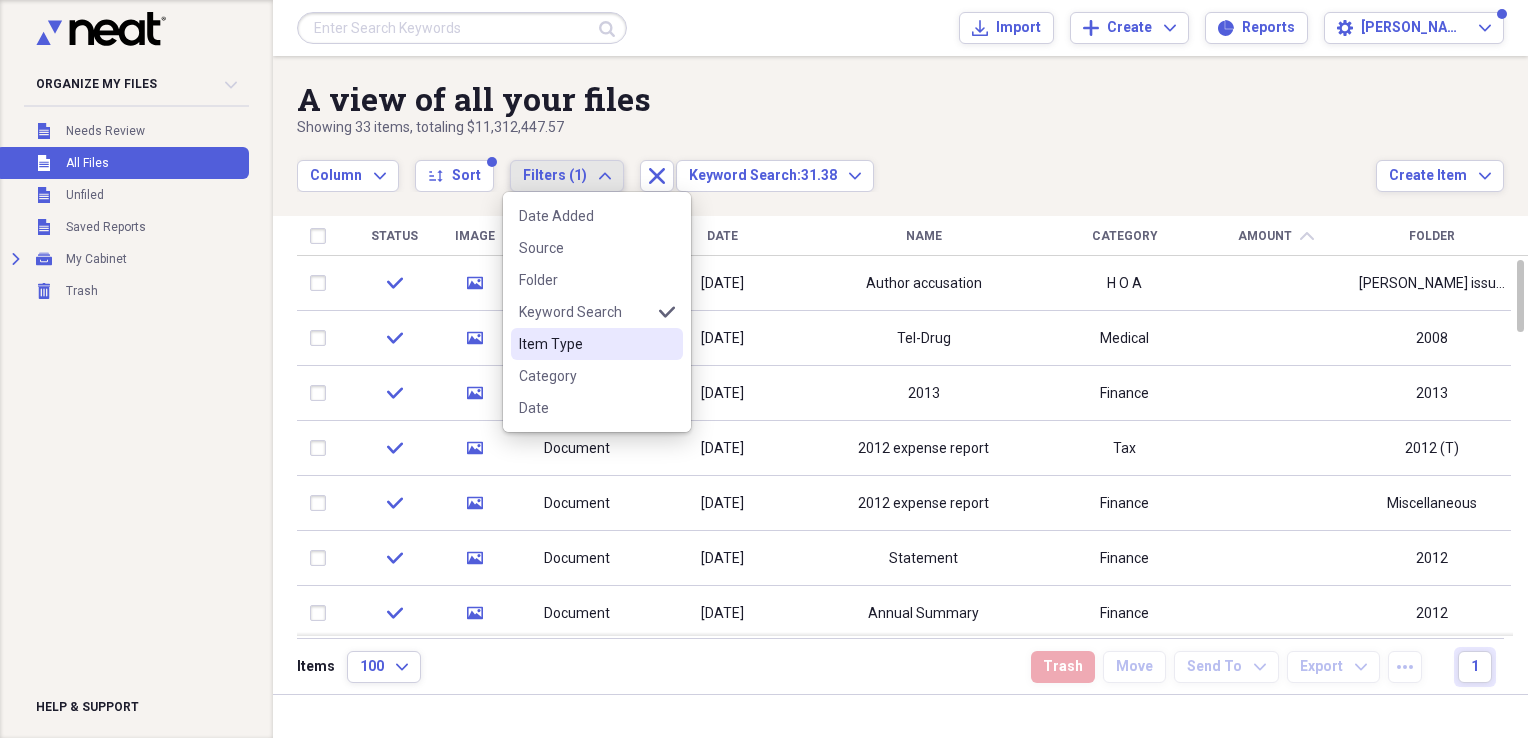 click on "Item Type" at bounding box center (585, 344) 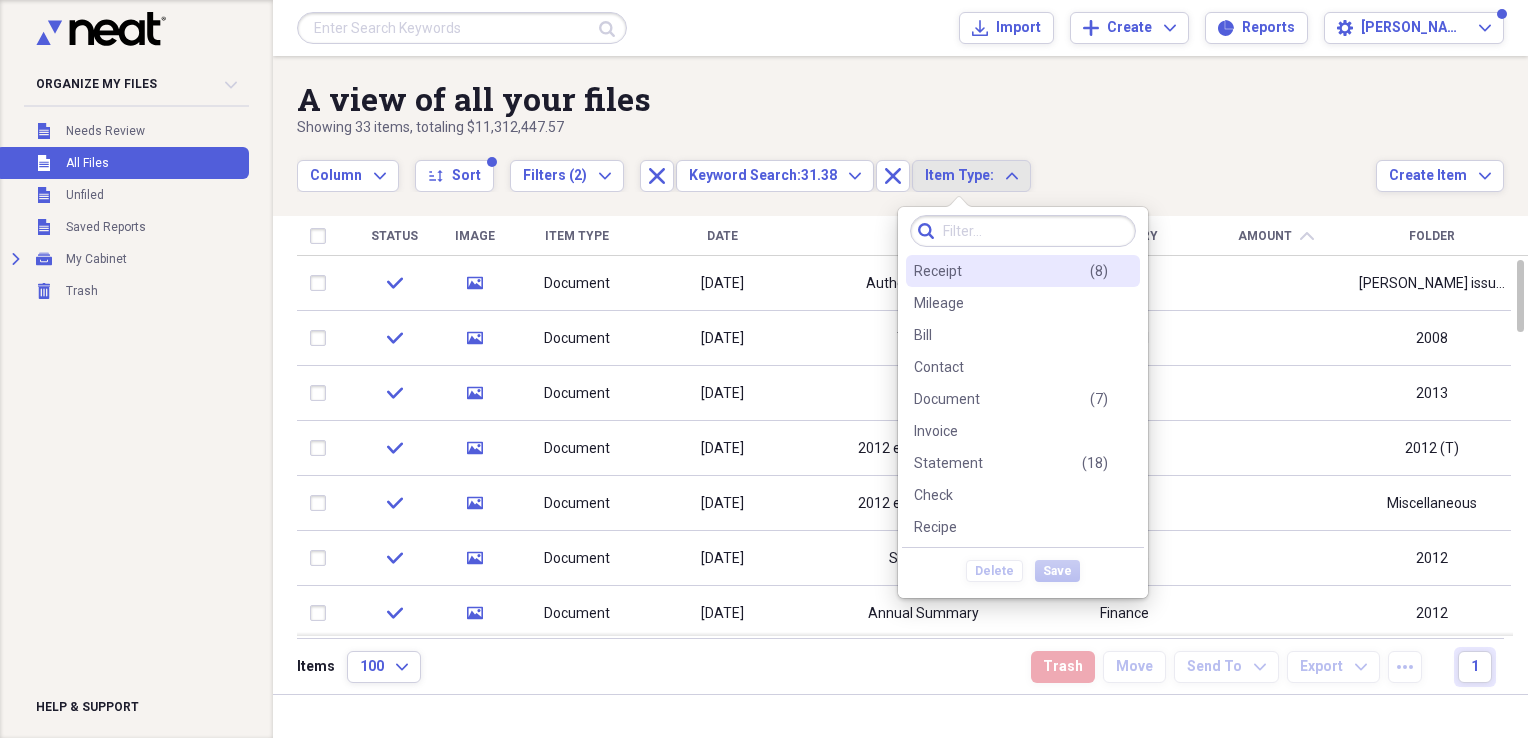 click on "Receipt" at bounding box center (938, 271) 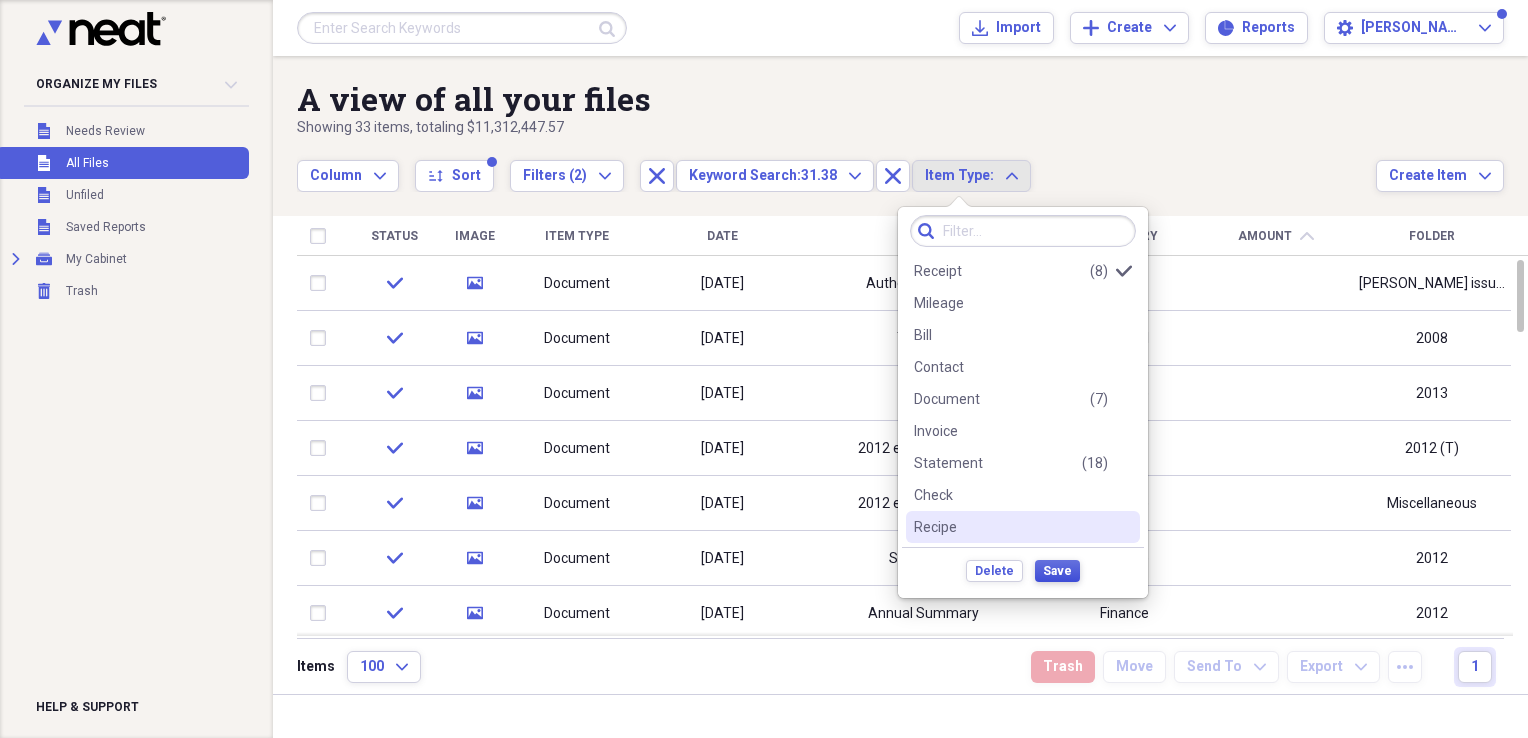 click on "Save" at bounding box center (1057, 571) 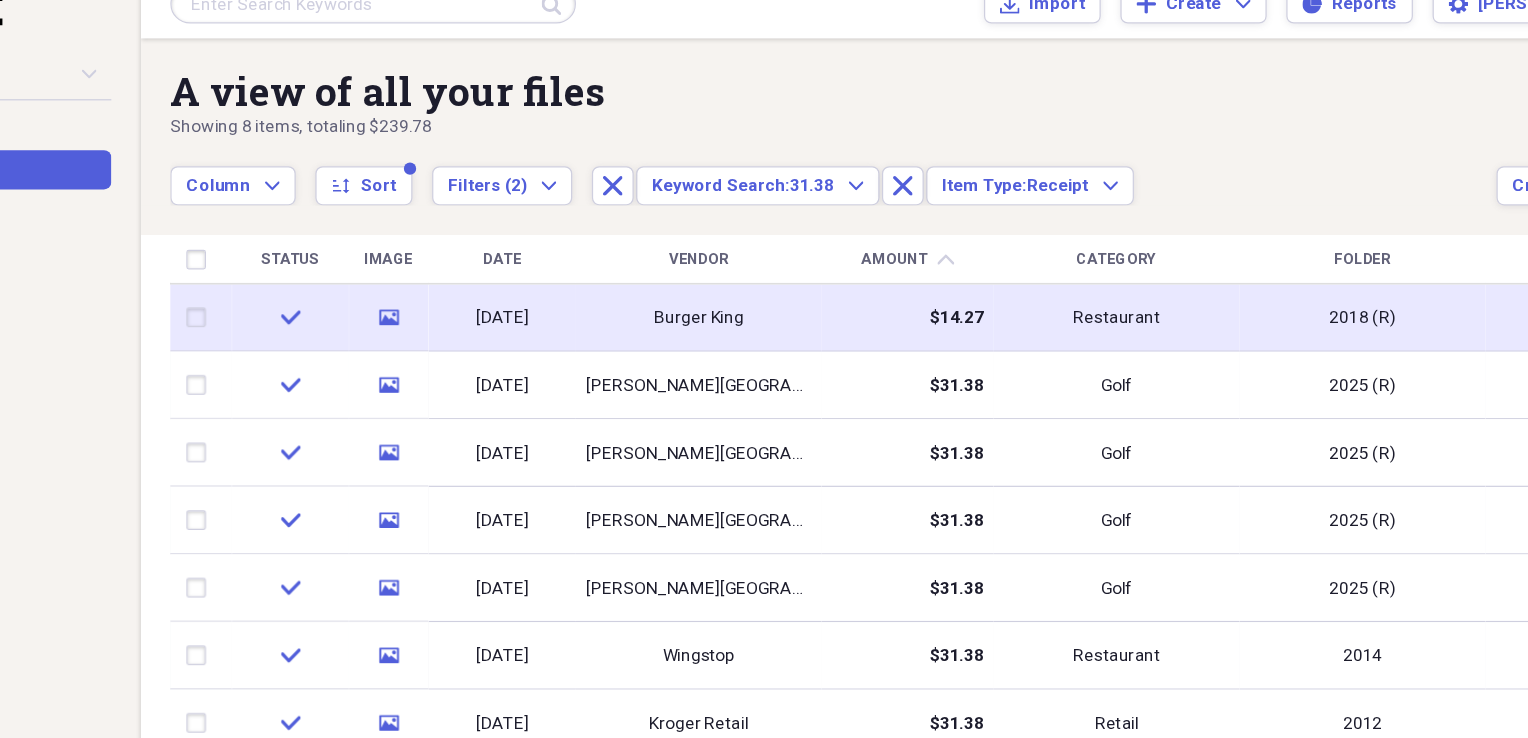 click 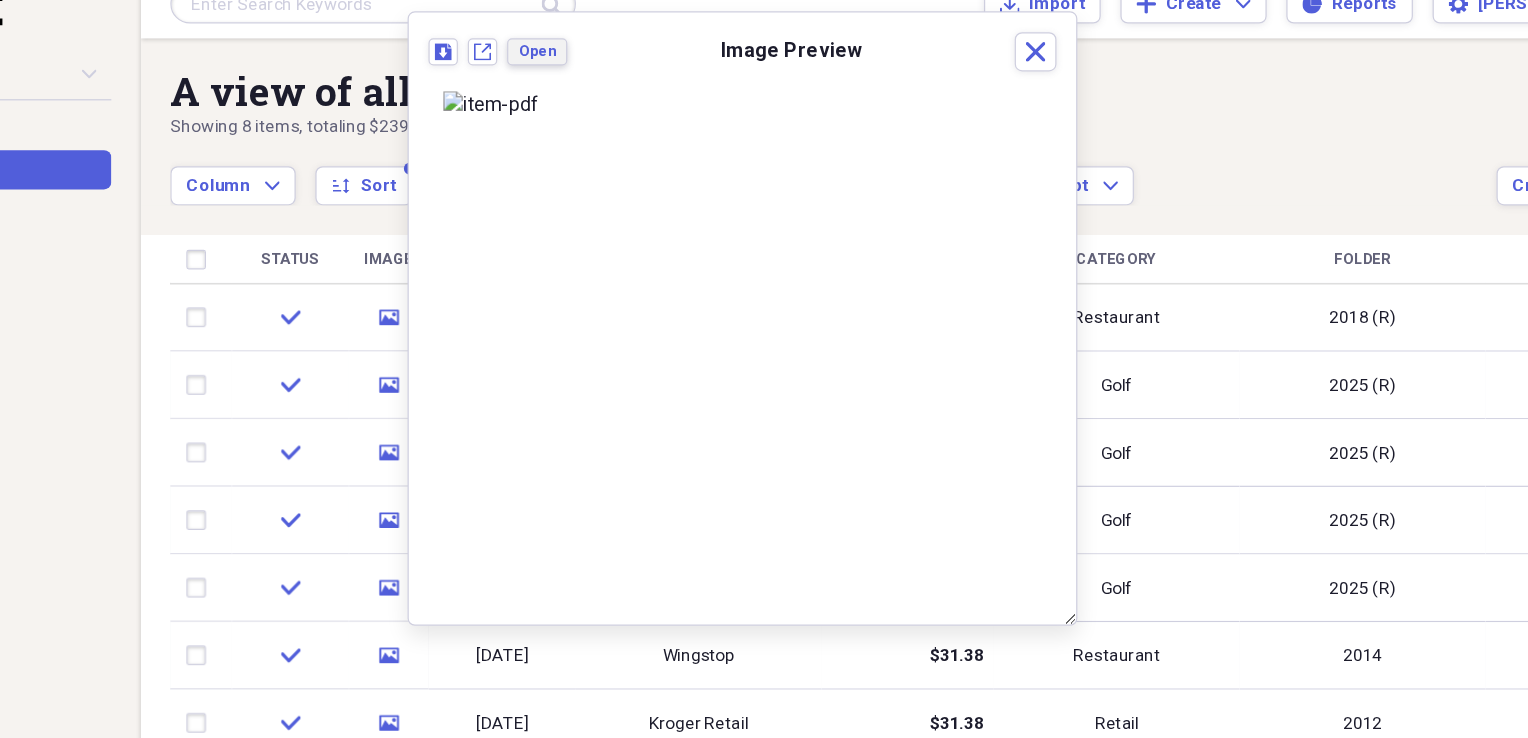 click on "Open" at bounding box center (595, 66) 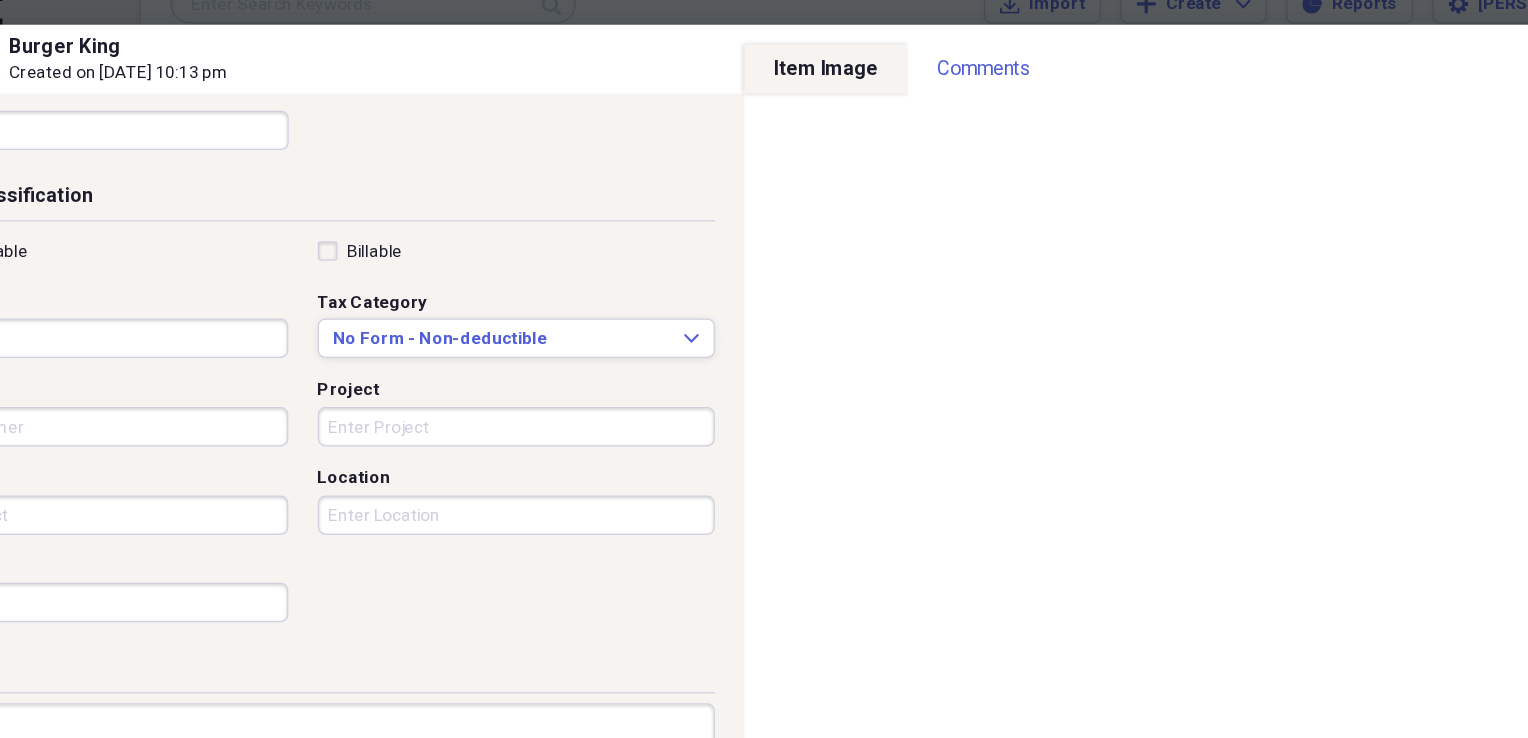 scroll, scrollTop: 0, scrollLeft: 0, axis: both 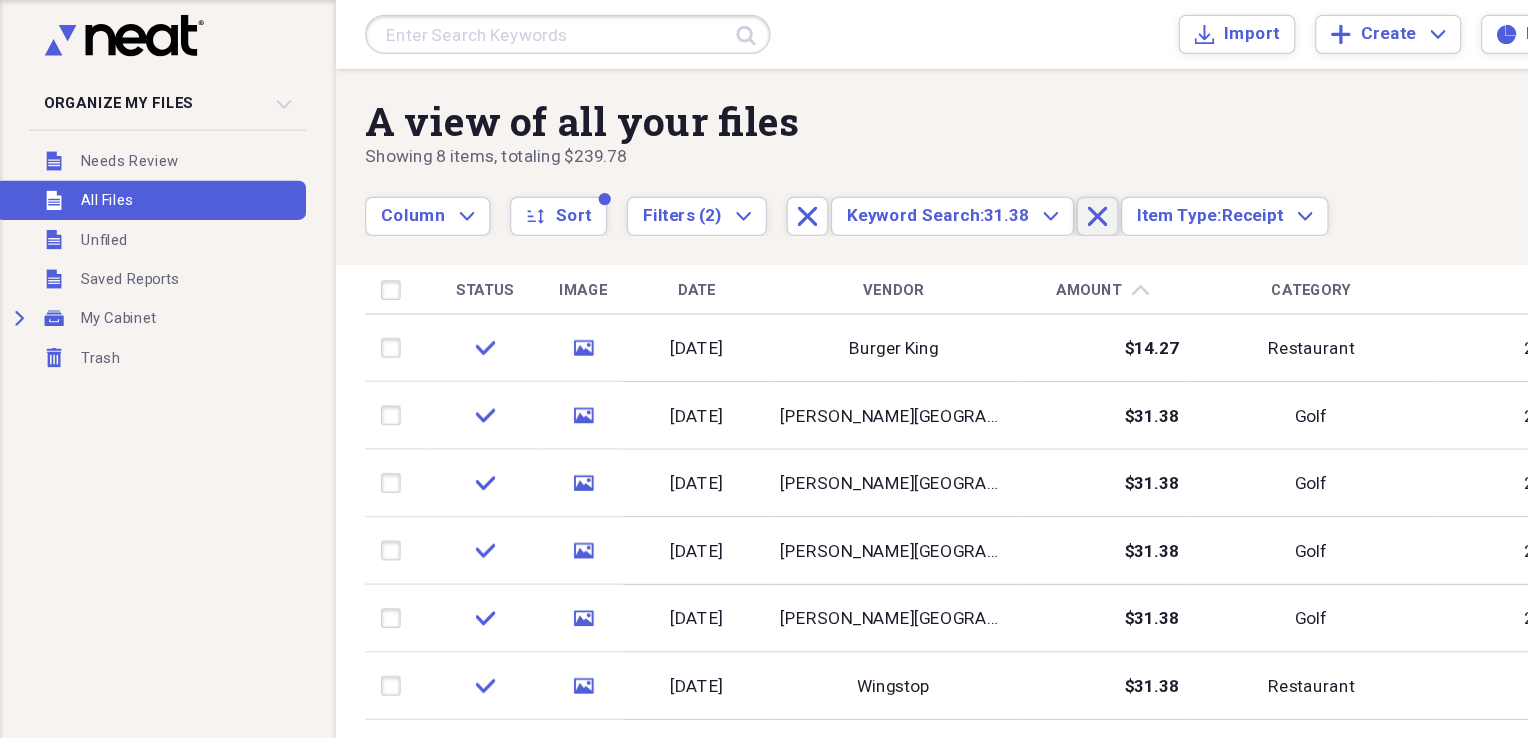 click on "Close" at bounding box center (893, 176) 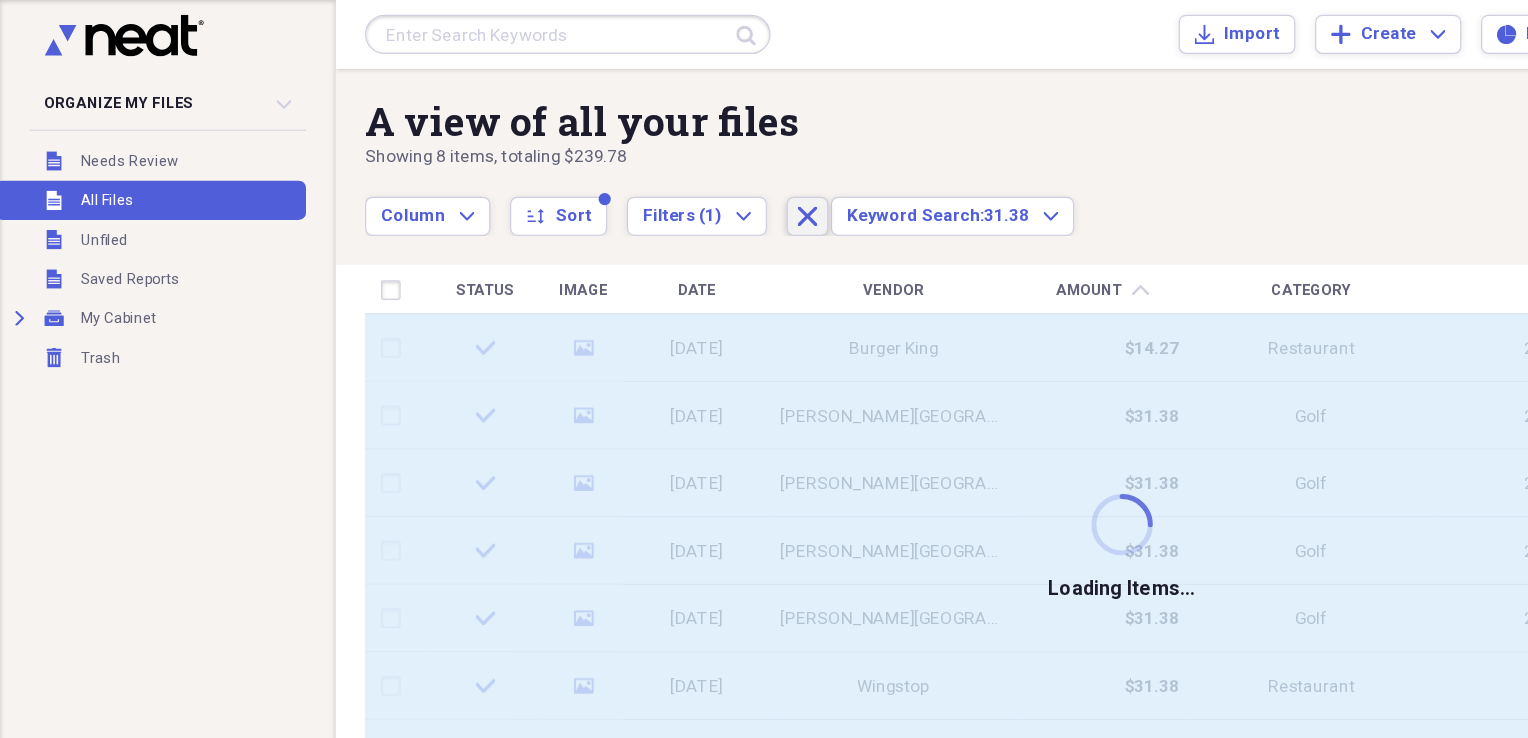 click on "Close" 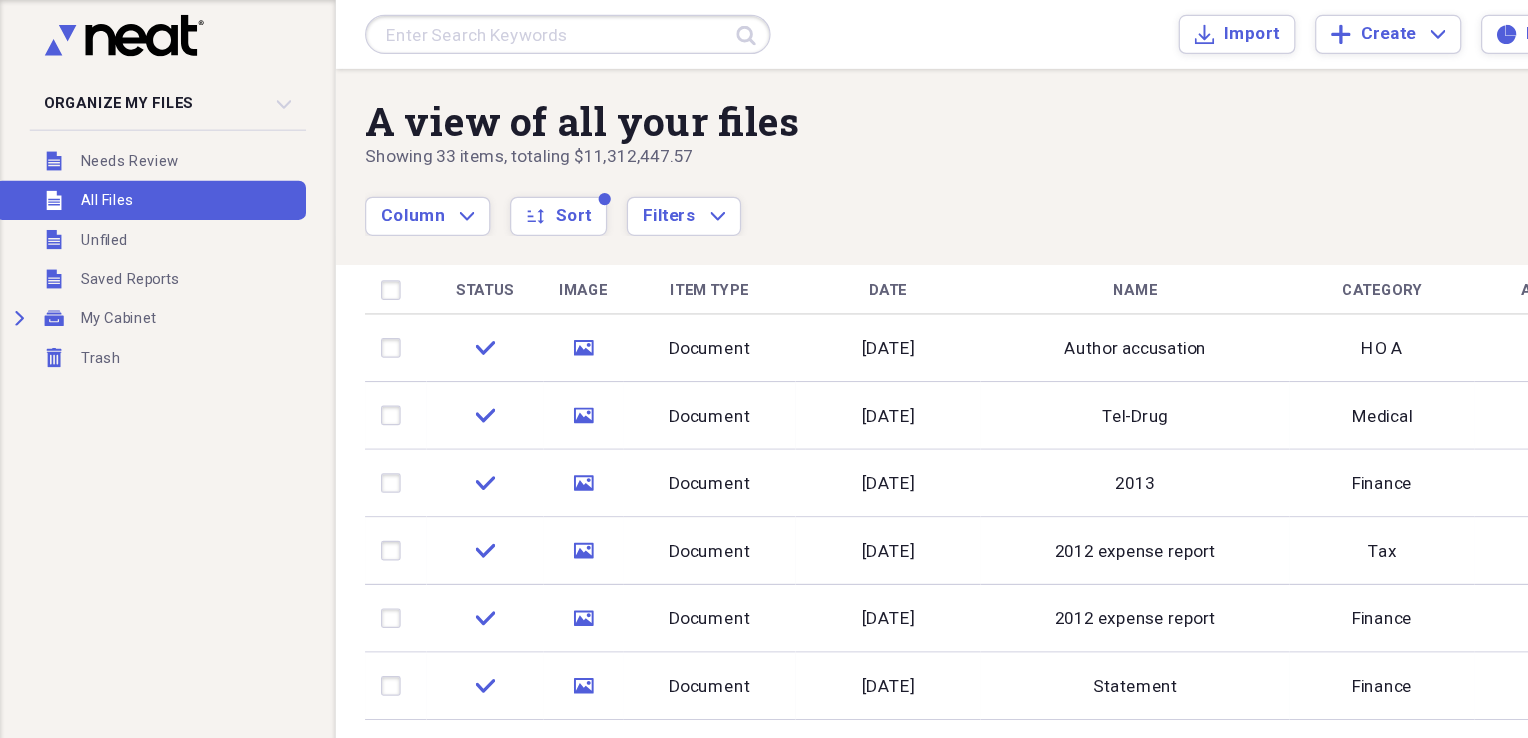 click on "All Files" at bounding box center [87, 163] 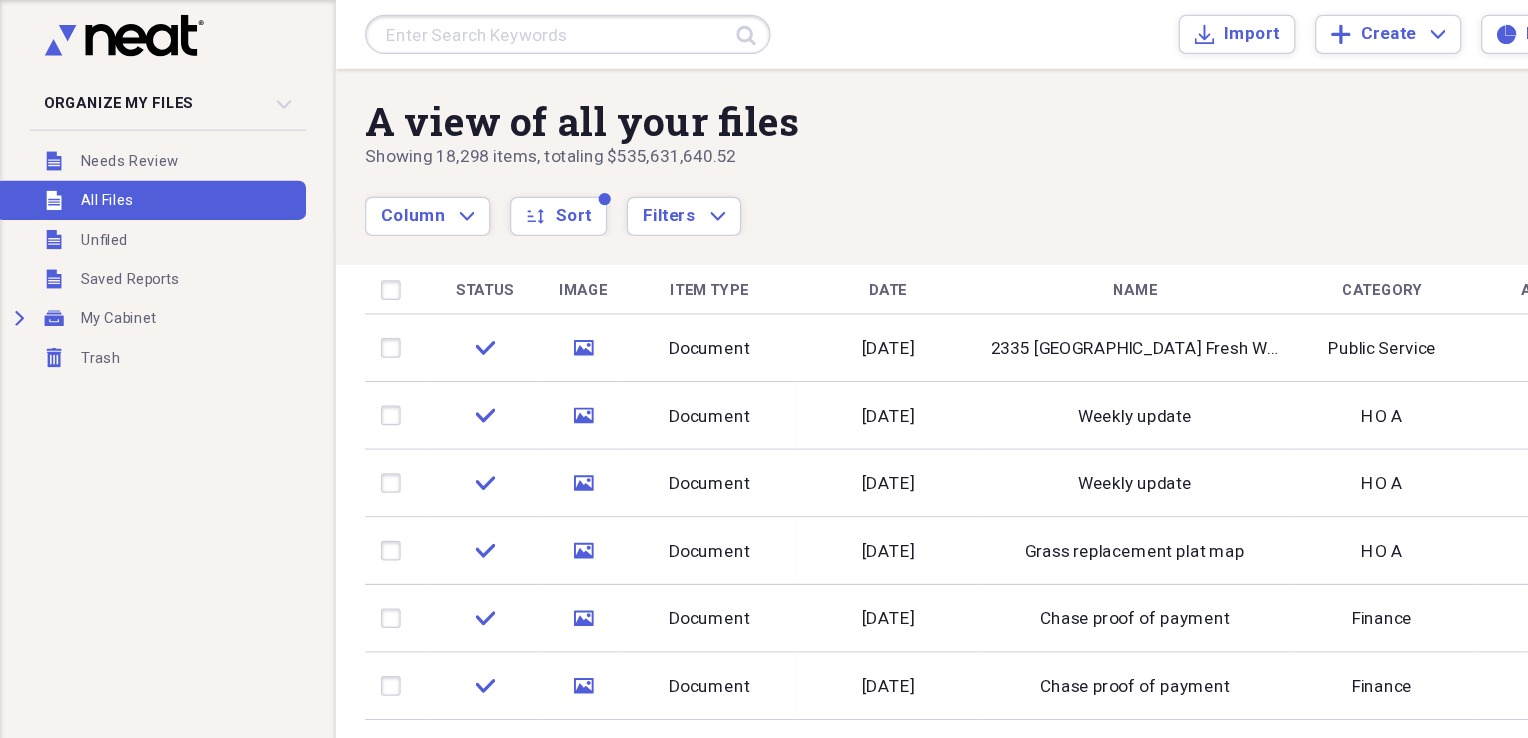 click at bounding box center (462, 28) 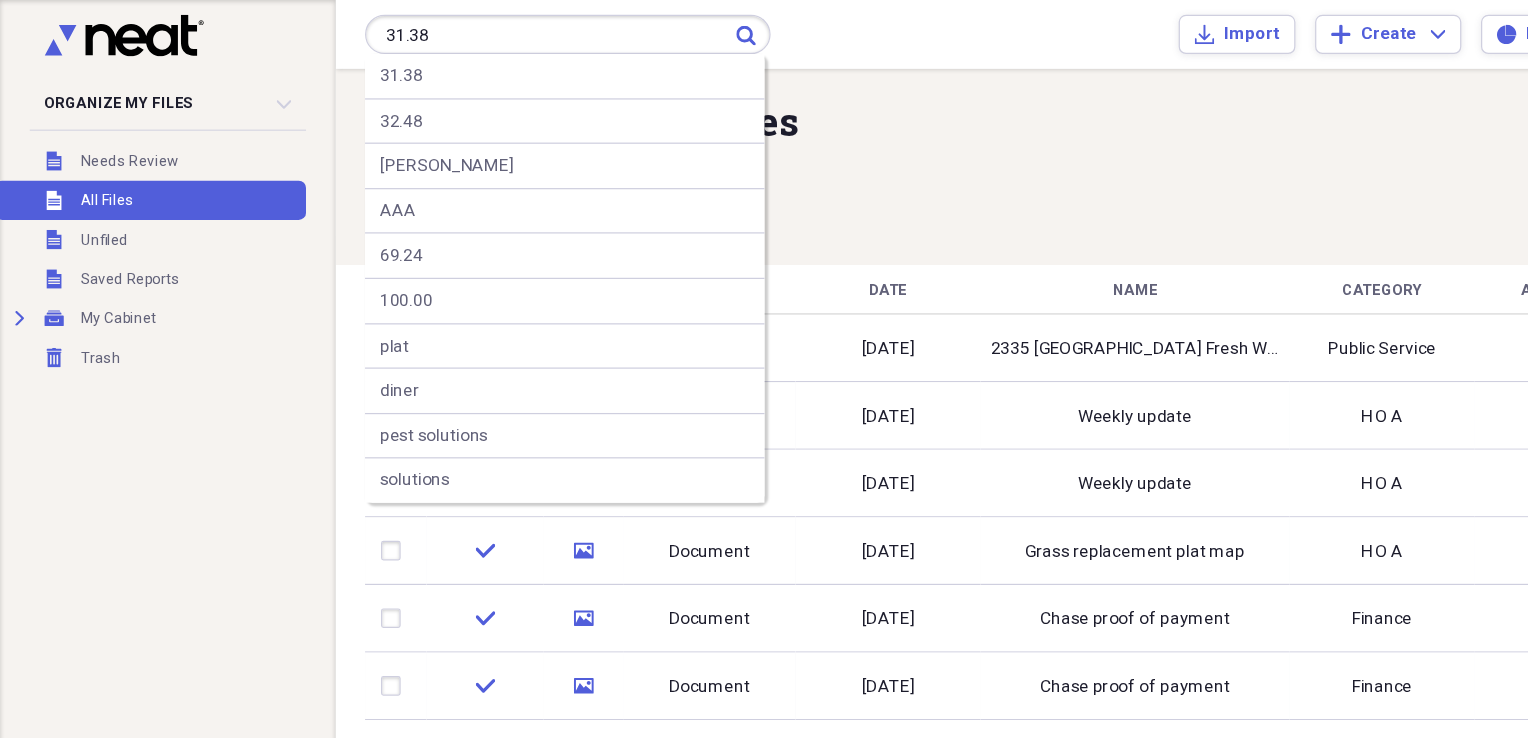 type on "31.38" 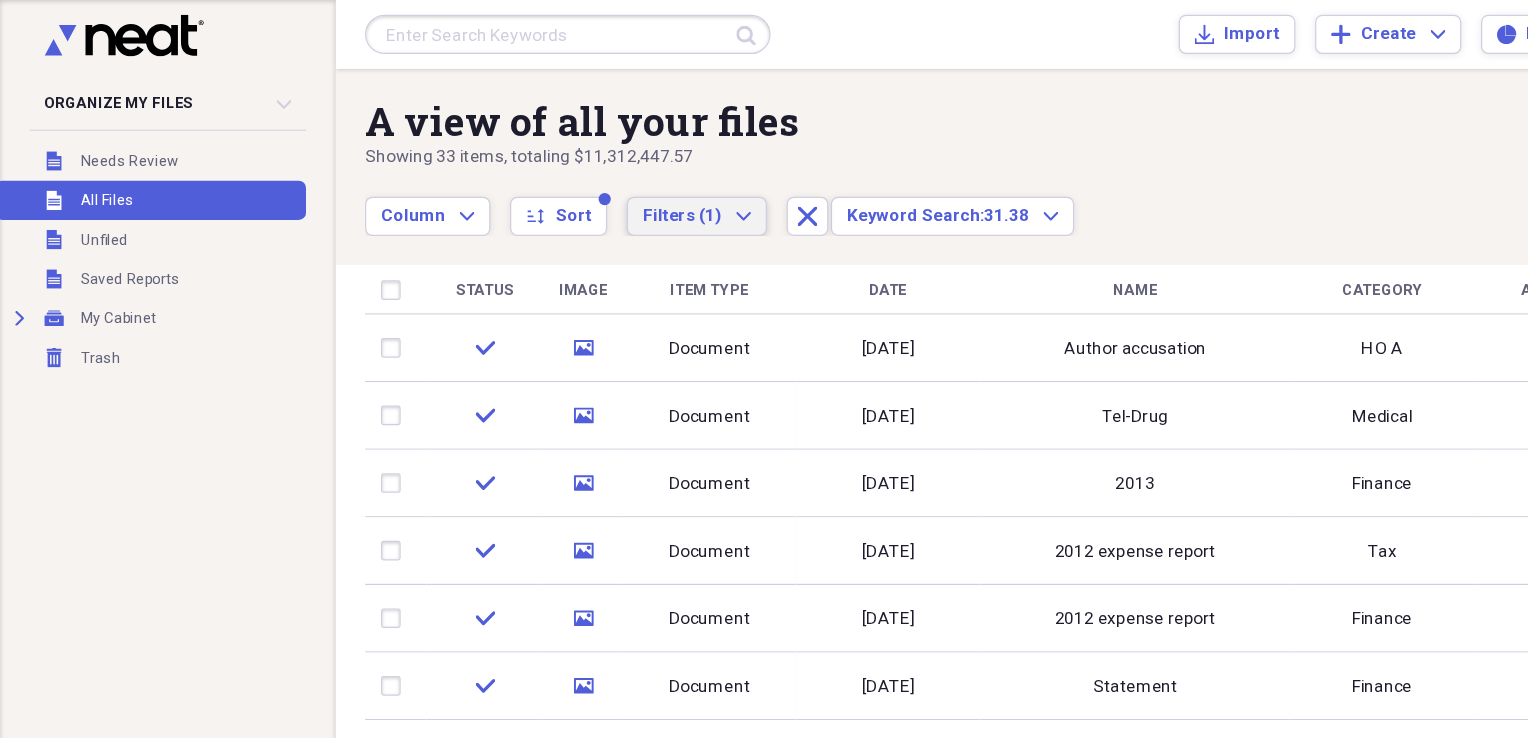 click on "Expand" 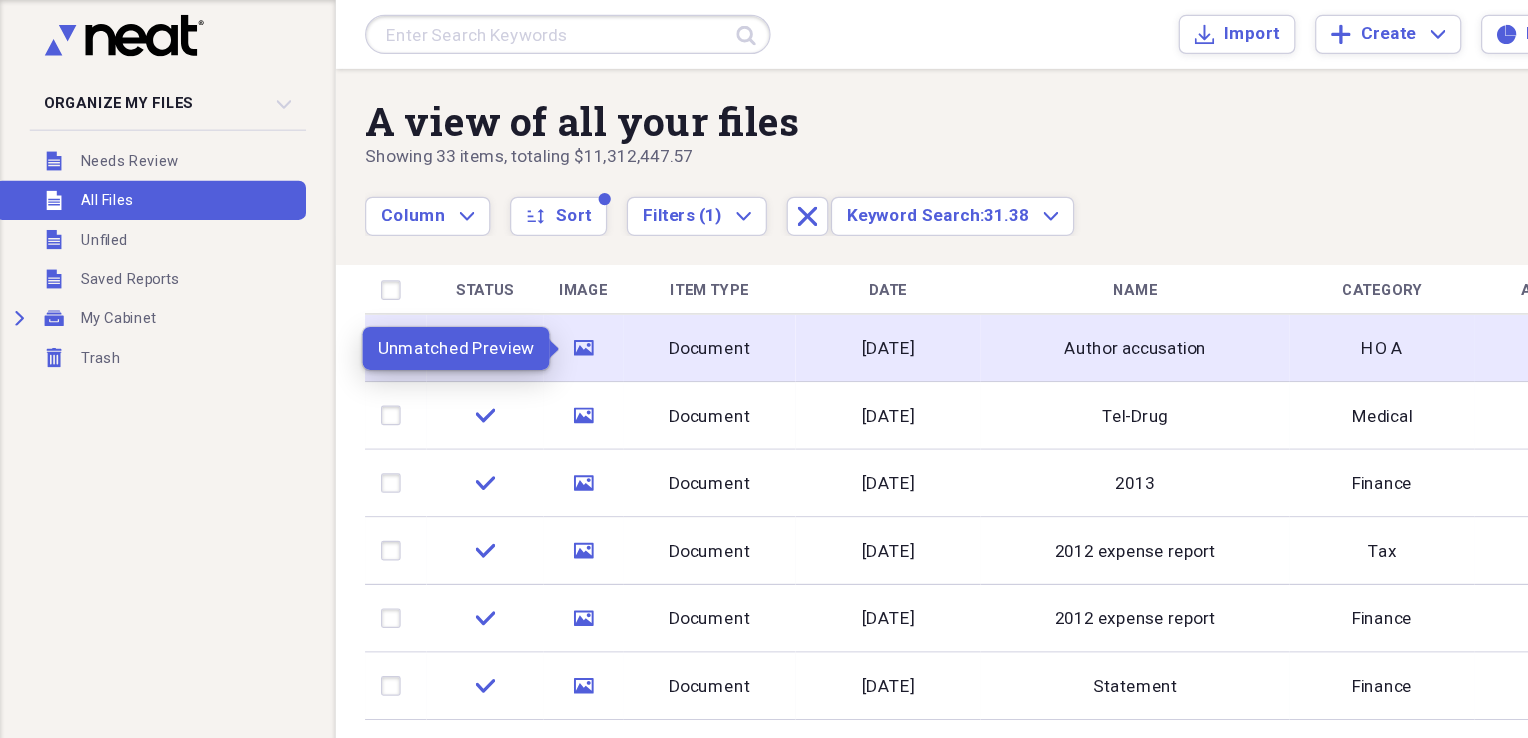 click 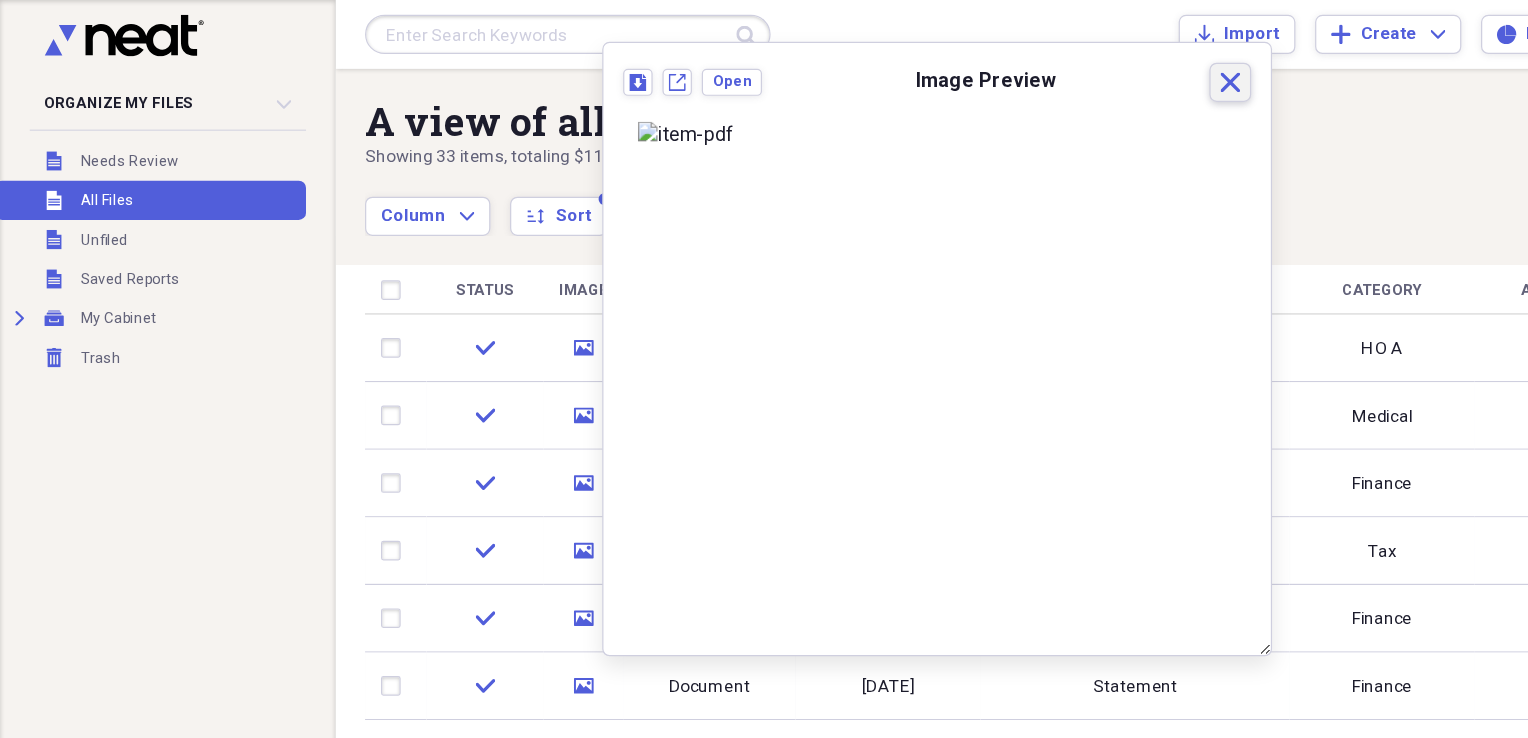 click 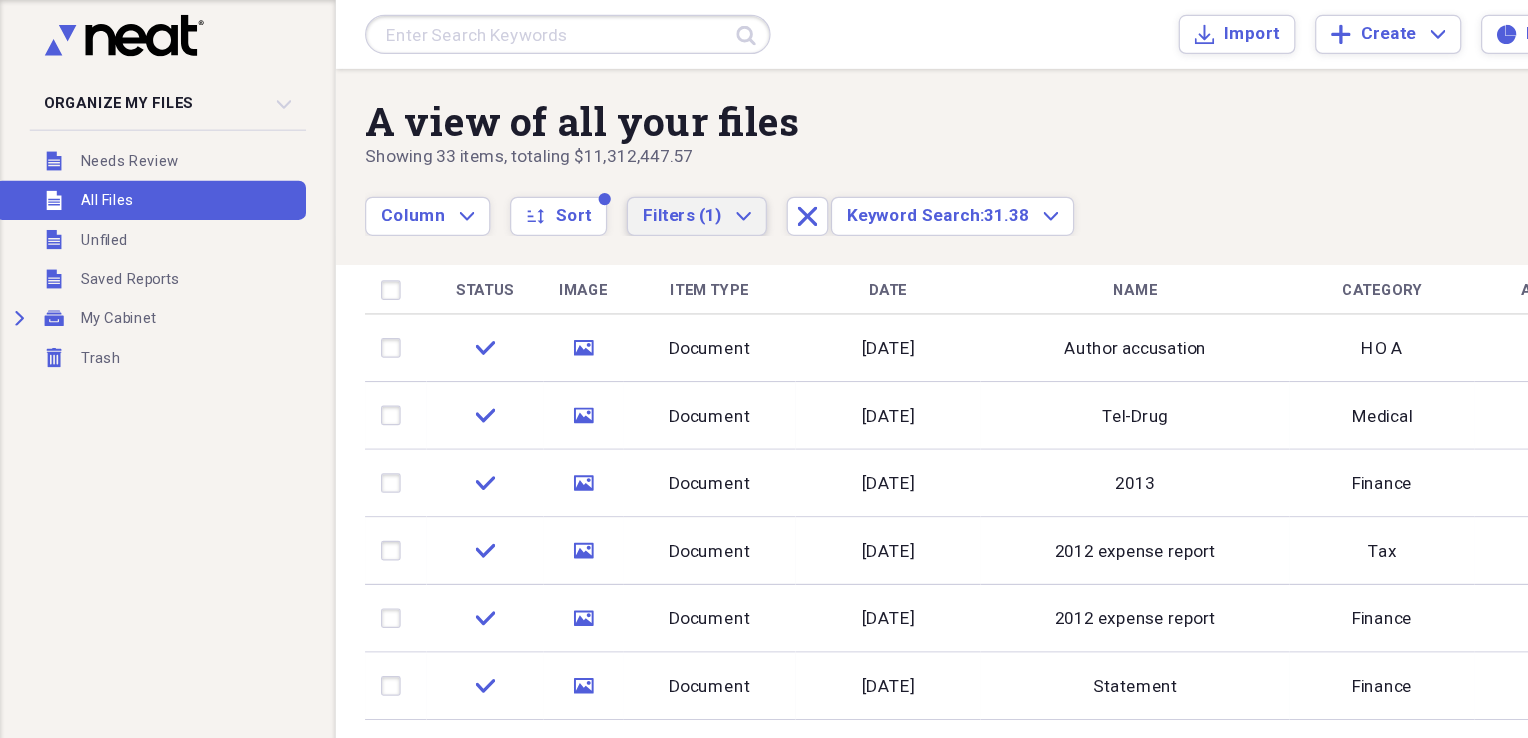 click on "Expand" 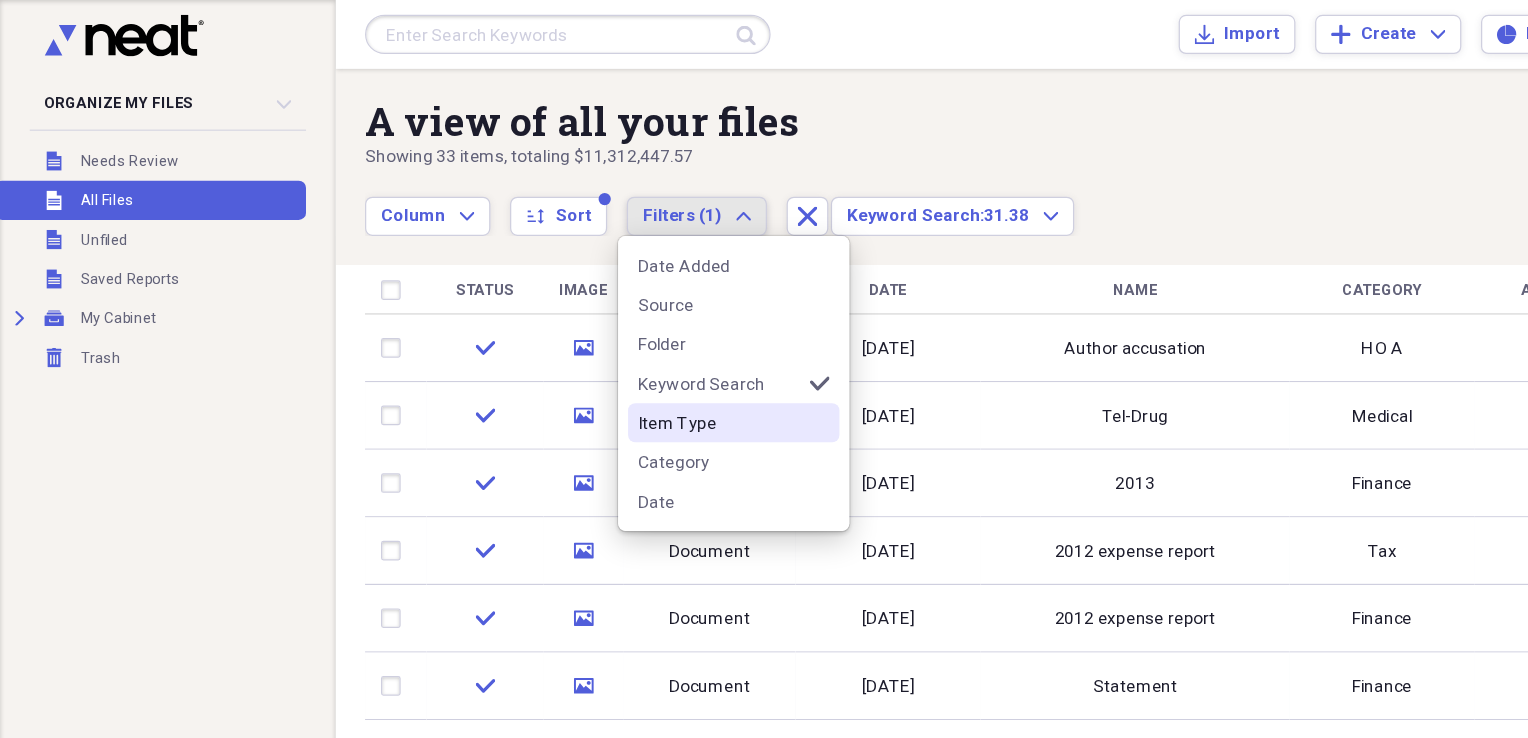 click on "Item Type" at bounding box center (585, 344) 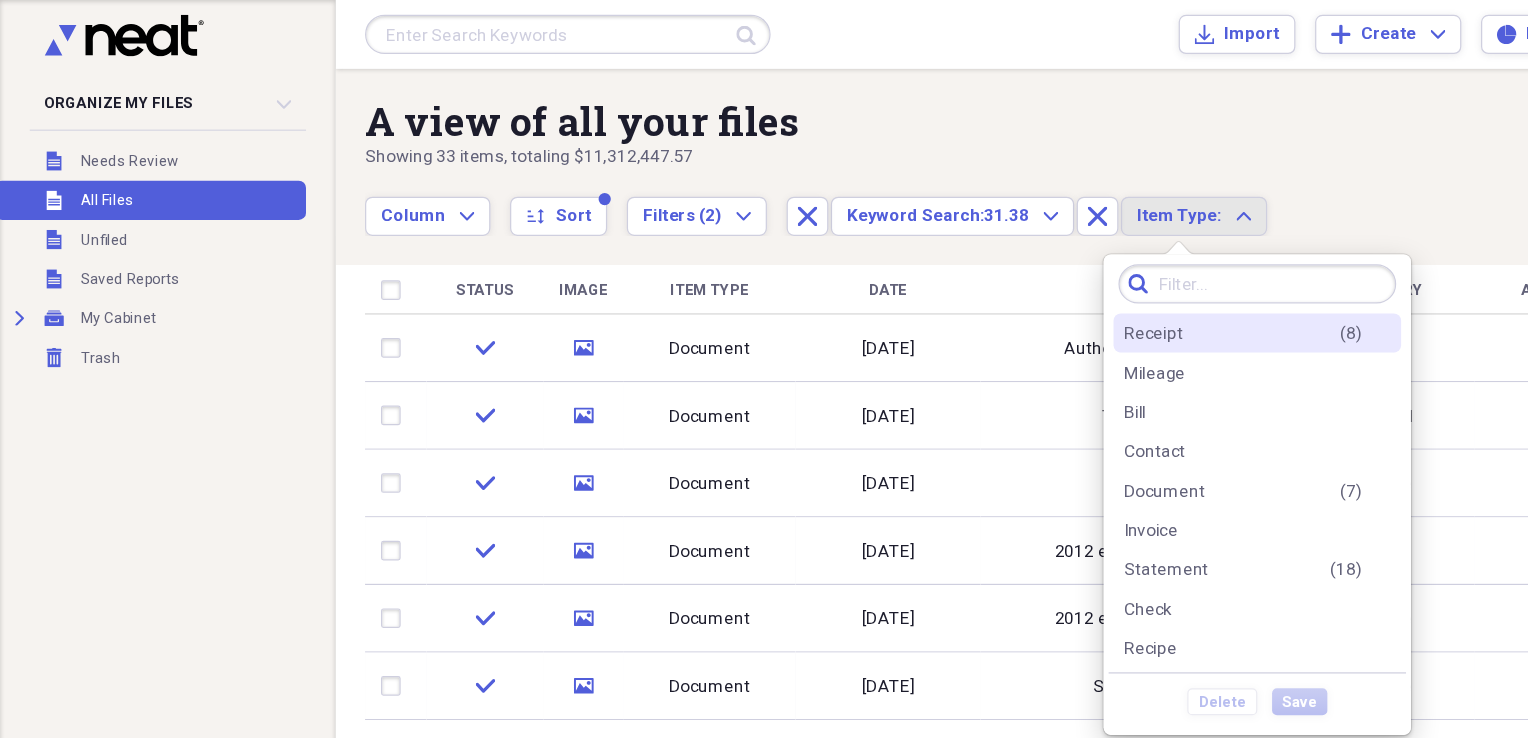 click on "Receipt" at bounding box center [938, 271] 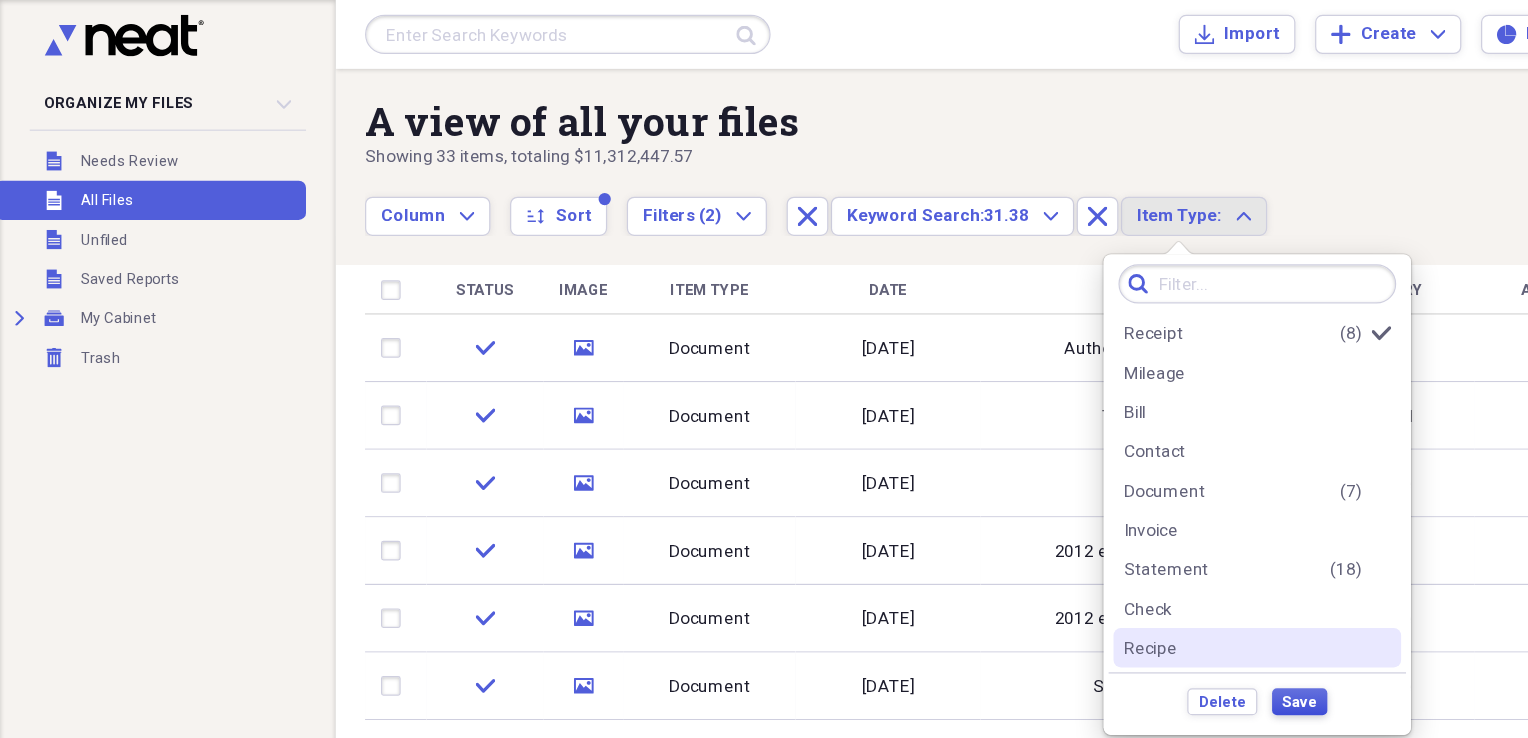 click on "Save" at bounding box center (1057, 571) 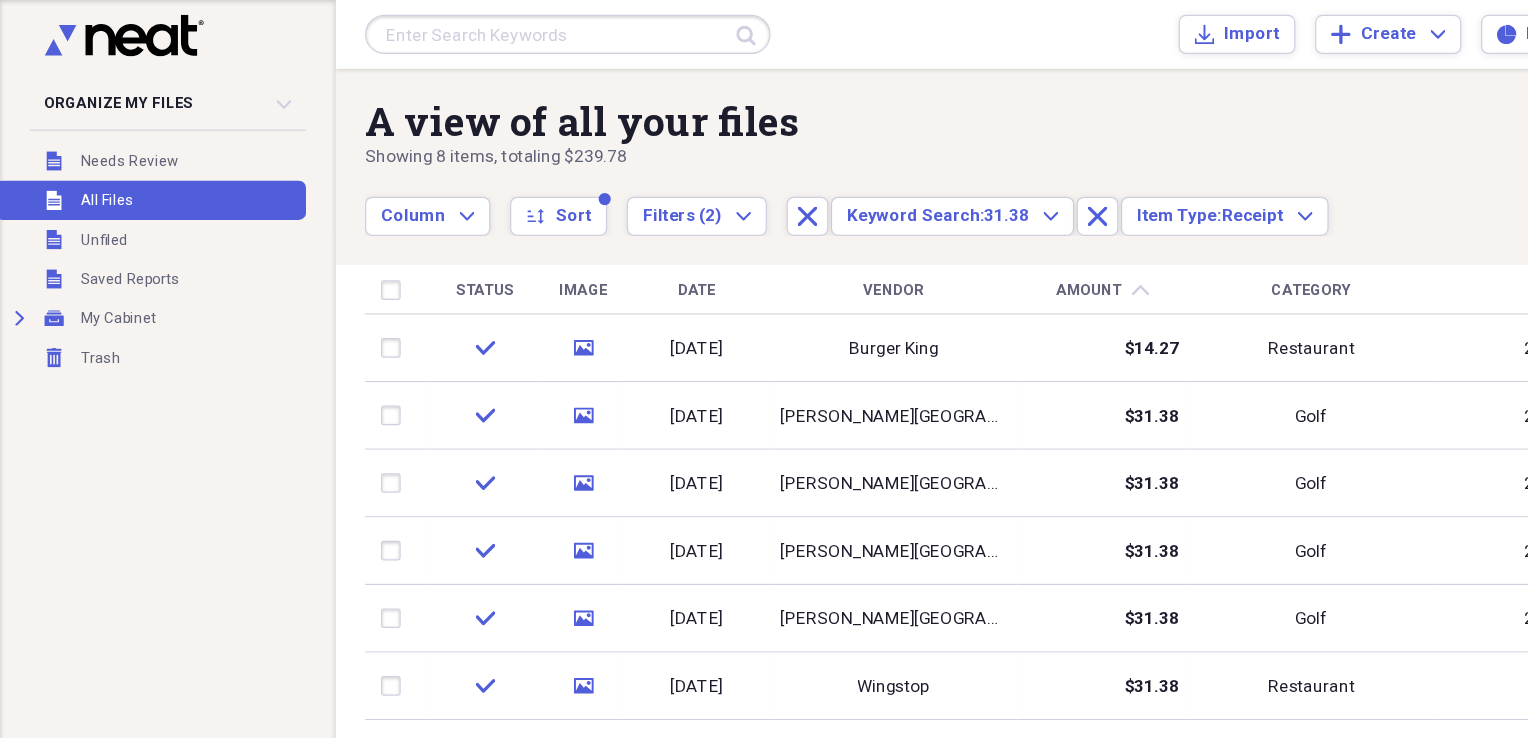 click on "Date" at bounding box center (567, 236) 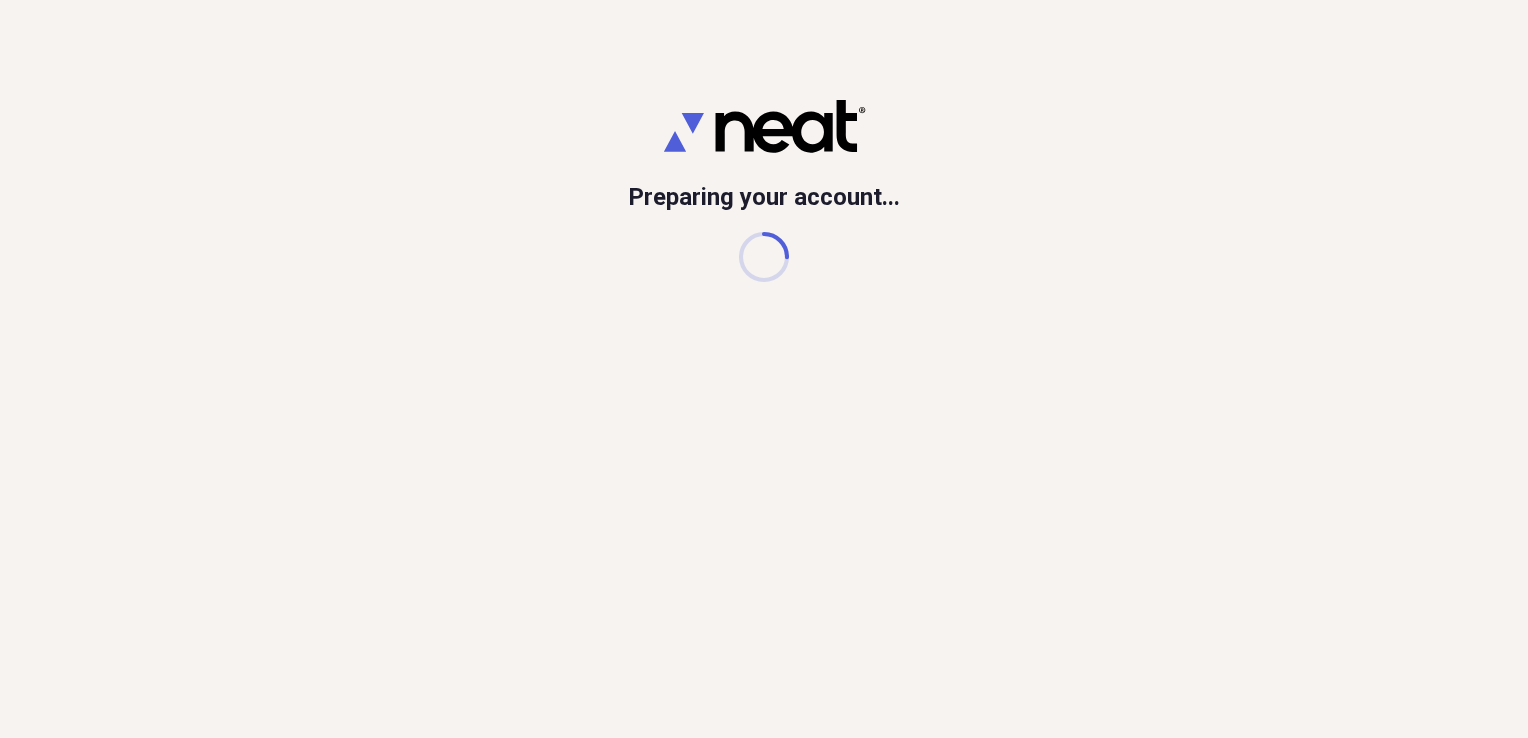 scroll, scrollTop: 0, scrollLeft: 0, axis: both 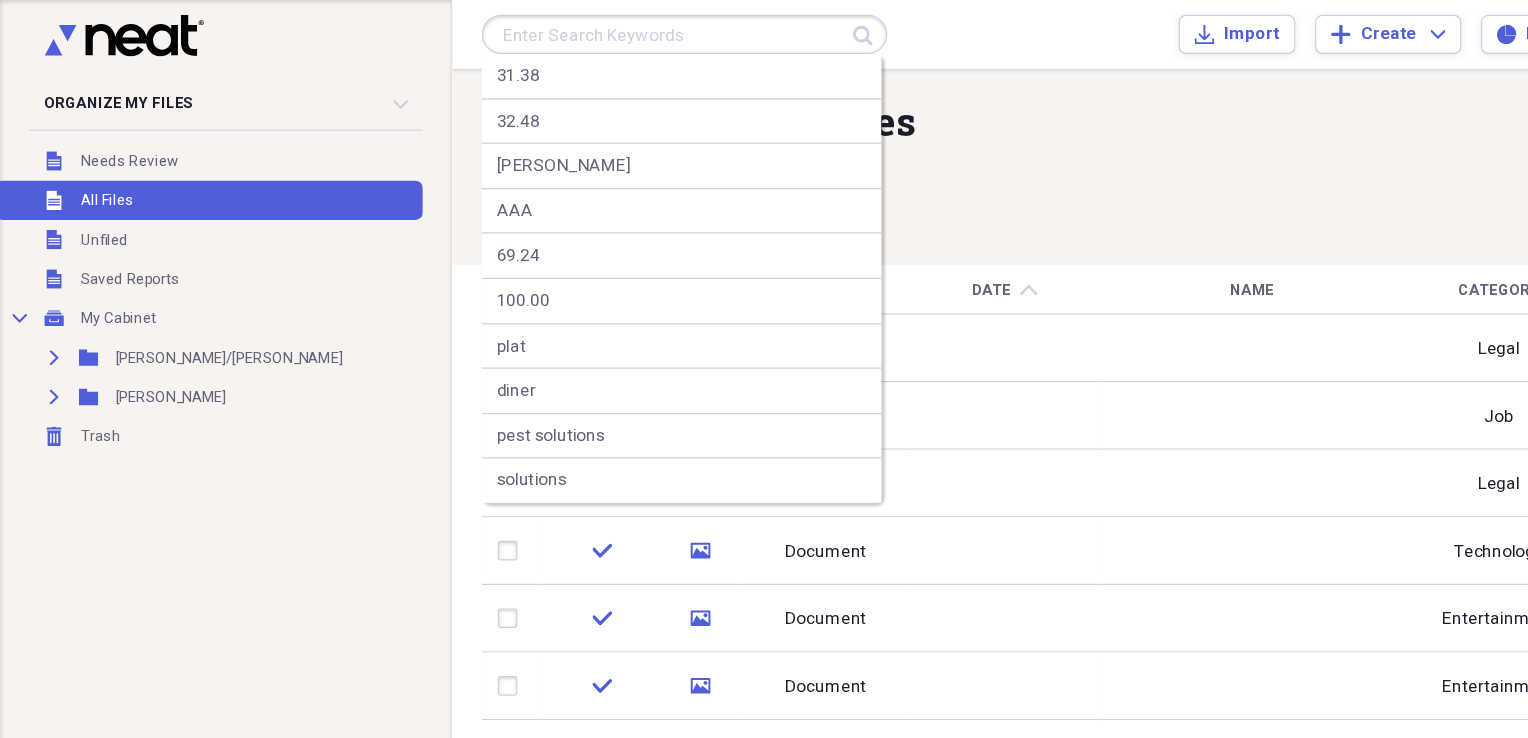 click at bounding box center (557, 28) 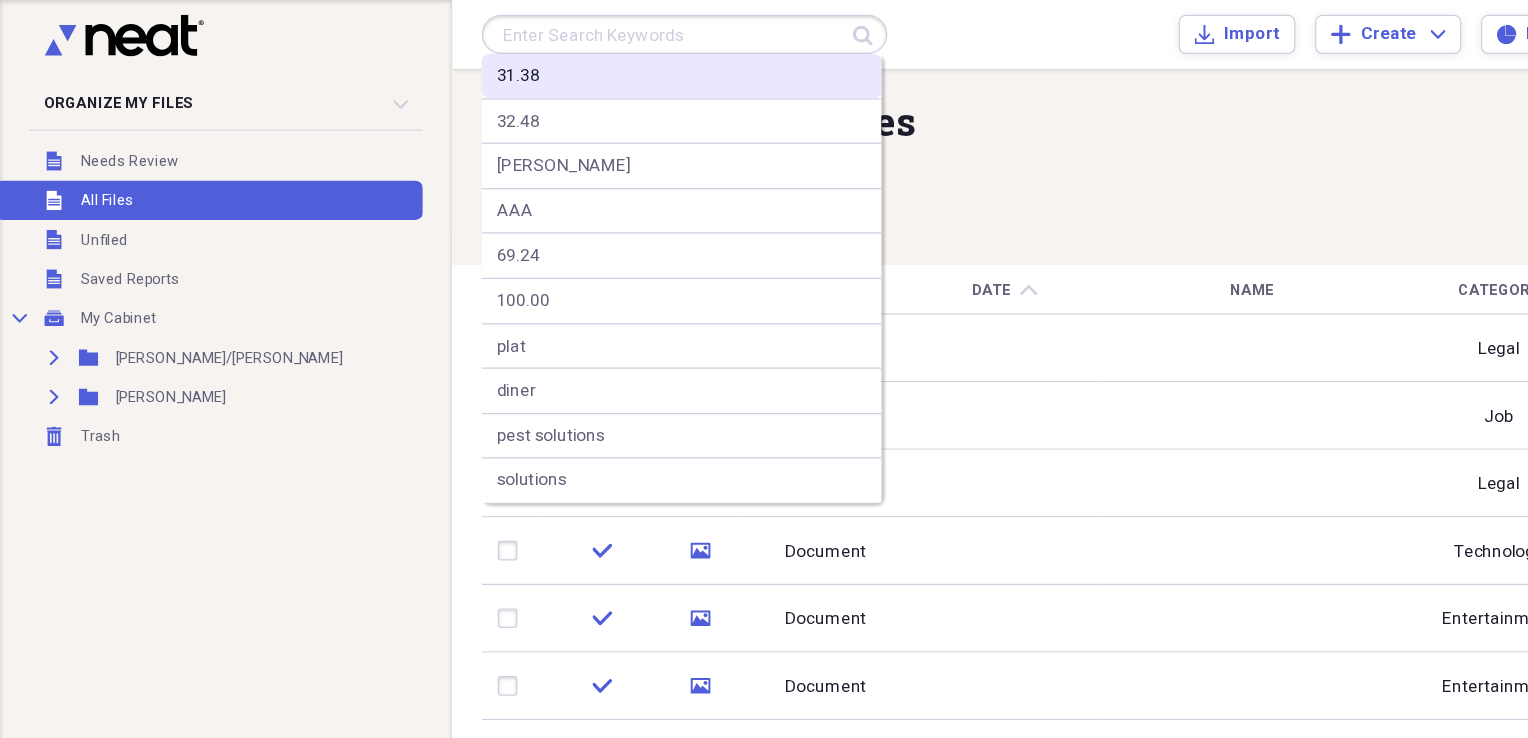 click on "31.38" at bounding box center (421, 62) 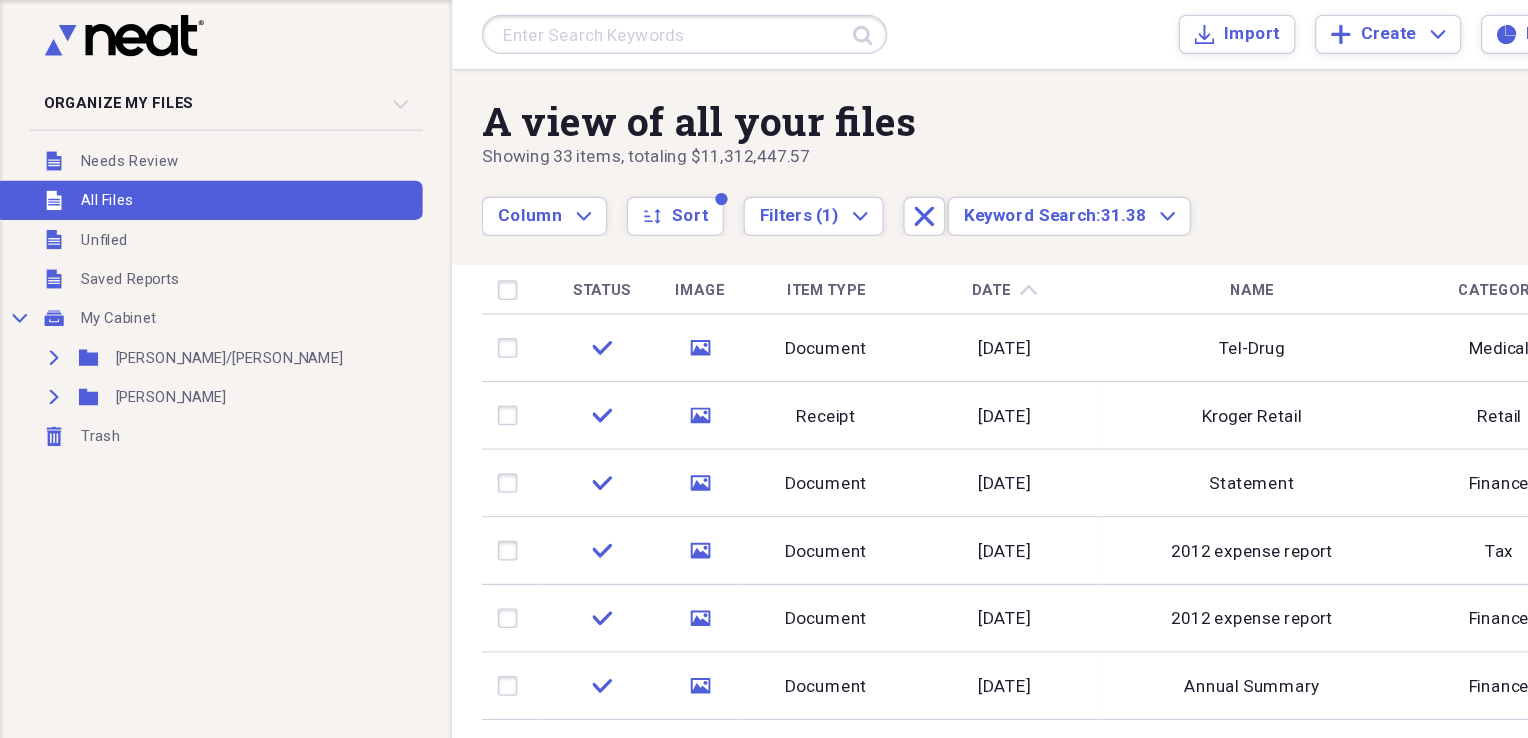 click on "A view of all your files" at bounding box center [884, 99] 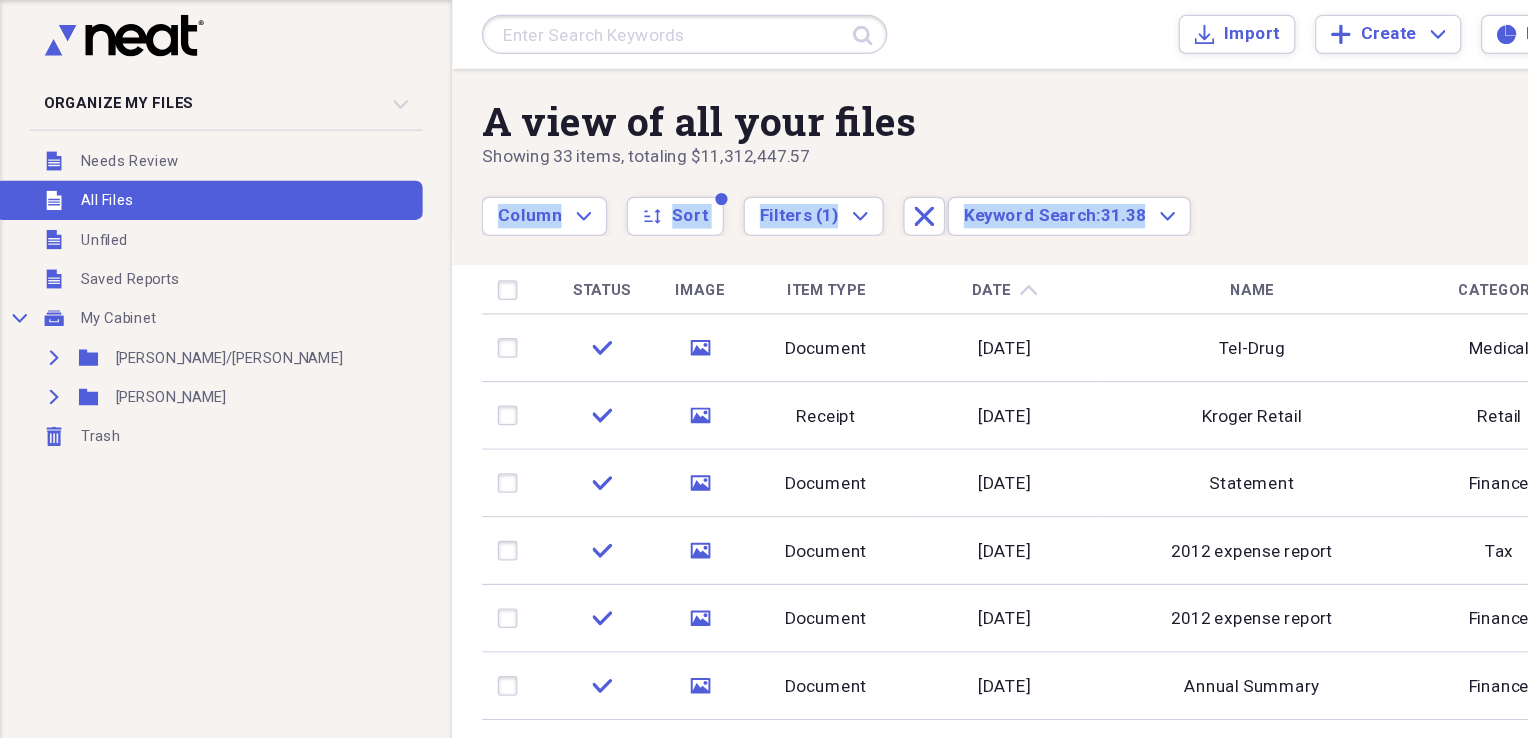 drag, startPoint x: 1241, startPoint y: 119, endPoint x: 1245, endPoint y: 170, distance: 51.156624 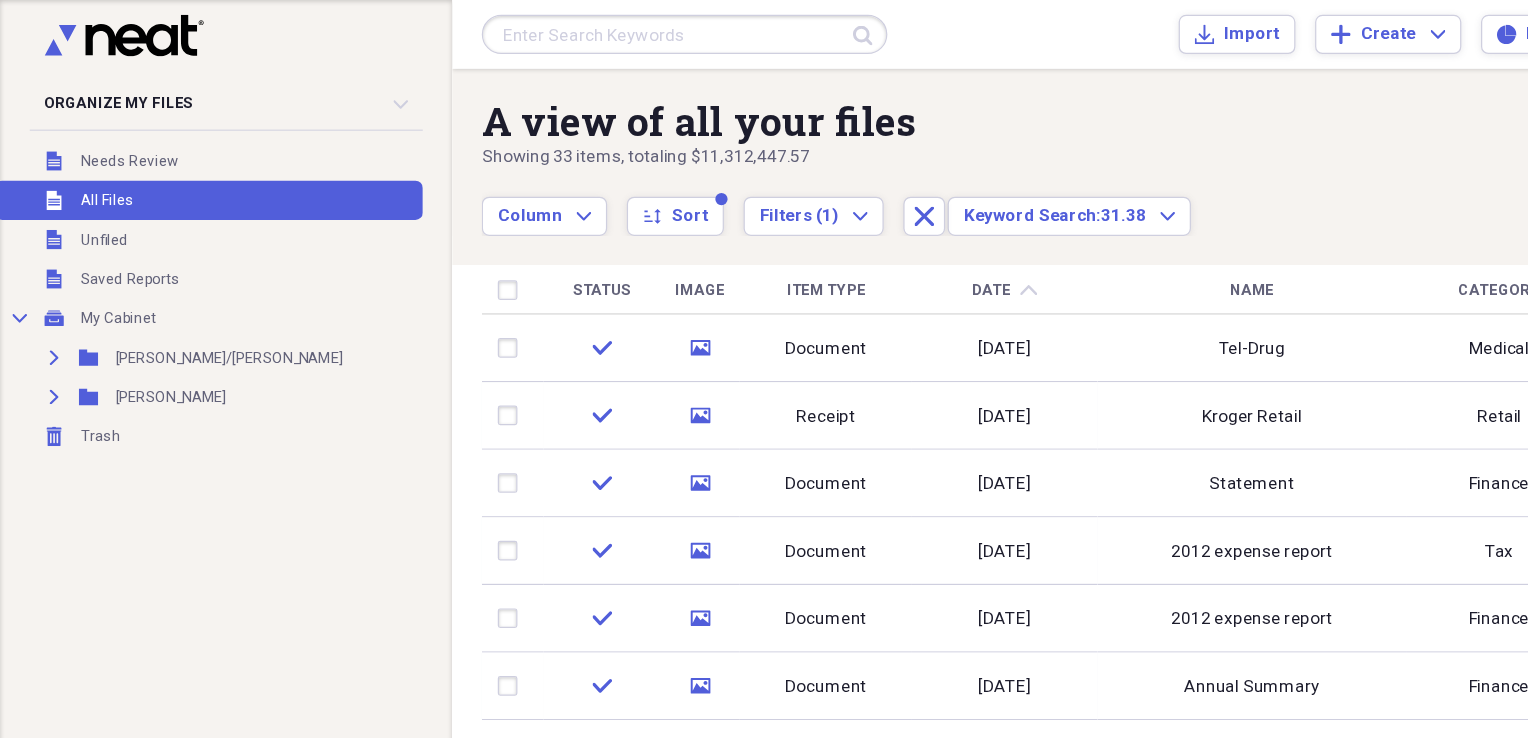 click on "Column Expand sort Sort Filters (1) Expand Close Keyword Search:  31.38 Expand" at bounding box center (884, 165) 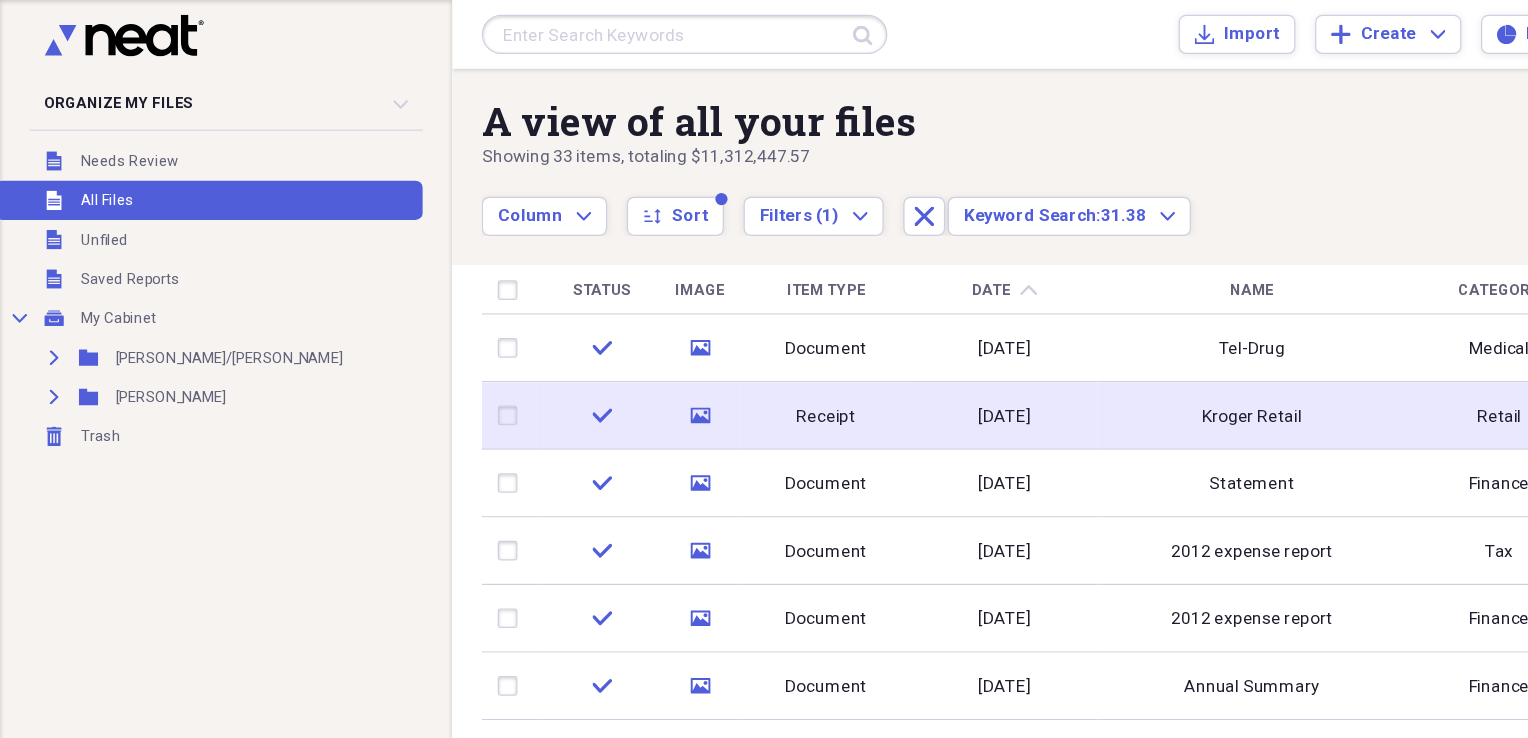 click on "Kroger Retail" at bounding box center [1018, 338] 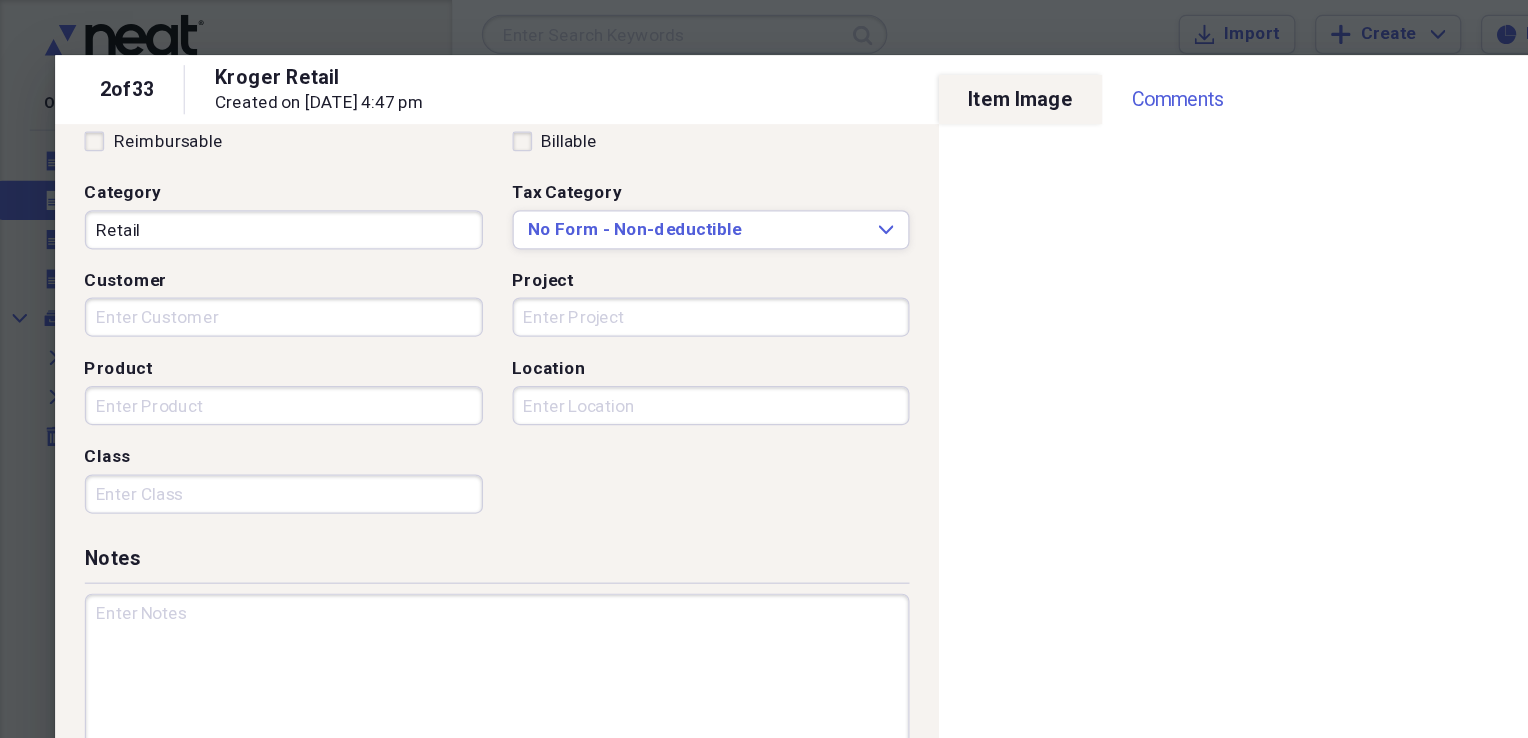 scroll, scrollTop: 0, scrollLeft: 0, axis: both 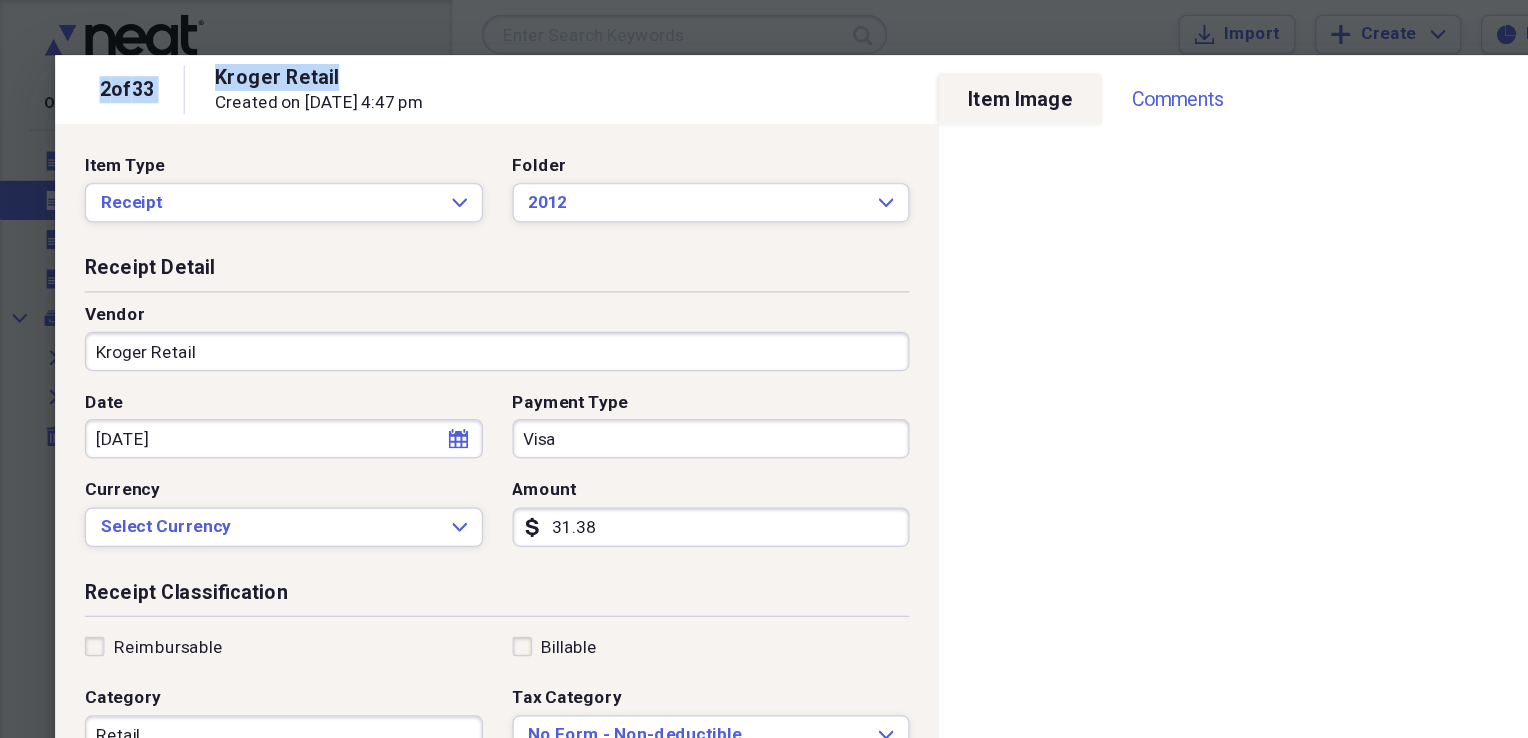 drag, startPoint x: 1116, startPoint y: 56, endPoint x: 877, endPoint y: 31, distance: 240.30397 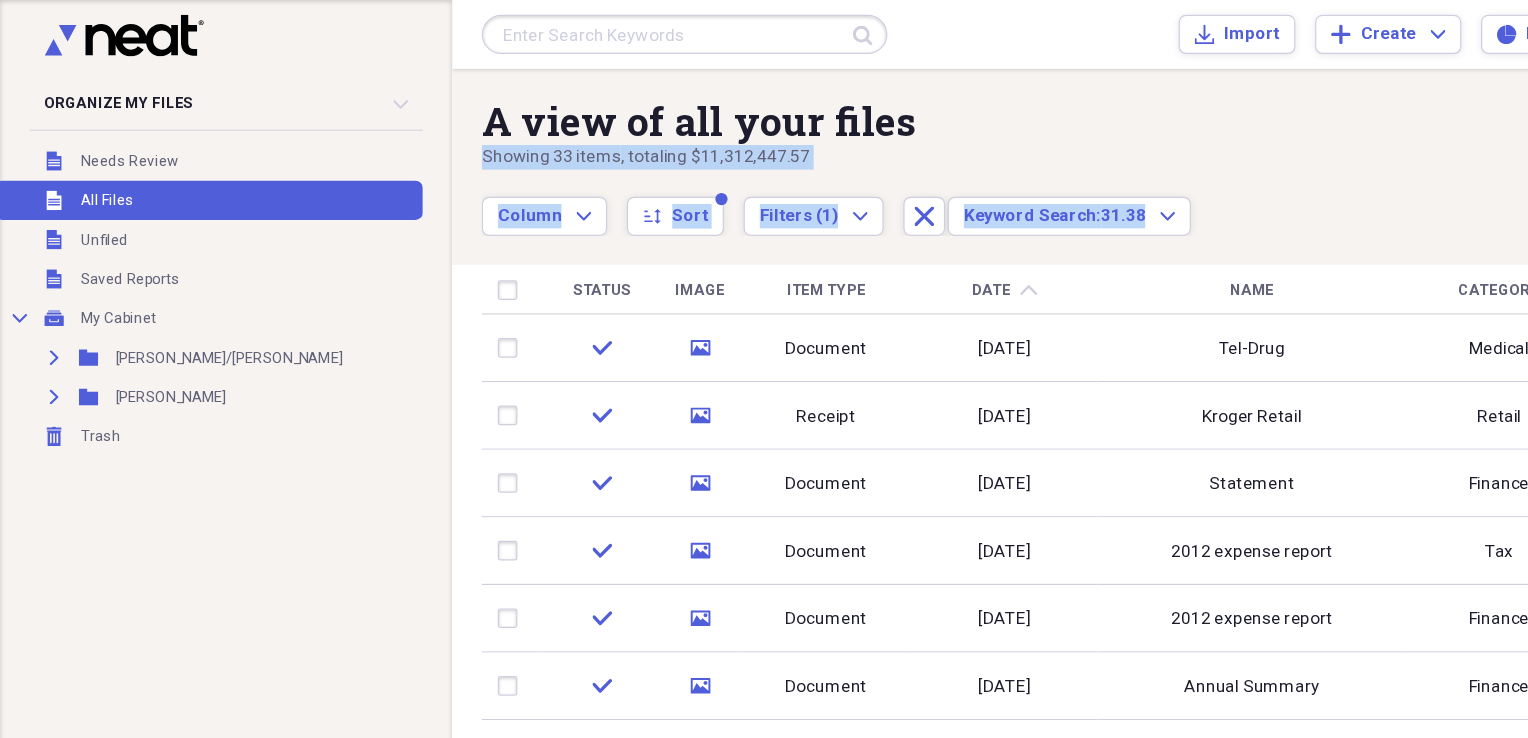 drag, startPoint x: 1241, startPoint y: 92, endPoint x: 1239, endPoint y: 111, distance: 19.104973 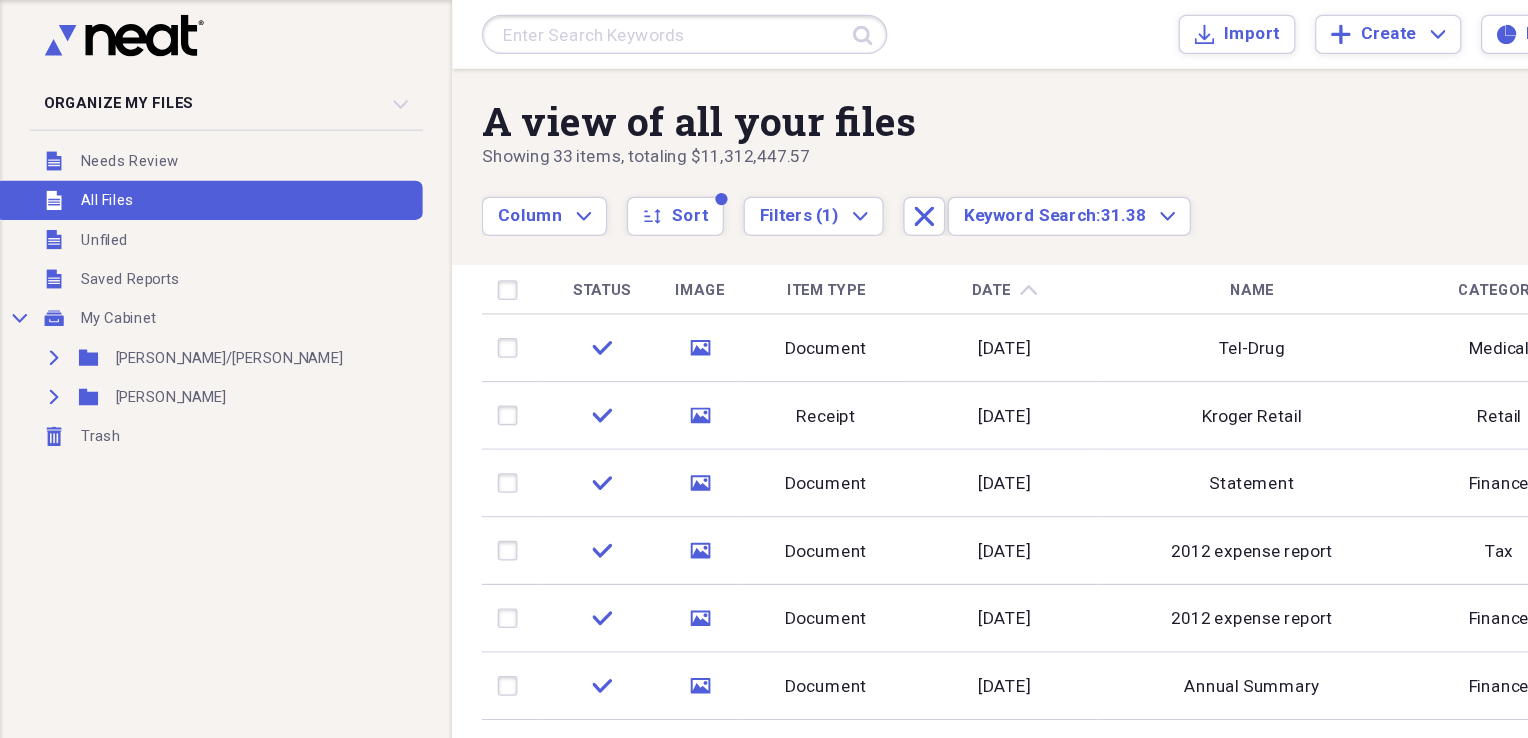 click on "Showing 33 items , totaling $11,312,447.57" at bounding box center [884, 128] 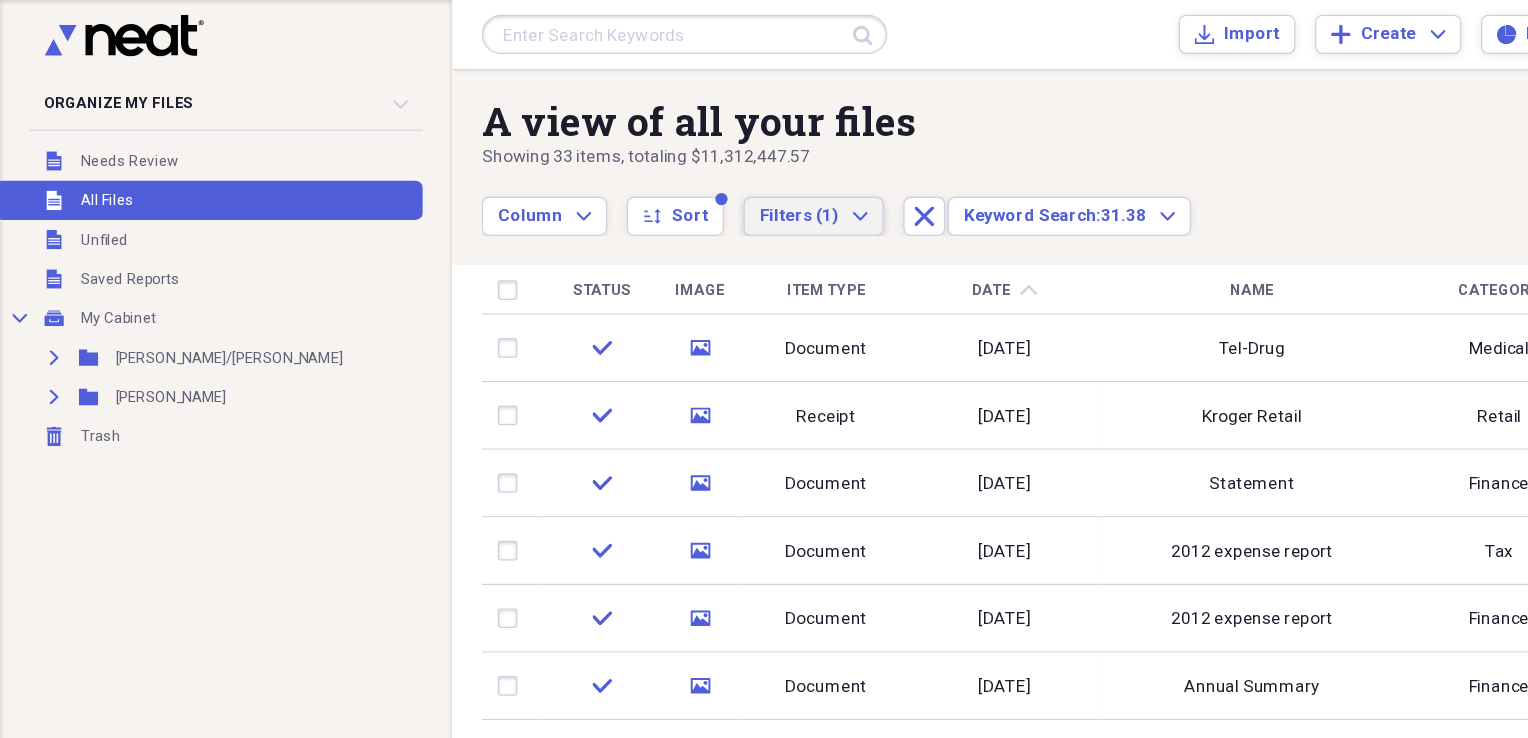 click 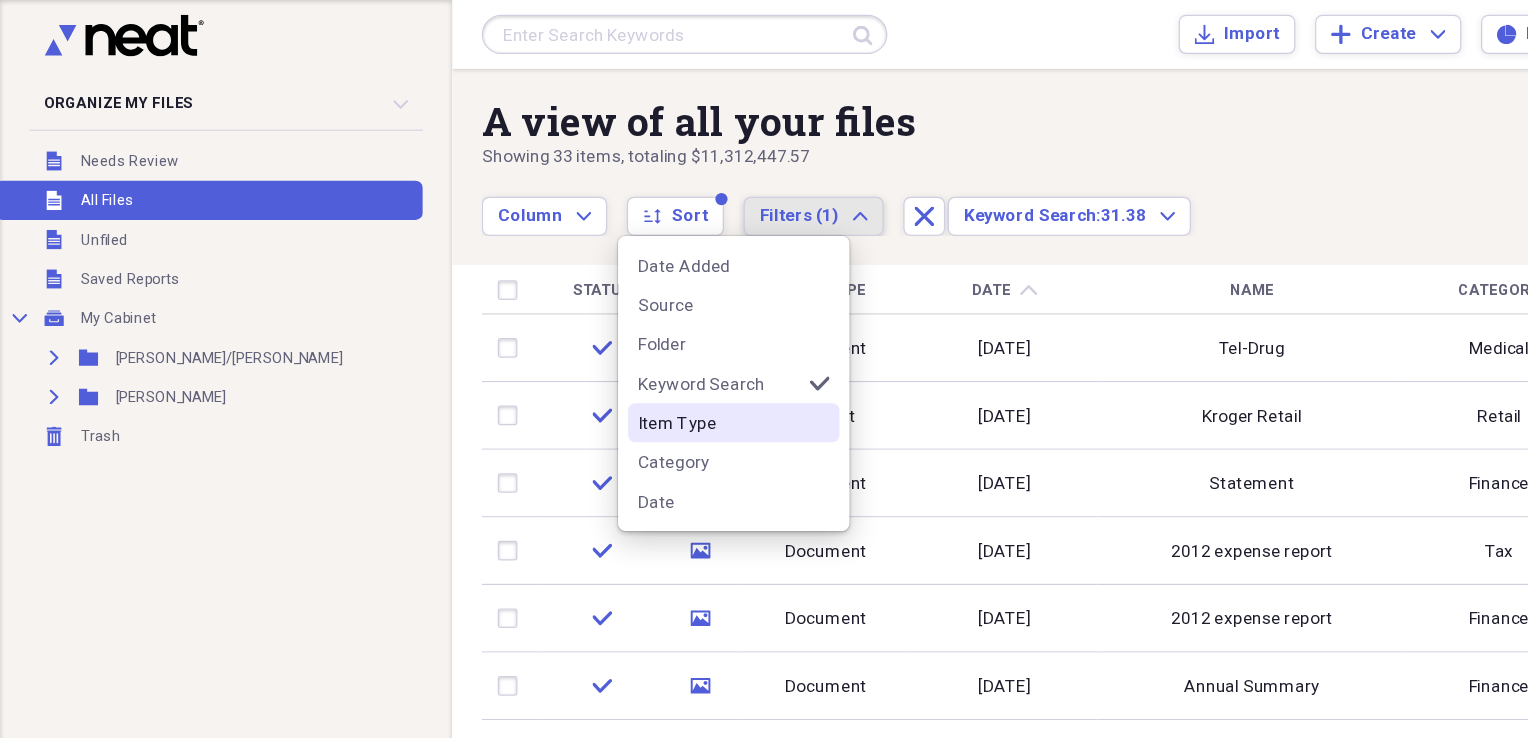click on "Item Type" at bounding box center (585, 344) 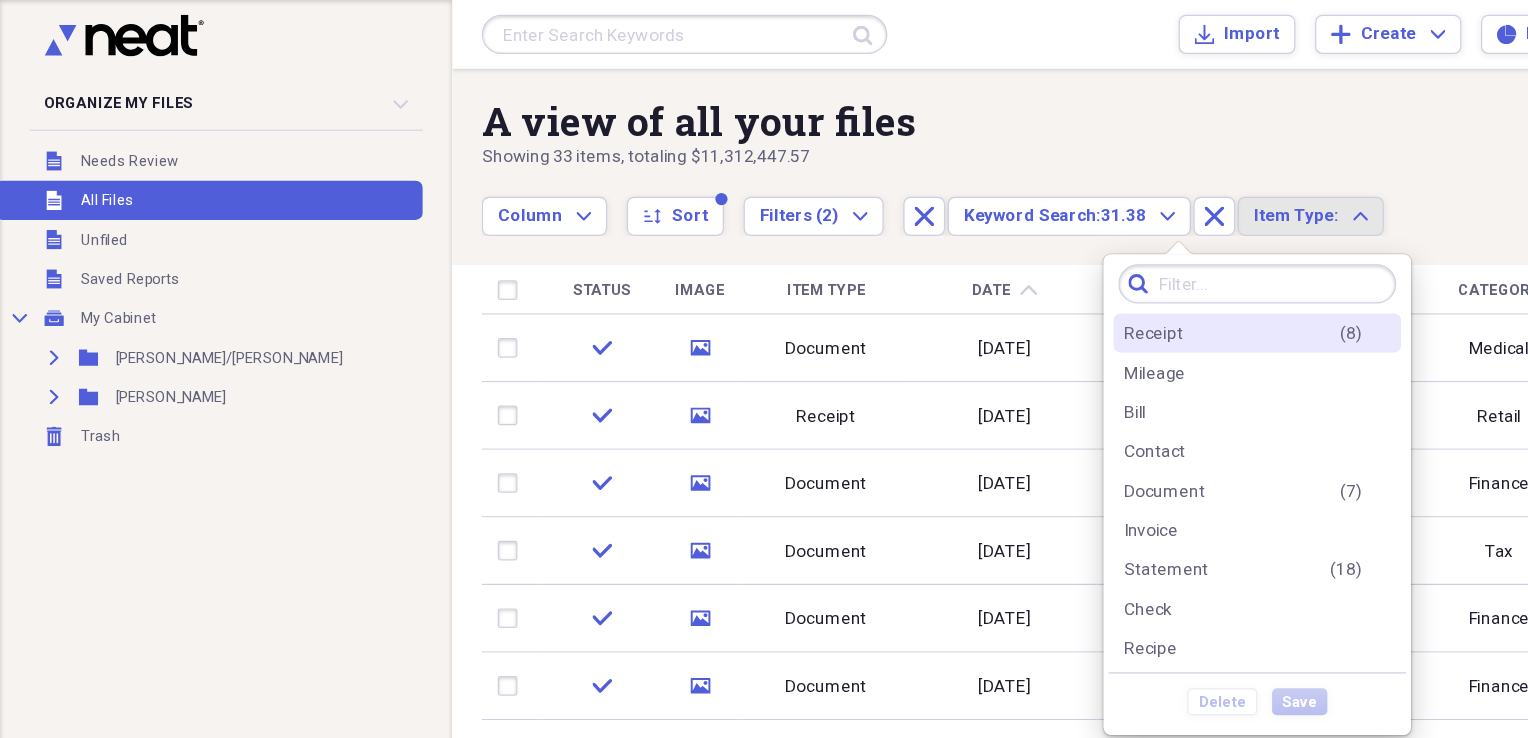click on "Receipt" at bounding box center (938, 271) 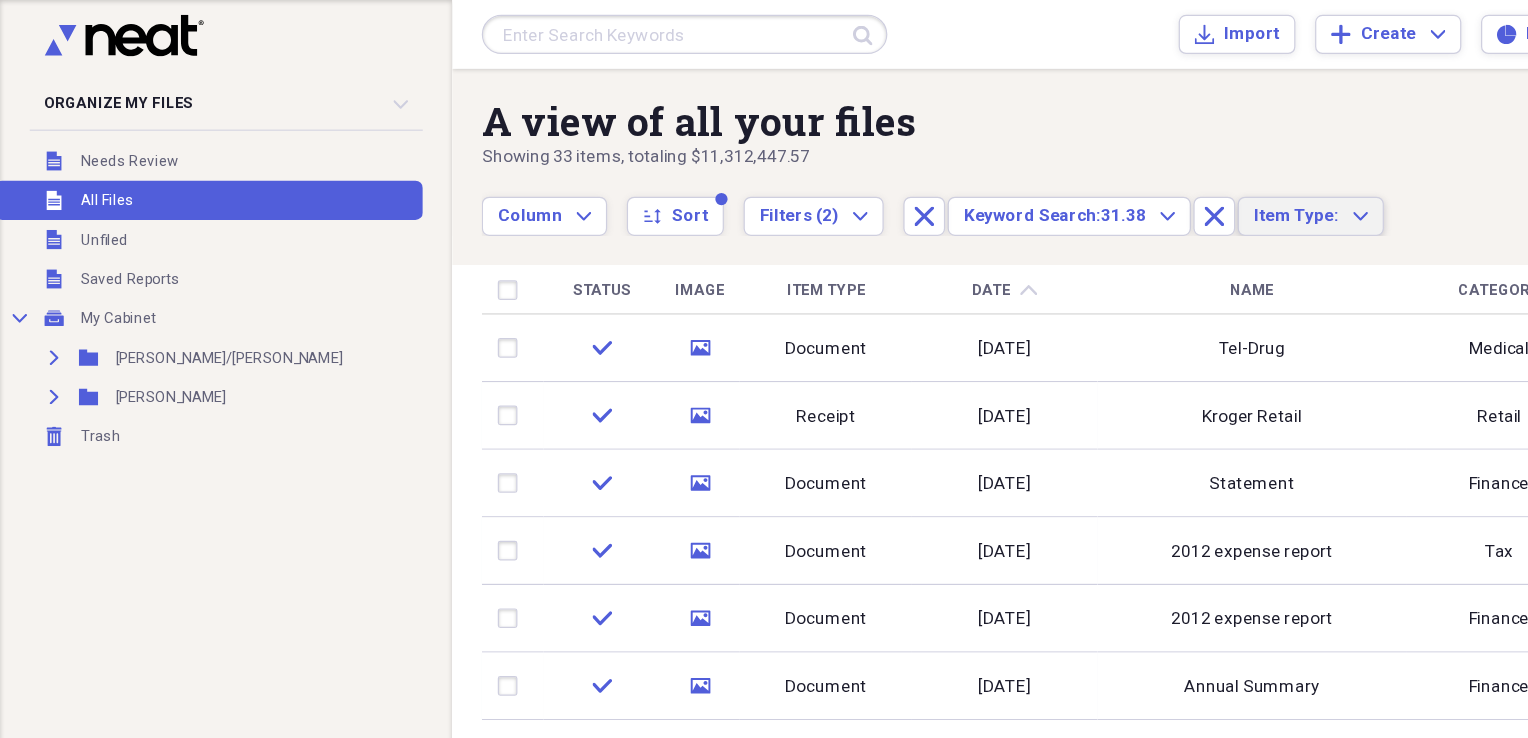 click on "Showing 33 items , totaling $11,312,447.57" at bounding box center (884, 128) 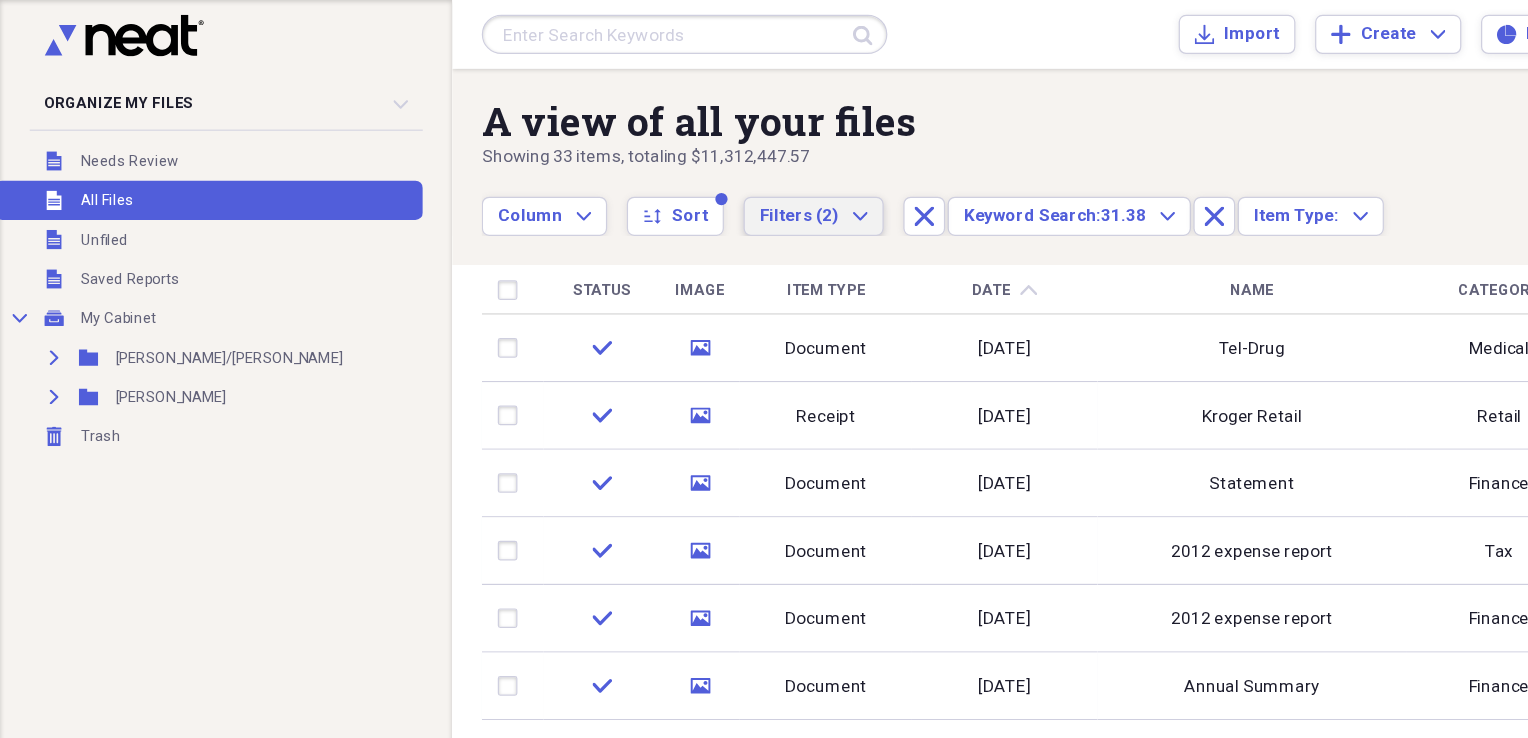 click 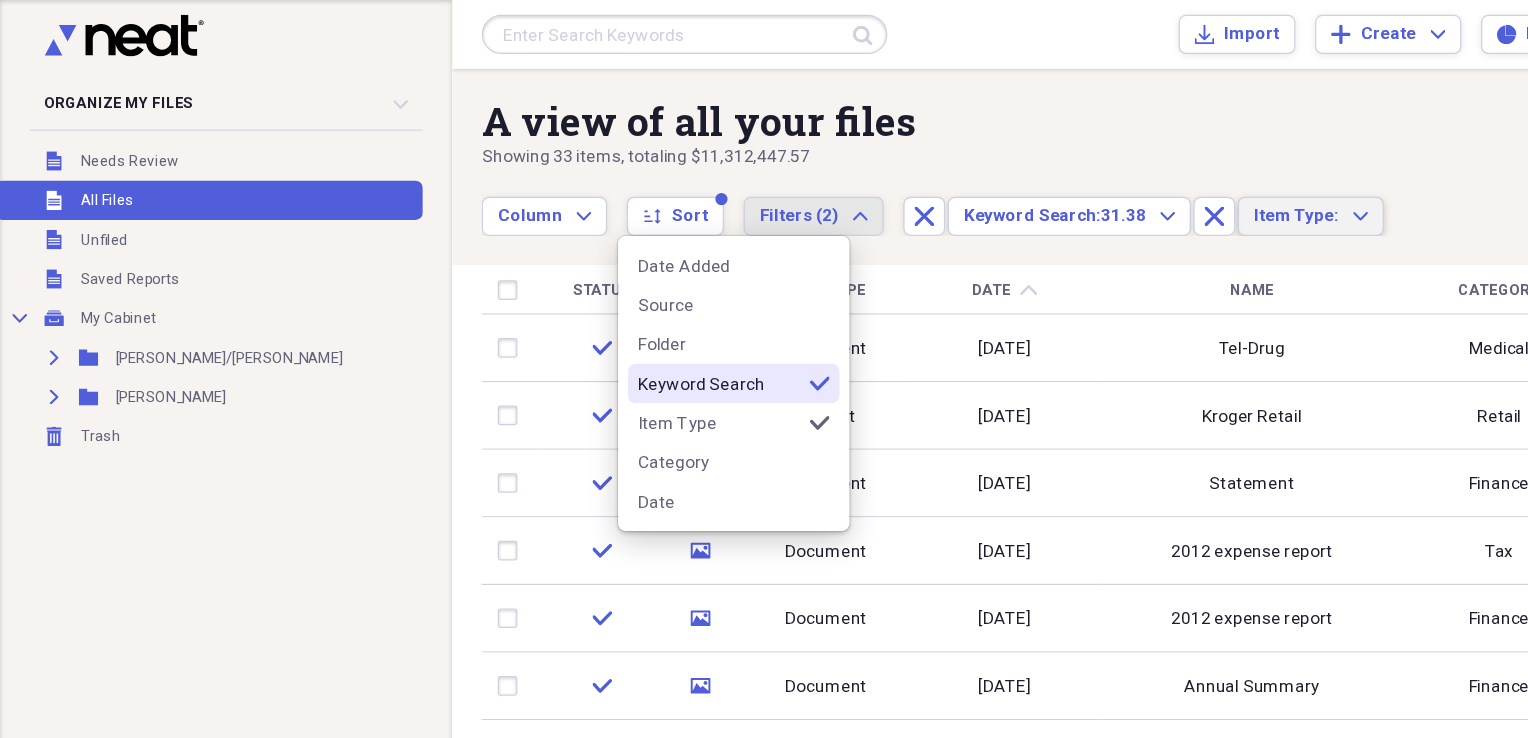 click 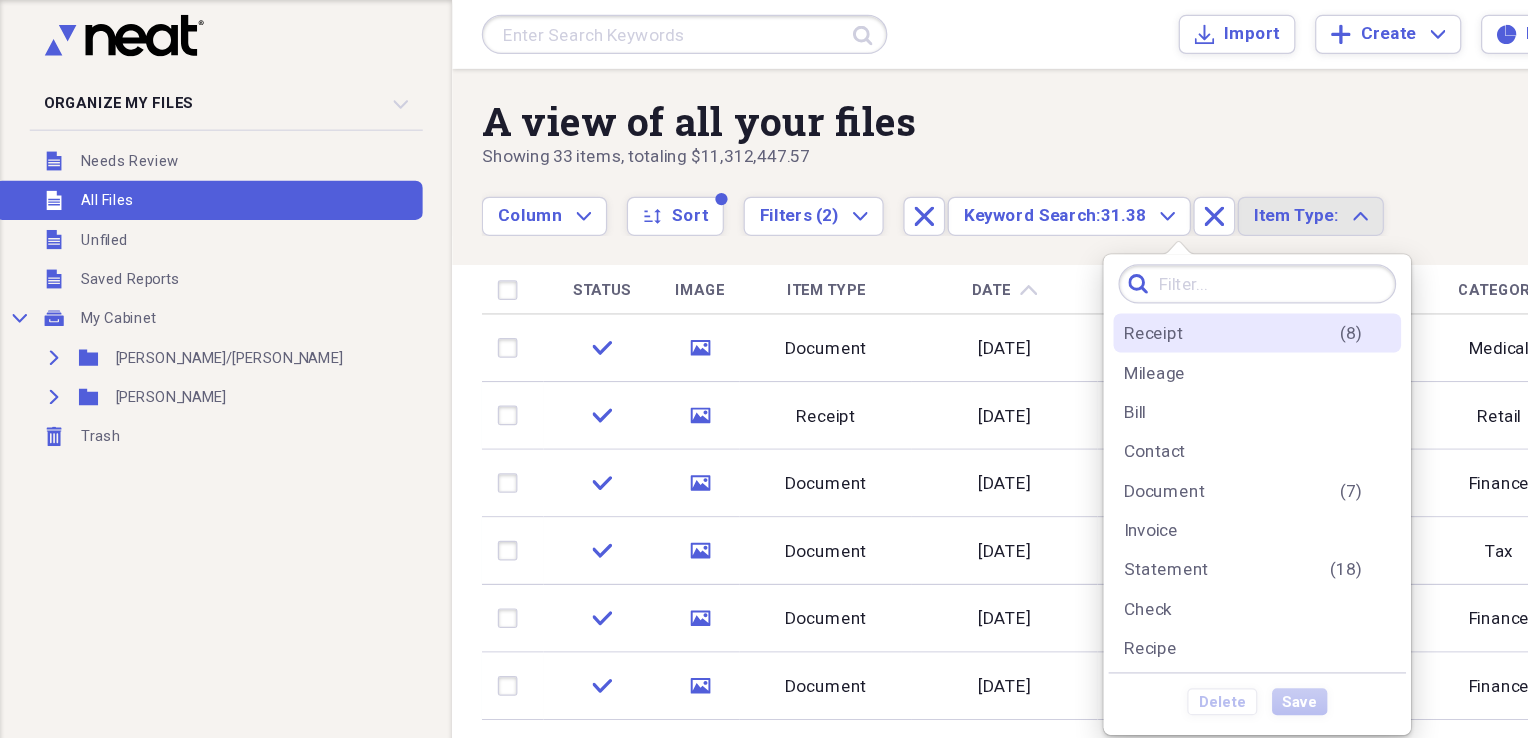 click on "Receipt" at bounding box center [938, 271] 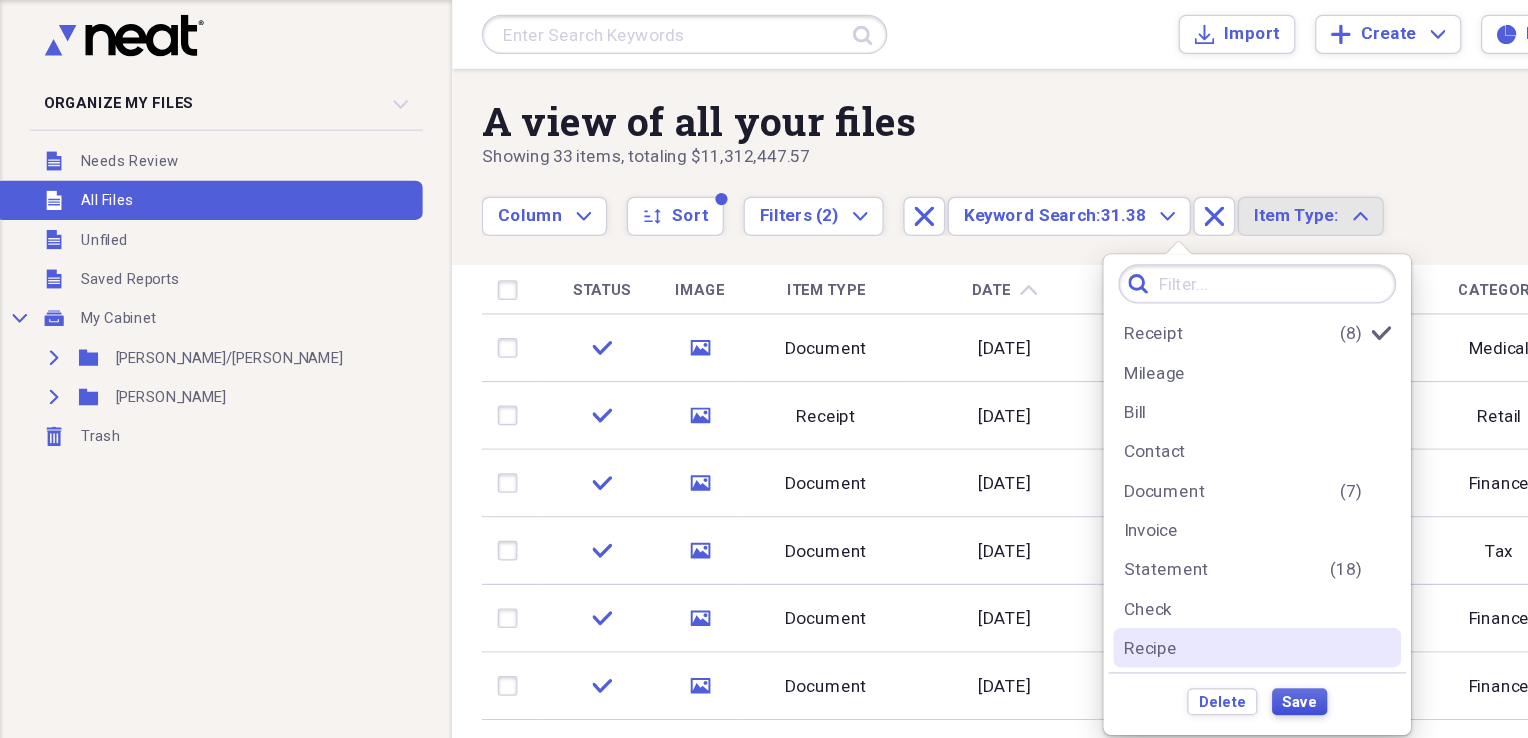 click on "Save" at bounding box center [1057, 571] 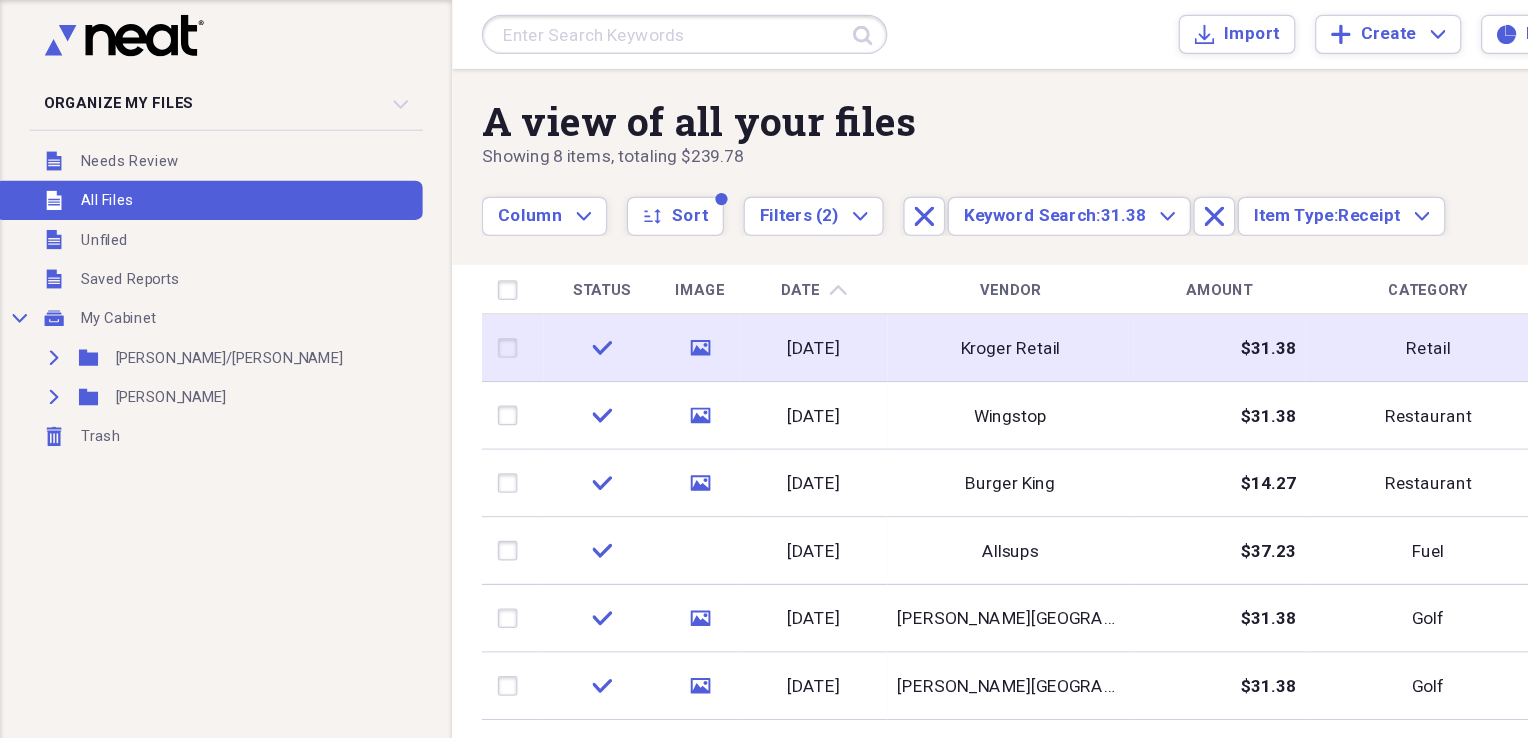 click 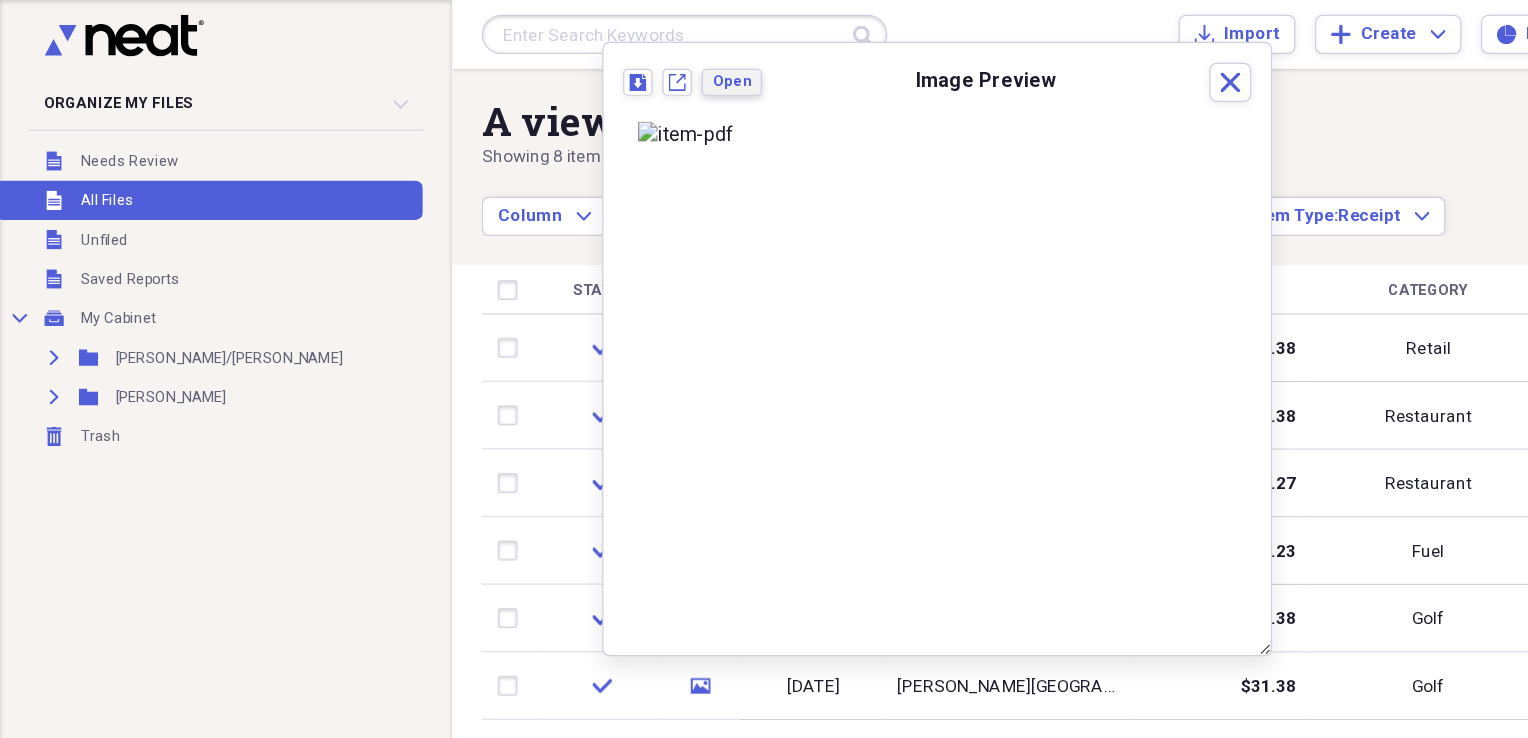 click on "Open" at bounding box center (595, 66) 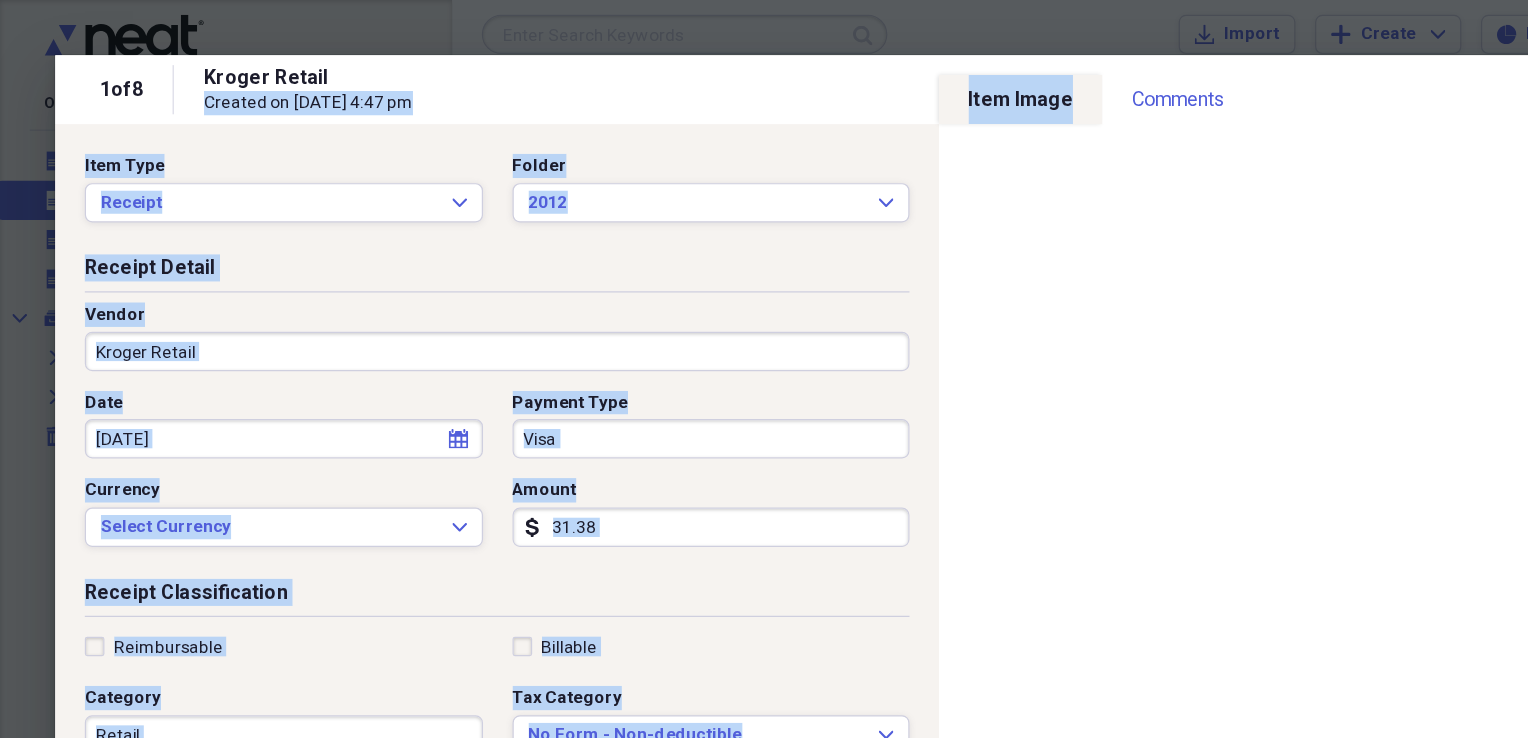 drag, startPoint x: 874, startPoint y: 67, endPoint x: 661, endPoint y: 62, distance: 213.05867 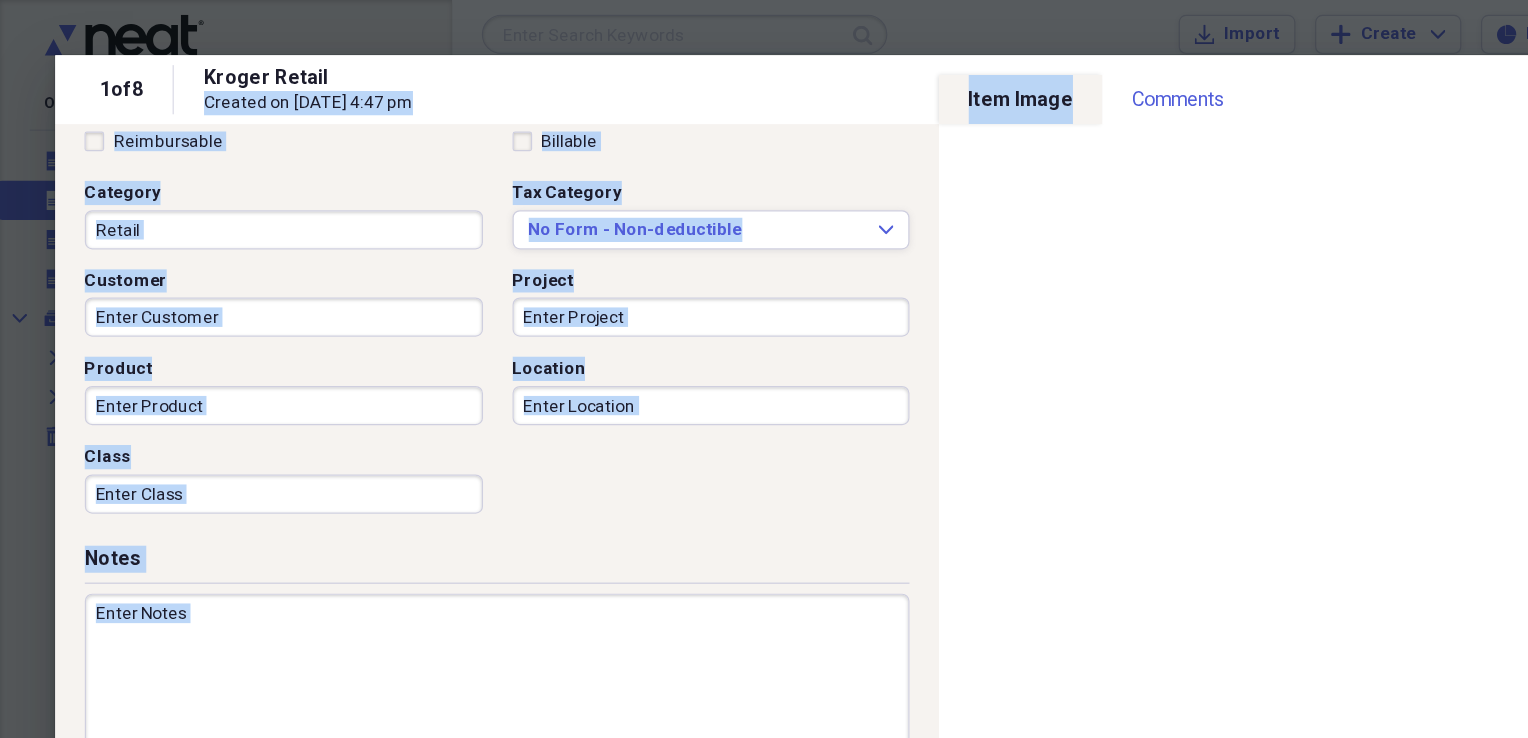 scroll, scrollTop: 0, scrollLeft: 0, axis: both 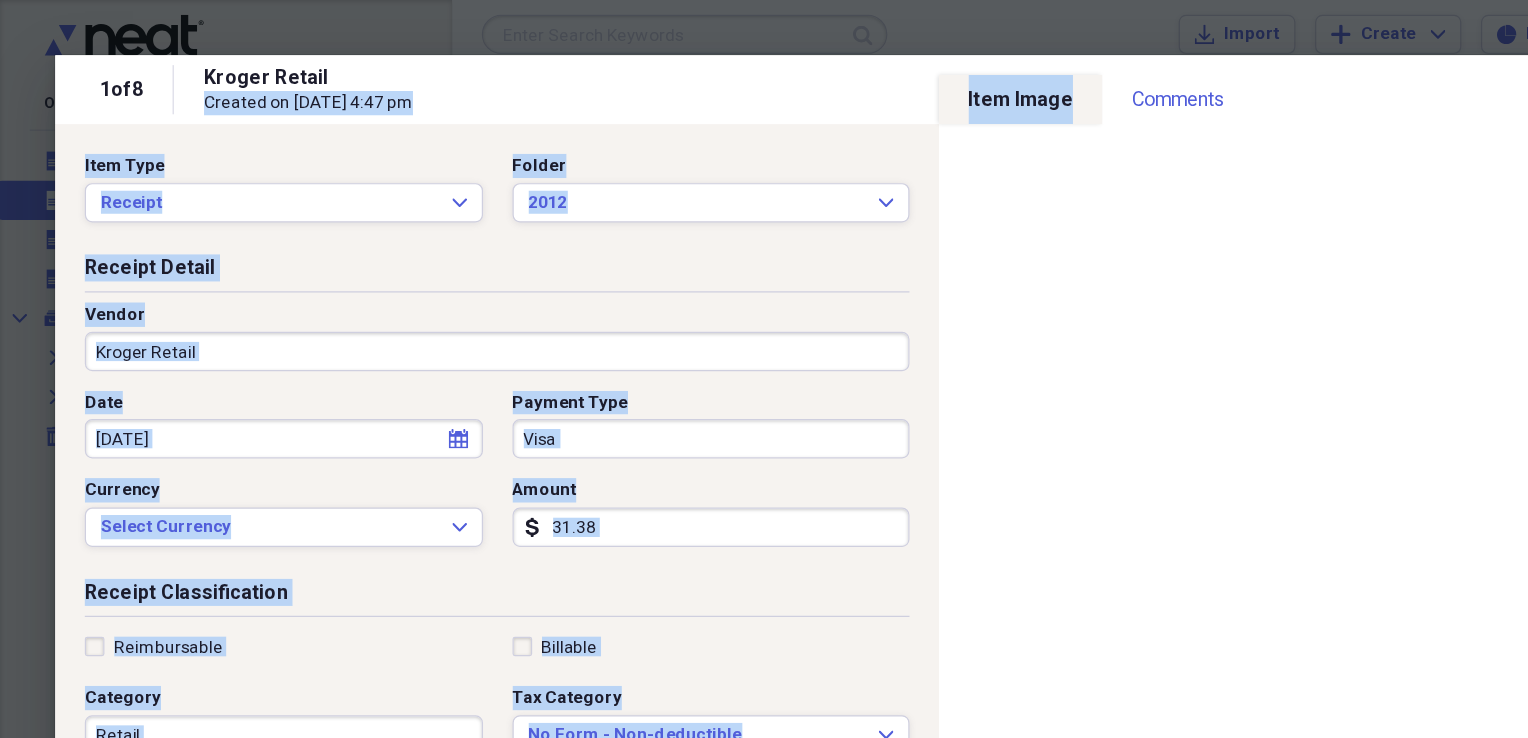 click on "Kroger Retail Created on 06/23/2016 at 4:47 pm" at bounding box center (801, 73) 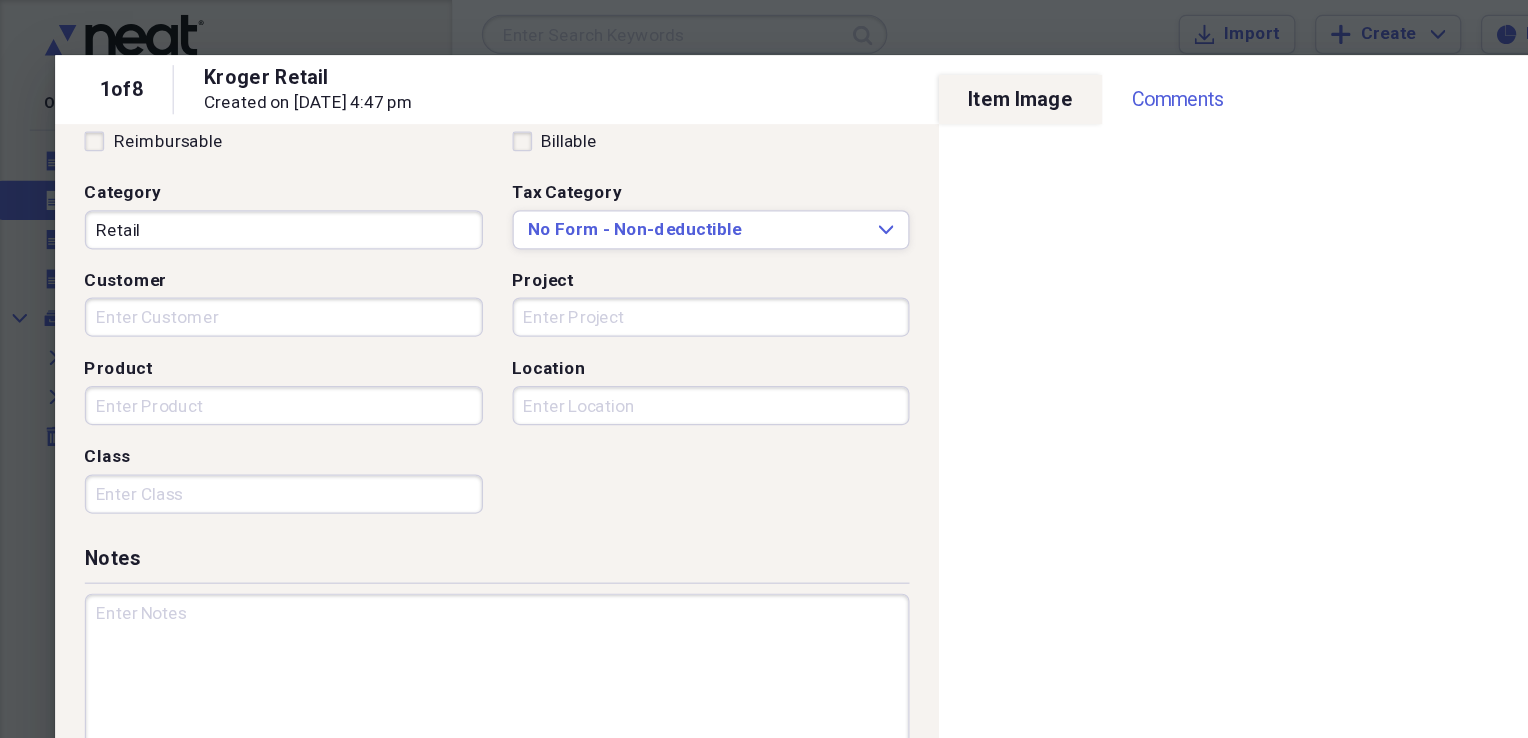 scroll, scrollTop: 0, scrollLeft: 0, axis: both 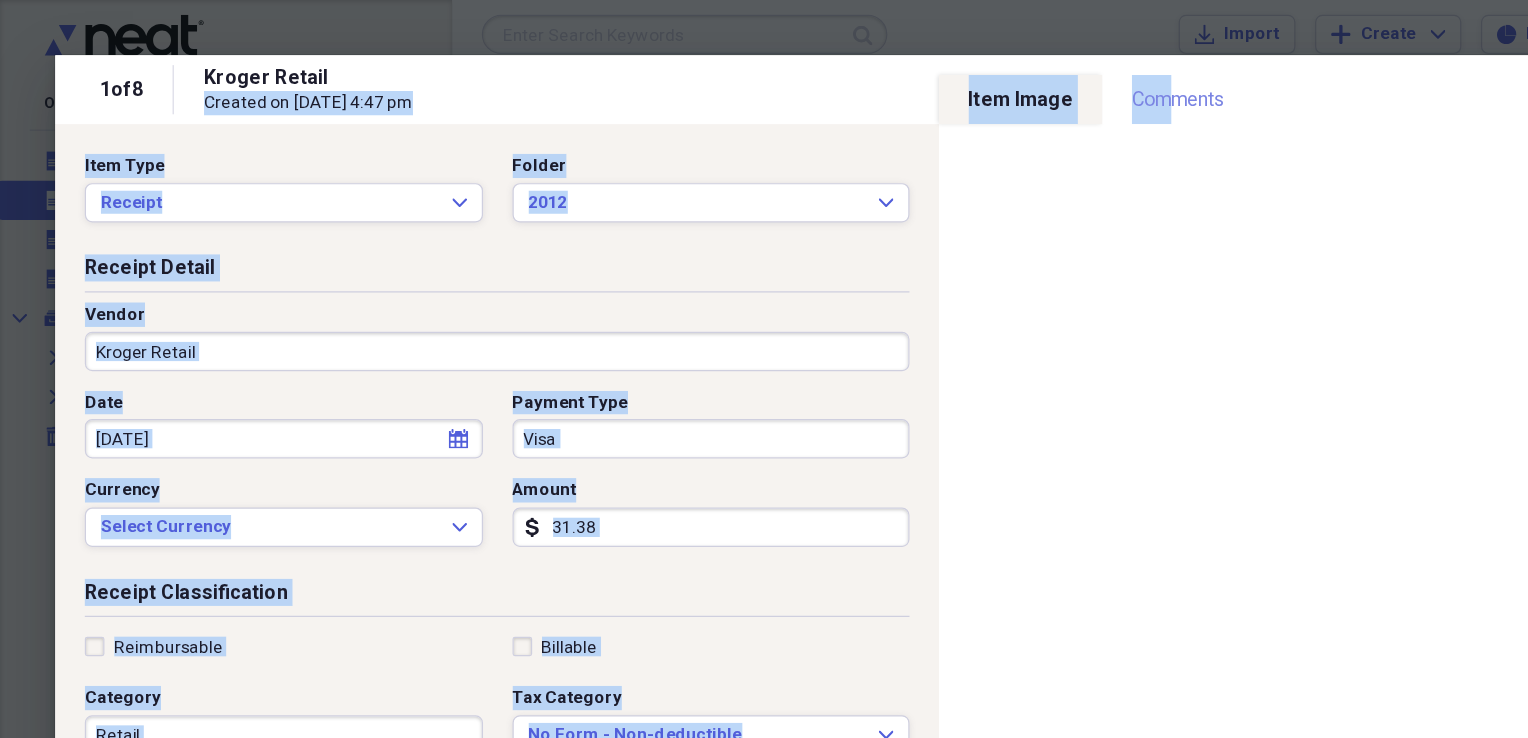 drag, startPoint x: 1043, startPoint y: 62, endPoint x: 945, endPoint y: 60, distance: 98.02041 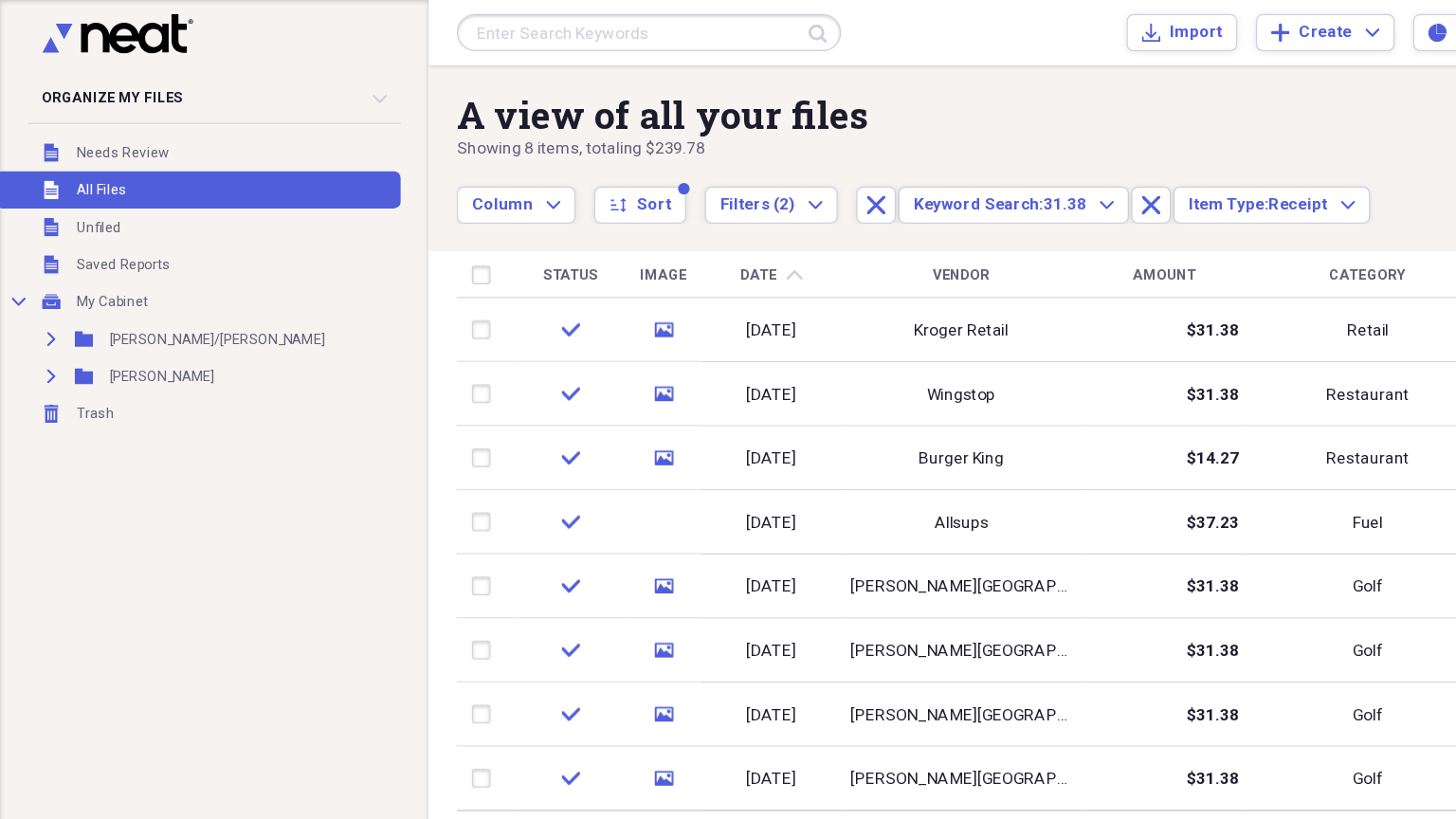 click on "Submit Import Import Add Create Expand Reports Reports Settings Christina Expand" at bounding box center [902, 27] 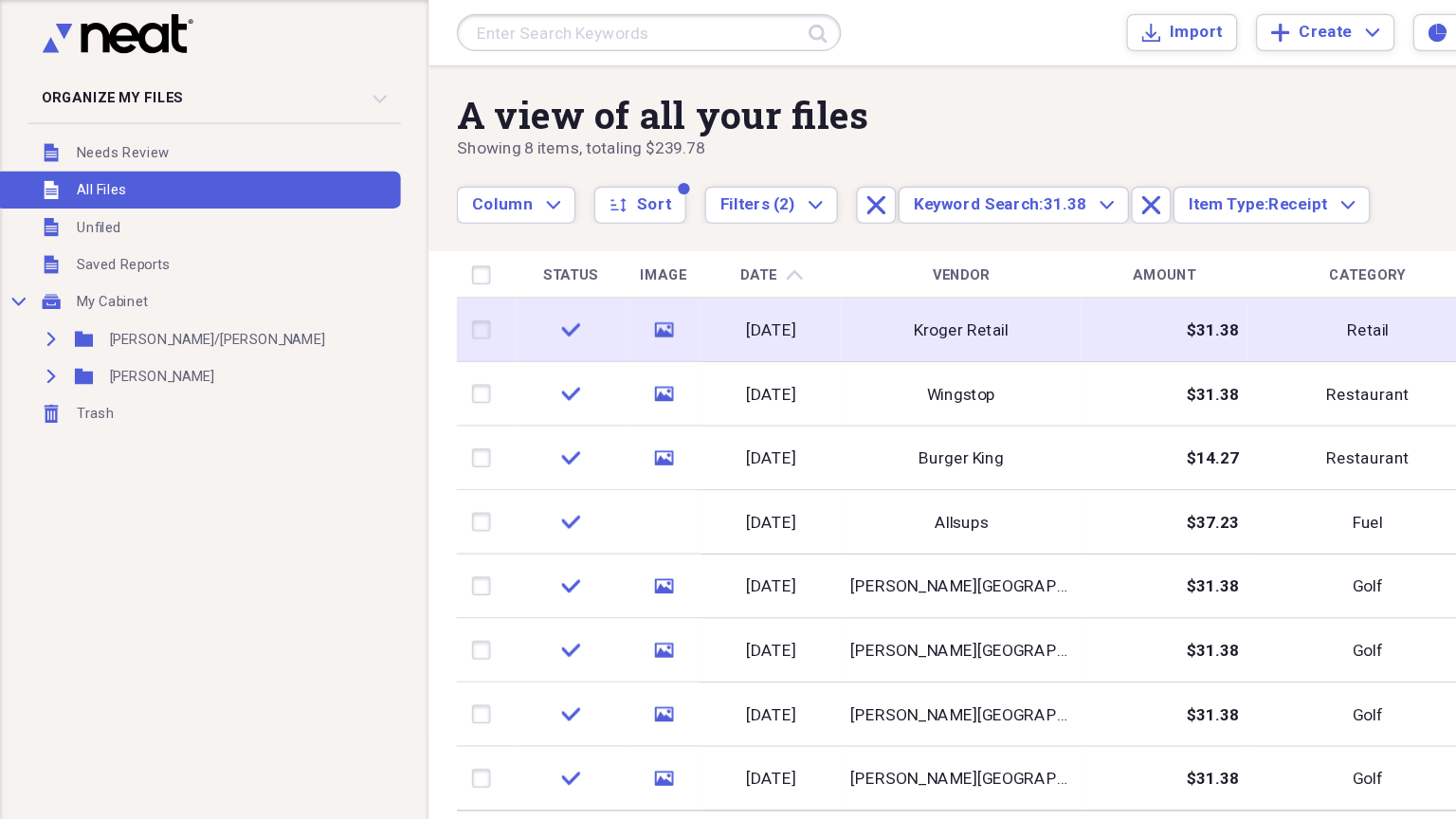 click on "media" 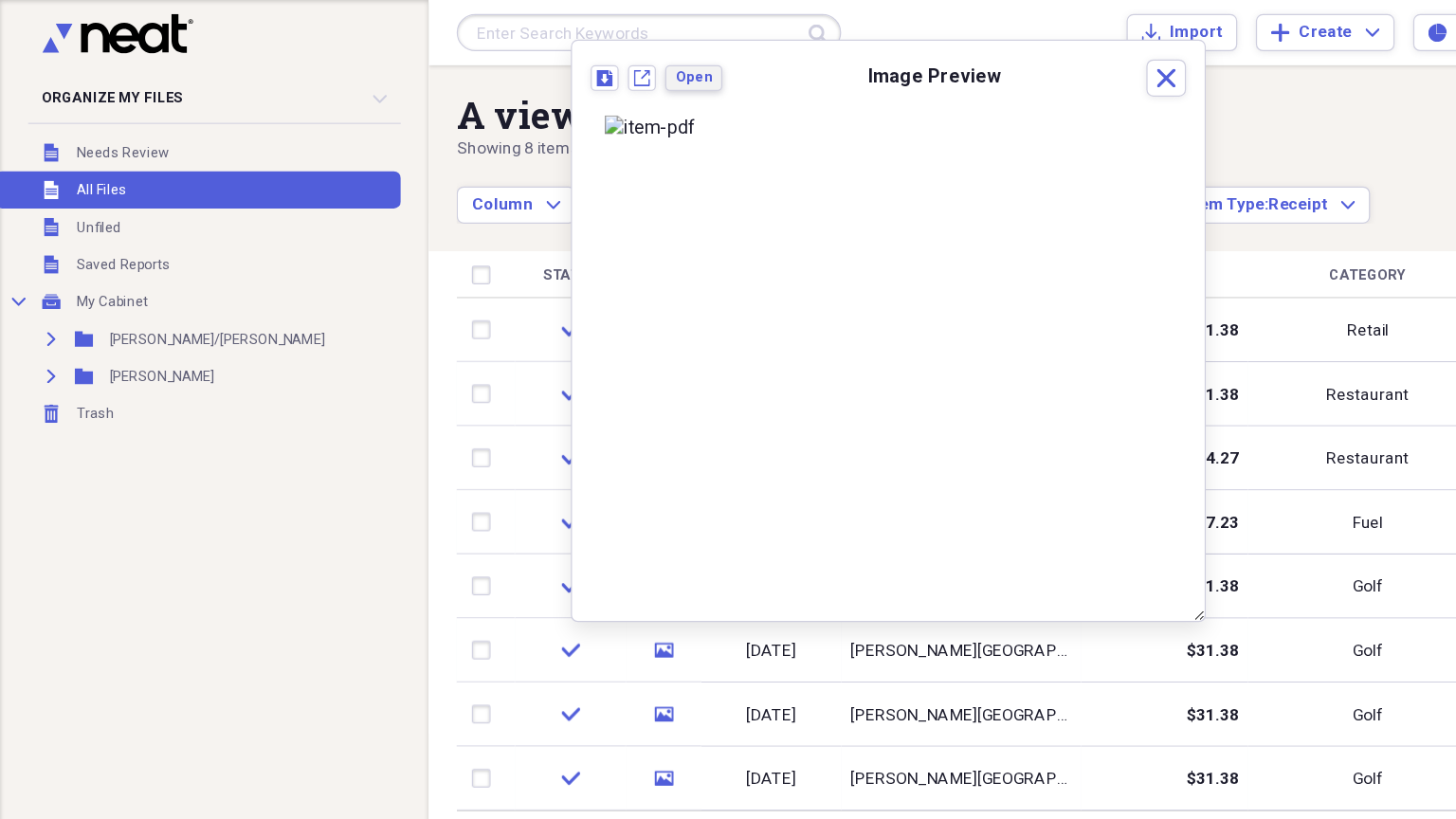 click on "Open" at bounding box center (564, 63) 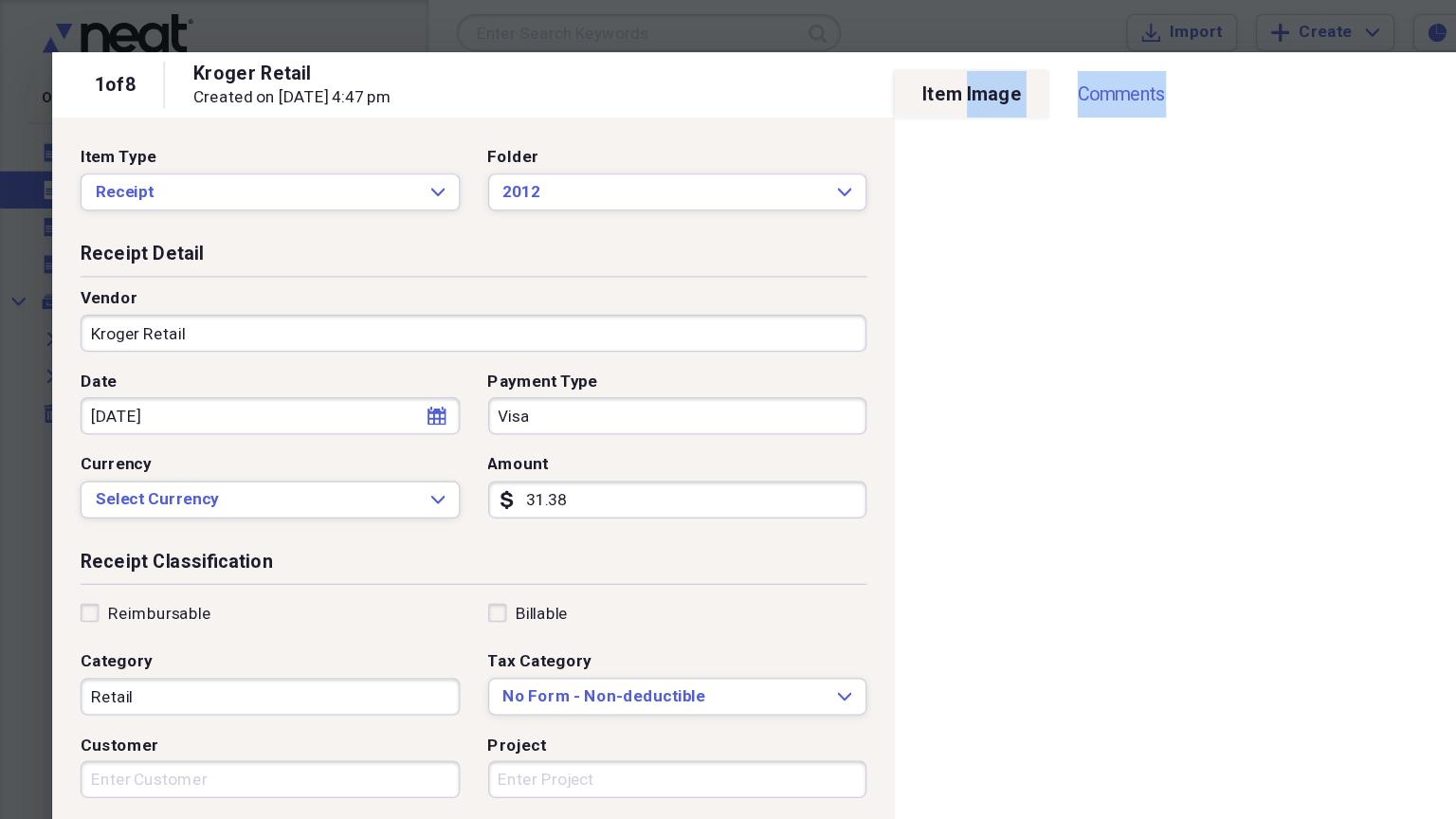 drag, startPoint x: 964, startPoint y: 71, endPoint x: 785, endPoint y: 57, distance: 179.5467 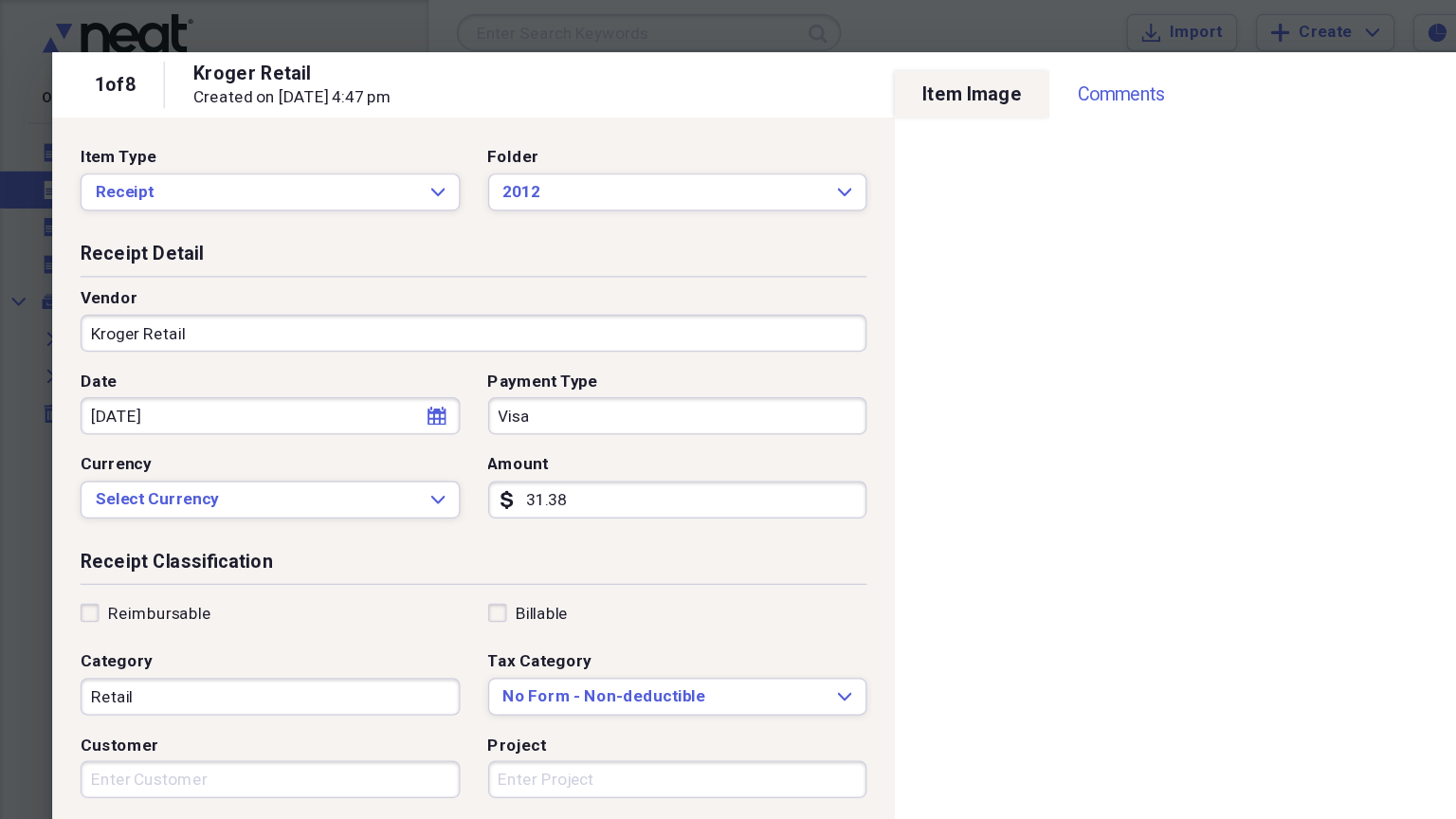 drag, startPoint x: 662, startPoint y: 62, endPoint x: 1184, endPoint y: 24, distance: 523.38 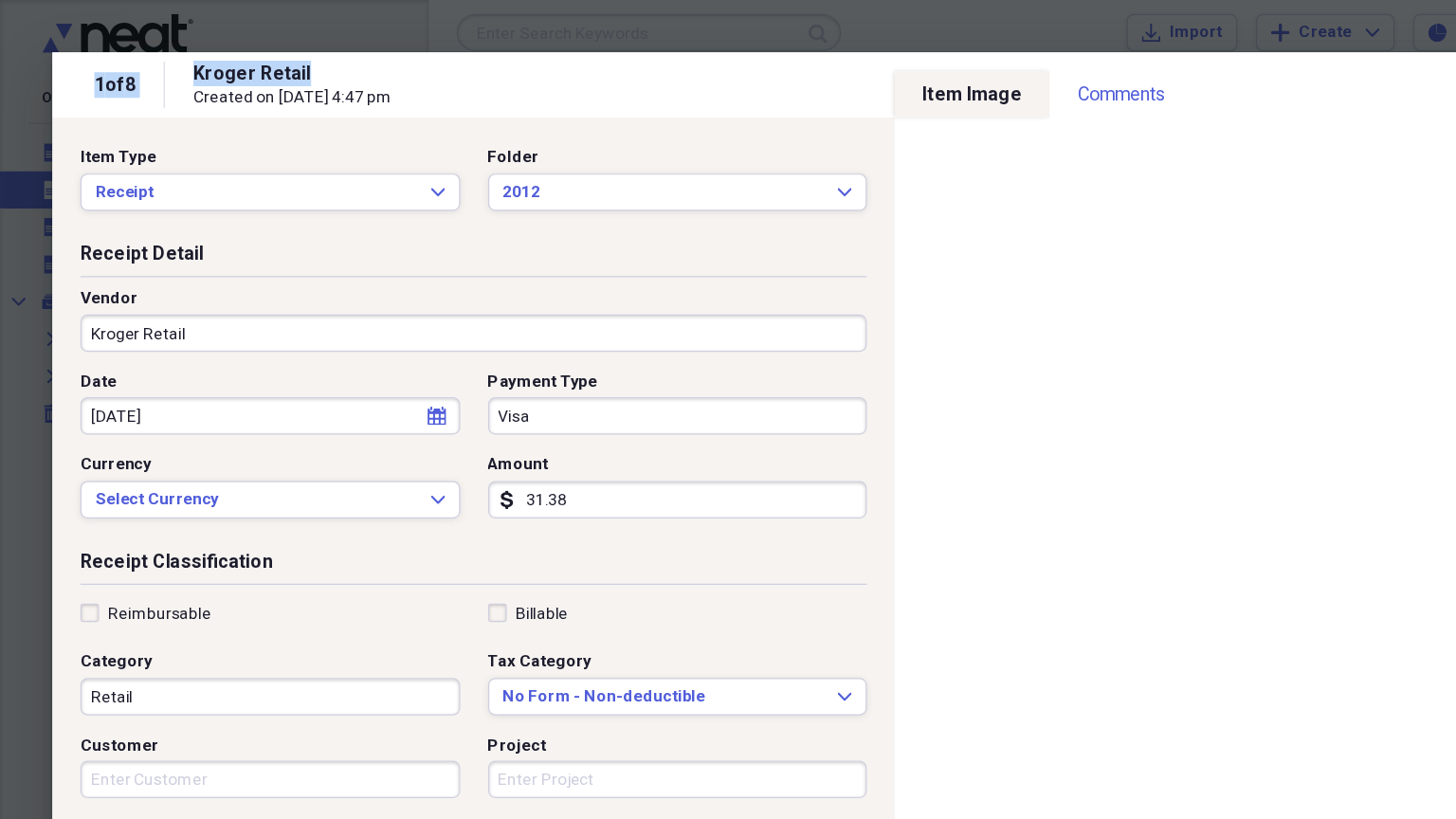 click at bounding box center (728, 410) 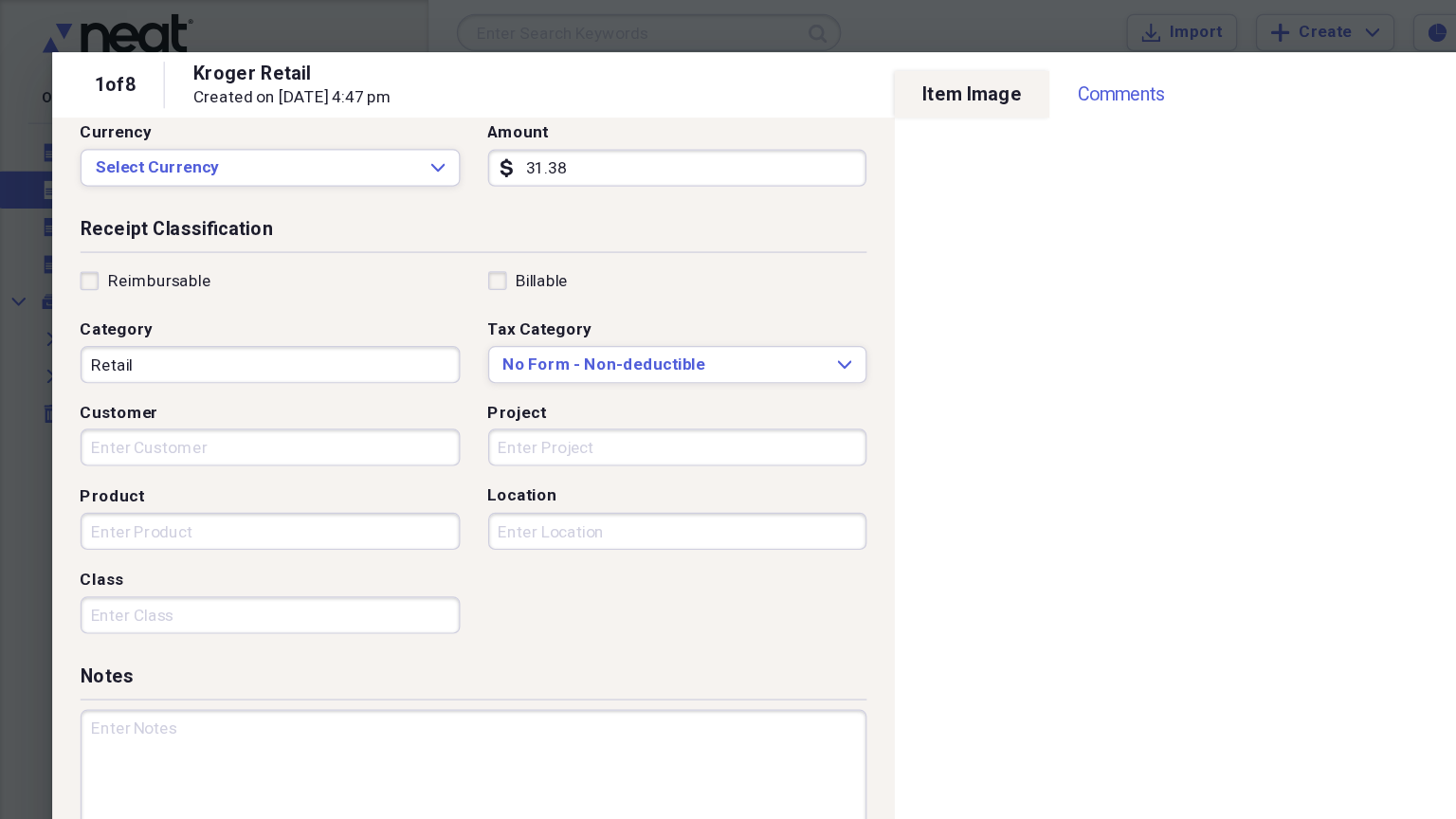 scroll, scrollTop: 0, scrollLeft: 0, axis: both 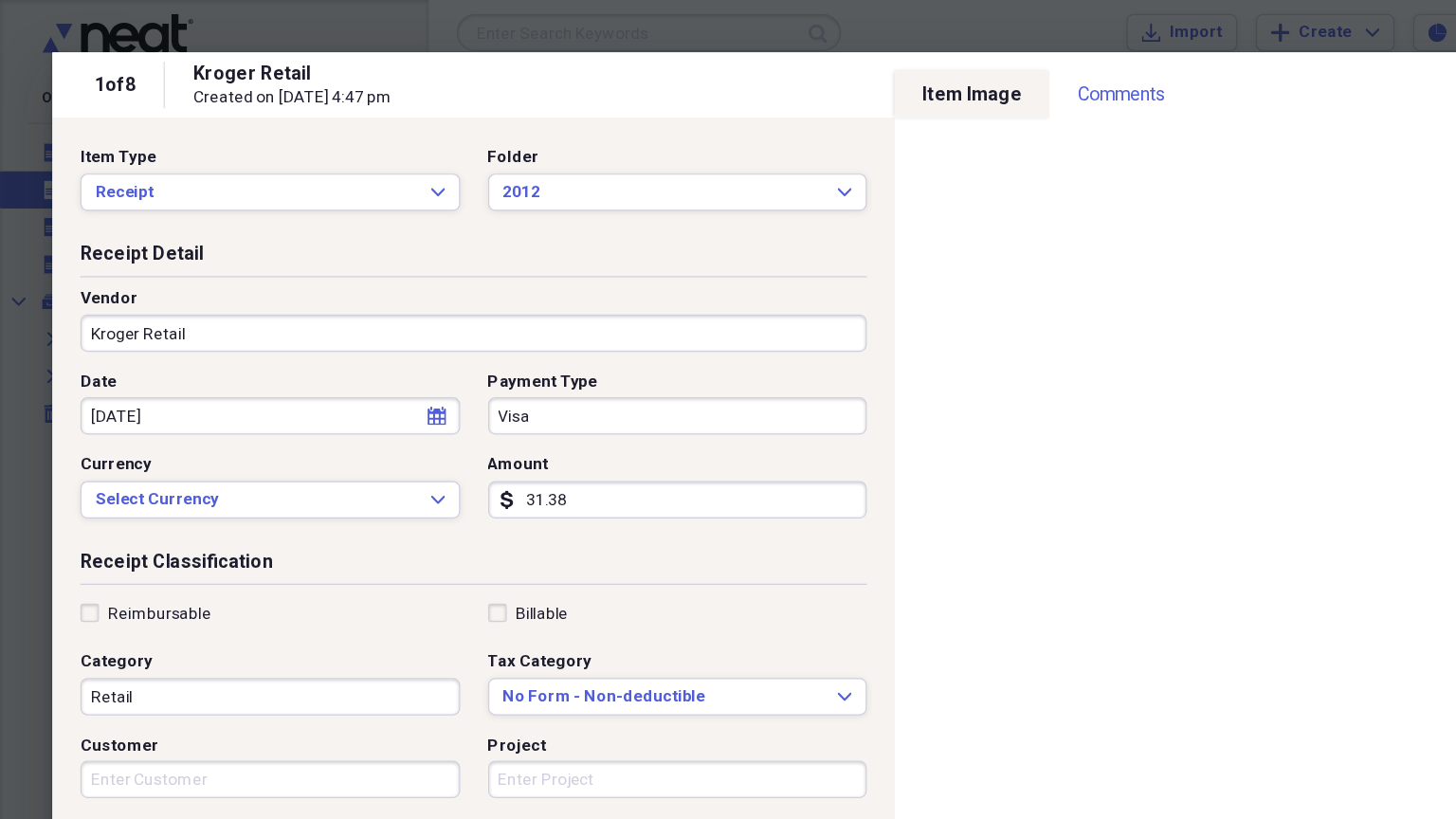 click on "Kroger Retail Created on 06/23/2016 at 4:47 pm" at bounding box center (763, 69) 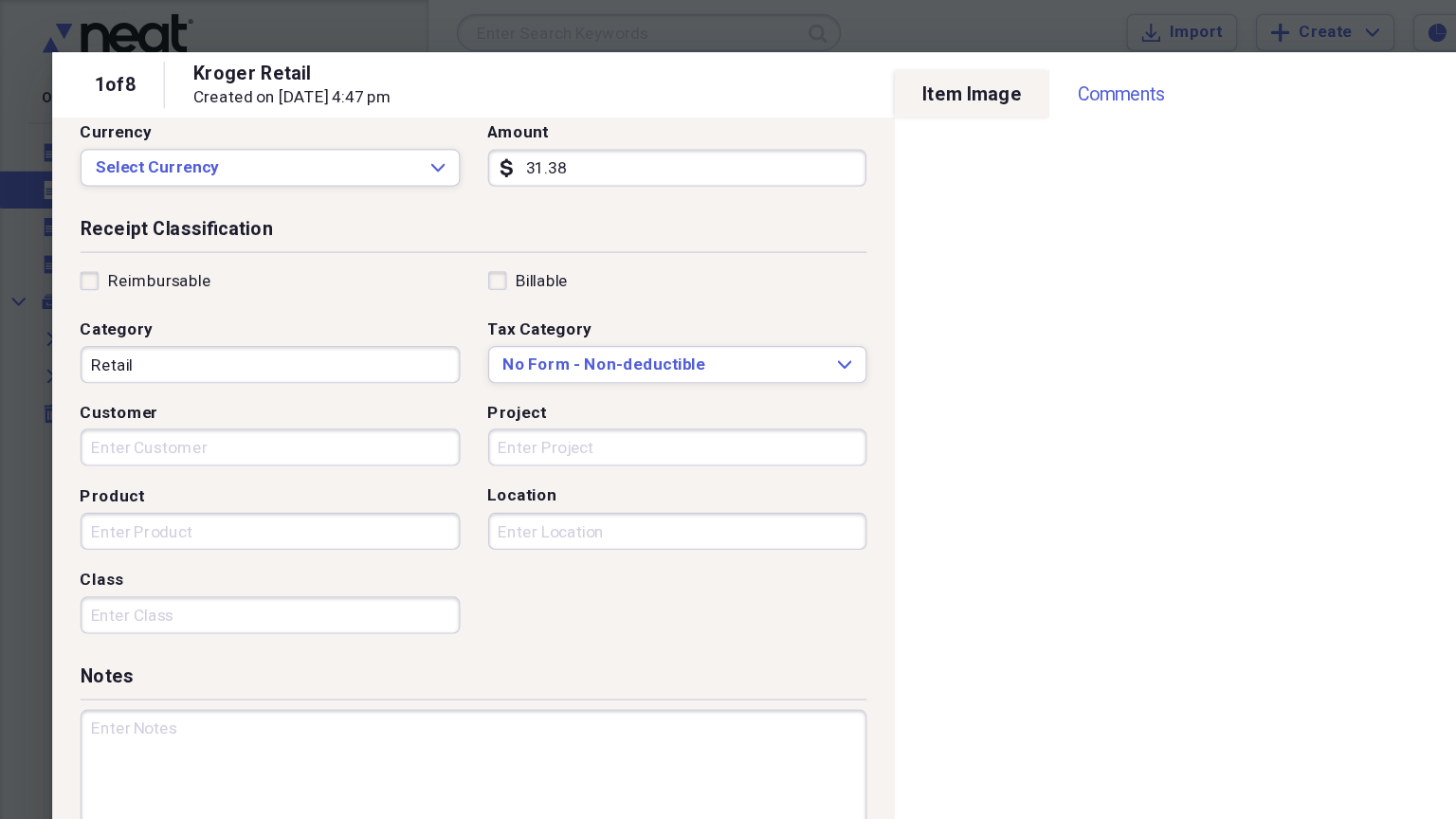 scroll, scrollTop: 0, scrollLeft: 0, axis: both 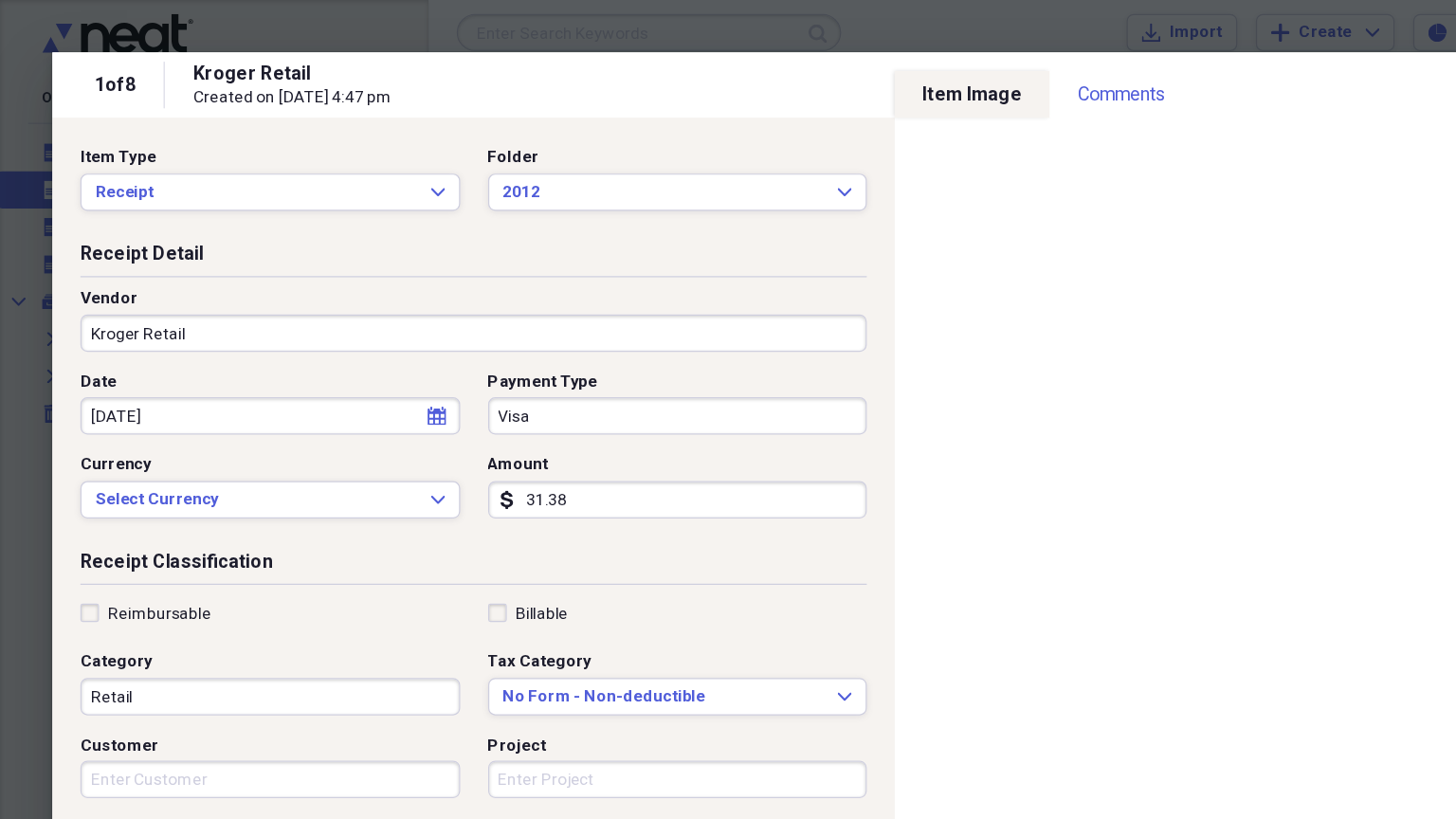 click at bounding box center [728, 410] 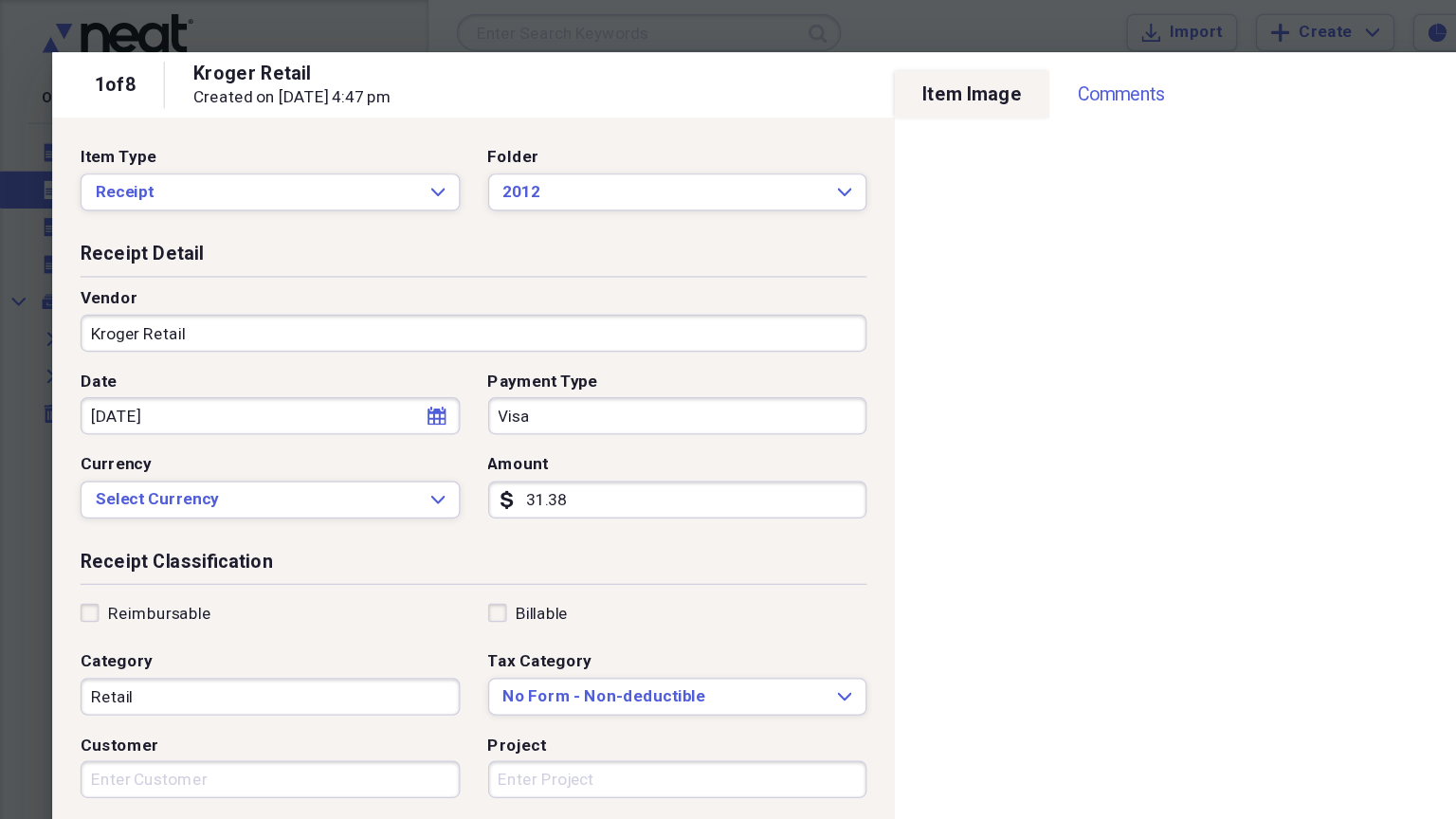 click at bounding box center [728, 410] 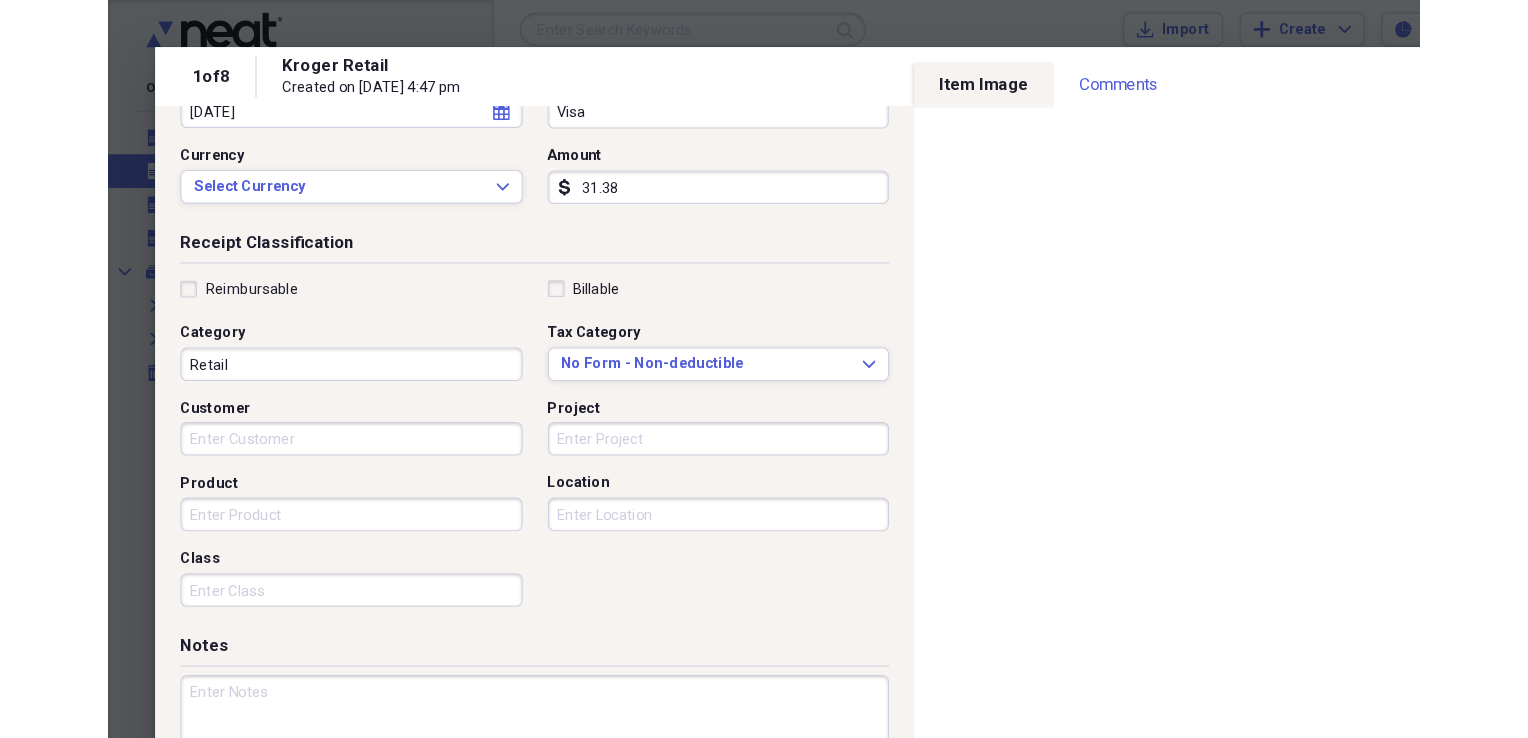 scroll, scrollTop: 224, scrollLeft: 0, axis: vertical 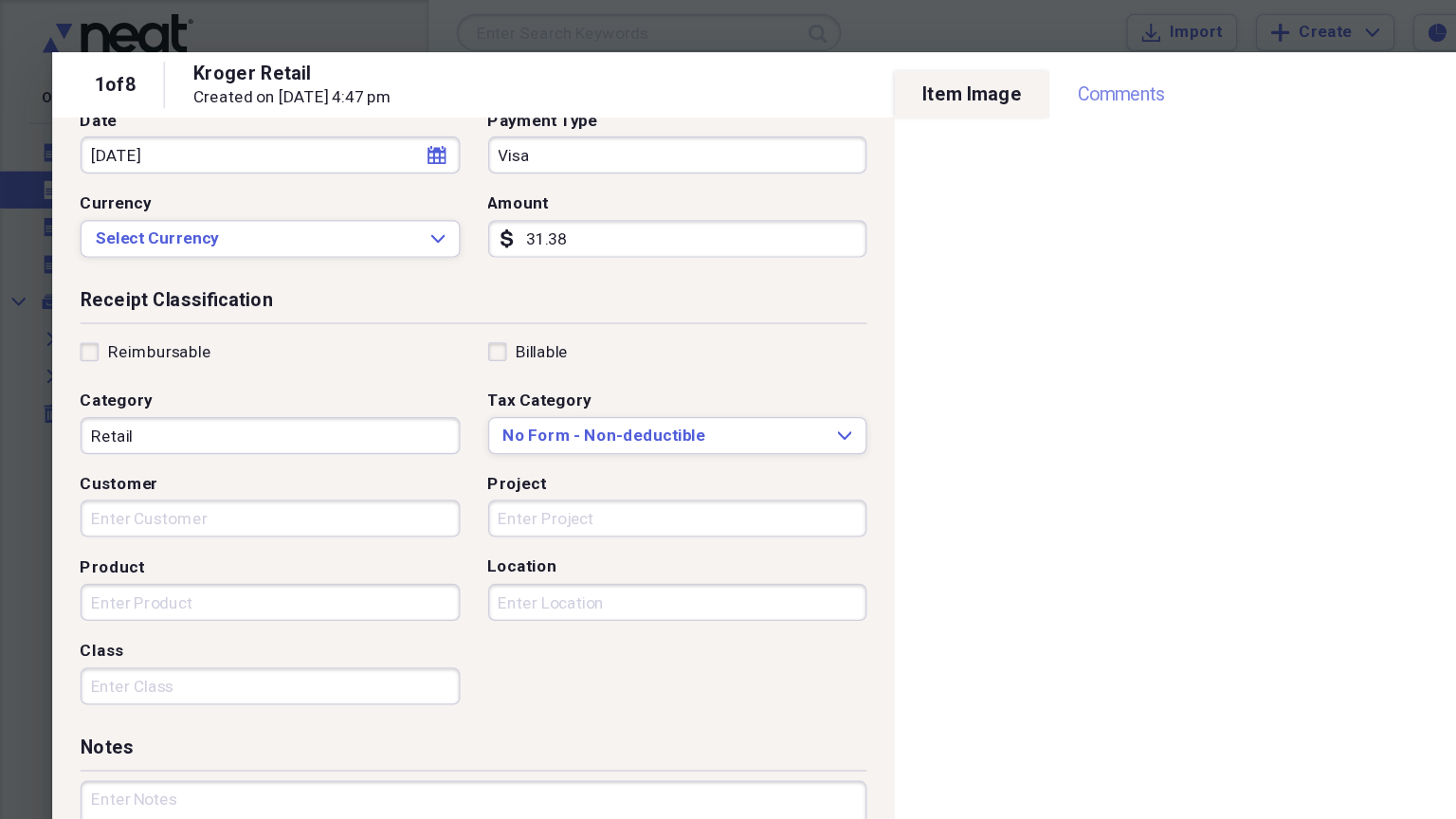 click on "Comments" at bounding box center (913, 77) 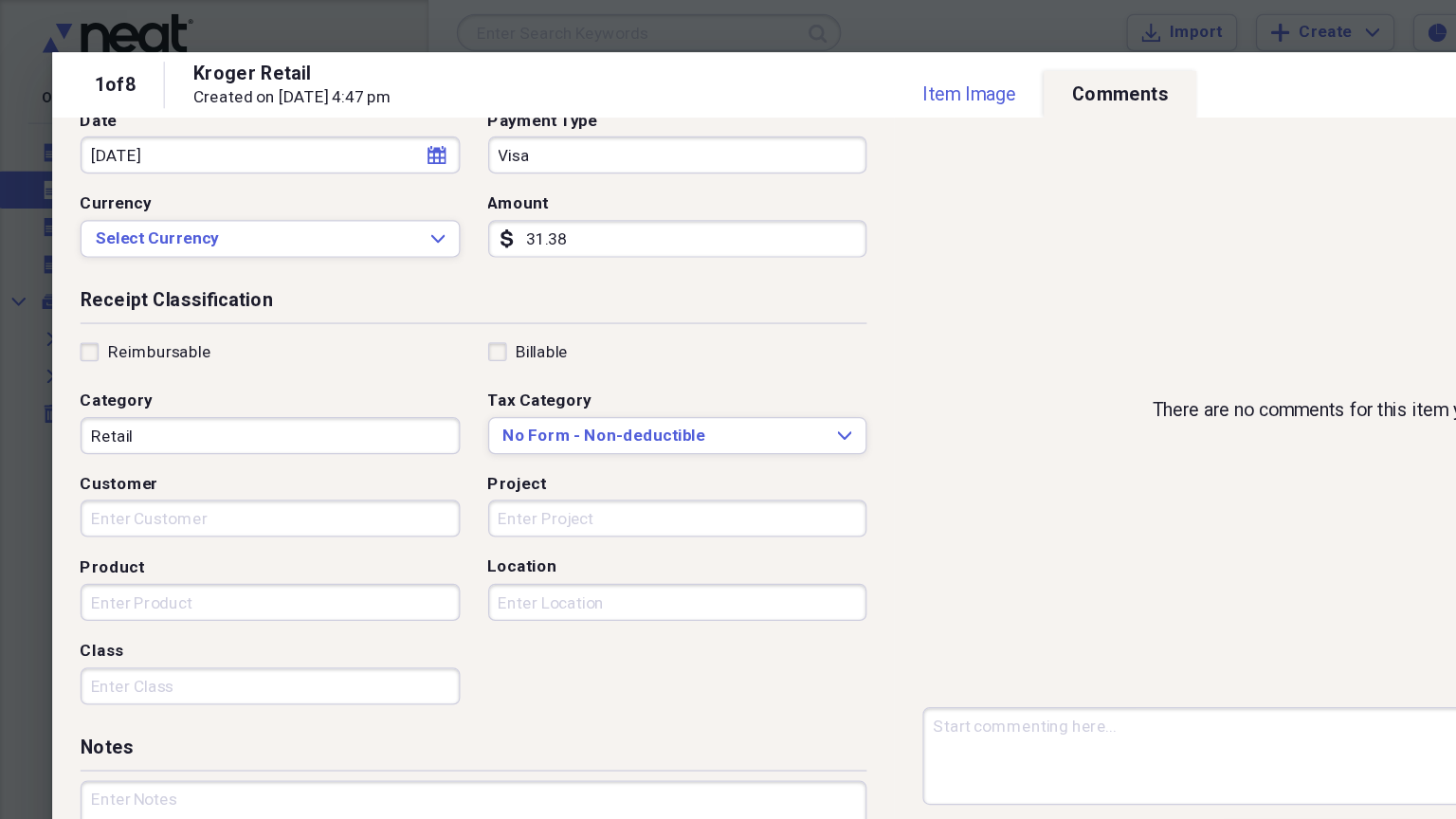 click at bounding box center [728, 410] 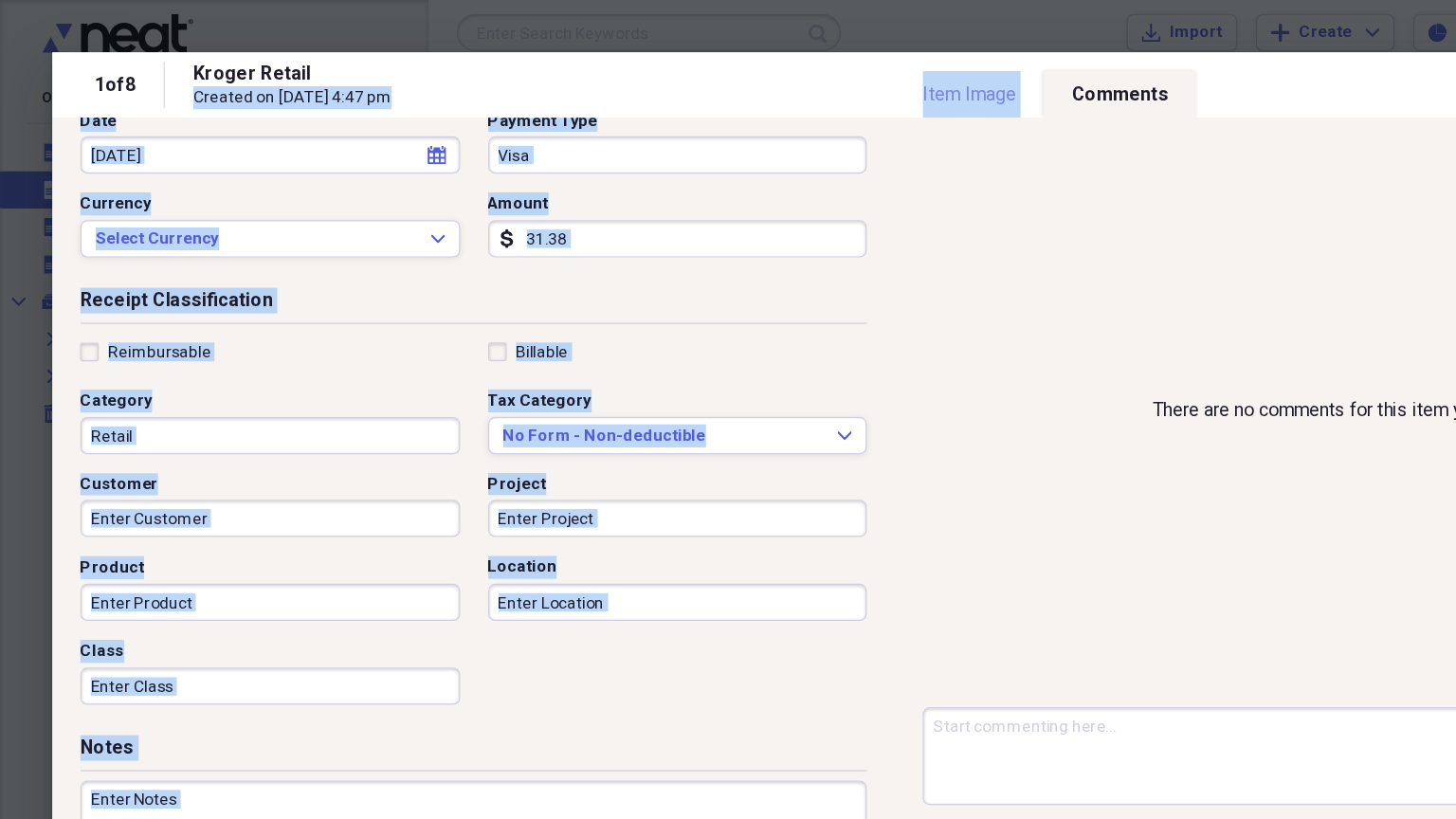 drag, startPoint x: 1097, startPoint y: 59, endPoint x: 845, endPoint y: 73, distance: 252.3886 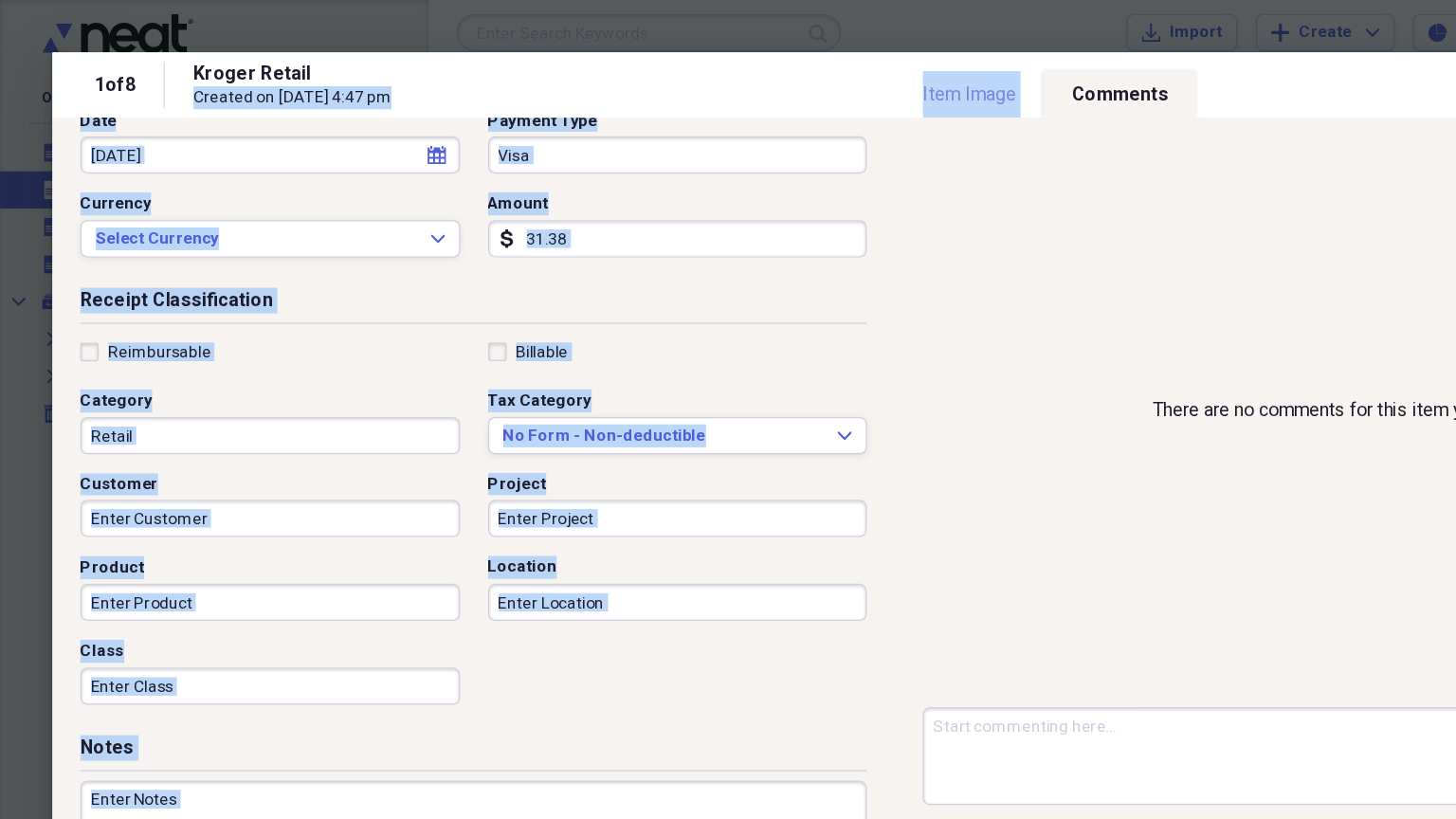 click on "1  of  8 Kroger Retail Created on 06/23/2016 at 4:47 pm Close Item Type Receipt Expand Folder 2012 Expand Receipt Detail Vendor Kroger Retail Date 11/08/2012 calendar Calendar Payment Type Visa Currency Select Currency Expand Amount dollar-sign 31.38 Receipt Classification Reimbursable Billable Category Retail Tax Category No Form - Non-deductible Expand Customer Project Product Location Class Notes Item Image Comments There are no comments for this item yet Share your comments Back Forward Save Trash Copy Separate Reprocess Send To Expand Export Expand" at bounding box center [728, 410] 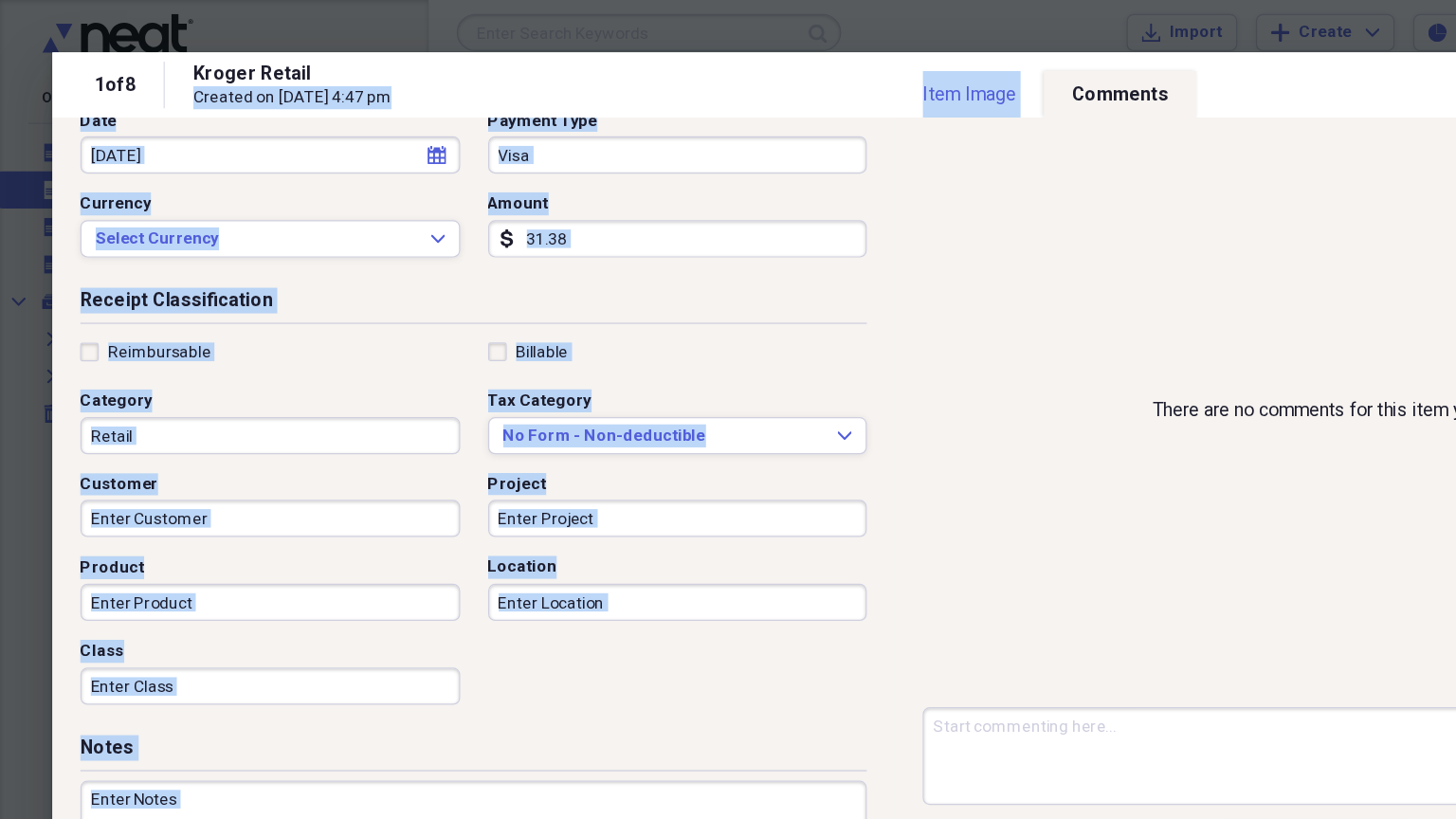 click on "Kroger Retail Created on 06/23/2016 at 4:47 pm" at bounding box center (763, 69) 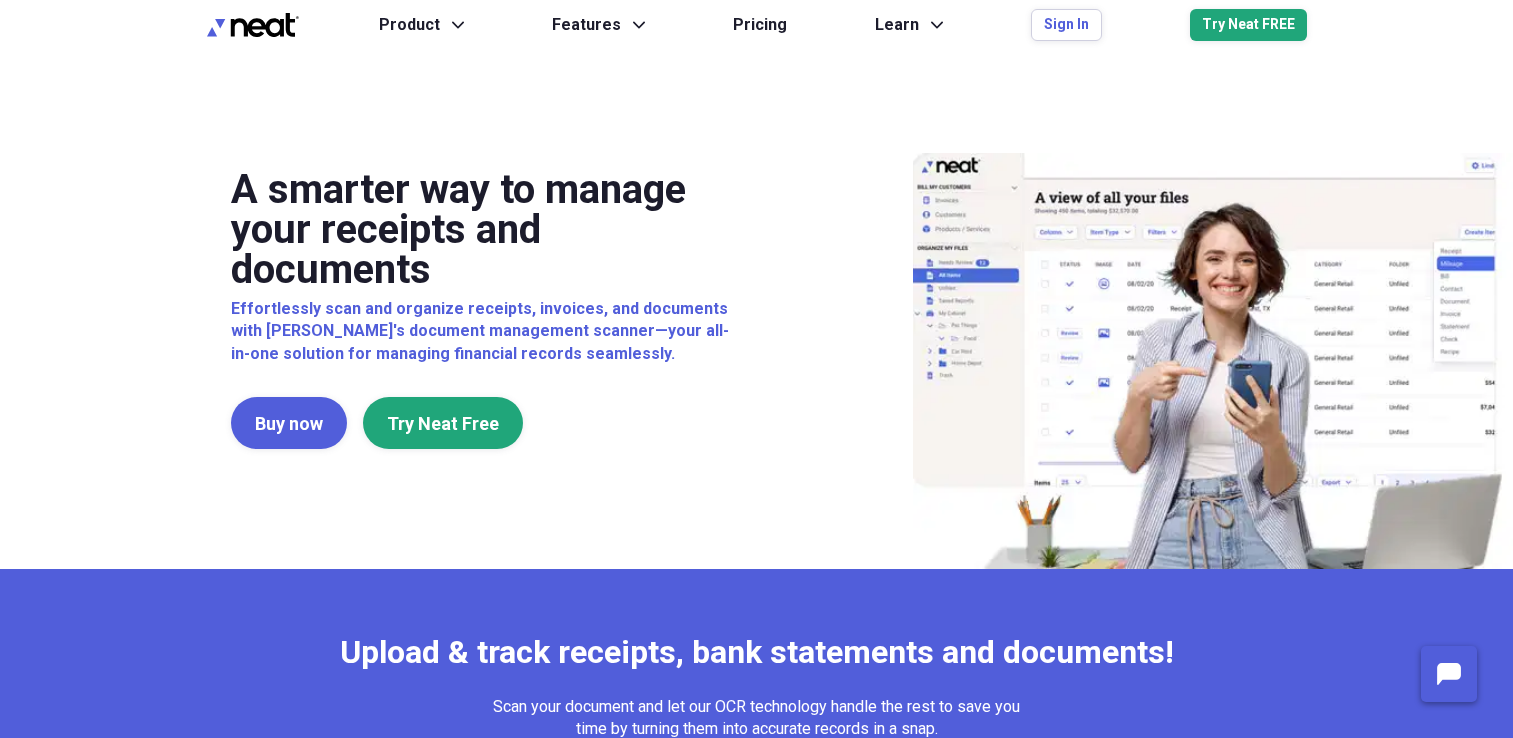 scroll, scrollTop: 0, scrollLeft: 0, axis: both 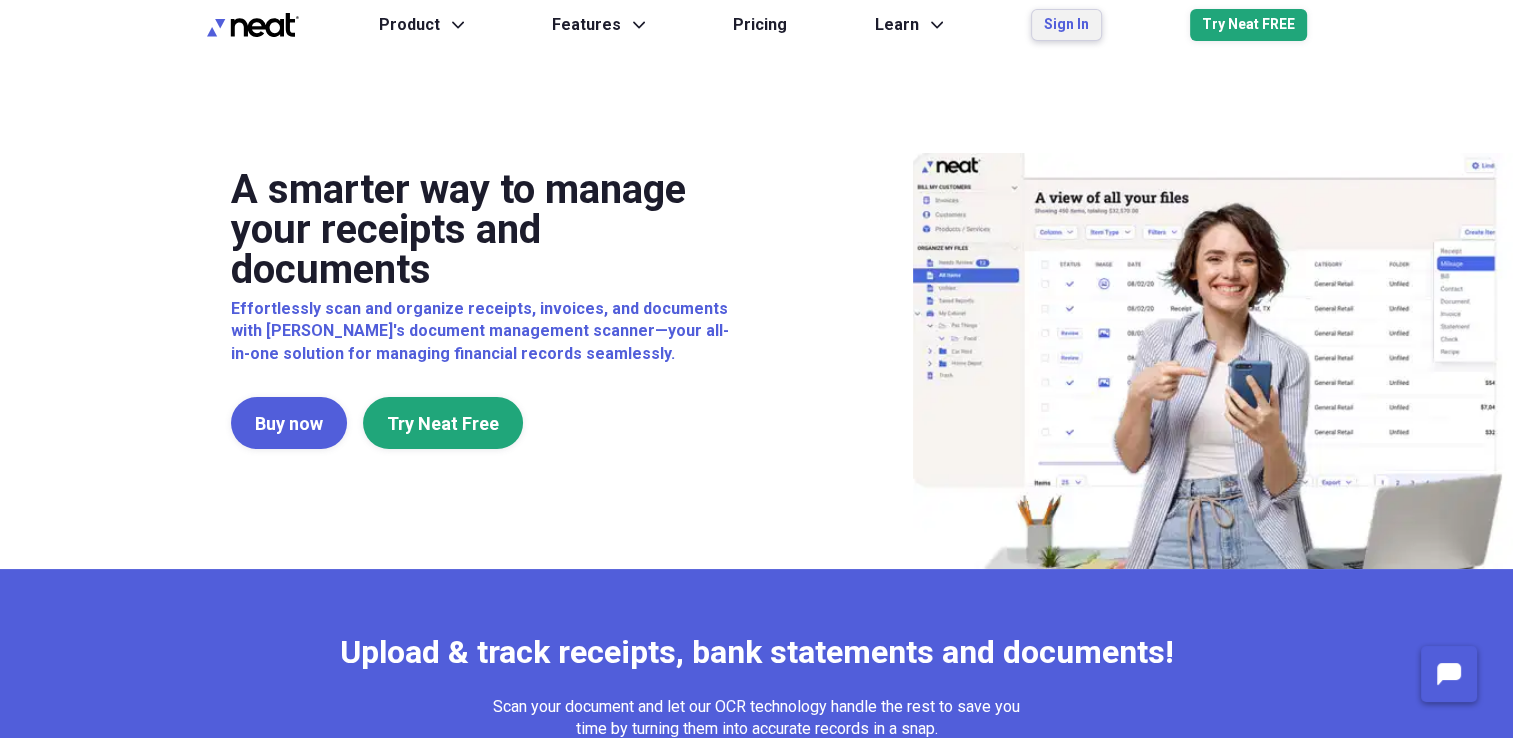 click on "Sign In" at bounding box center [1066, 25] 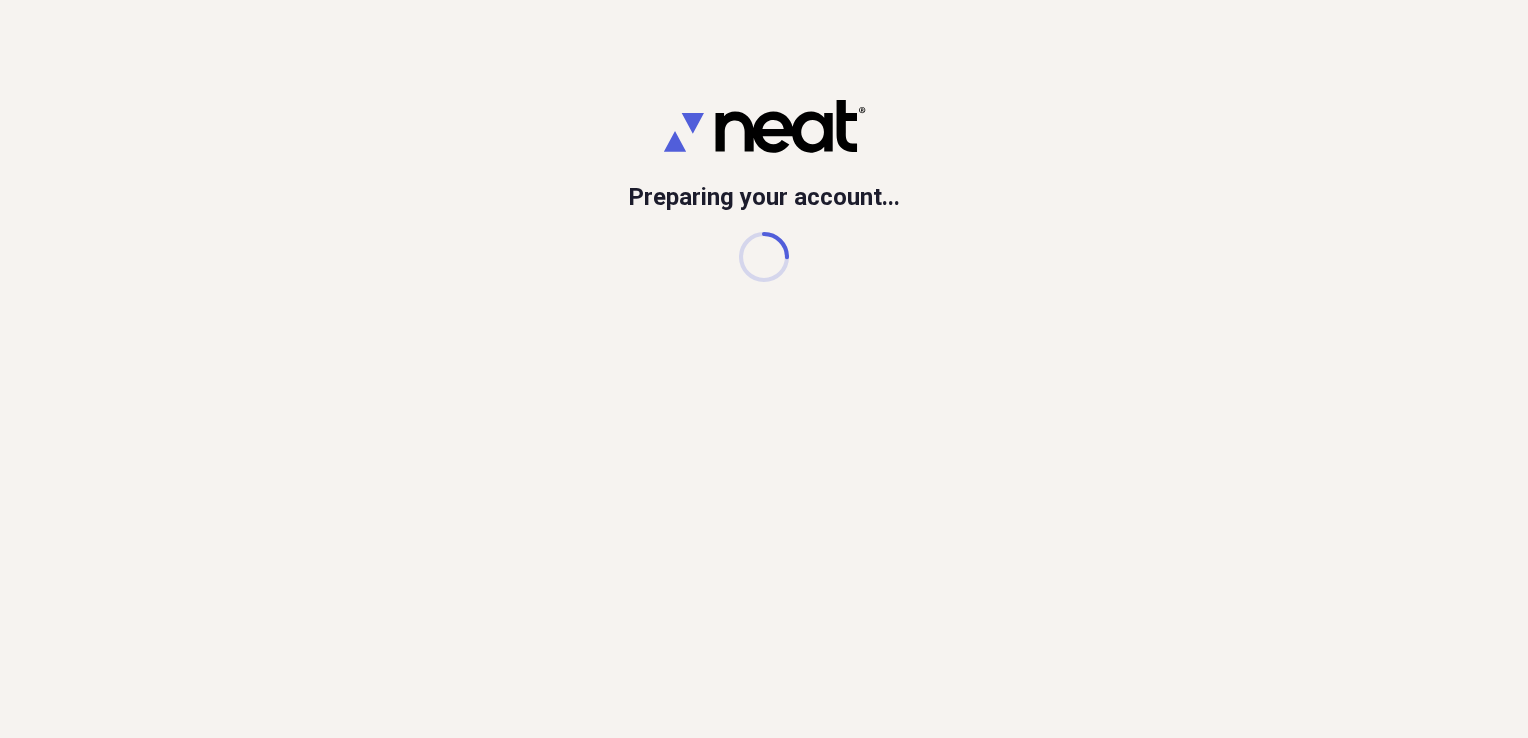 scroll, scrollTop: 0, scrollLeft: 0, axis: both 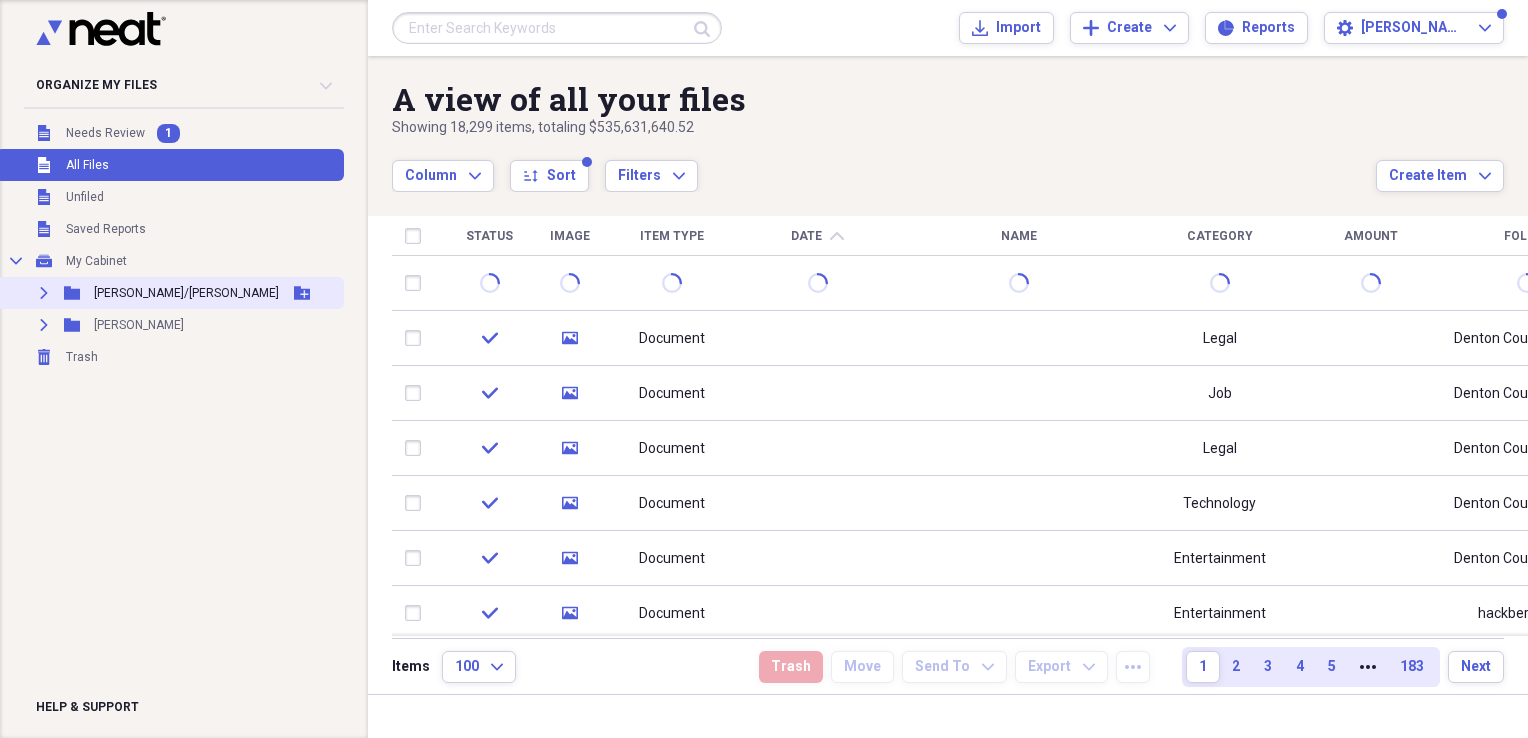 click on "Expand" 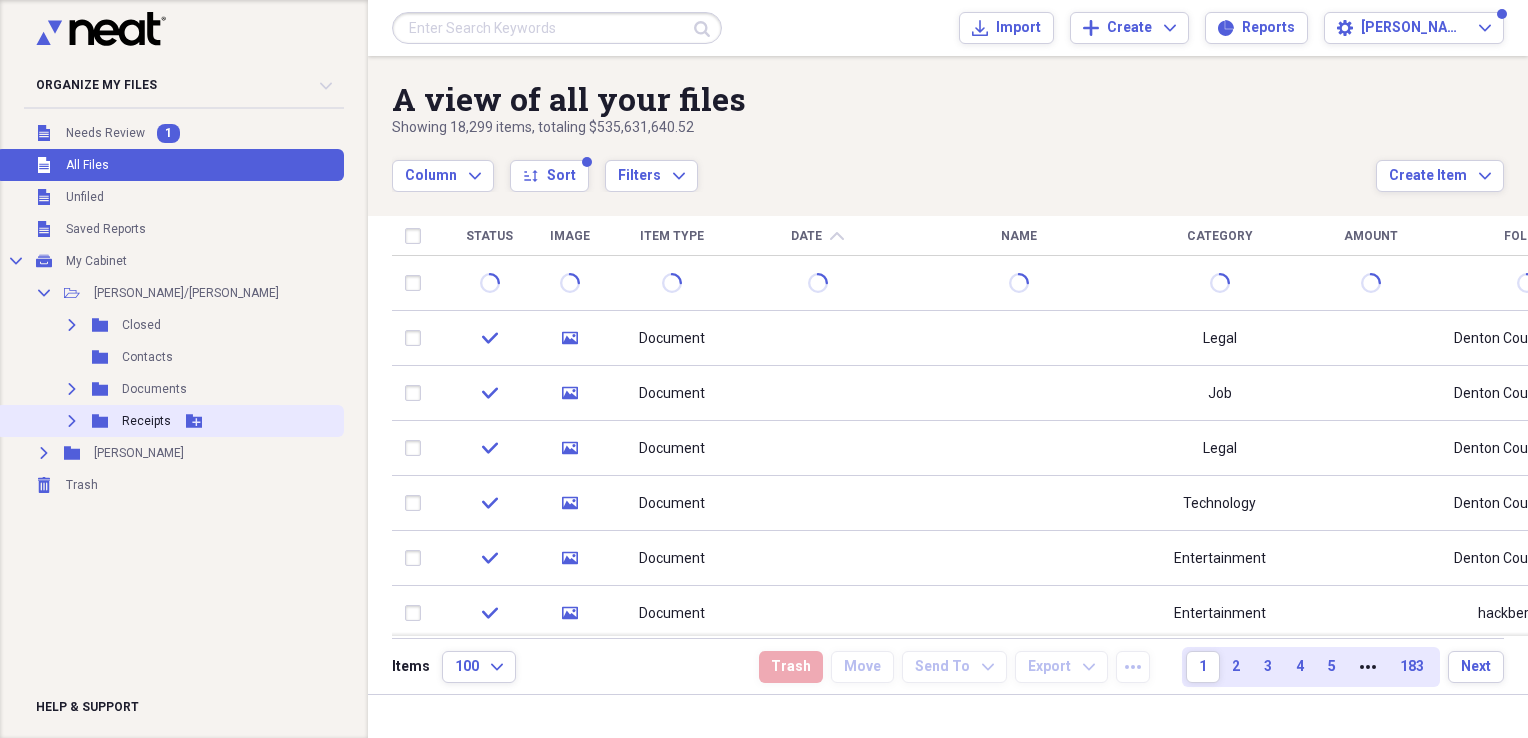 click on "Expand" 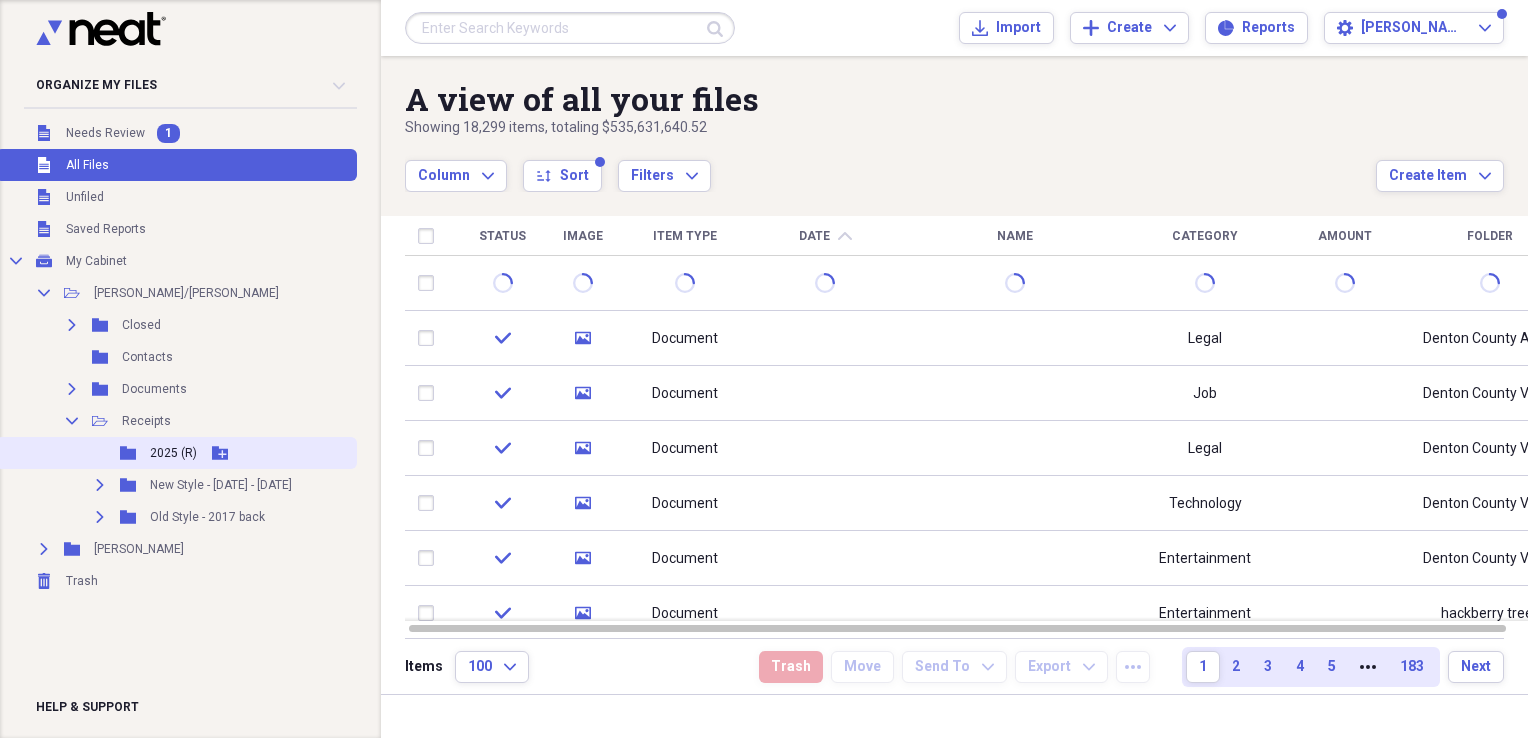 click on "2025 (R)" at bounding box center (173, 453) 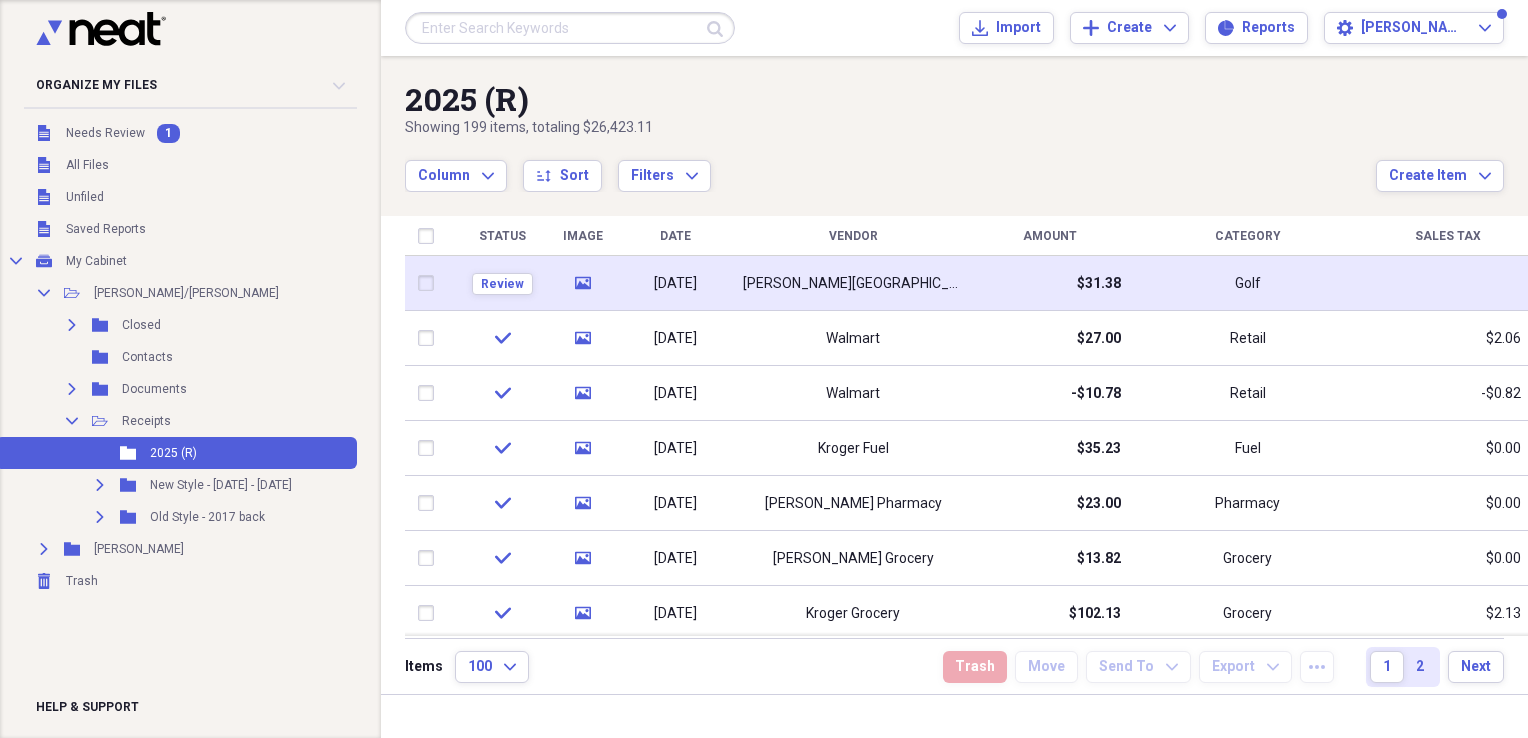click 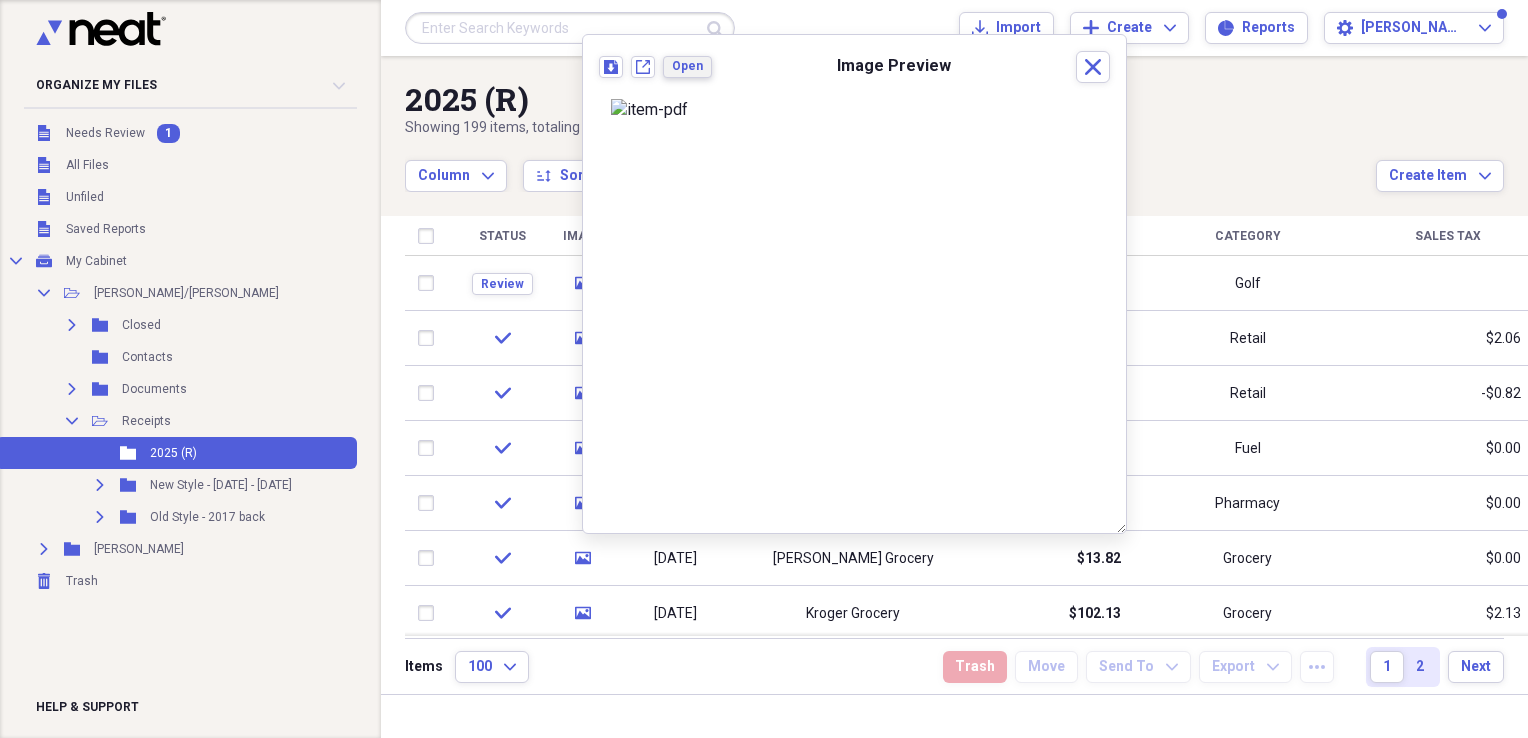 click on "Open" at bounding box center [687, 66] 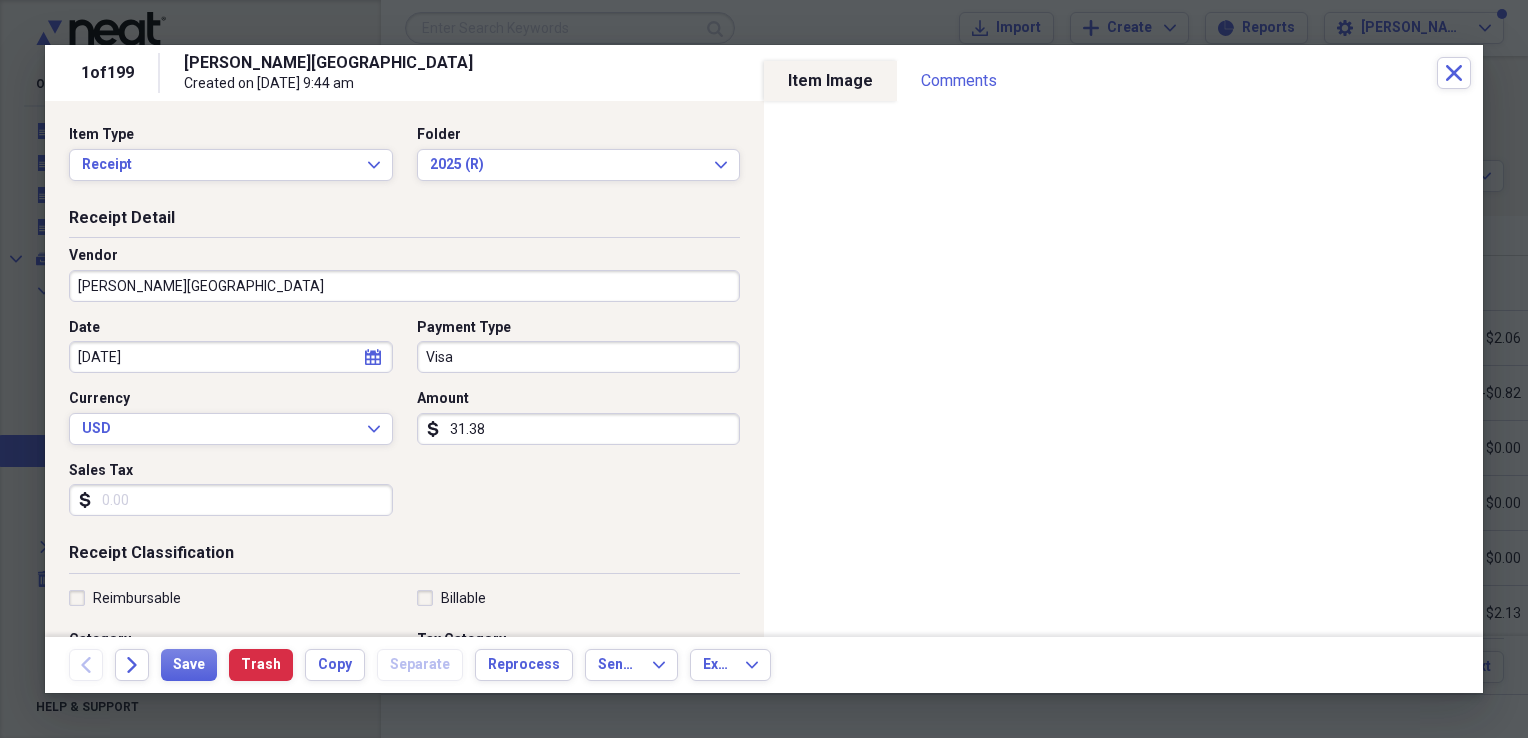 click on "Sales Tax" at bounding box center (231, 500) 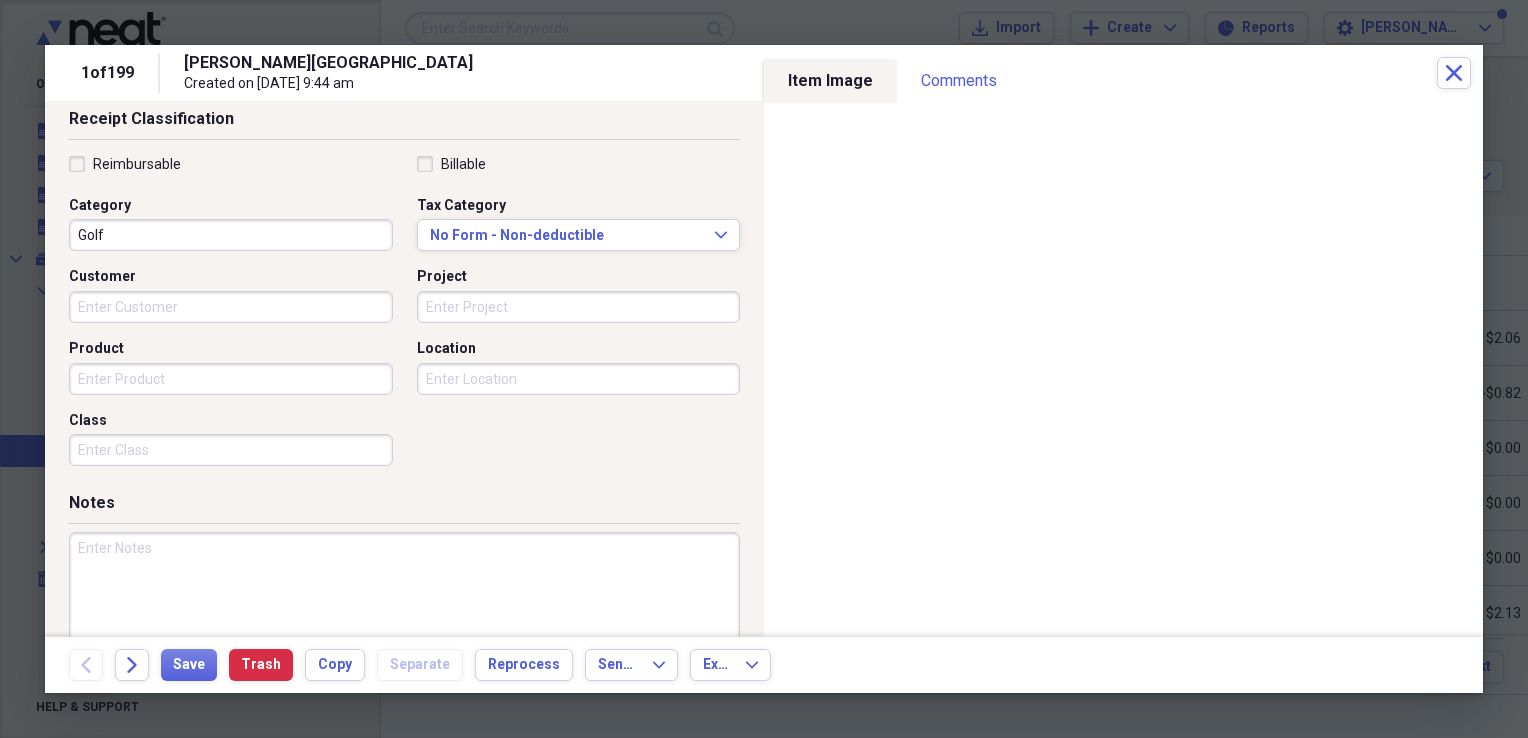 scroll, scrollTop: 452, scrollLeft: 0, axis: vertical 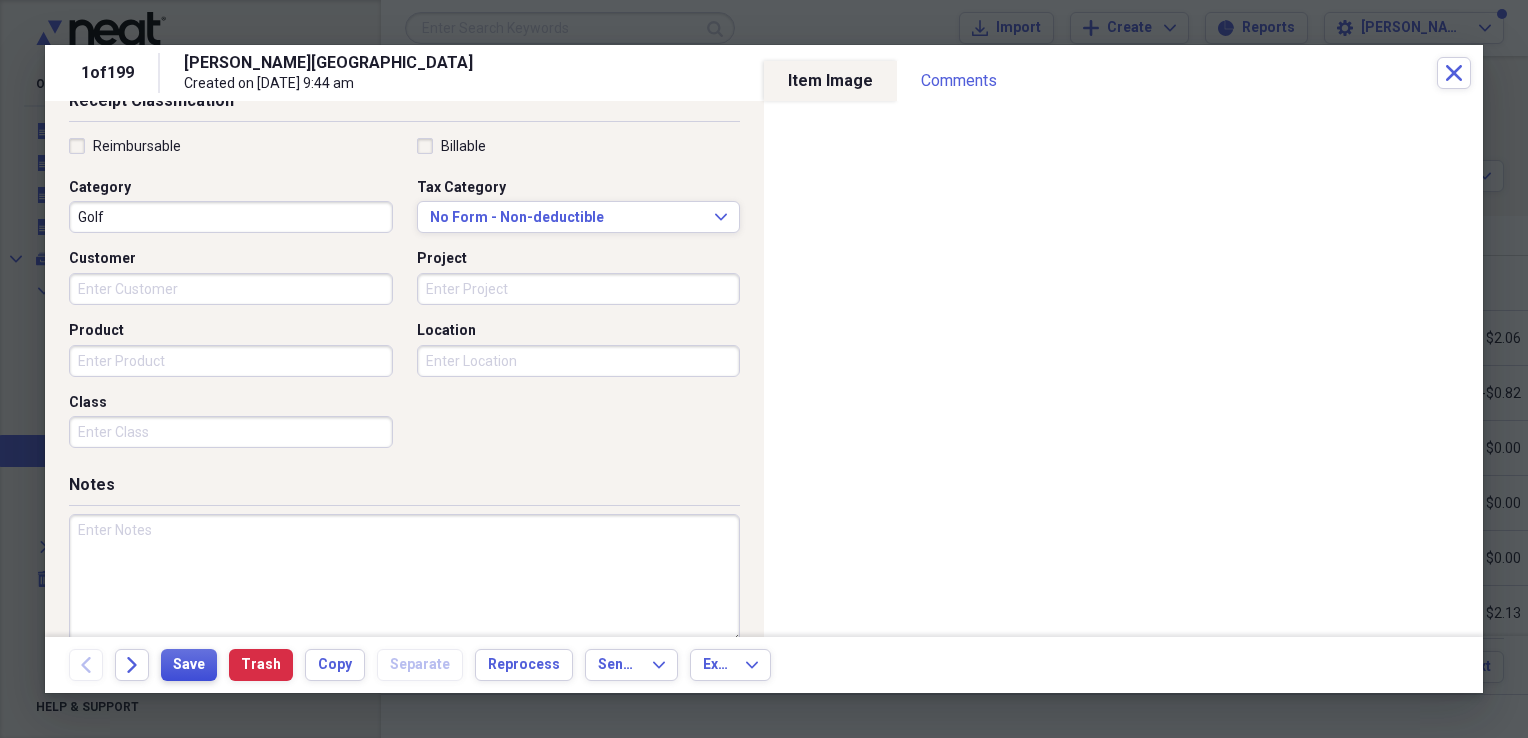 type on "2.39" 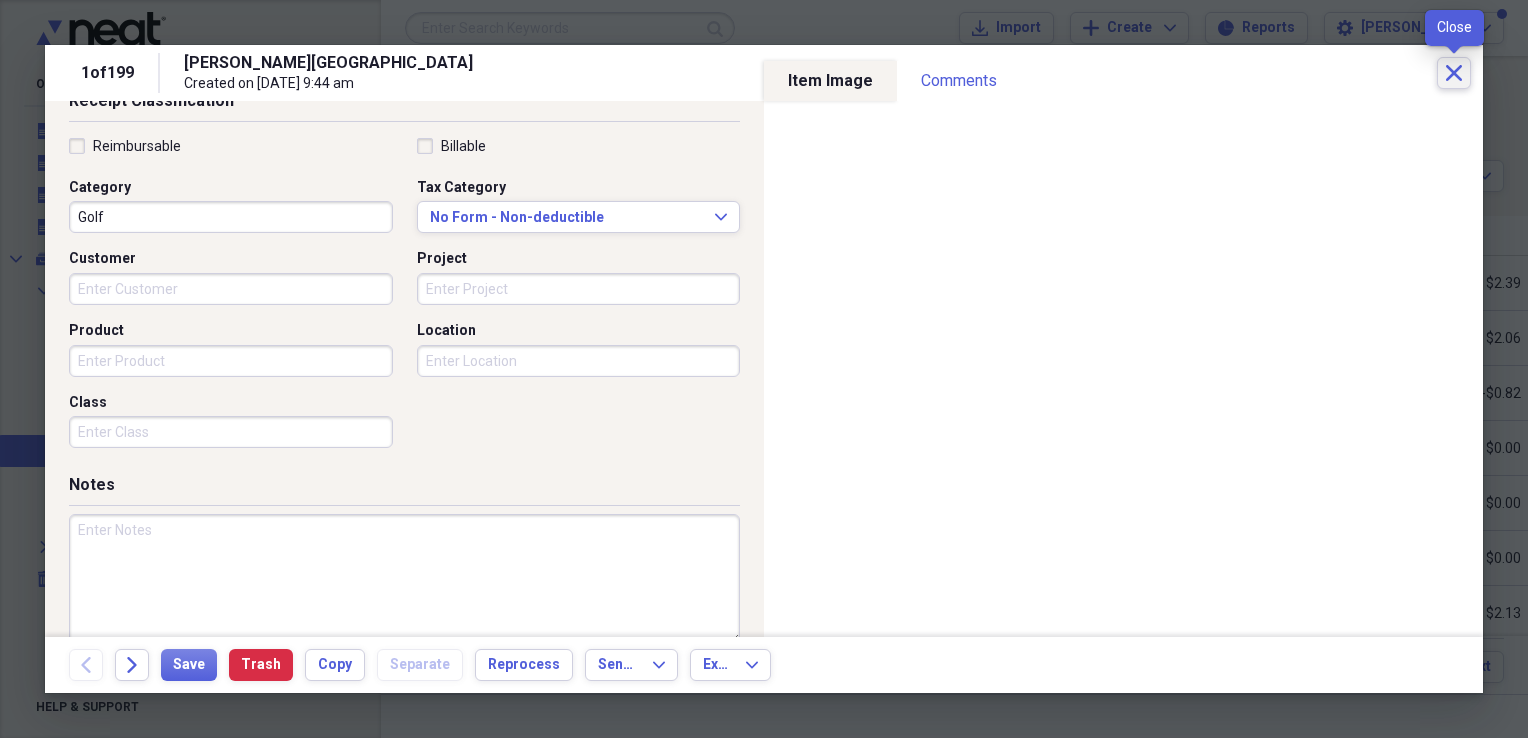 click on "Close" at bounding box center [1454, 73] 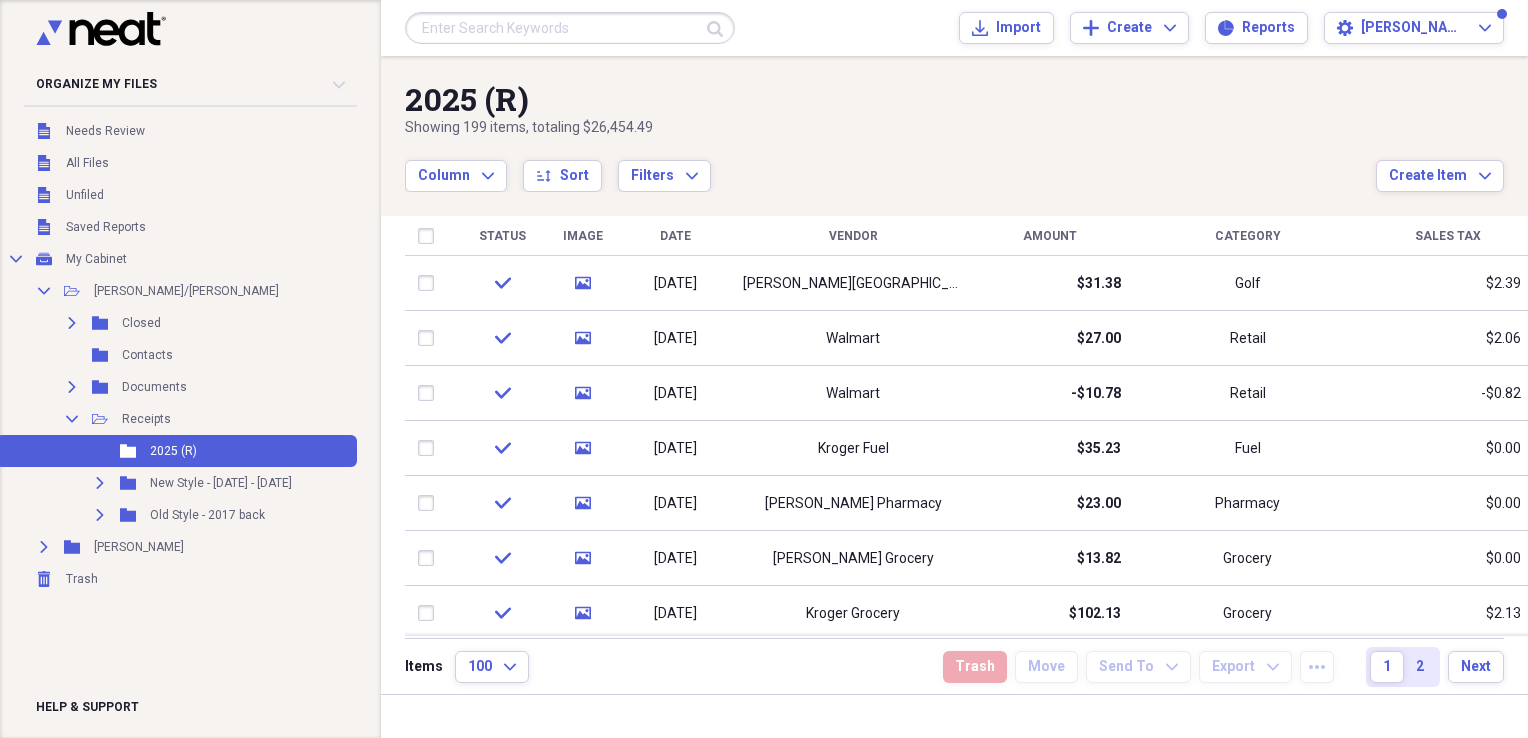 click on "Date" at bounding box center [675, 236] 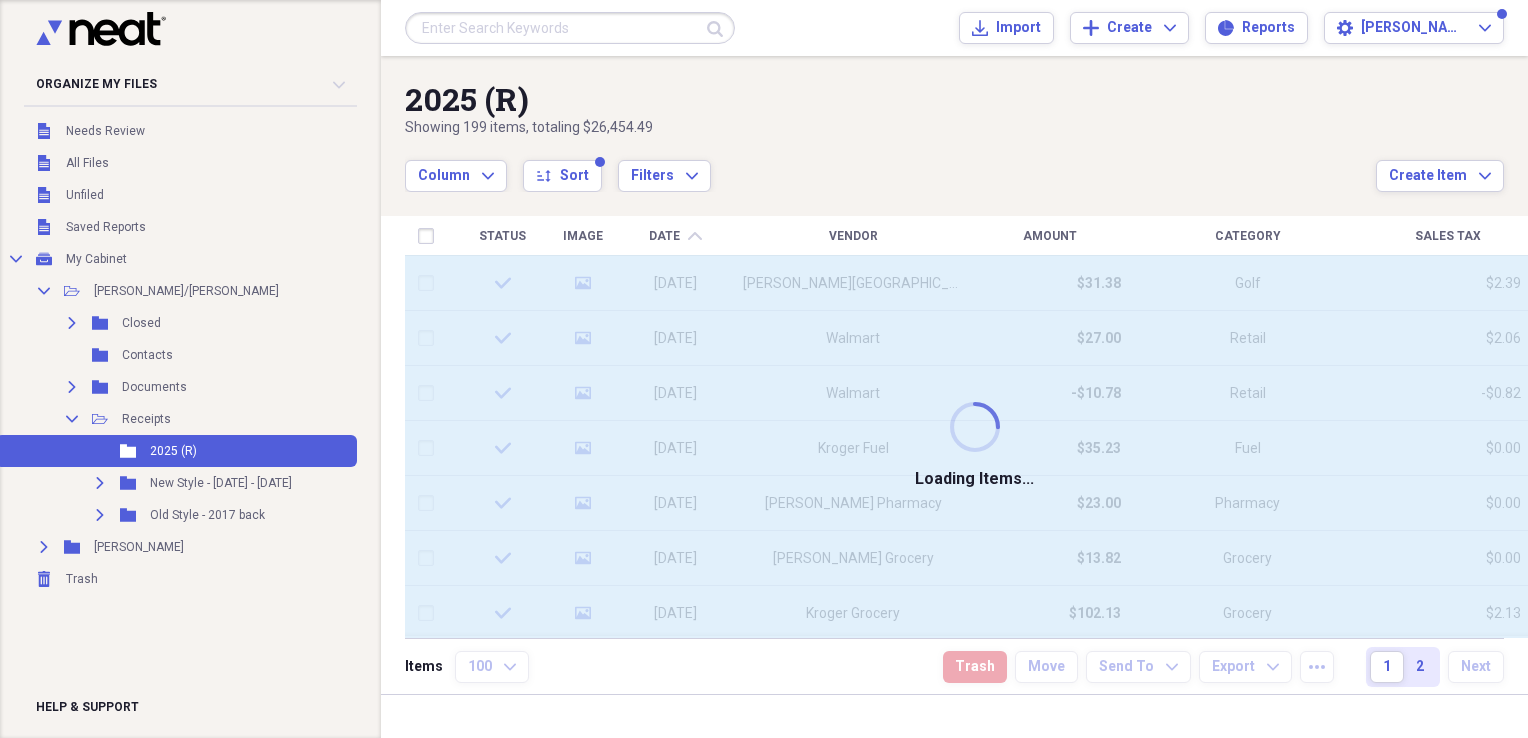 type 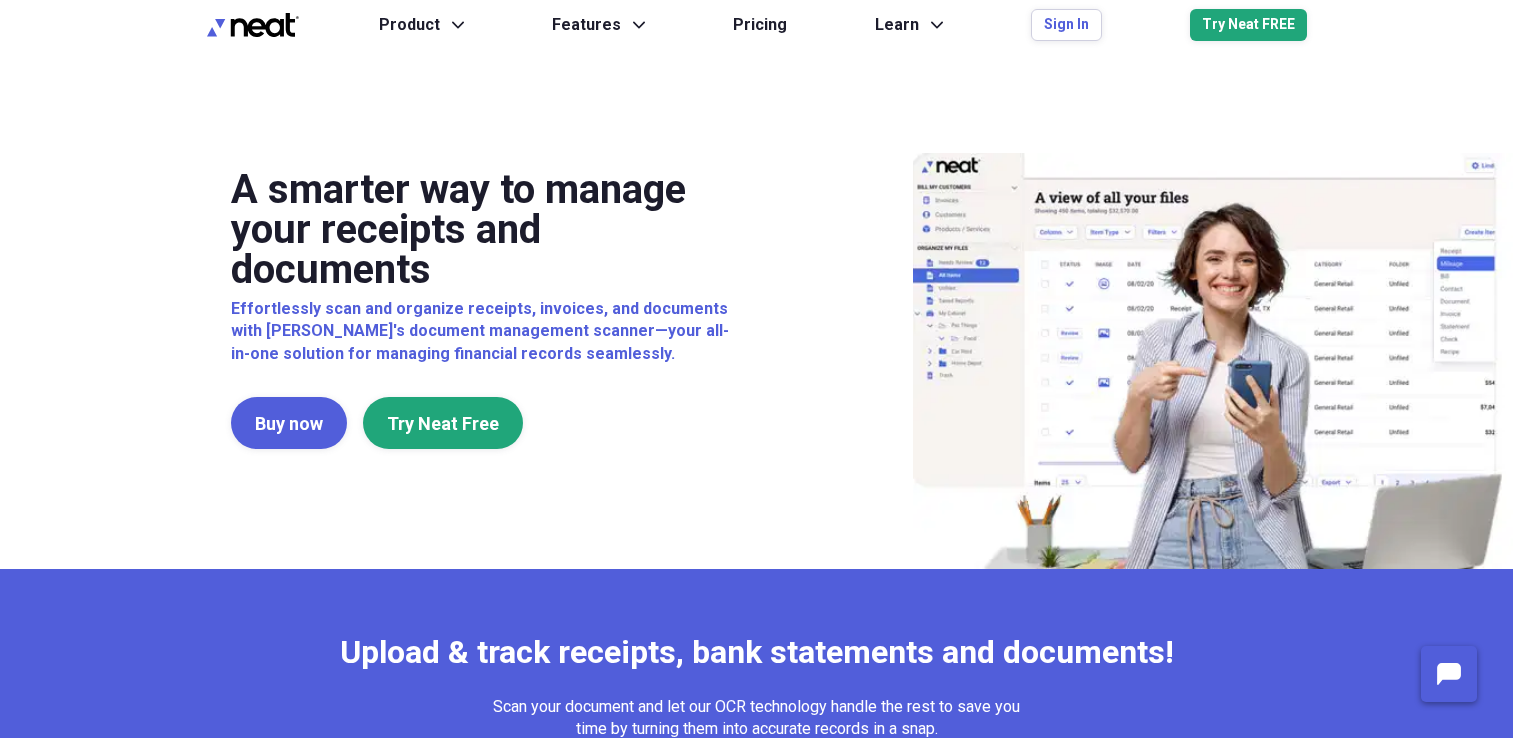 scroll, scrollTop: 0, scrollLeft: 0, axis: both 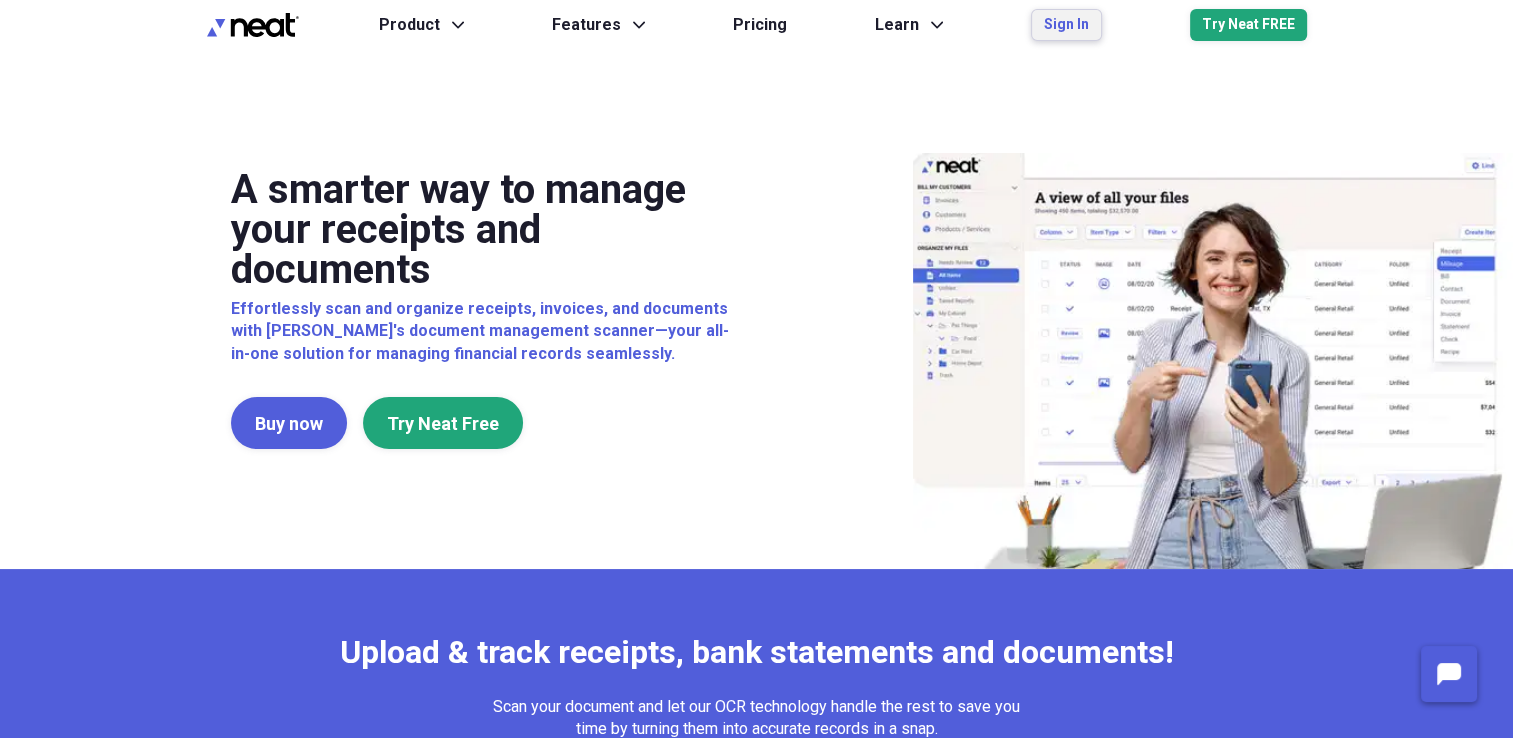 click on "Sign In" at bounding box center (1066, 25) 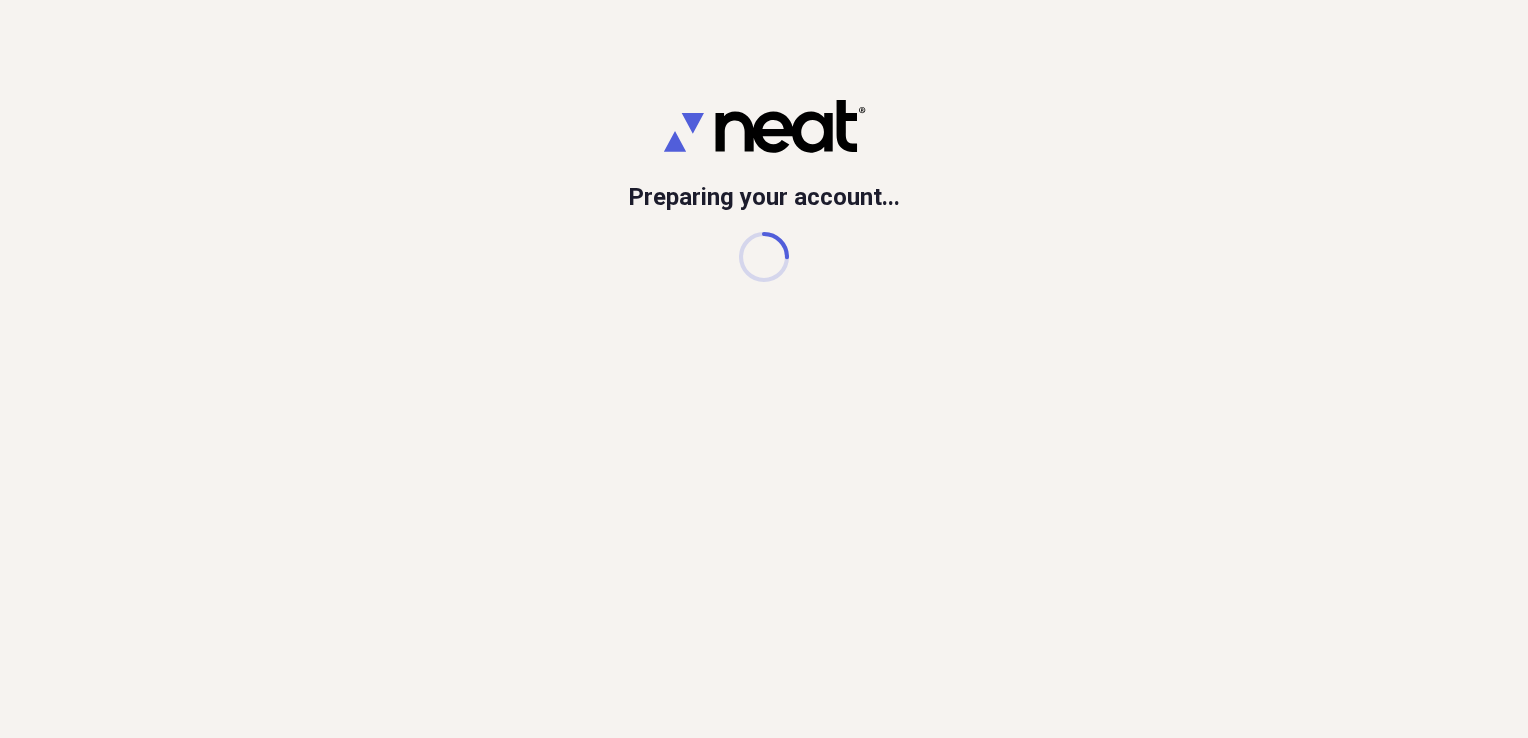 scroll, scrollTop: 0, scrollLeft: 0, axis: both 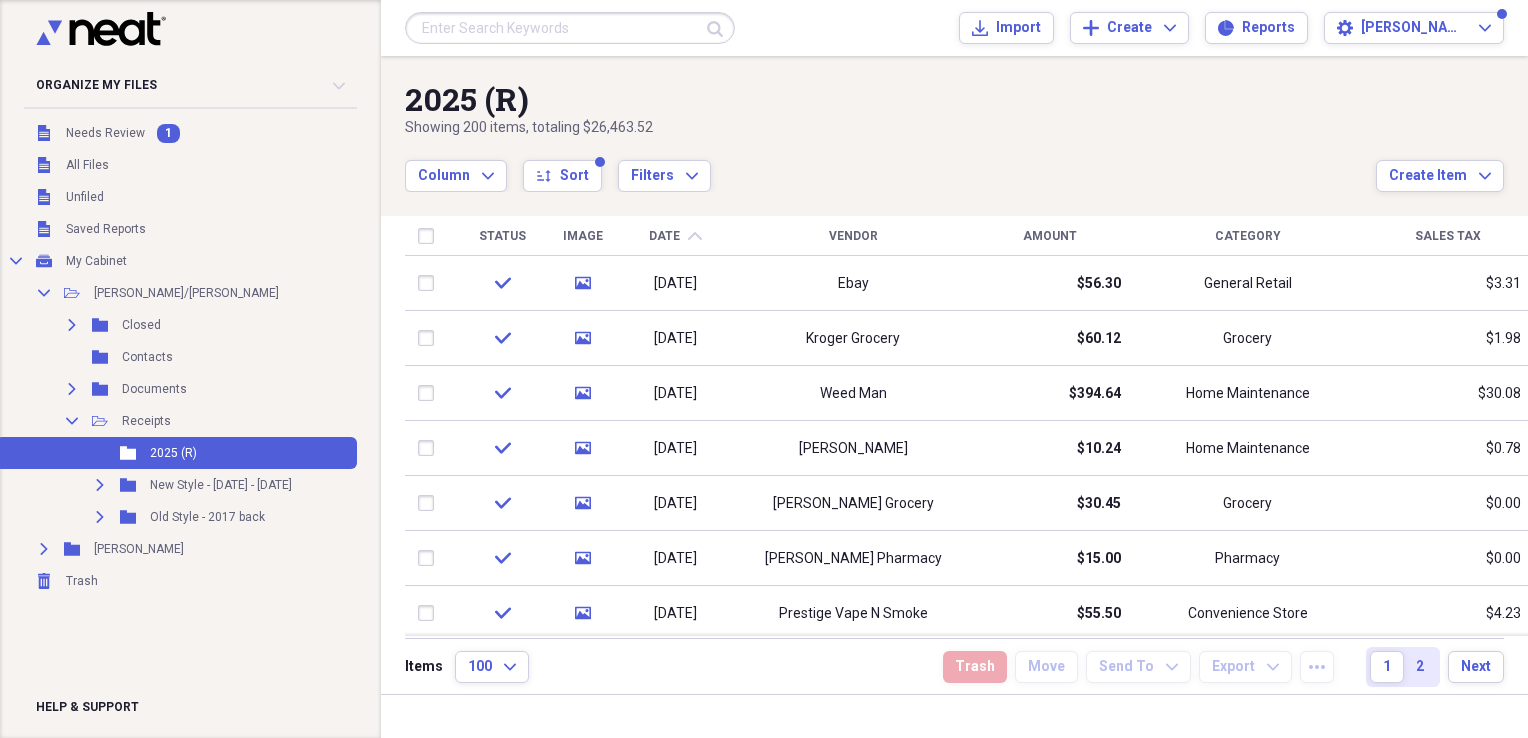 click on "Status" at bounding box center (502, 236) 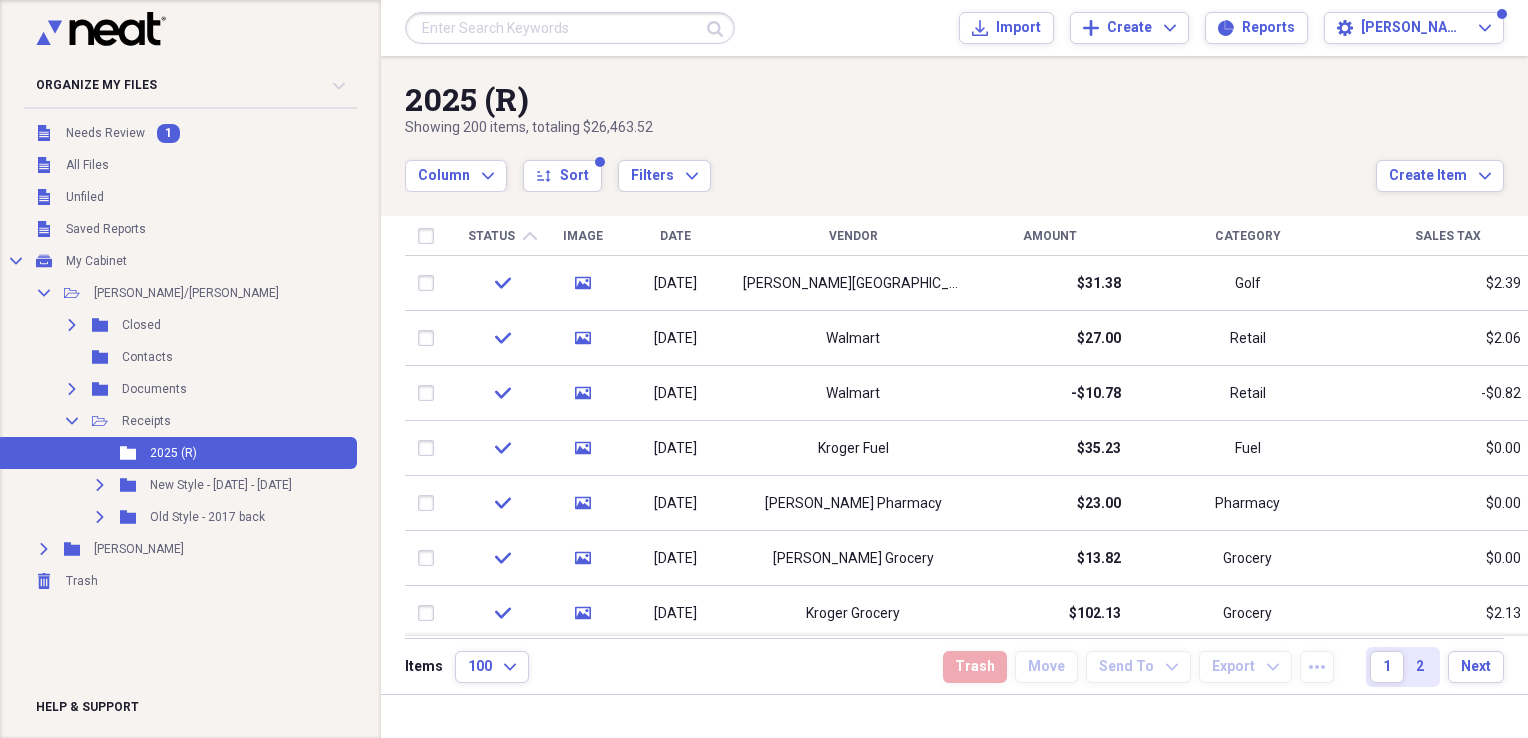 click on "Status" at bounding box center (491, 236) 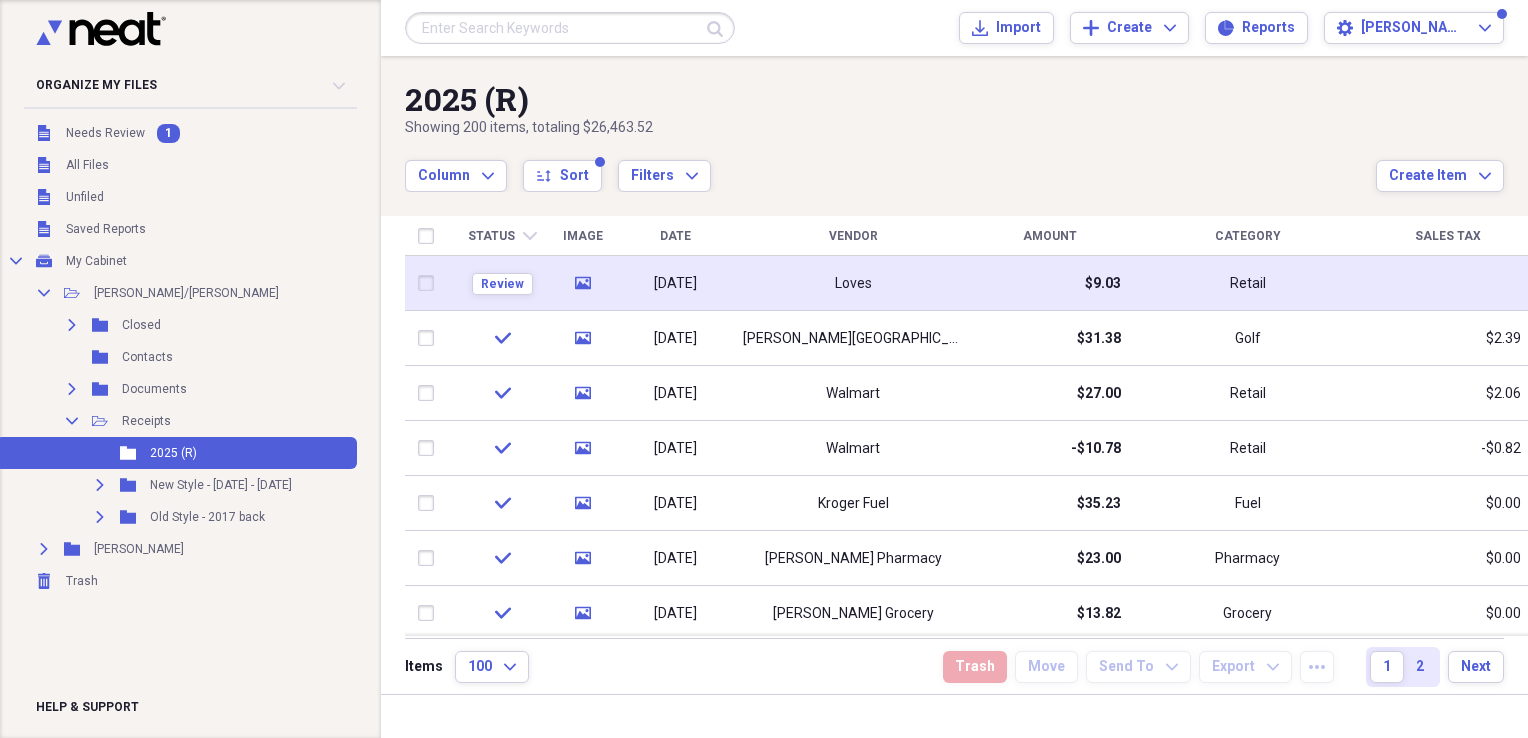 click on "media" 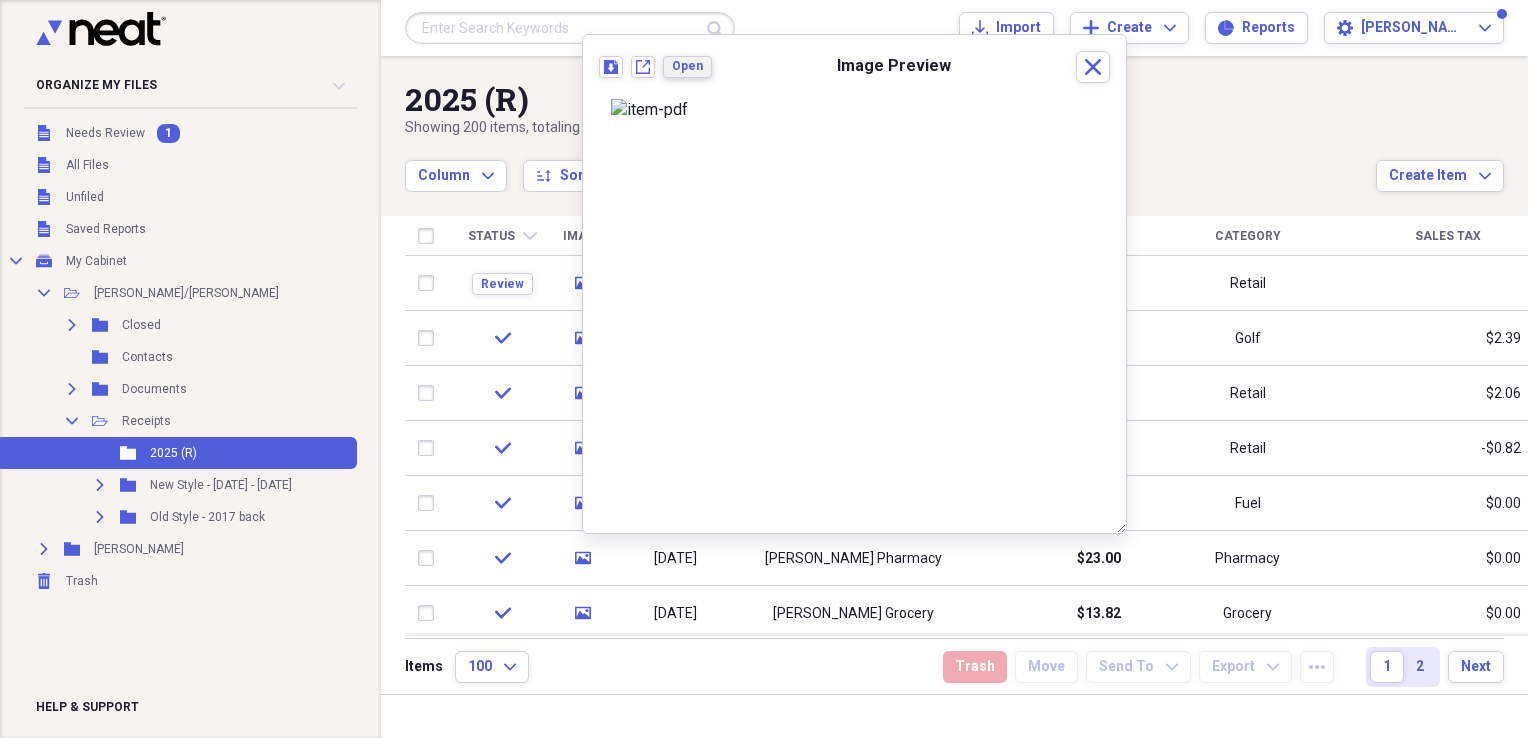 click on "Open" at bounding box center (687, 66) 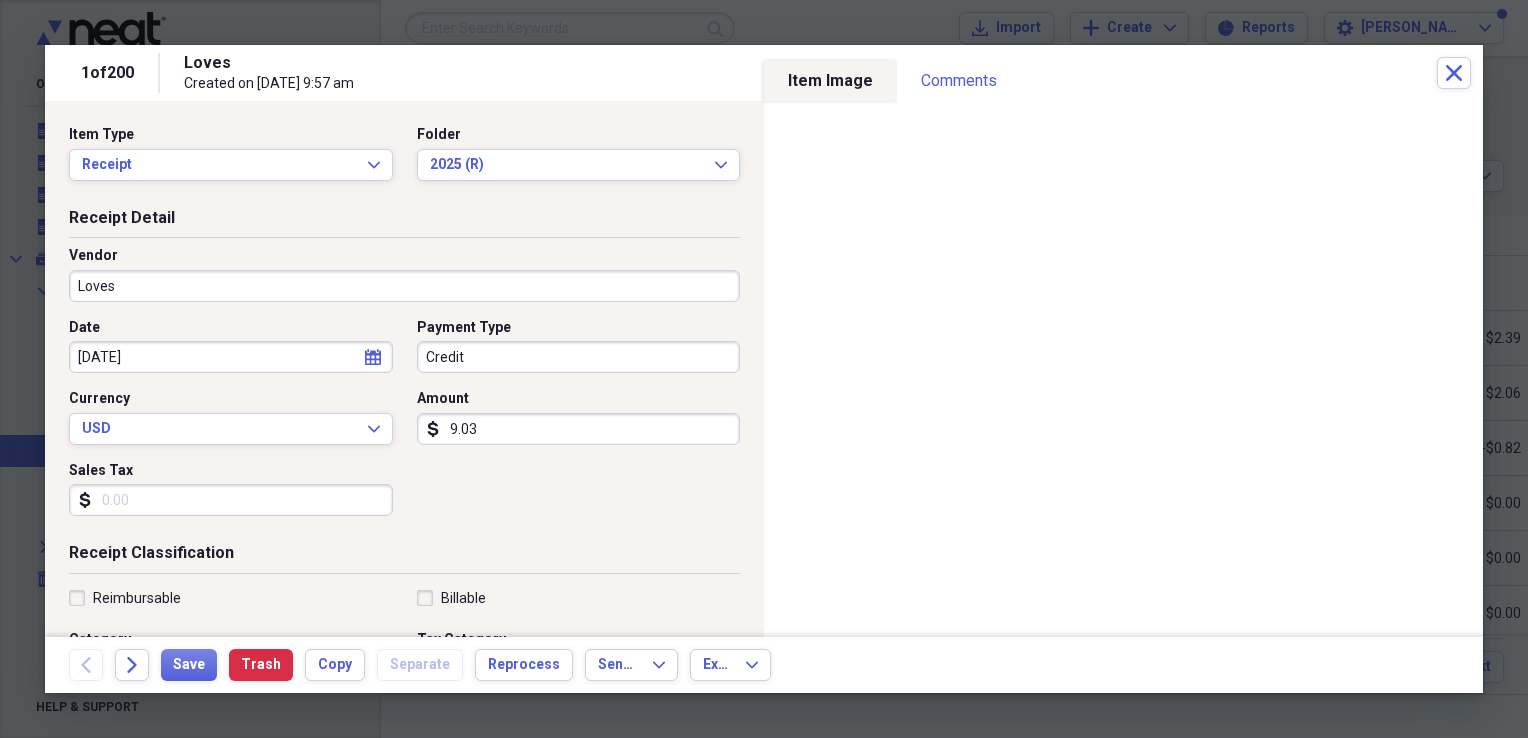 click on "Loves" at bounding box center [404, 286] 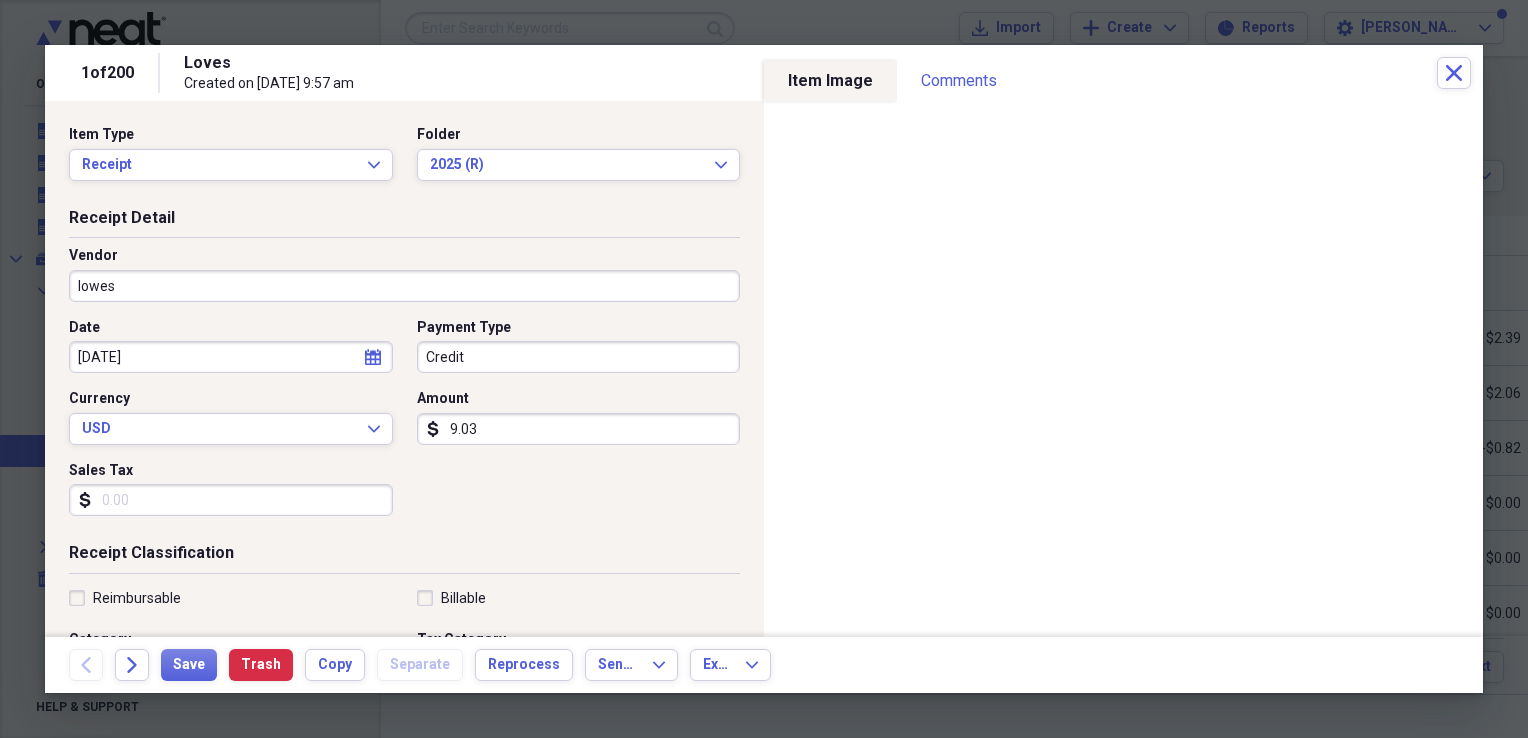click on "lowes" at bounding box center [404, 286] 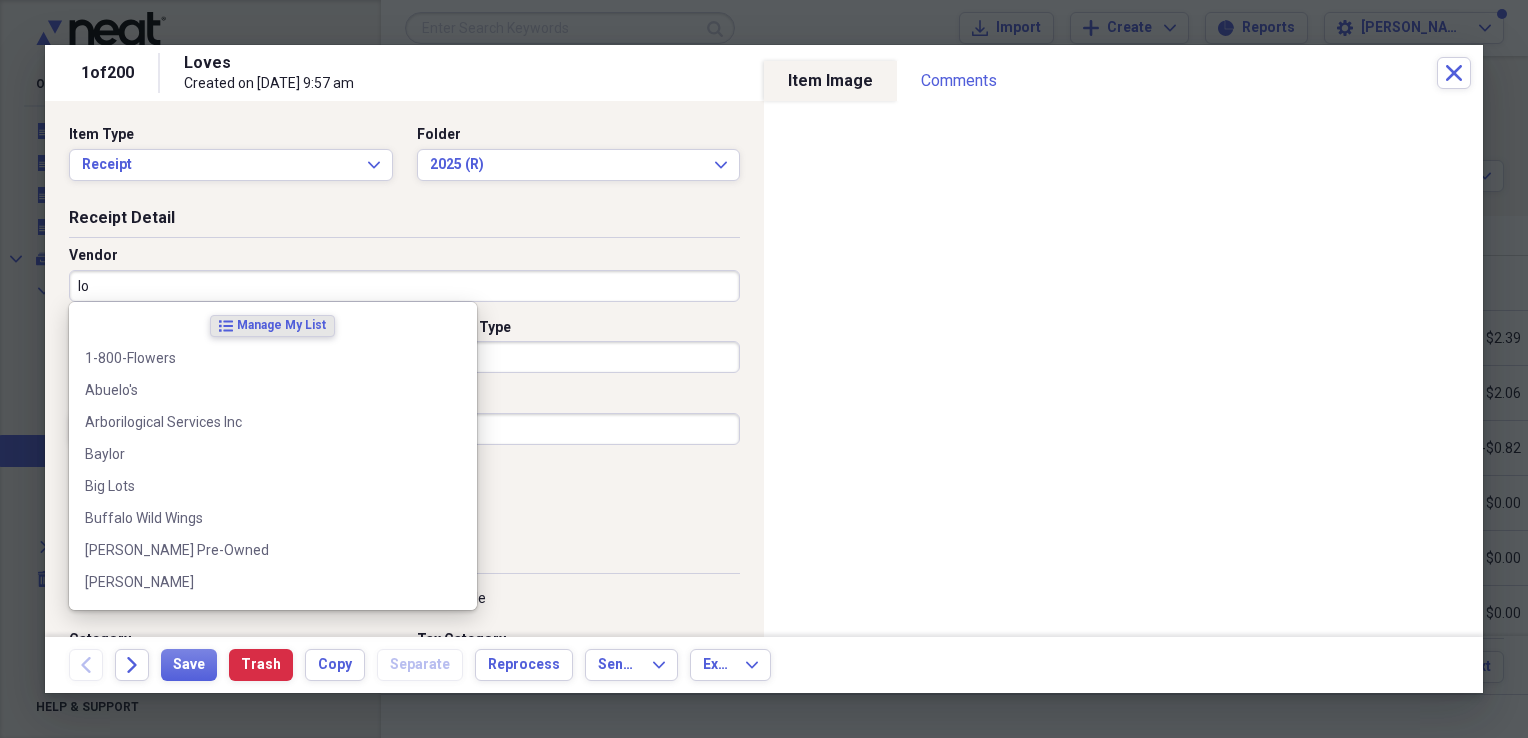 type on "l" 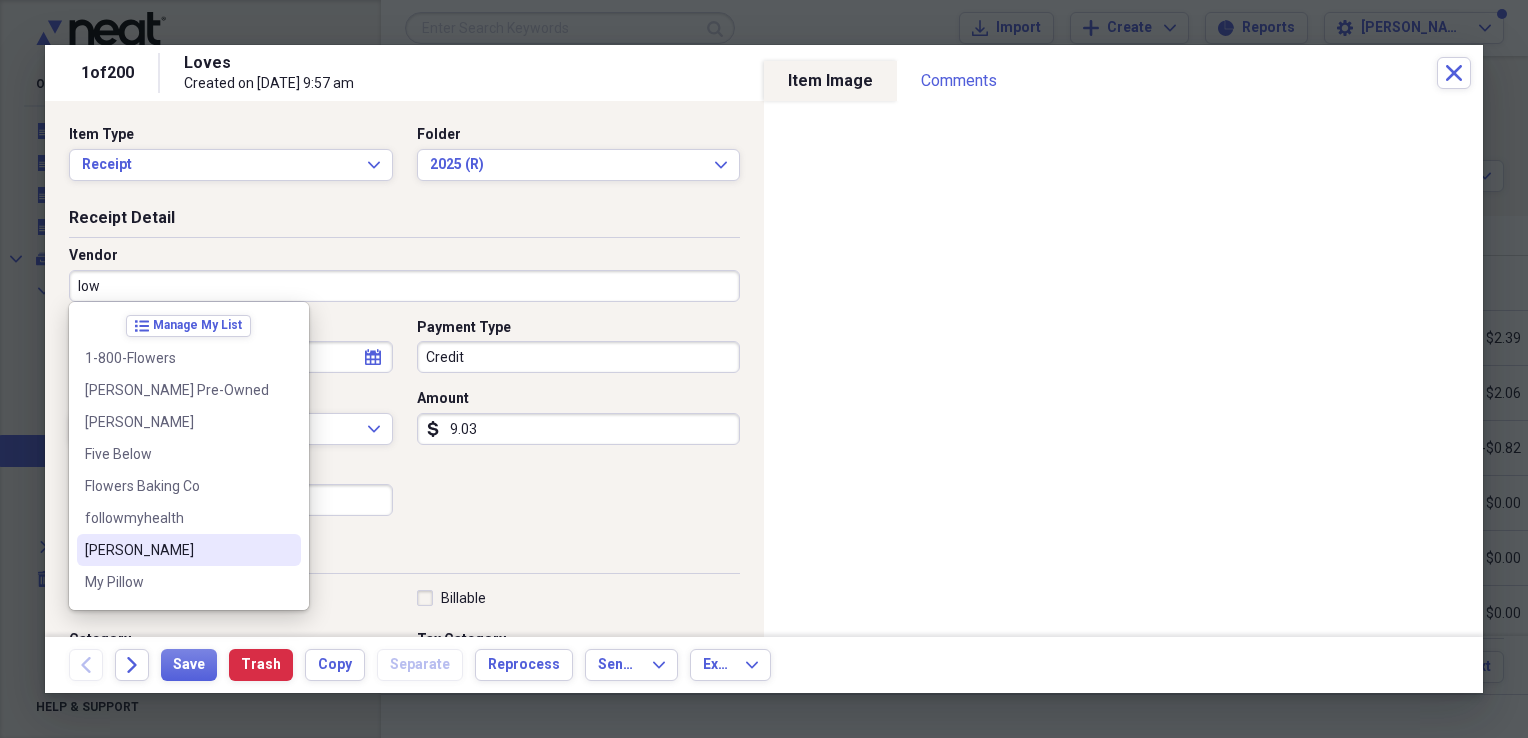 click on "[PERSON_NAME]" at bounding box center [177, 550] 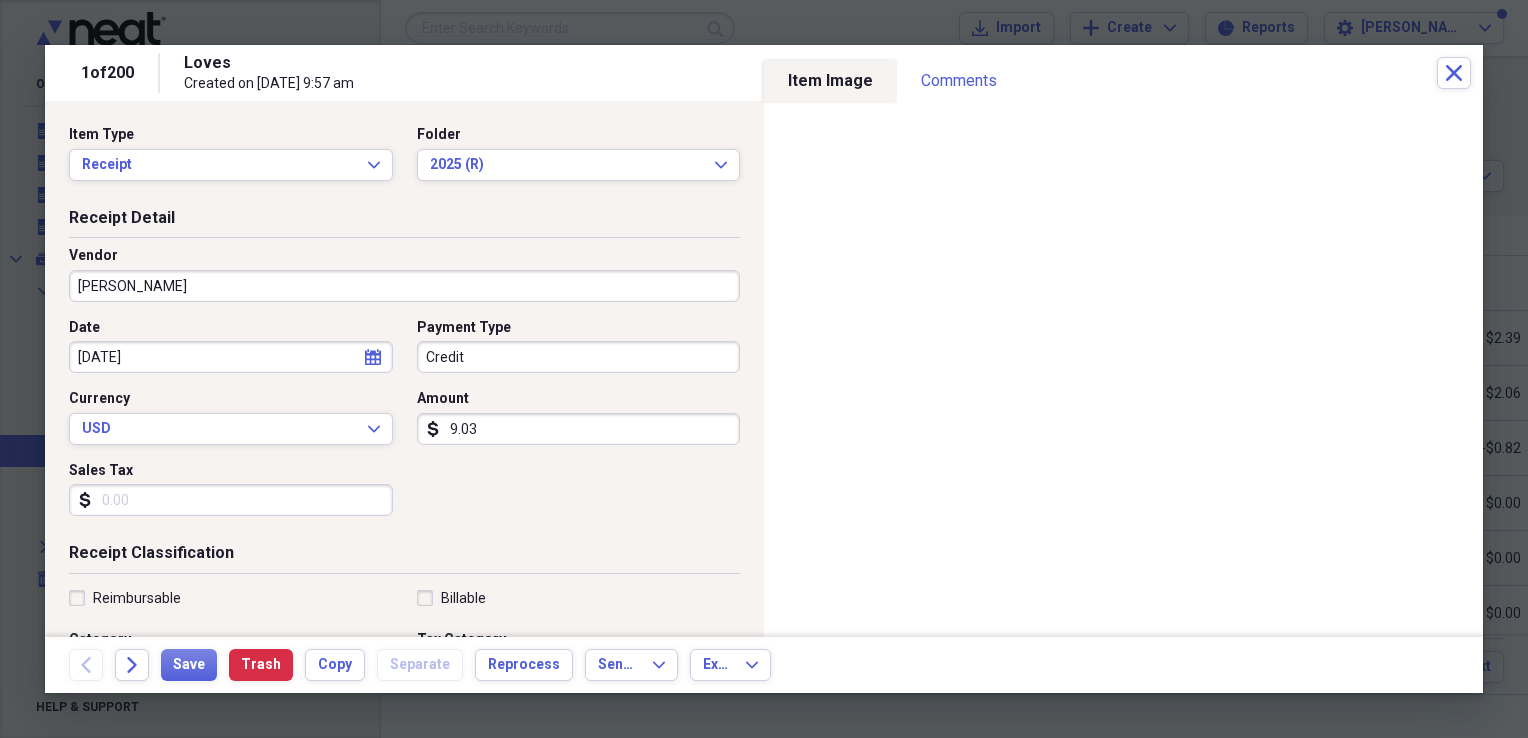 type on "Home Maintenance" 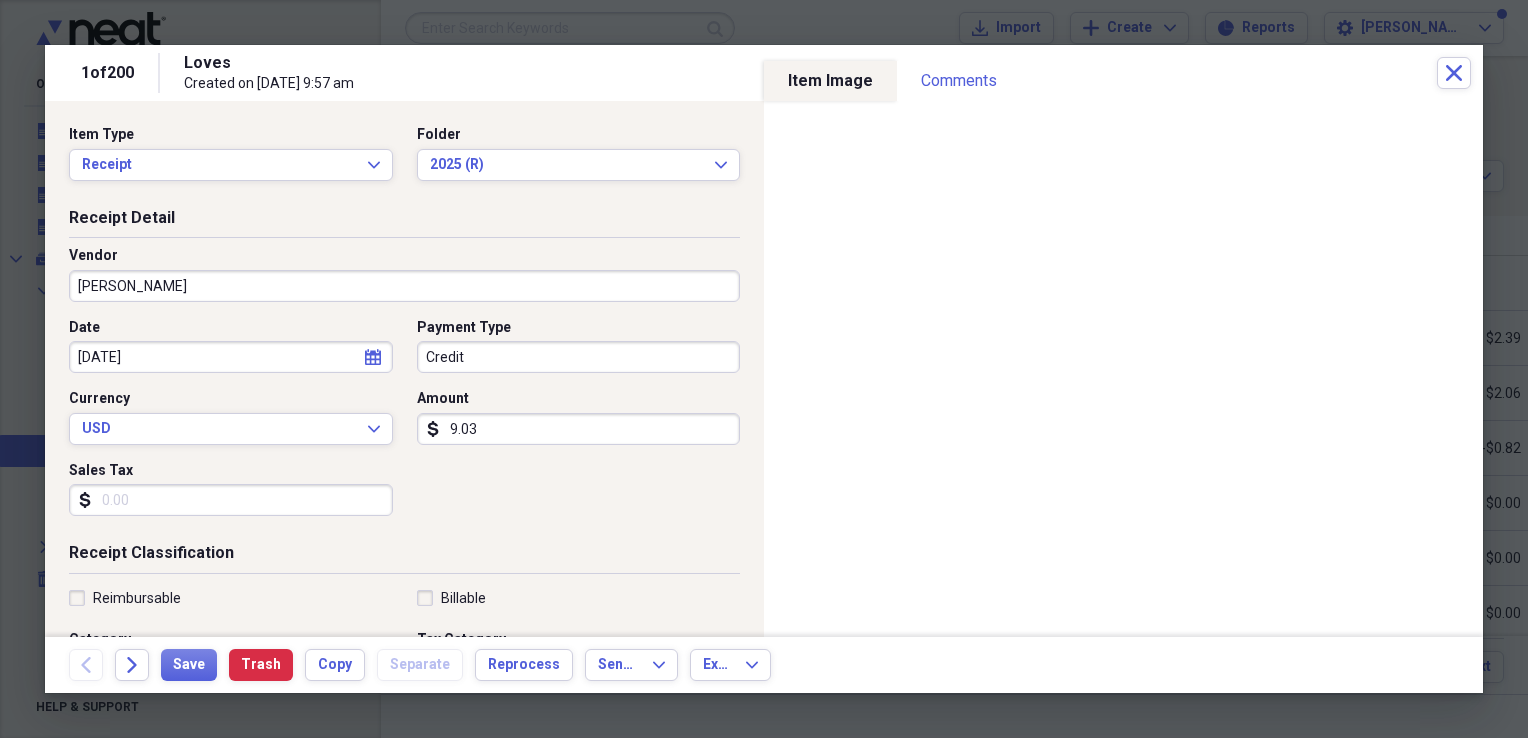 click on "Sales Tax" at bounding box center (231, 500) 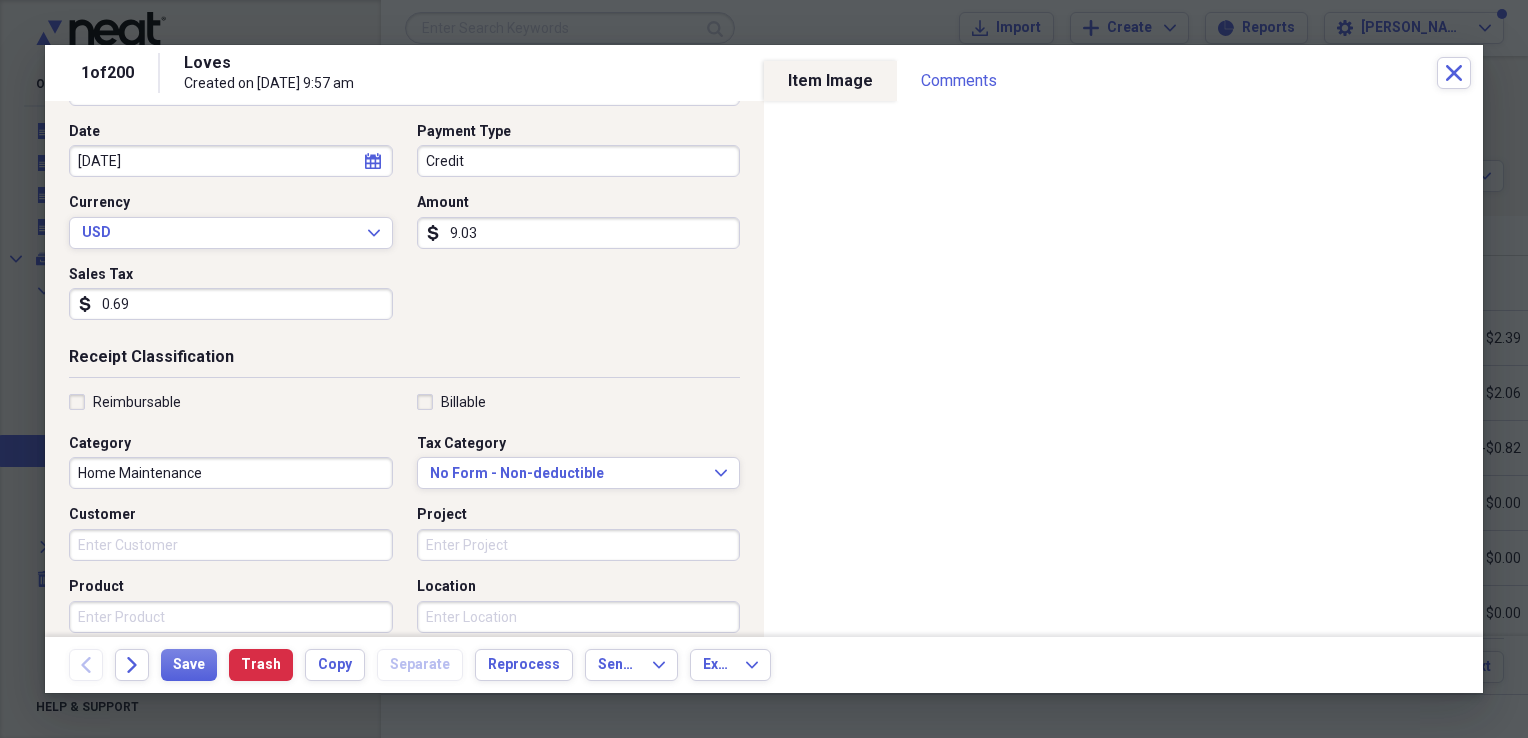scroll, scrollTop: 197, scrollLeft: 0, axis: vertical 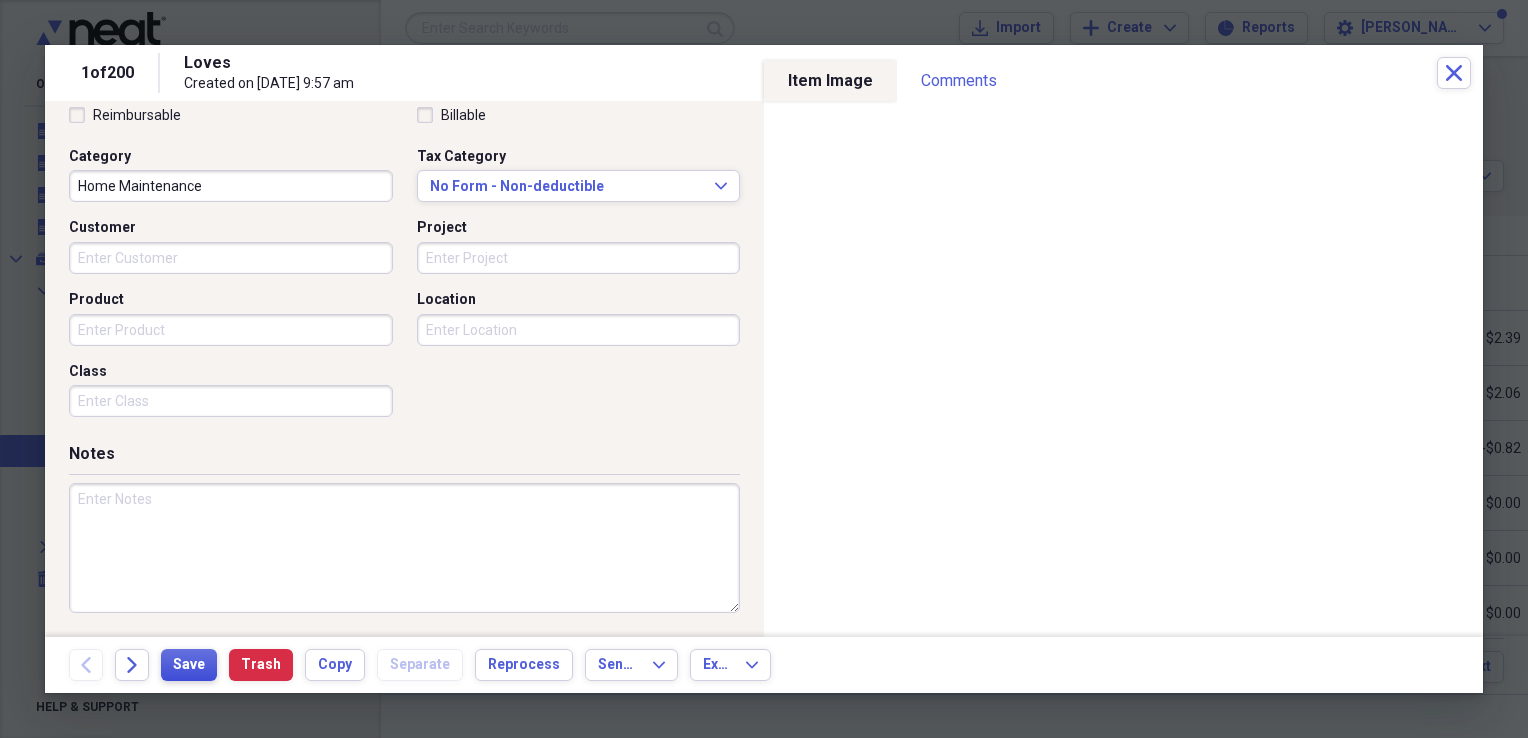 type on "0.69" 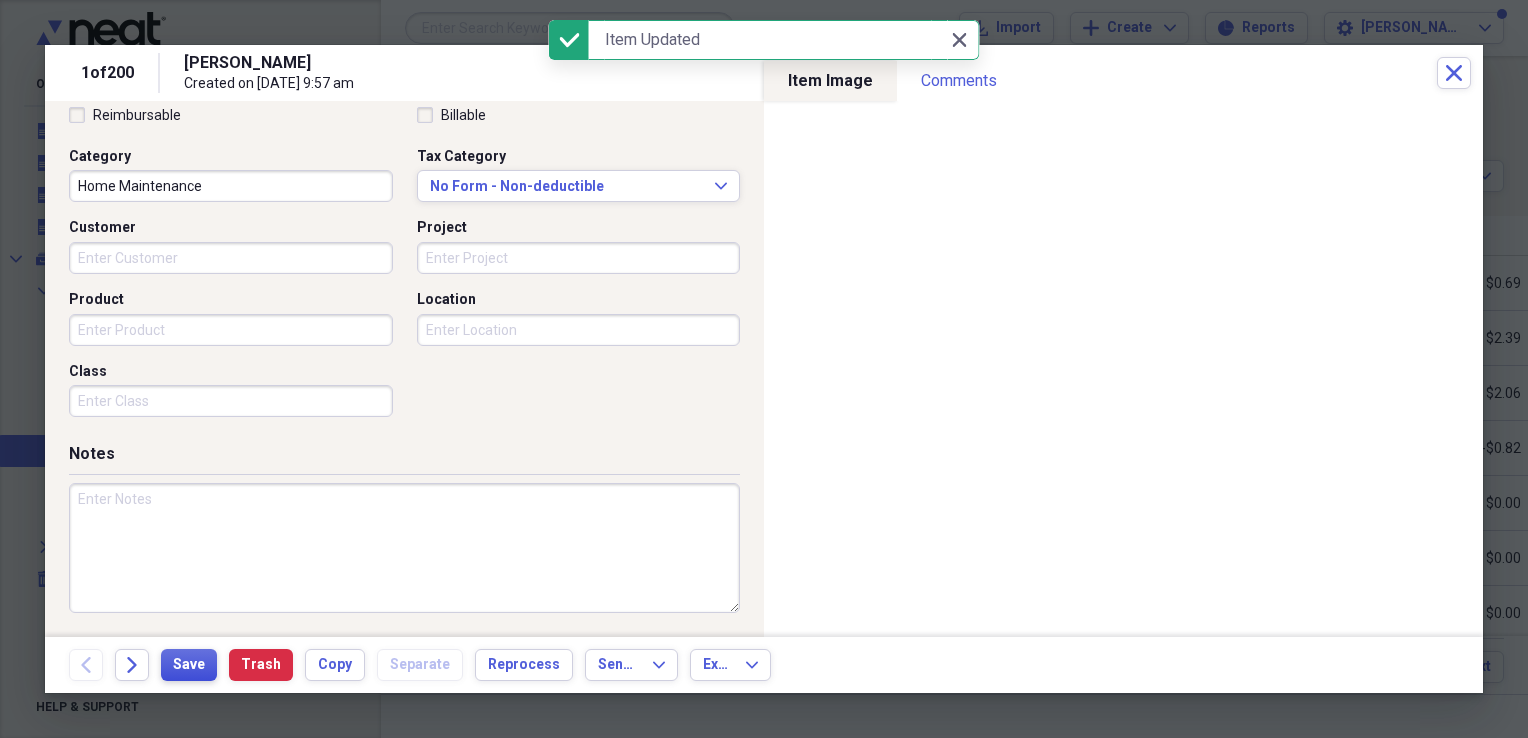 click on "Save" at bounding box center (189, 665) 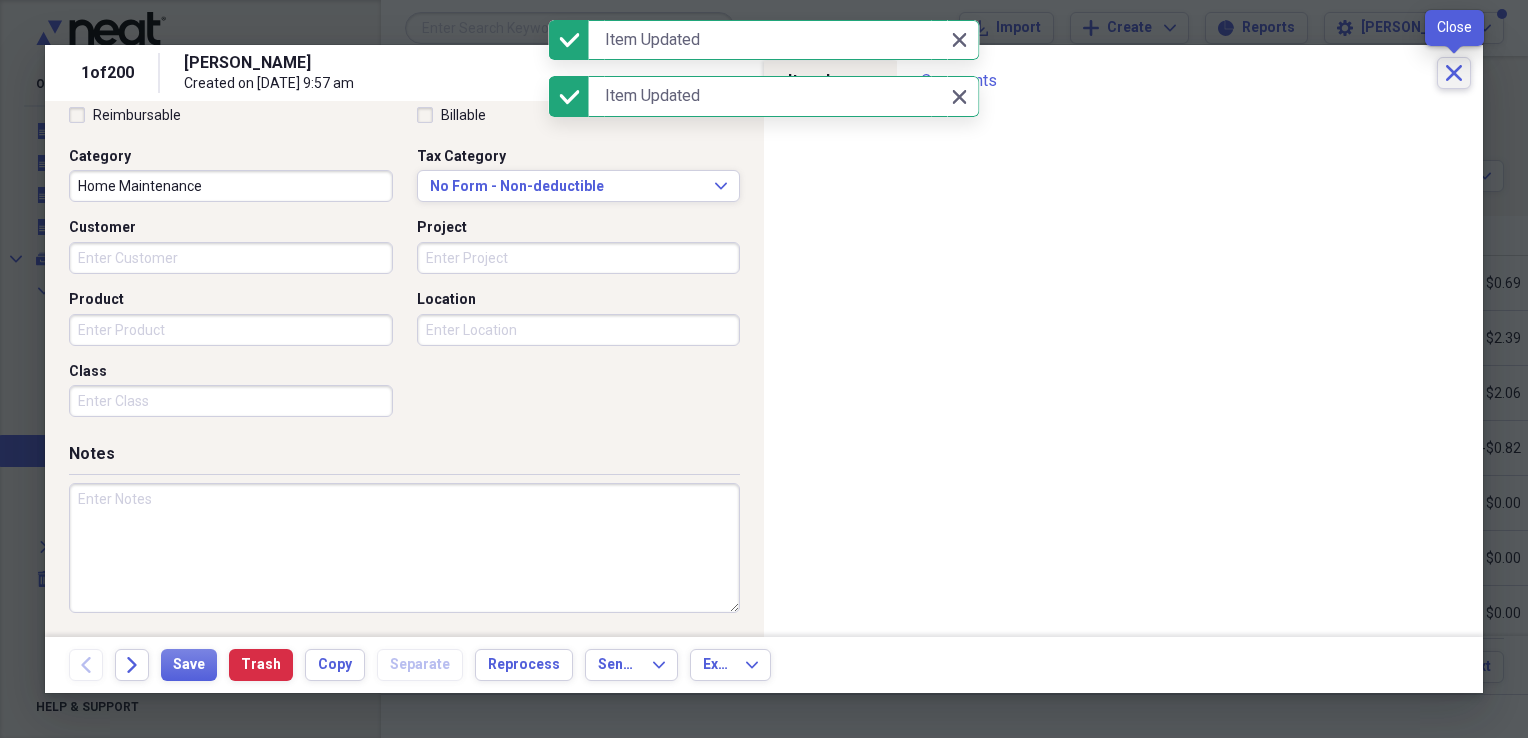 click 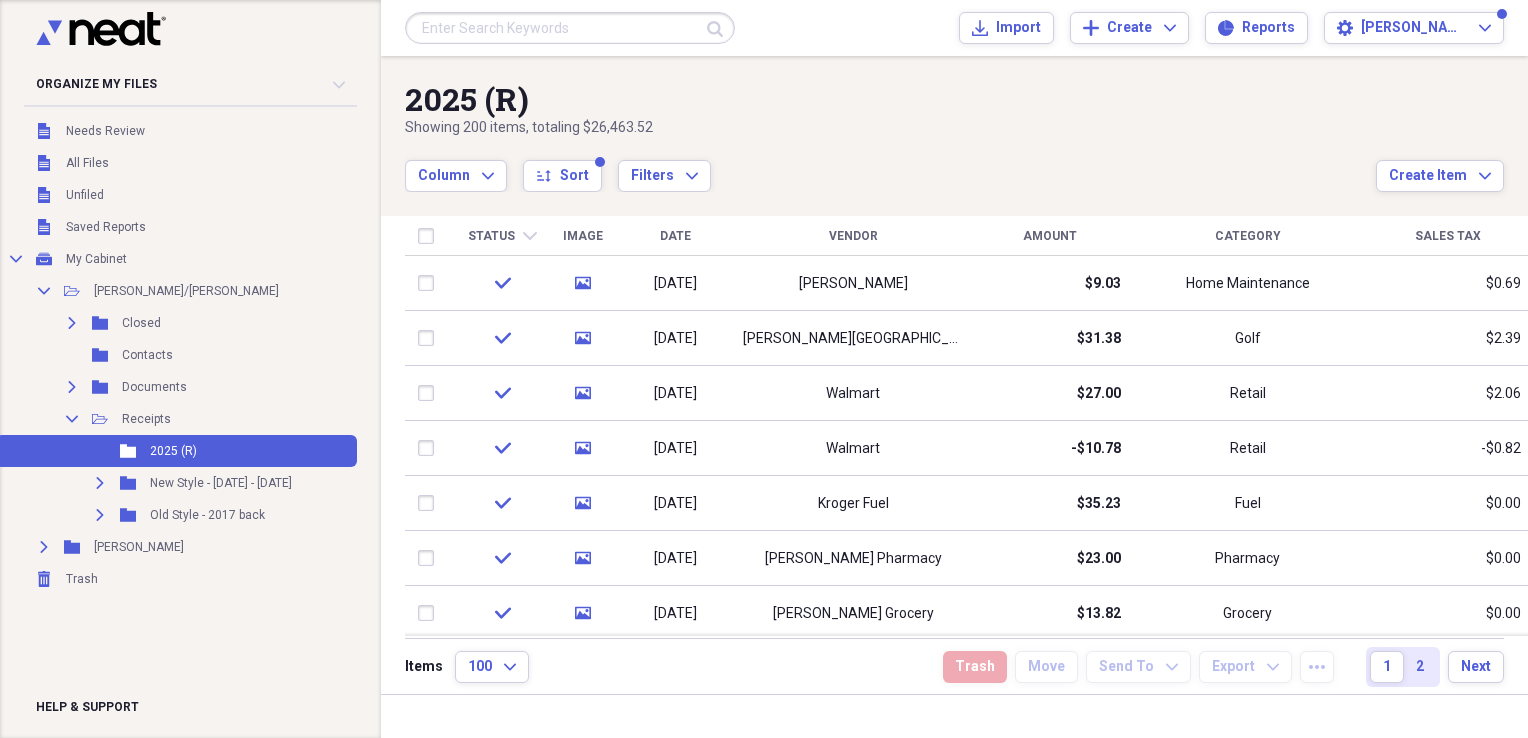 drag, startPoint x: 1522, startPoint y: 274, endPoint x: 1526, endPoint y: 248, distance: 26.305893 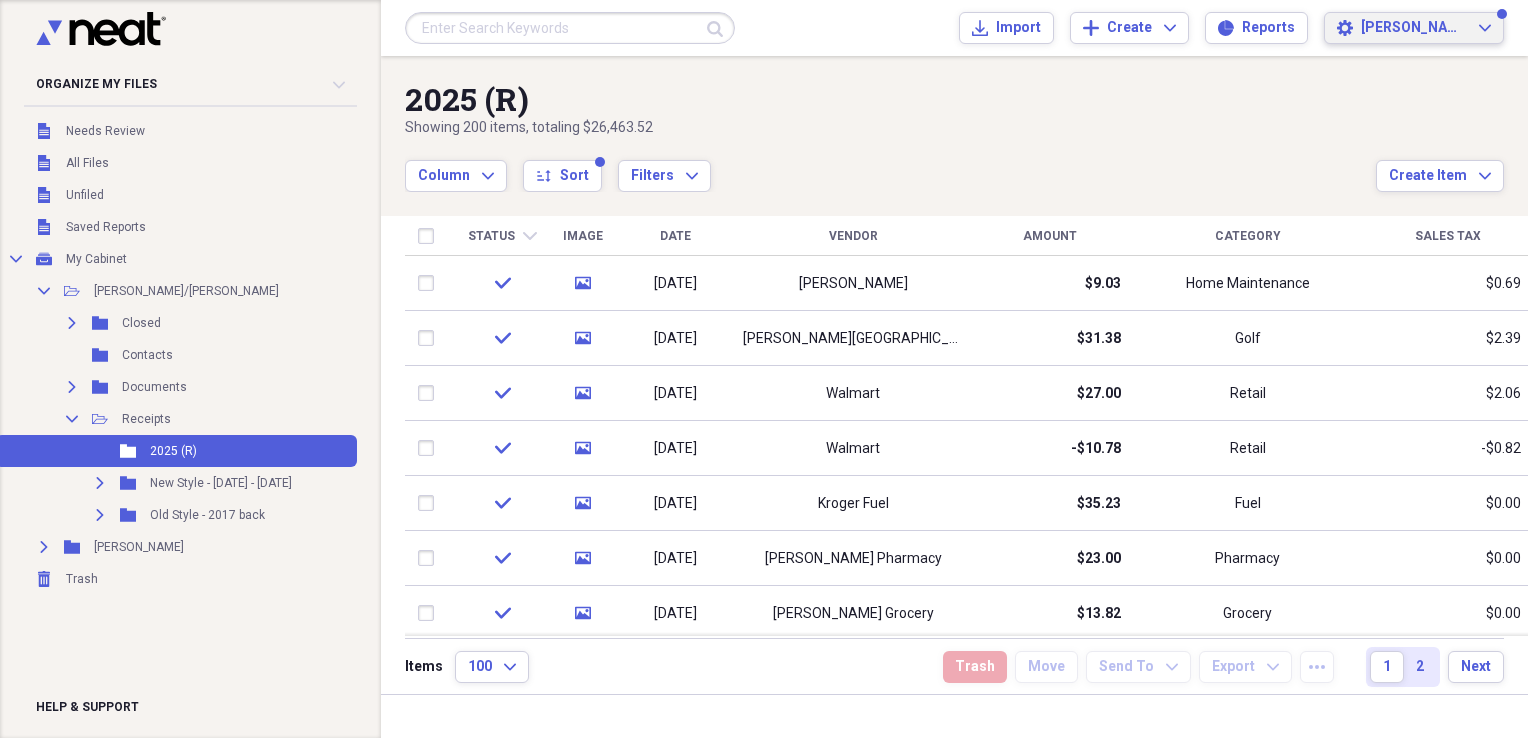 click on "[PERSON_NAME]" at bounding box center (1414, 28) 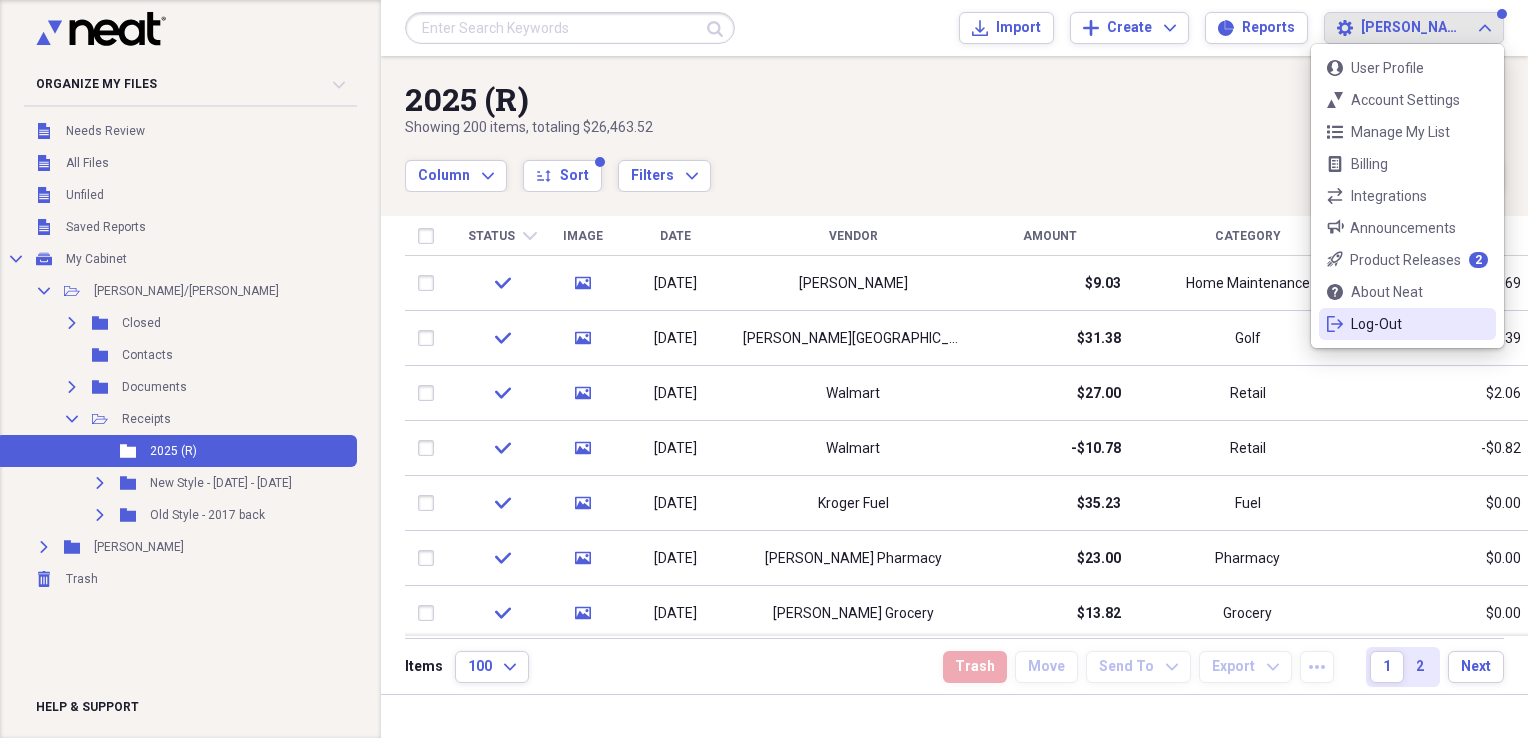 click on "Log-Out" at bounding box center (1407, 324) 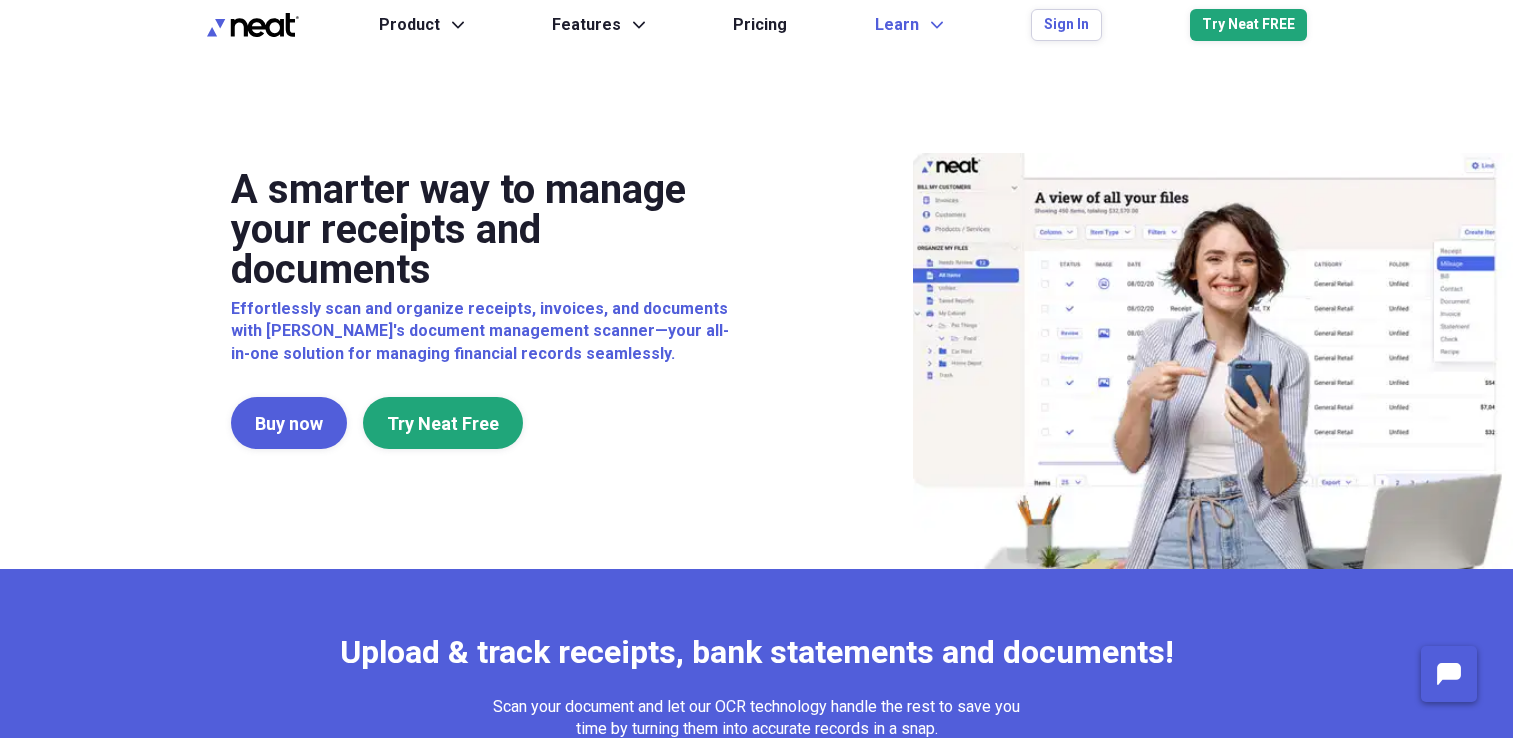 scroll, scrollTop: 0, scrollLeft: 0, axis: both 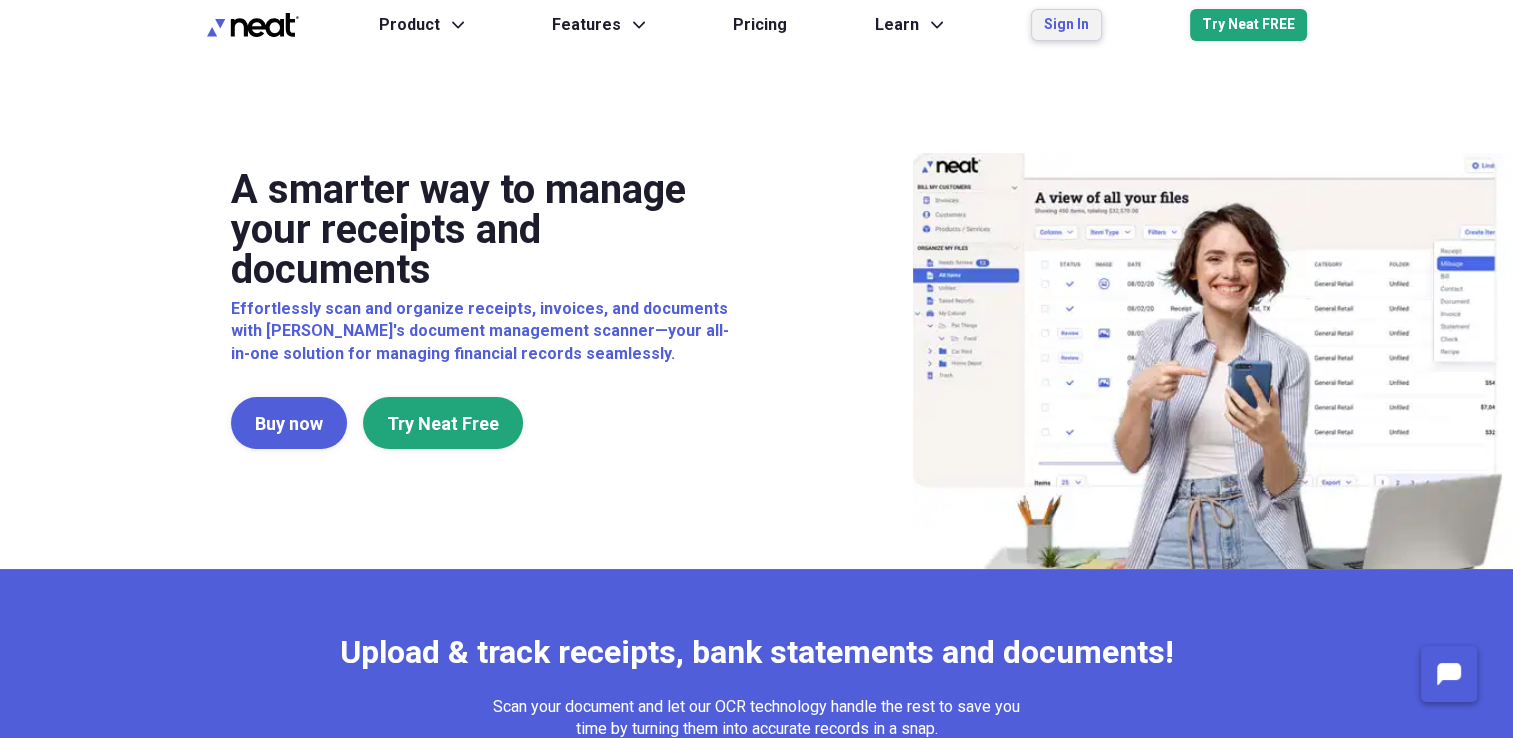 click on "Sign In" at bounding box center (1066, 25) 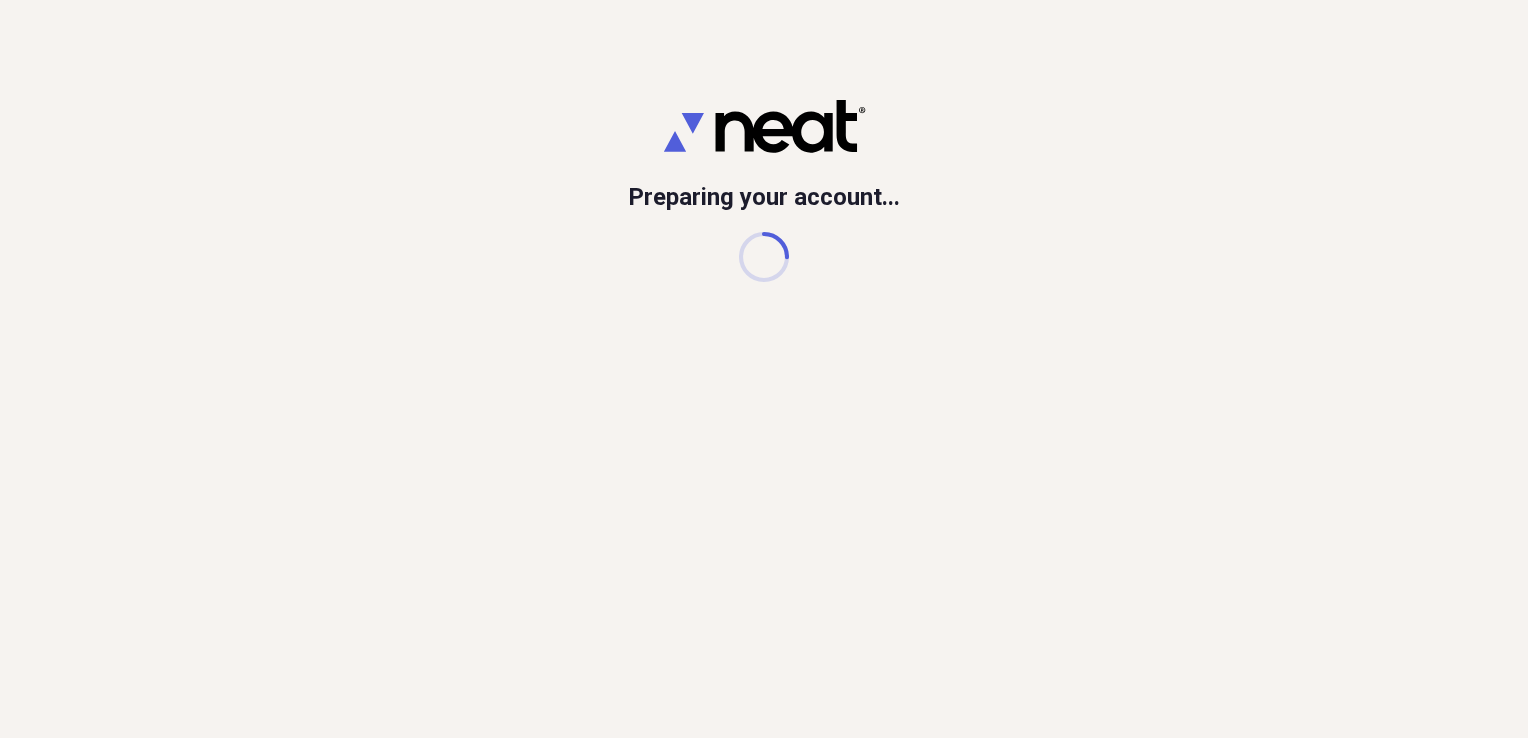 scroll, scrollTop: 0, scrollLeft: 0, axis: both 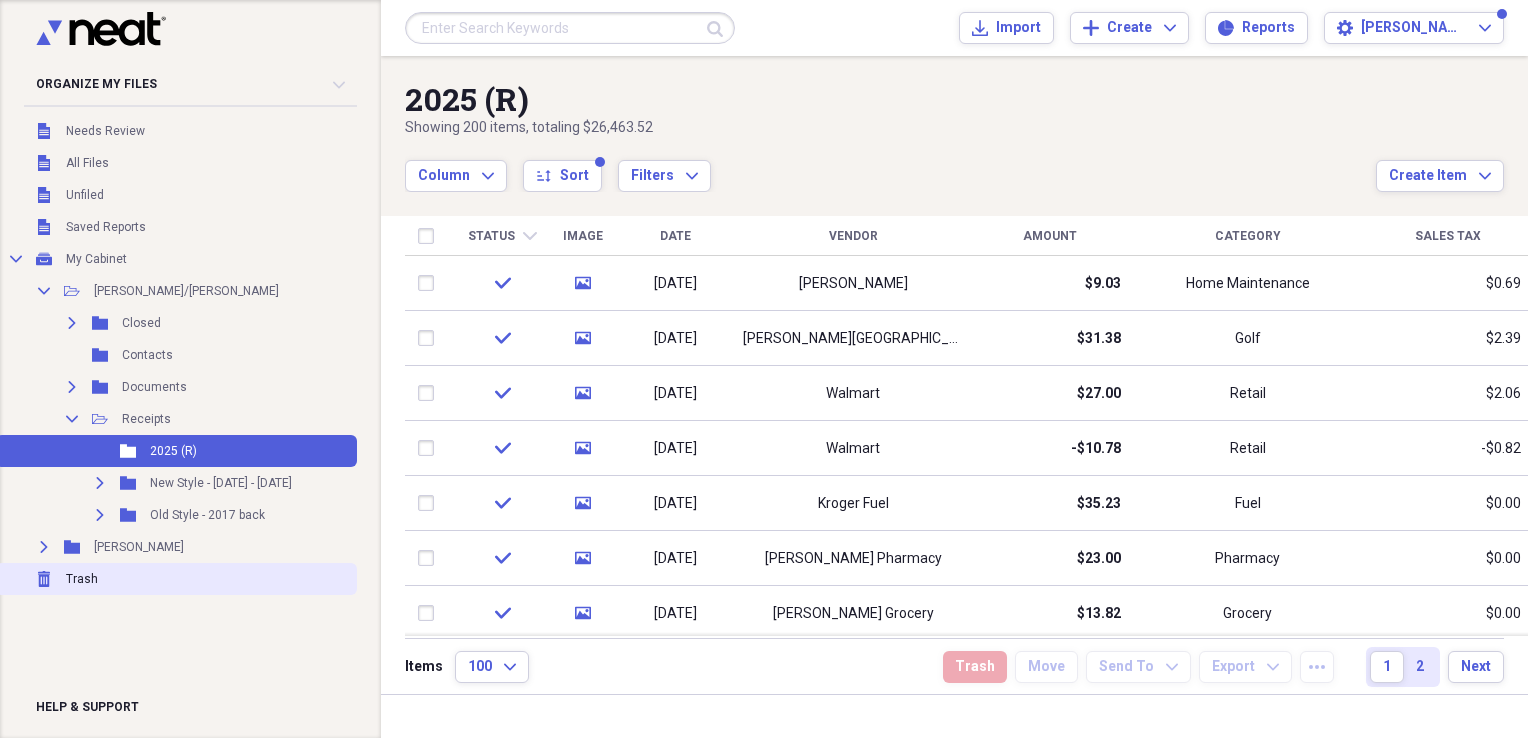 click on "Trash" at bounding box center (82, 579) 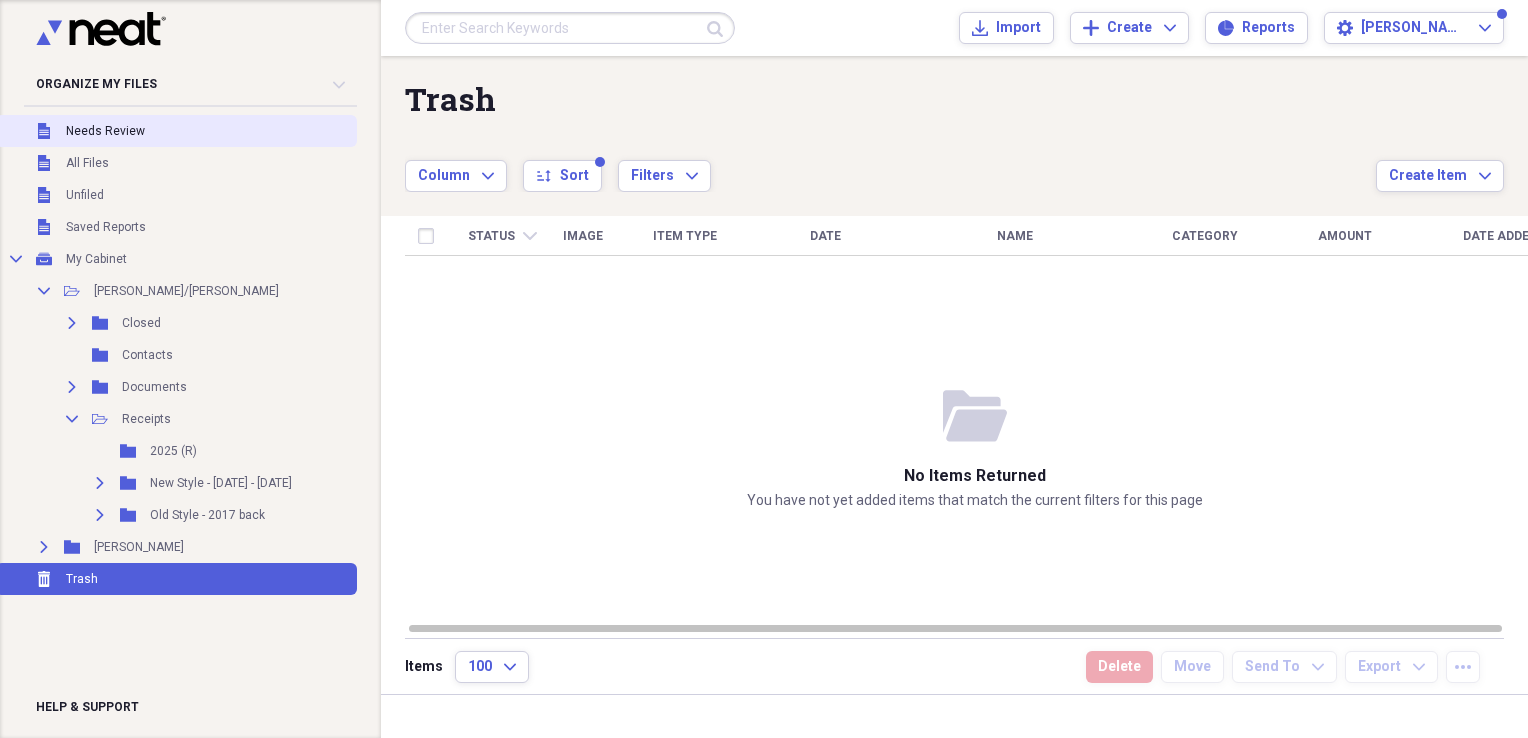 click on "Needs Review" at bounding box center [105, 131] 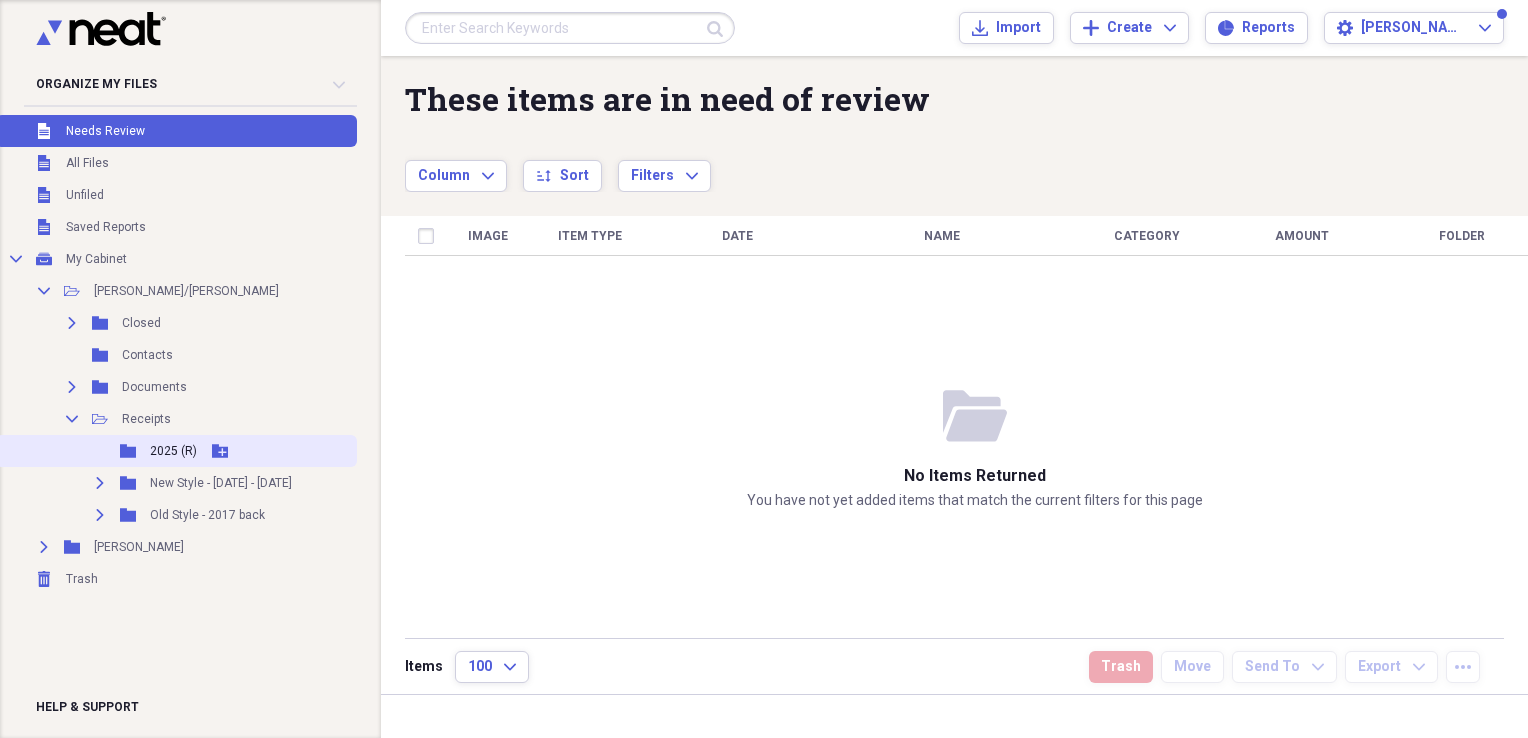 click on "2025 (R)" at bounding box center (173, 451) 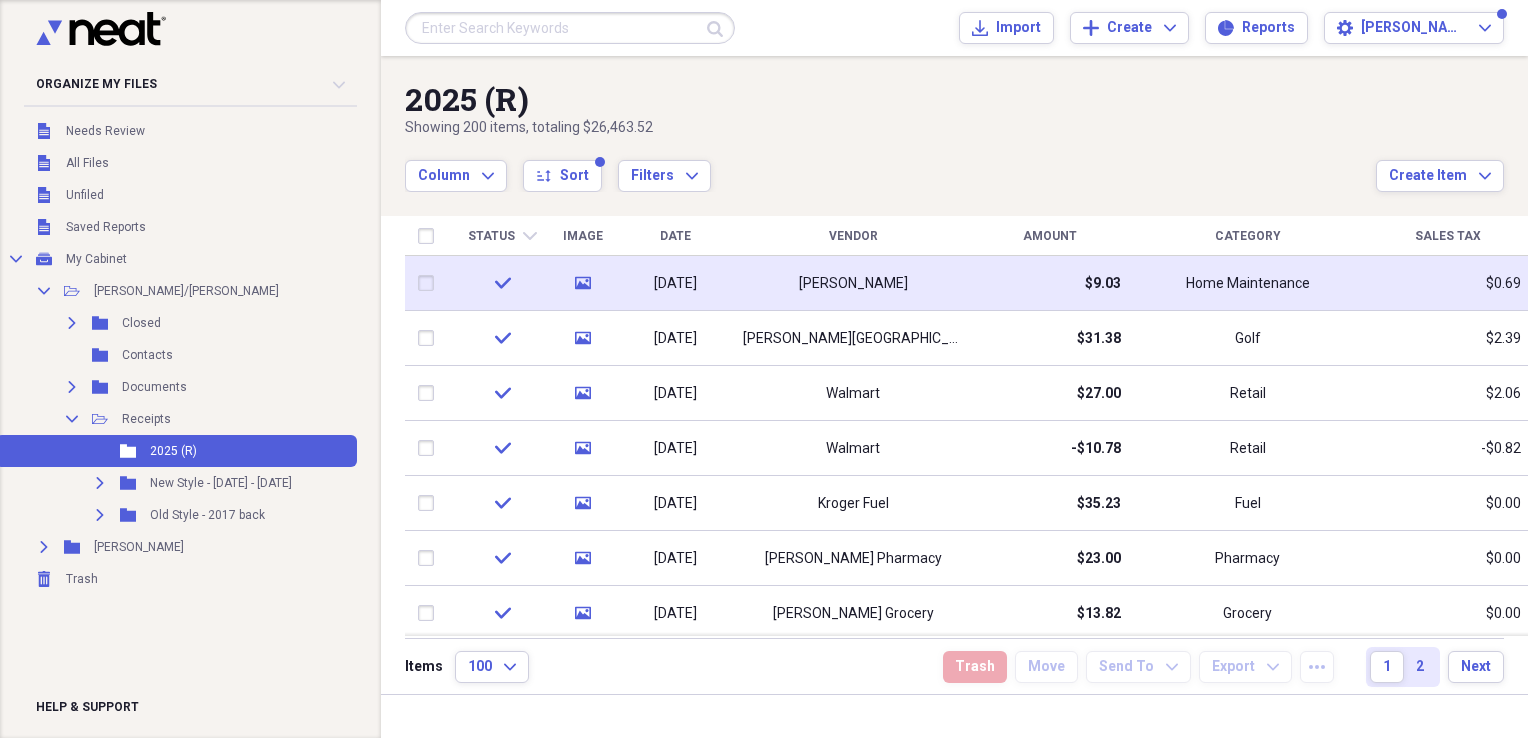 click on "media" 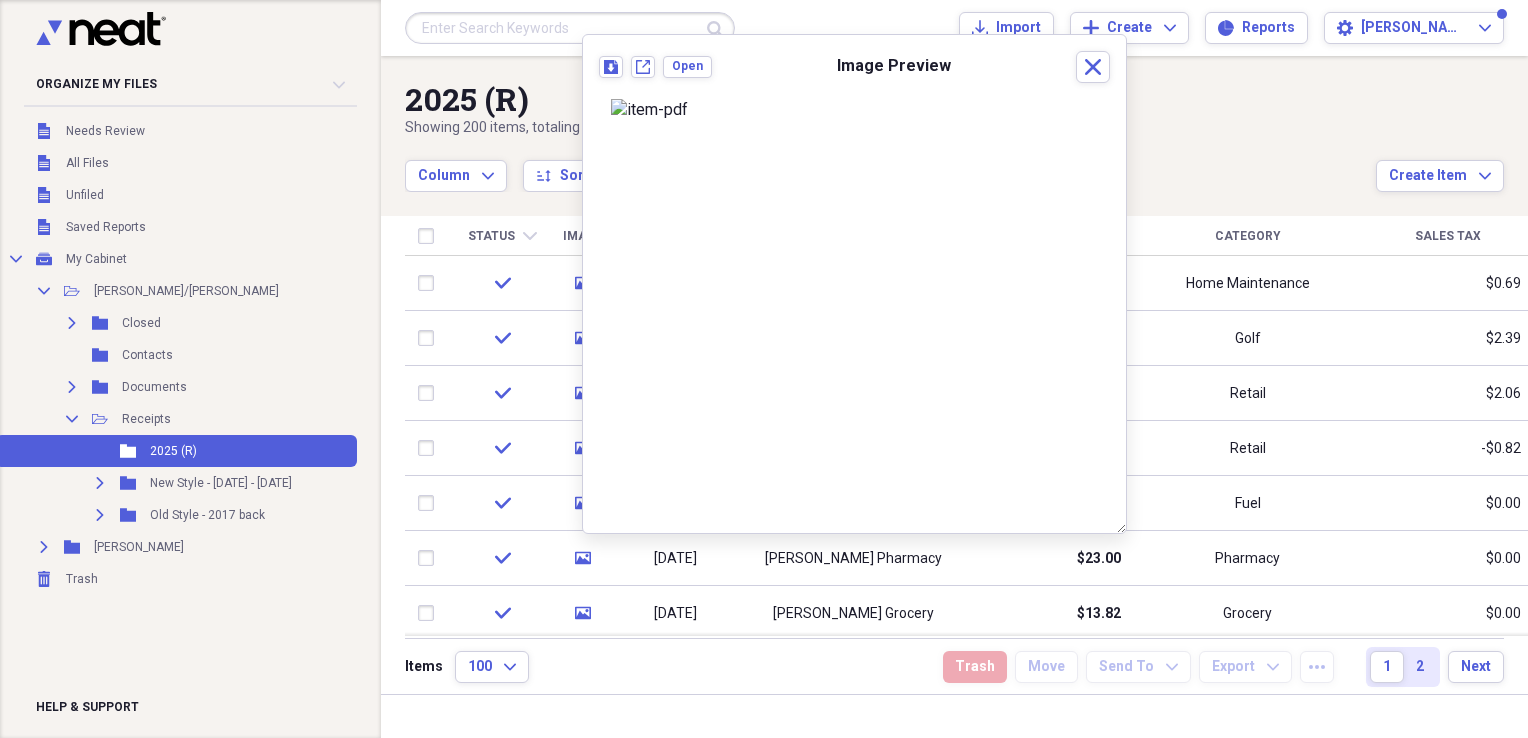 scroll, scrollTop: 26, scrollLeft: 0, axis: vertical 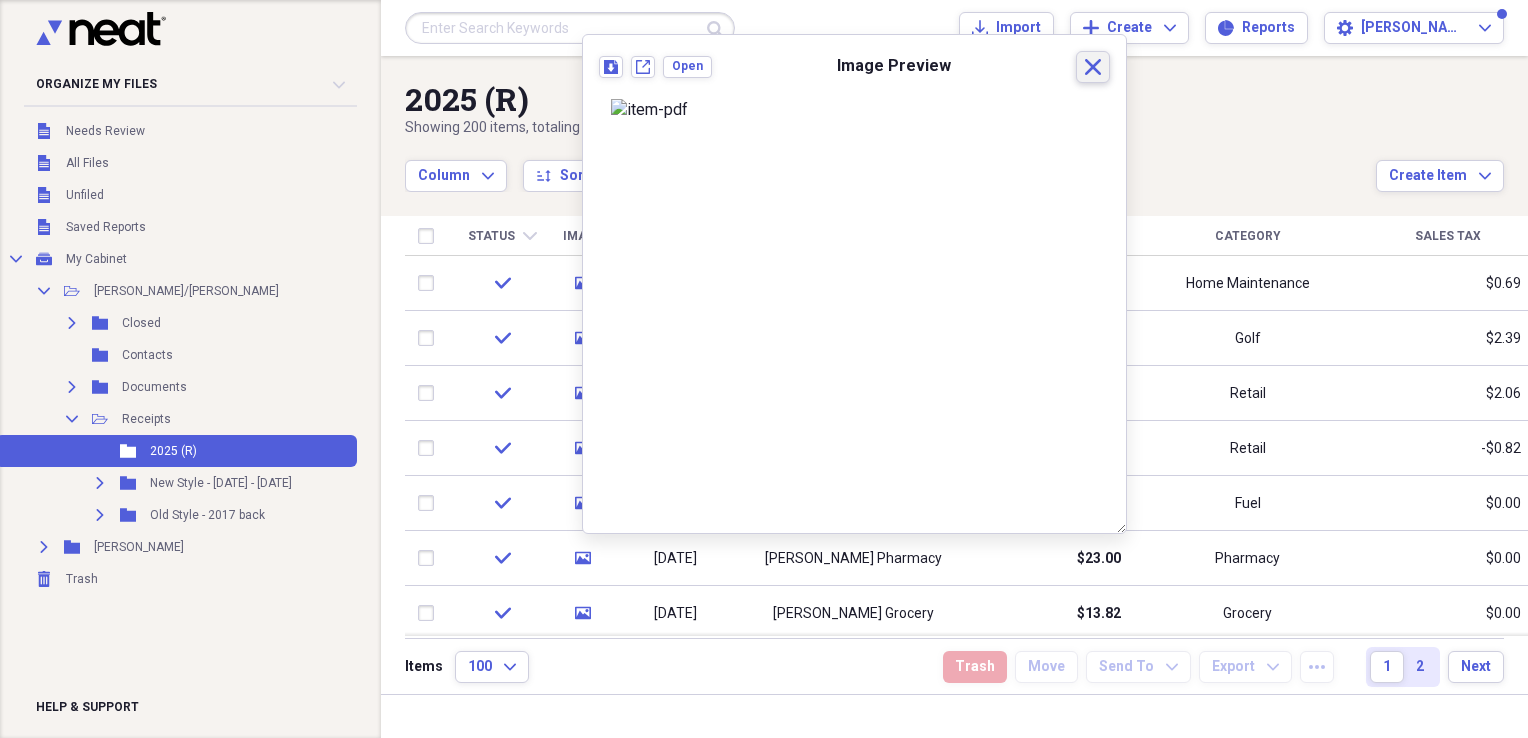 click on "Close" at bounding box center (1093, 67) 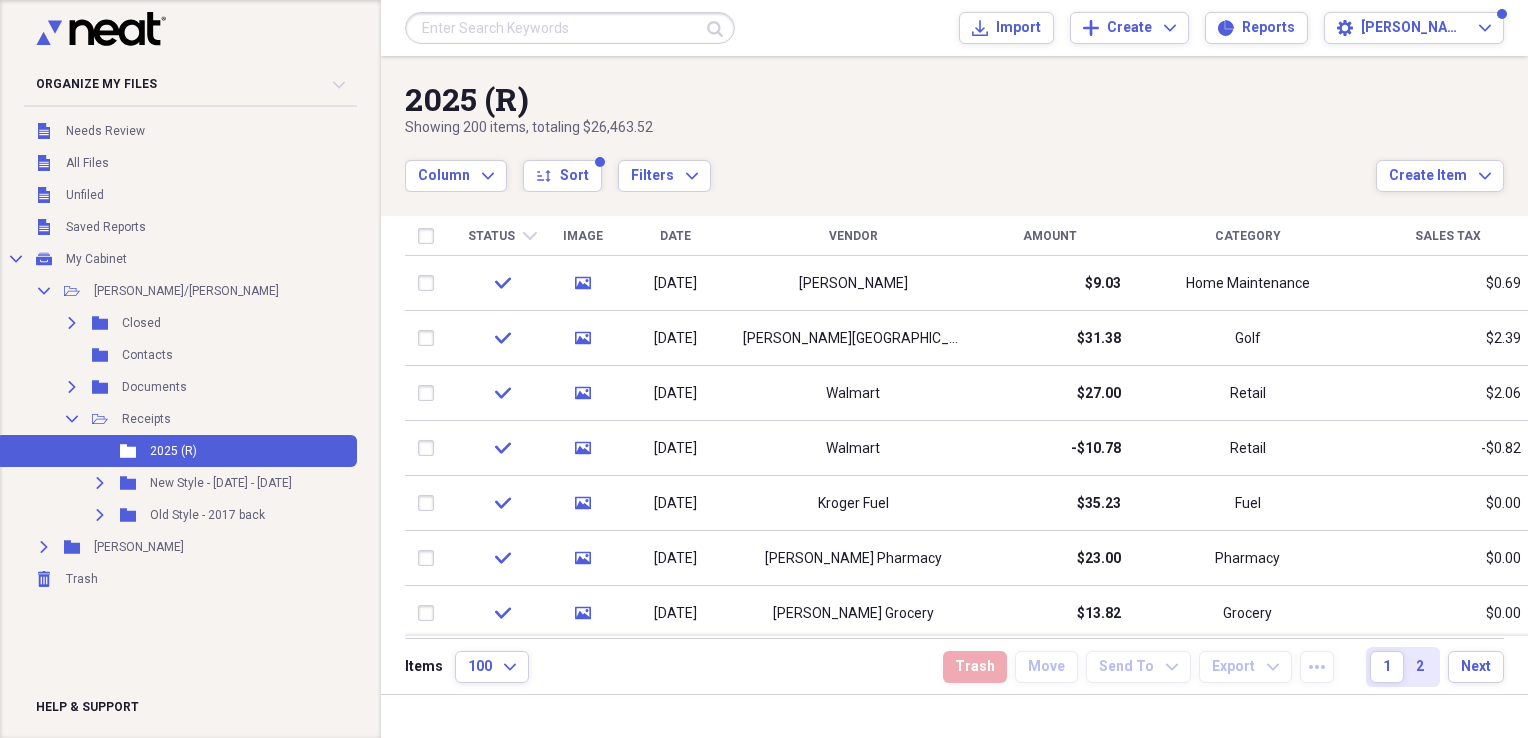 drag, startPoint x: 1520, startPoint y: 272, endPoint x: 1524, endPoint y: 257, distance: 15.524175 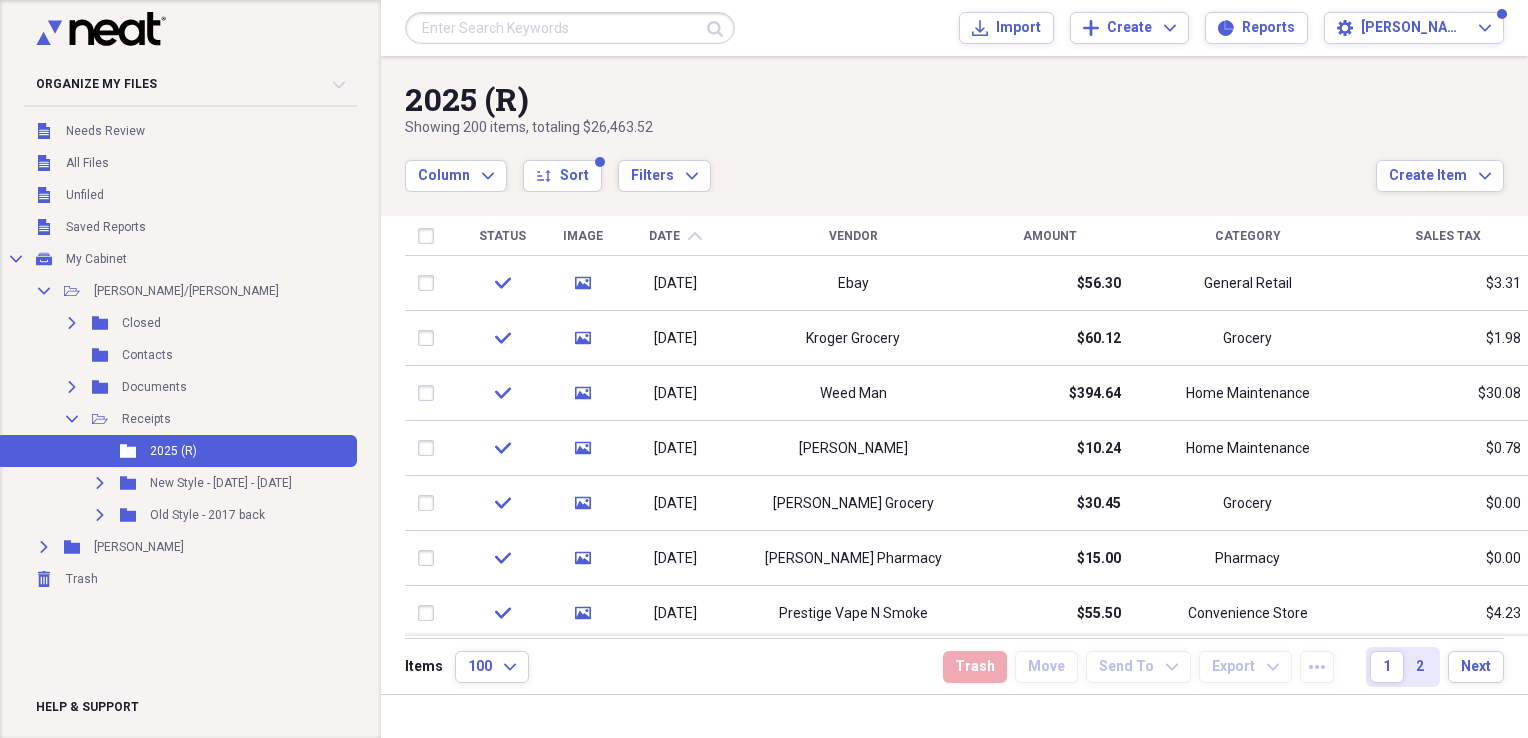 click on "Date" at bounding box center [664, 236] 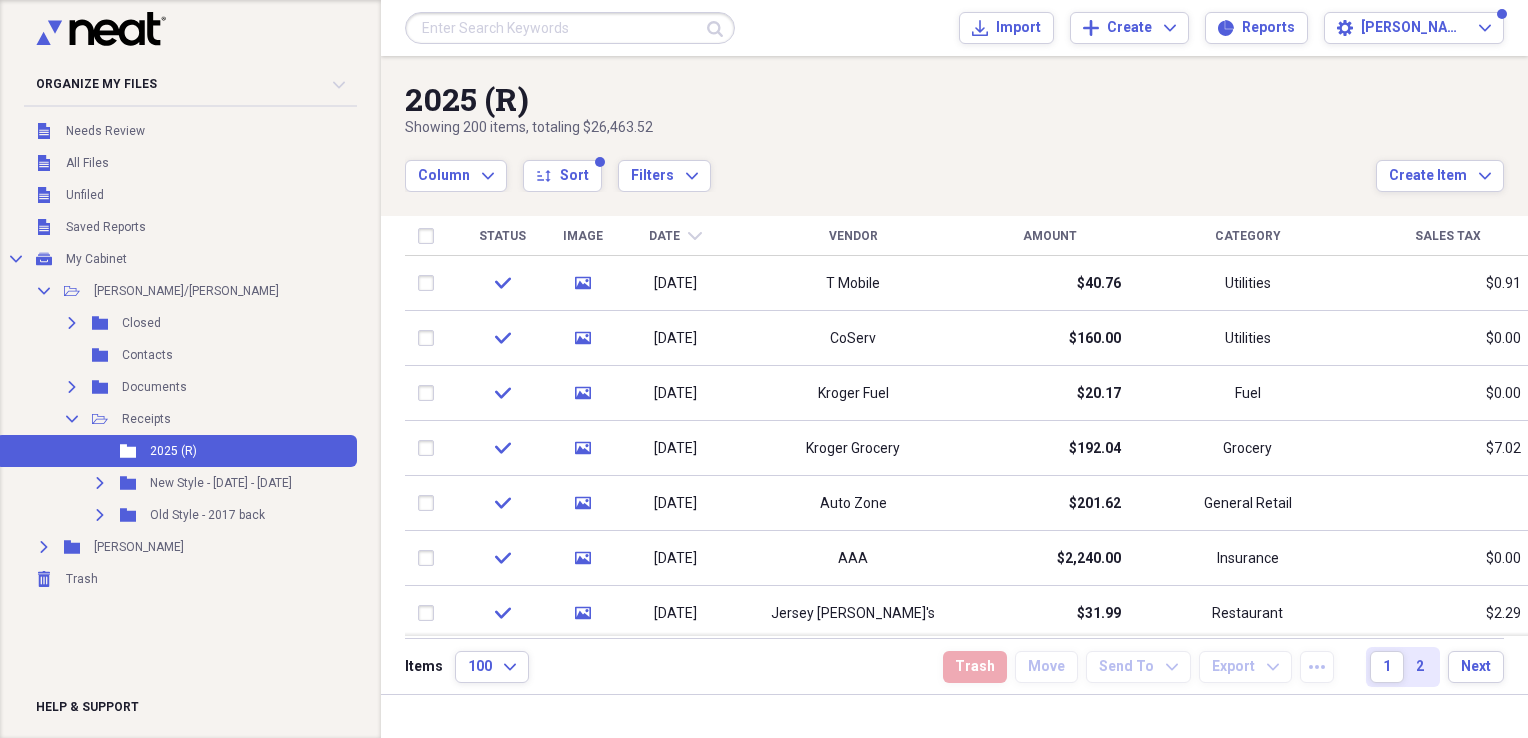 drag, startPoint x: 1521, startPoint y: 271, endPoint x: 1520, endPoint y: 153, distance: 118.004234 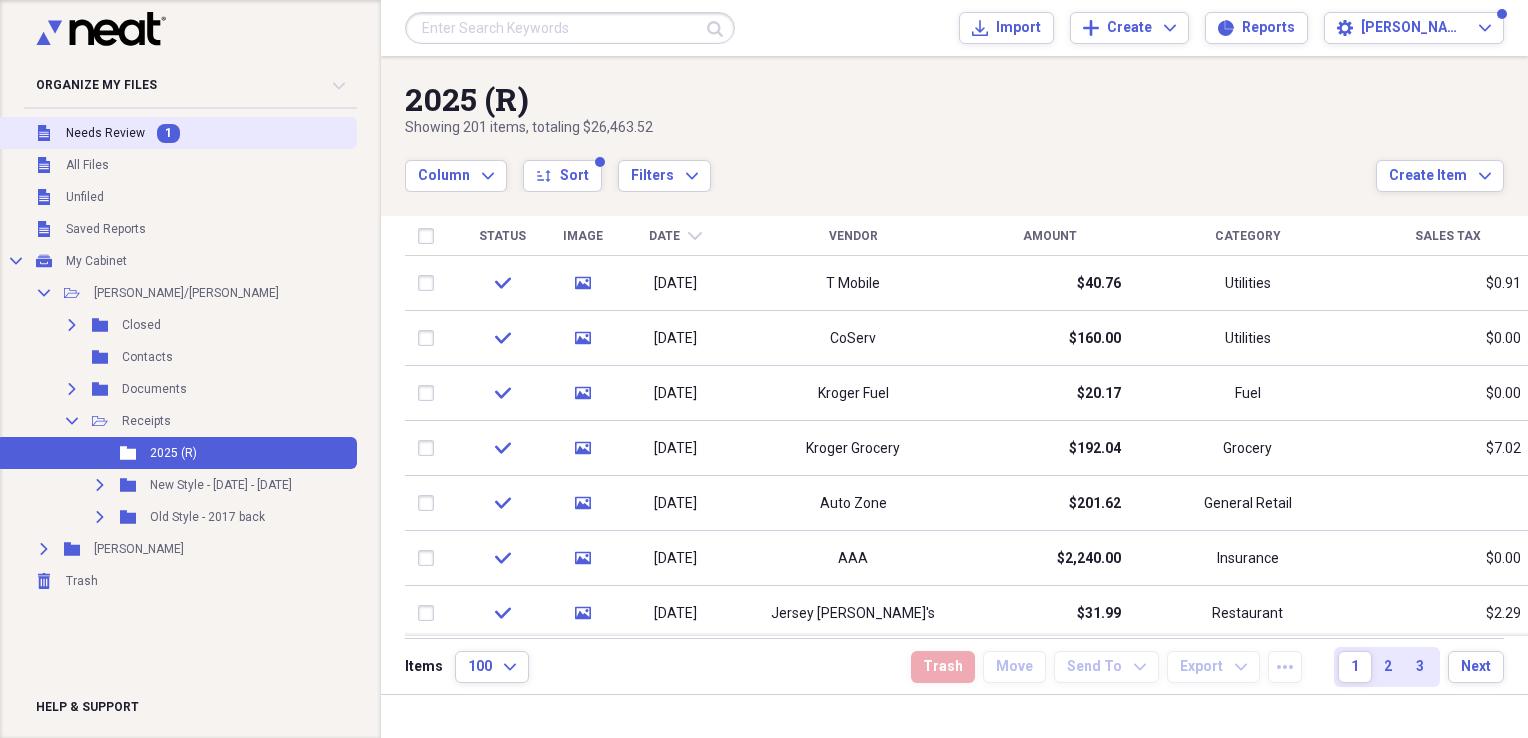 click on "Needs Review" at bounding box center (105, 133) 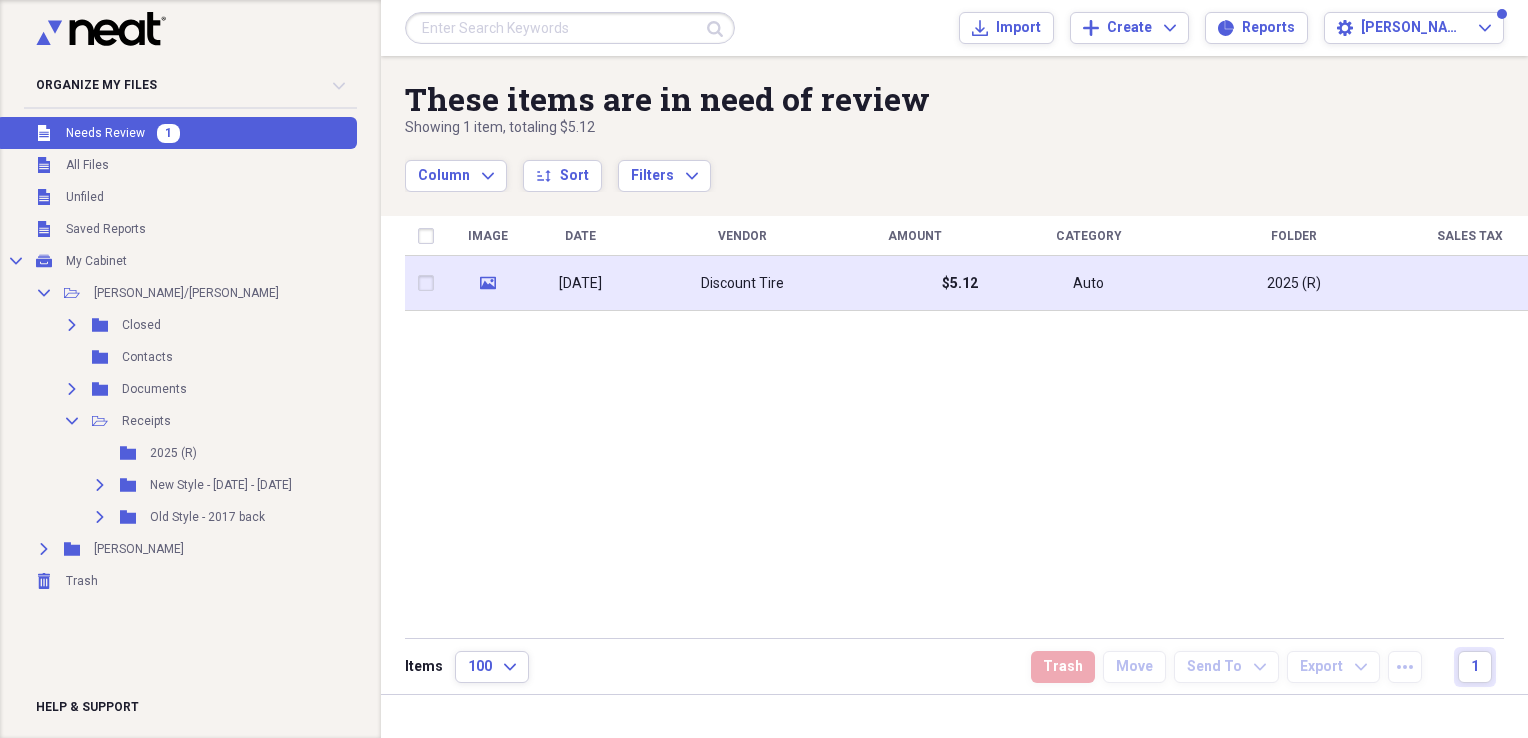 click on "media" 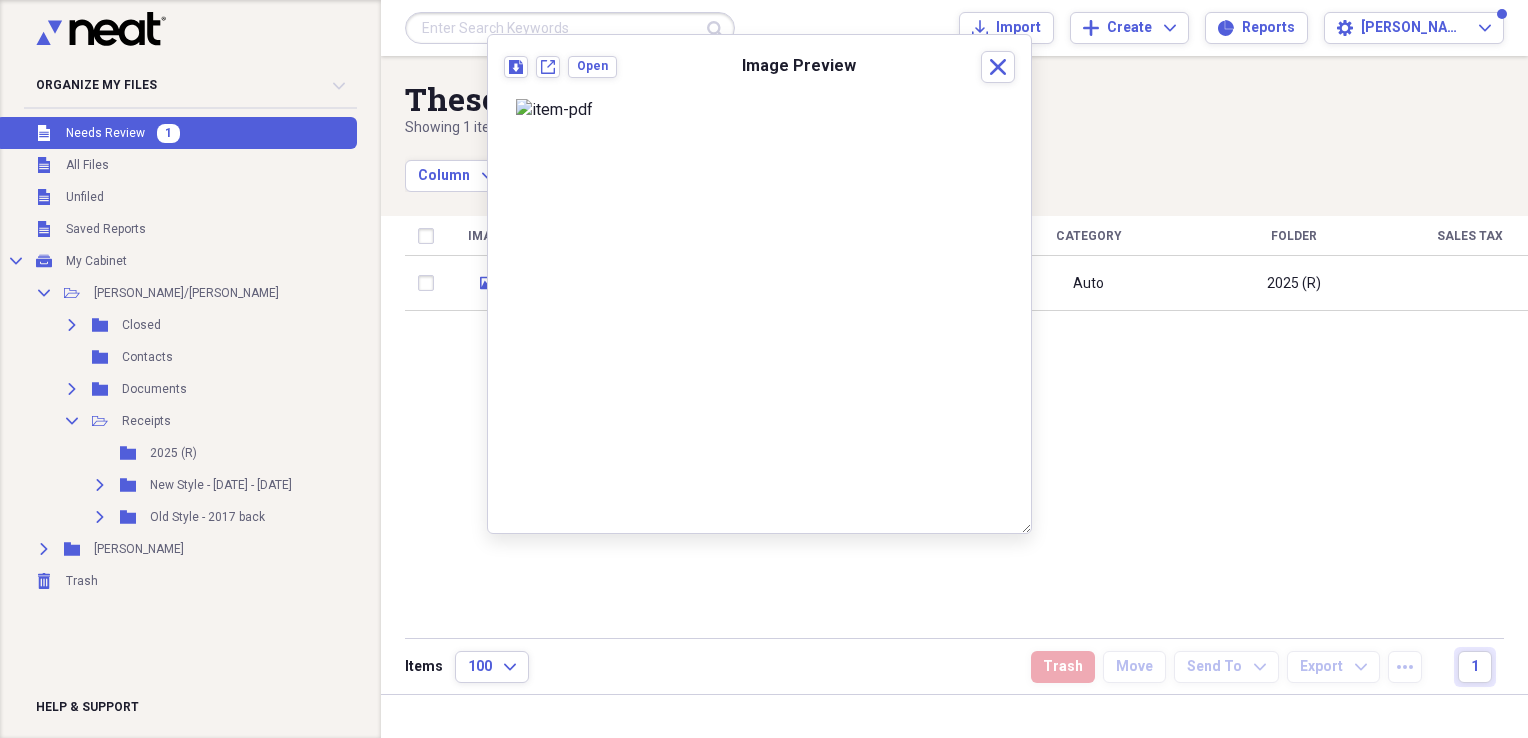 scroll, scrollTop: 0, scrollLeft: 0, axis: both 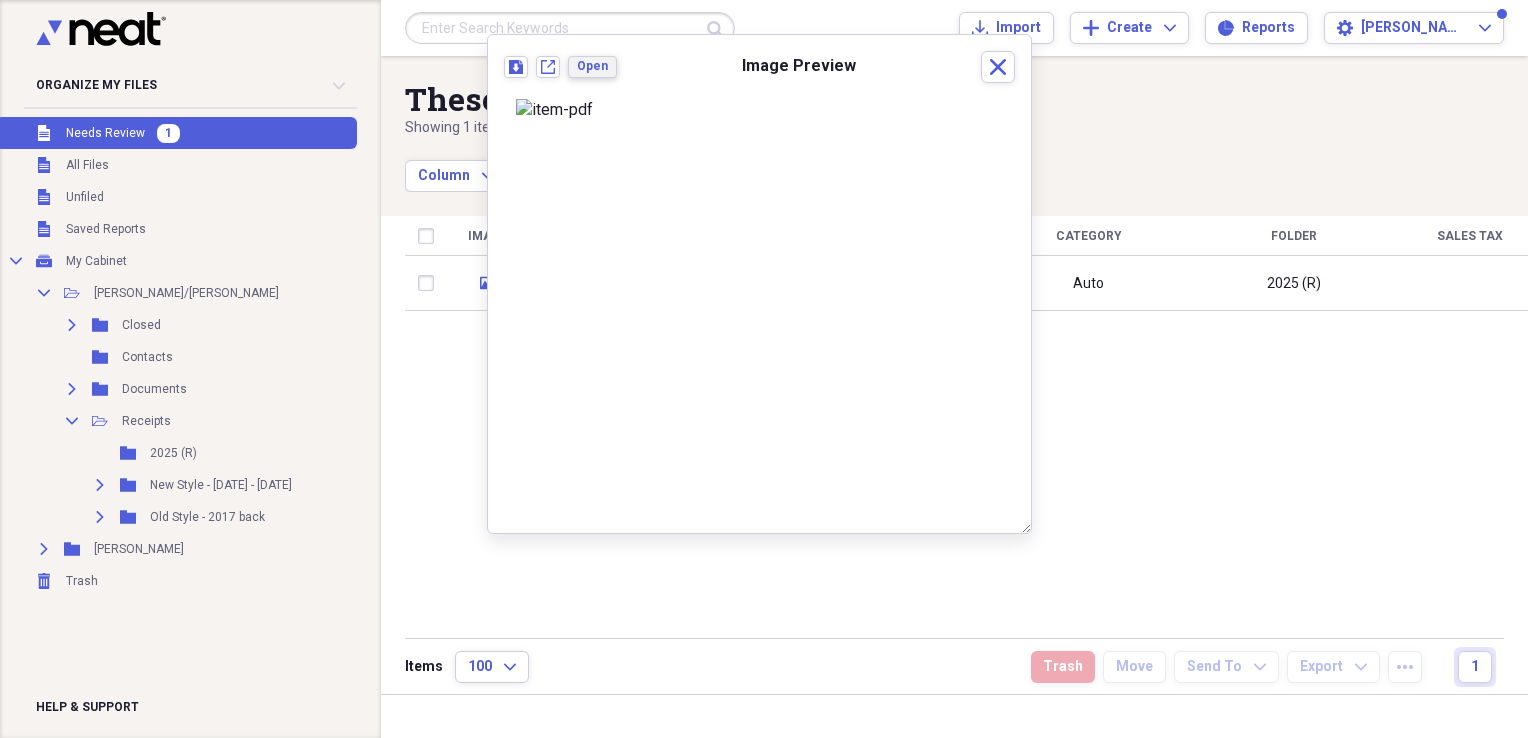 click on "Open" at bounding box center (592, 66) 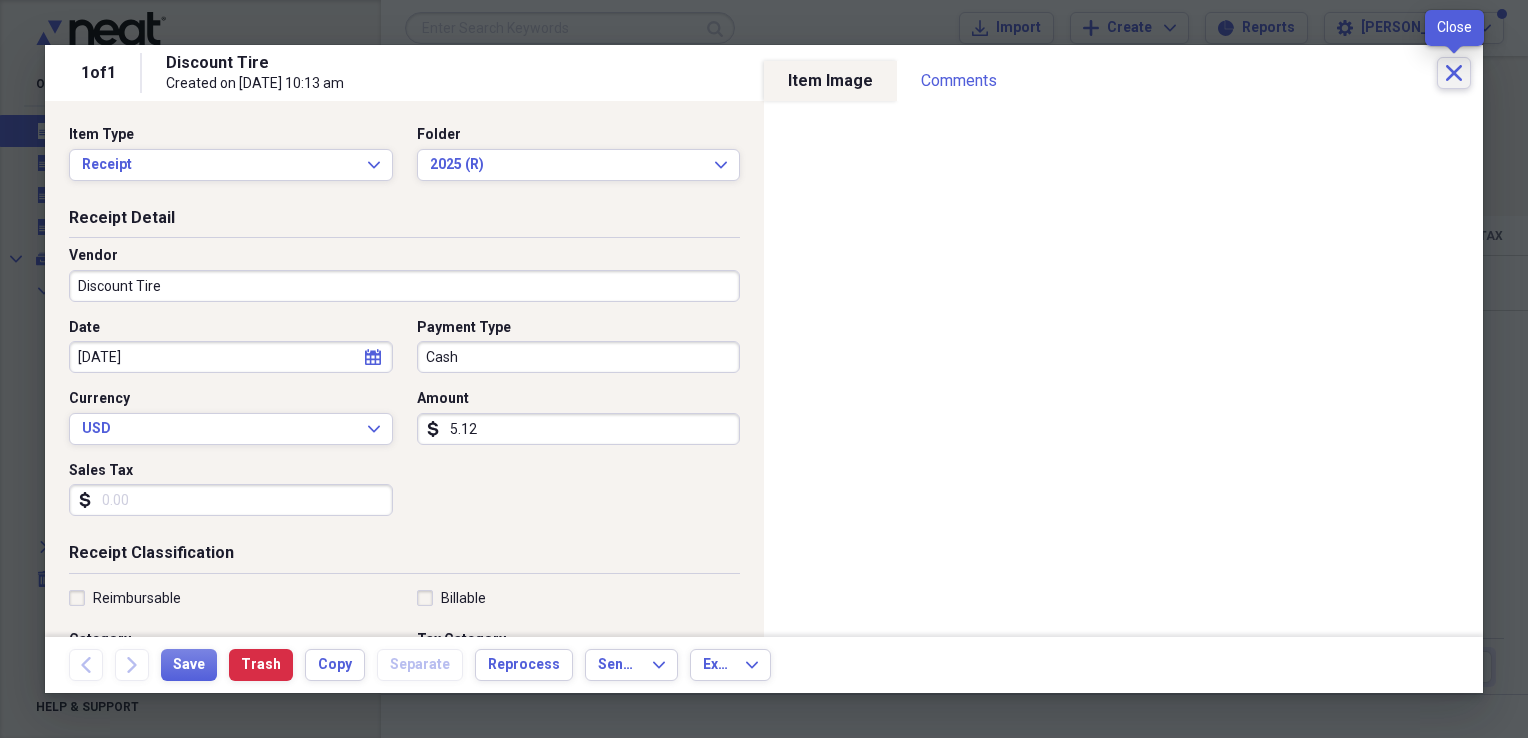 click on "Close" 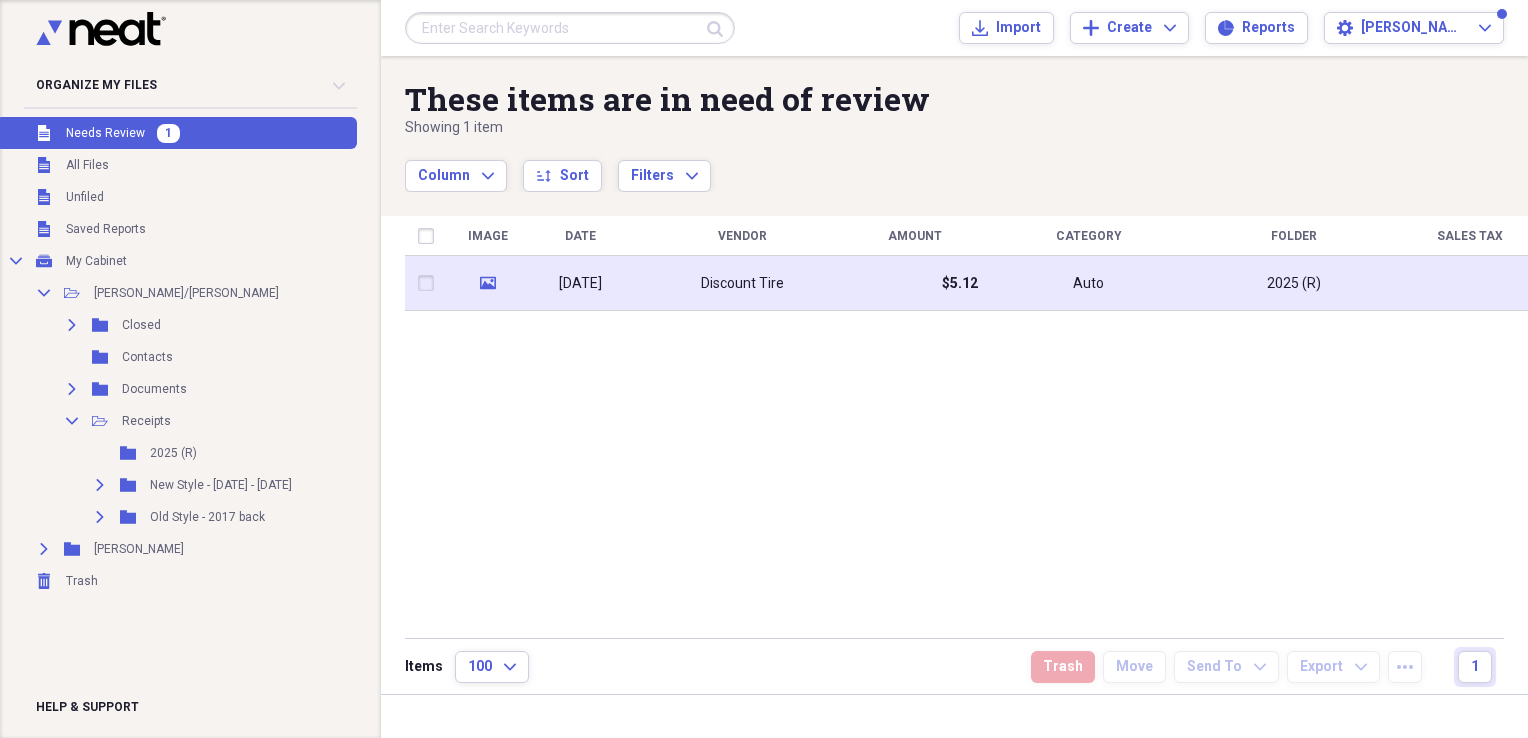 click on "media" 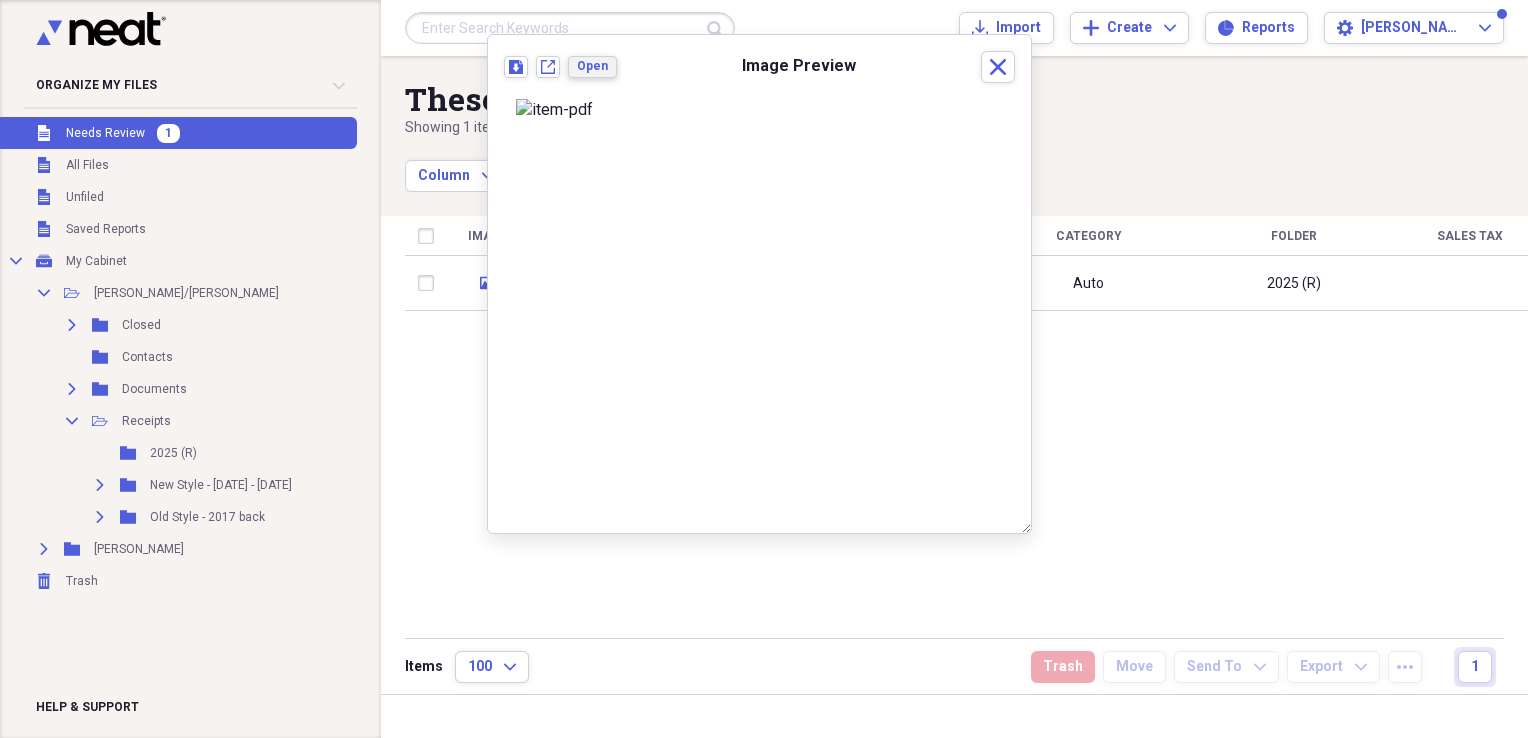 click on "Open" at bounding box center (592, 66) 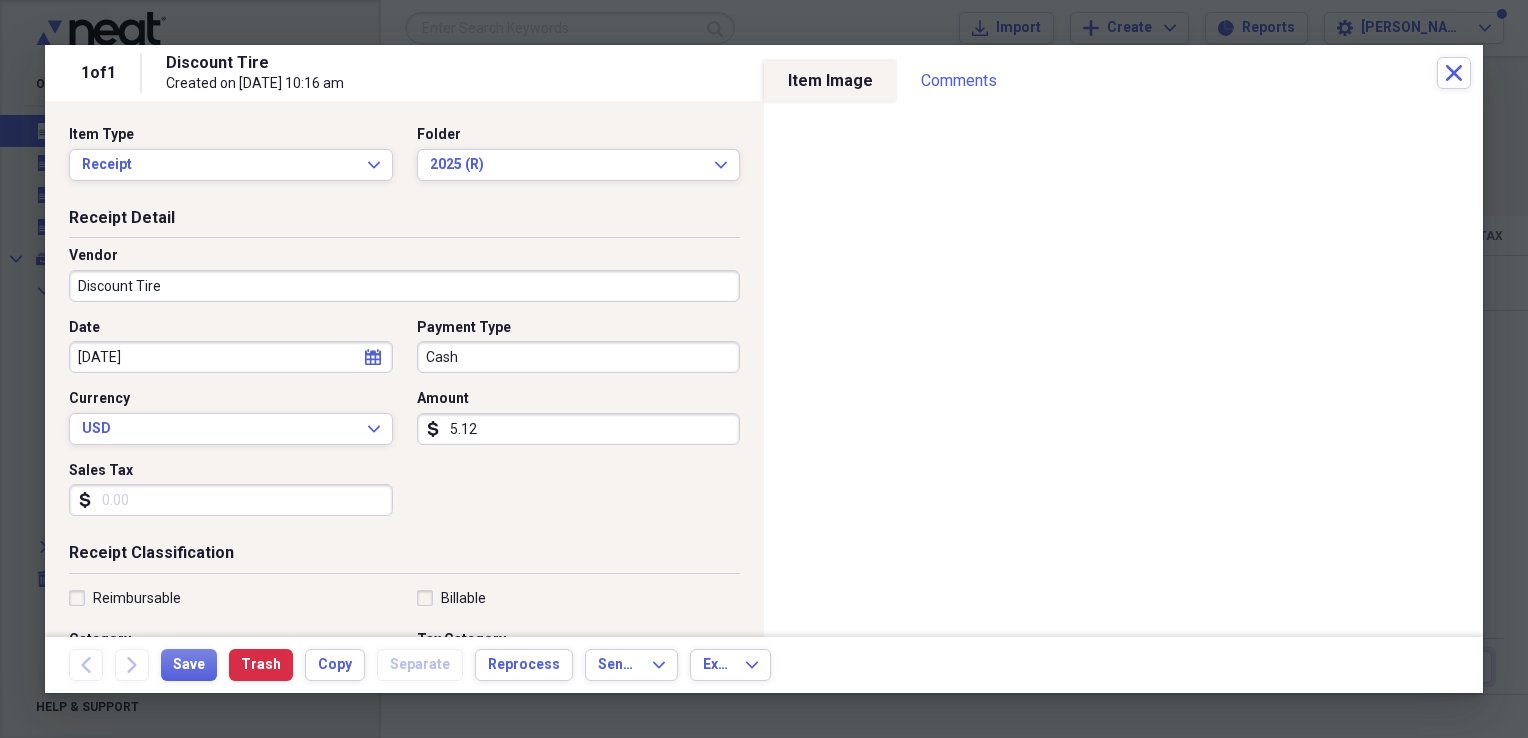 click on "5.12" at bounding box center (579, 429) 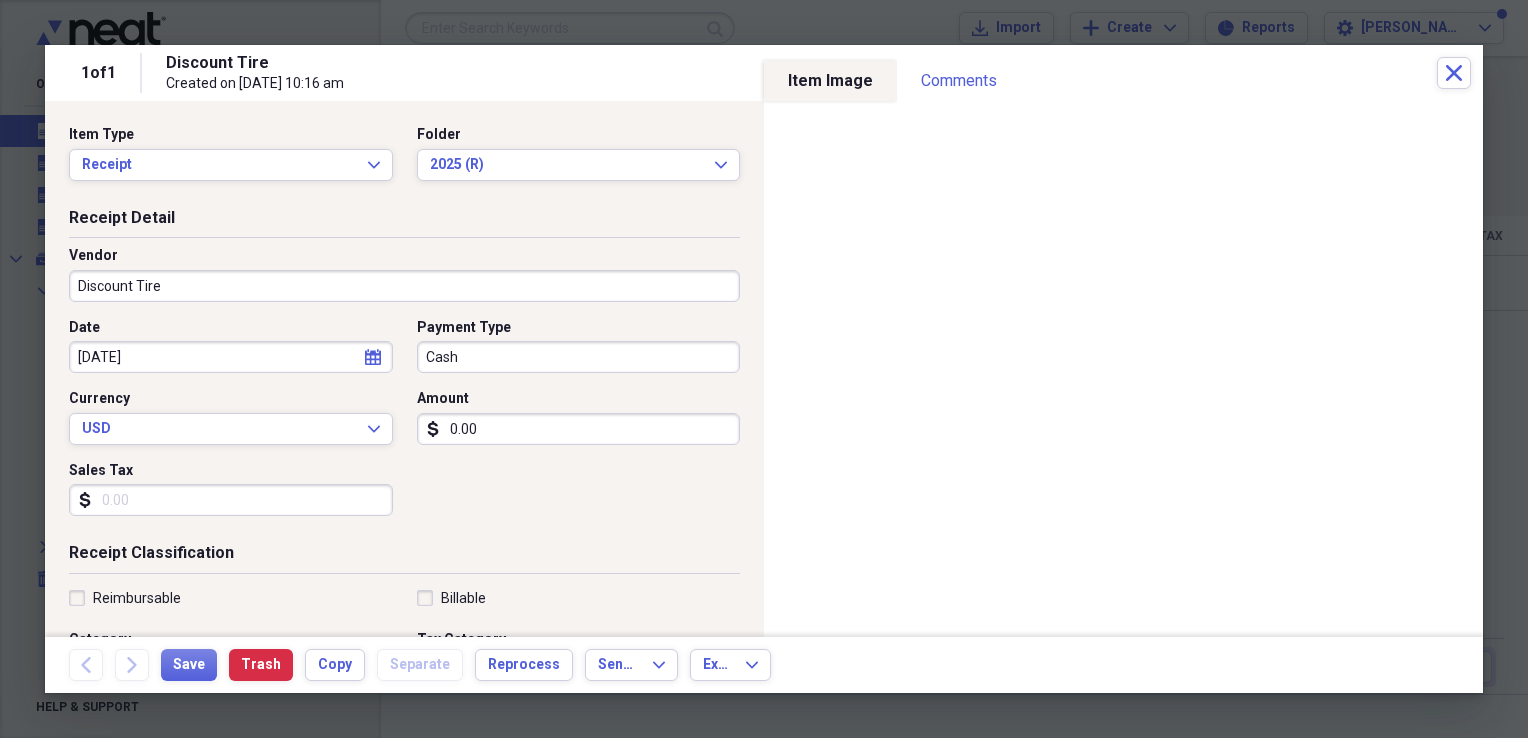 type on "0.00" 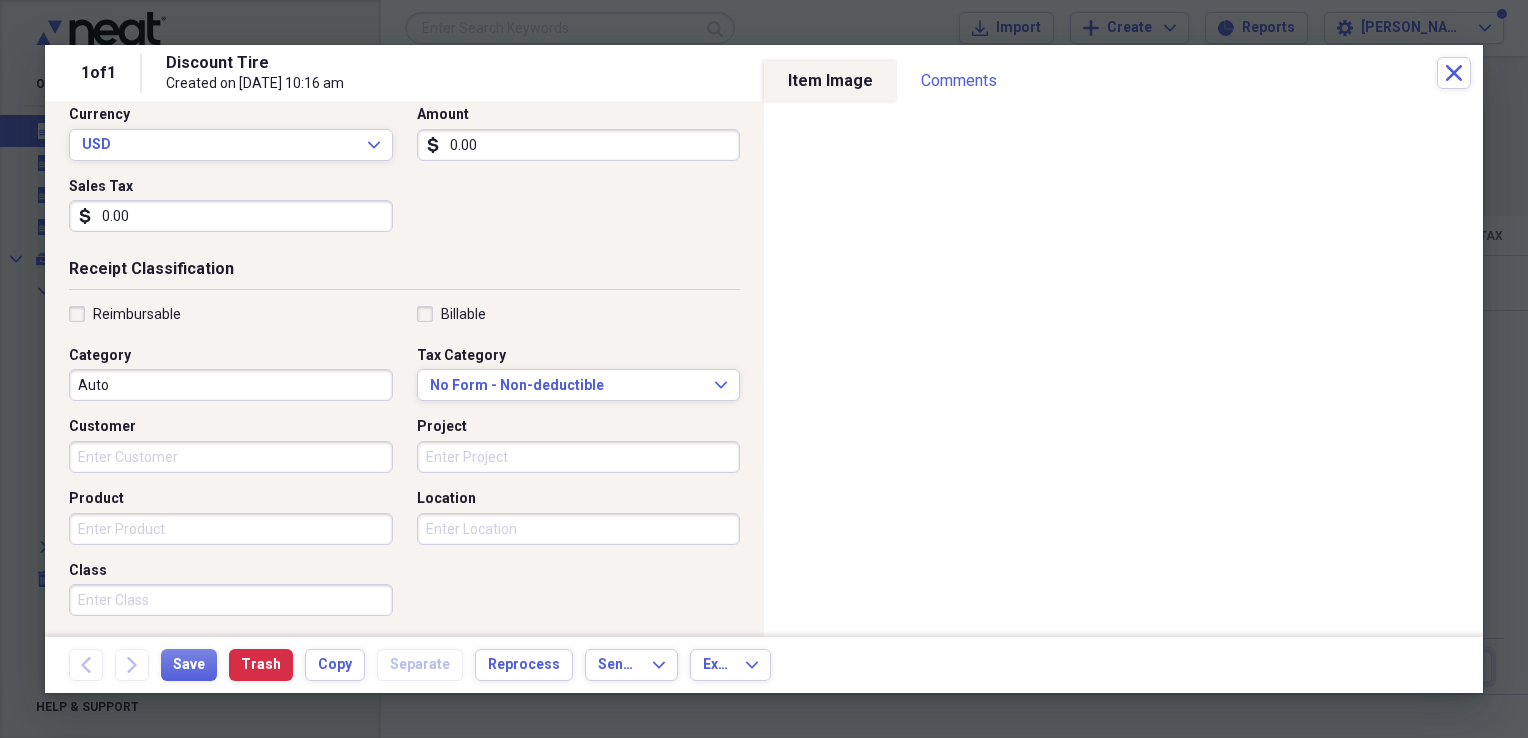 scroll, scrollTop: 483, scrollLeft: 0, axis: vertical 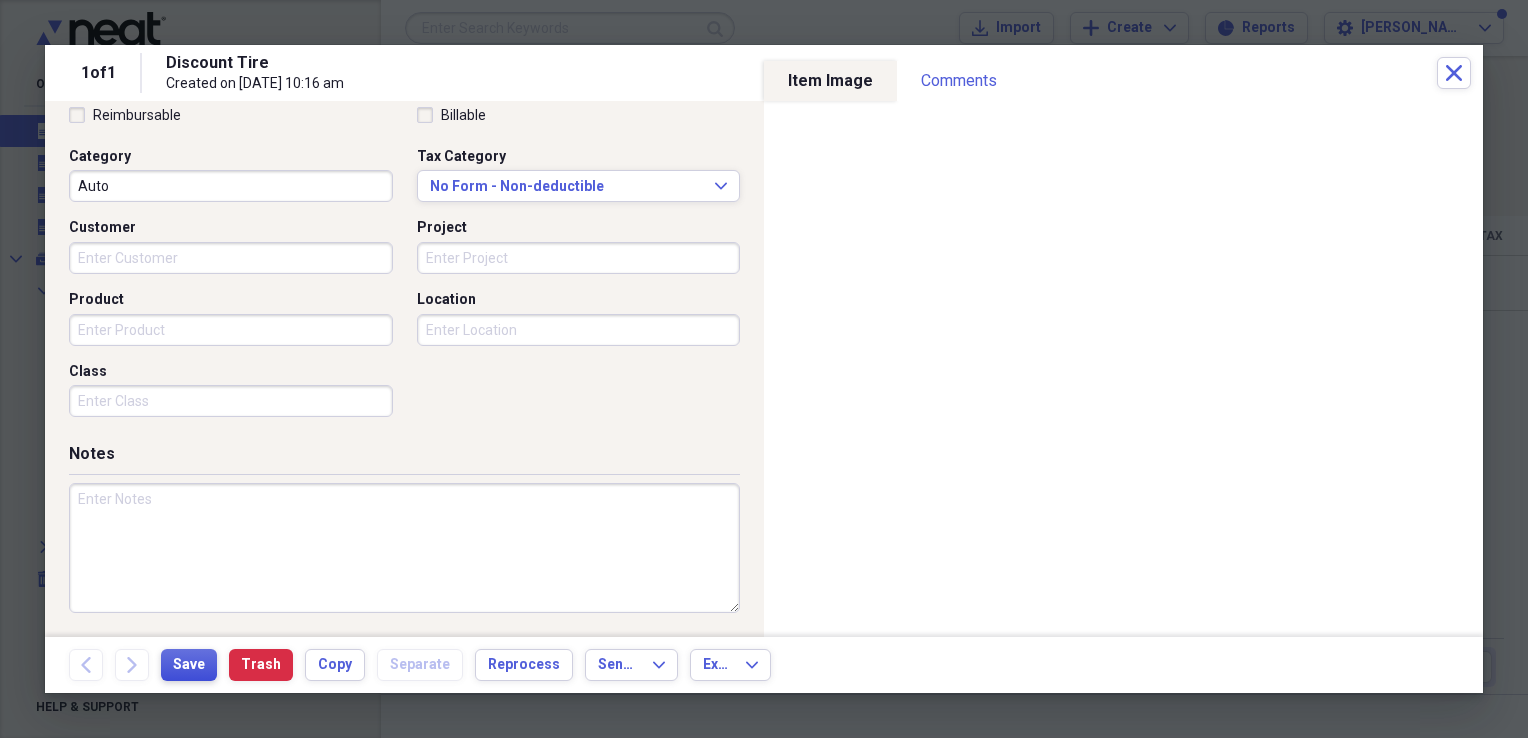 type on "0.00" 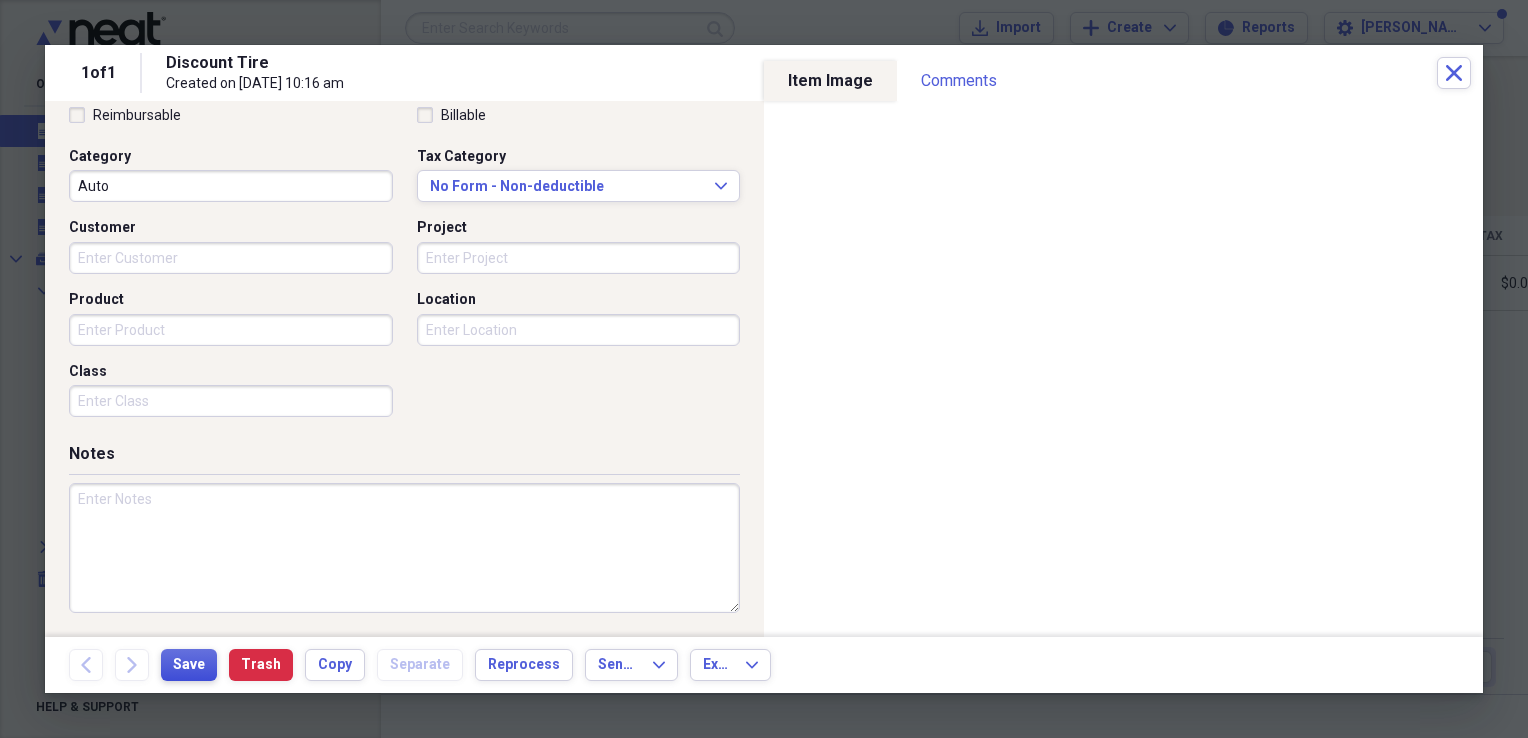 scroll, scrollTop: 0, scrollLeft: 0, axis: both 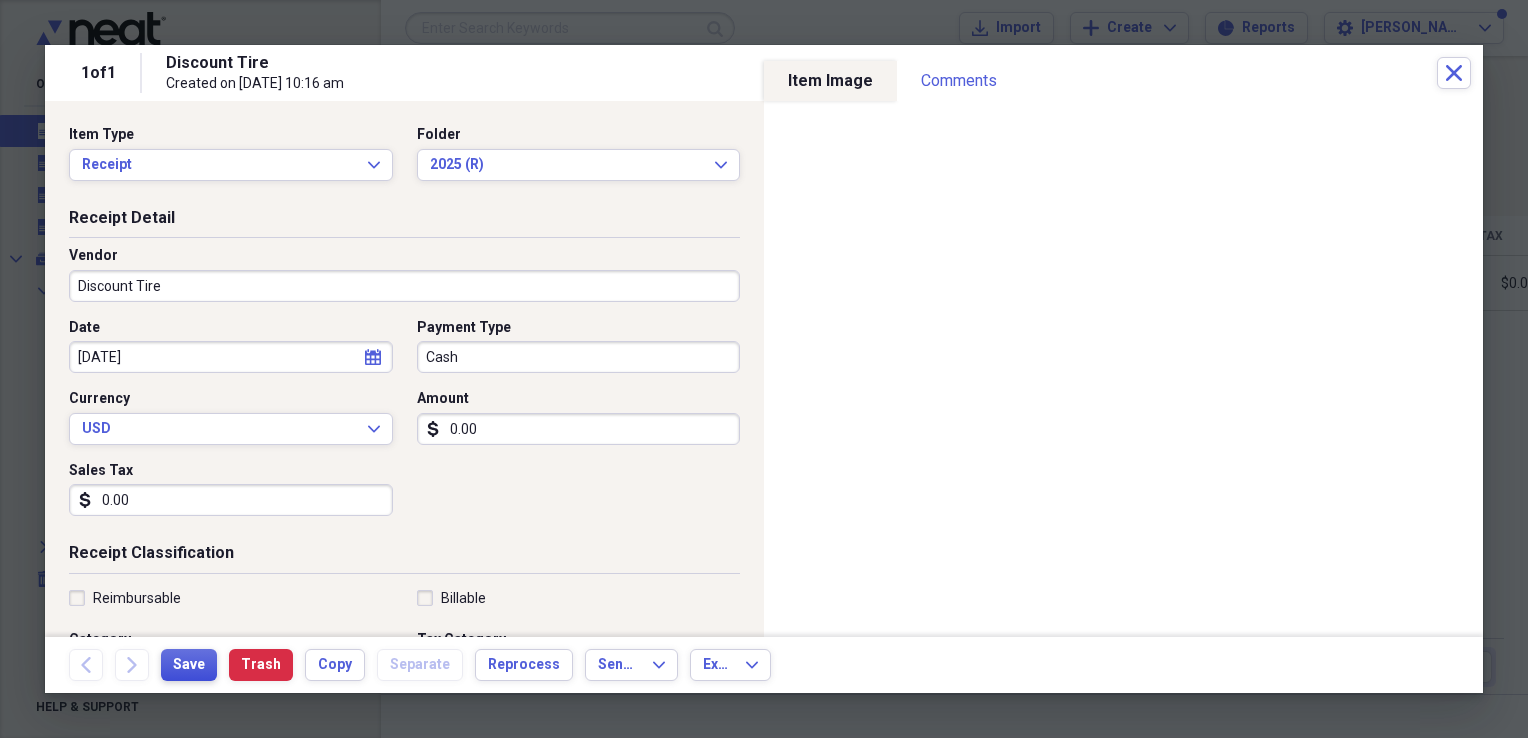 click on "Save" at bounding box center (189, 665) 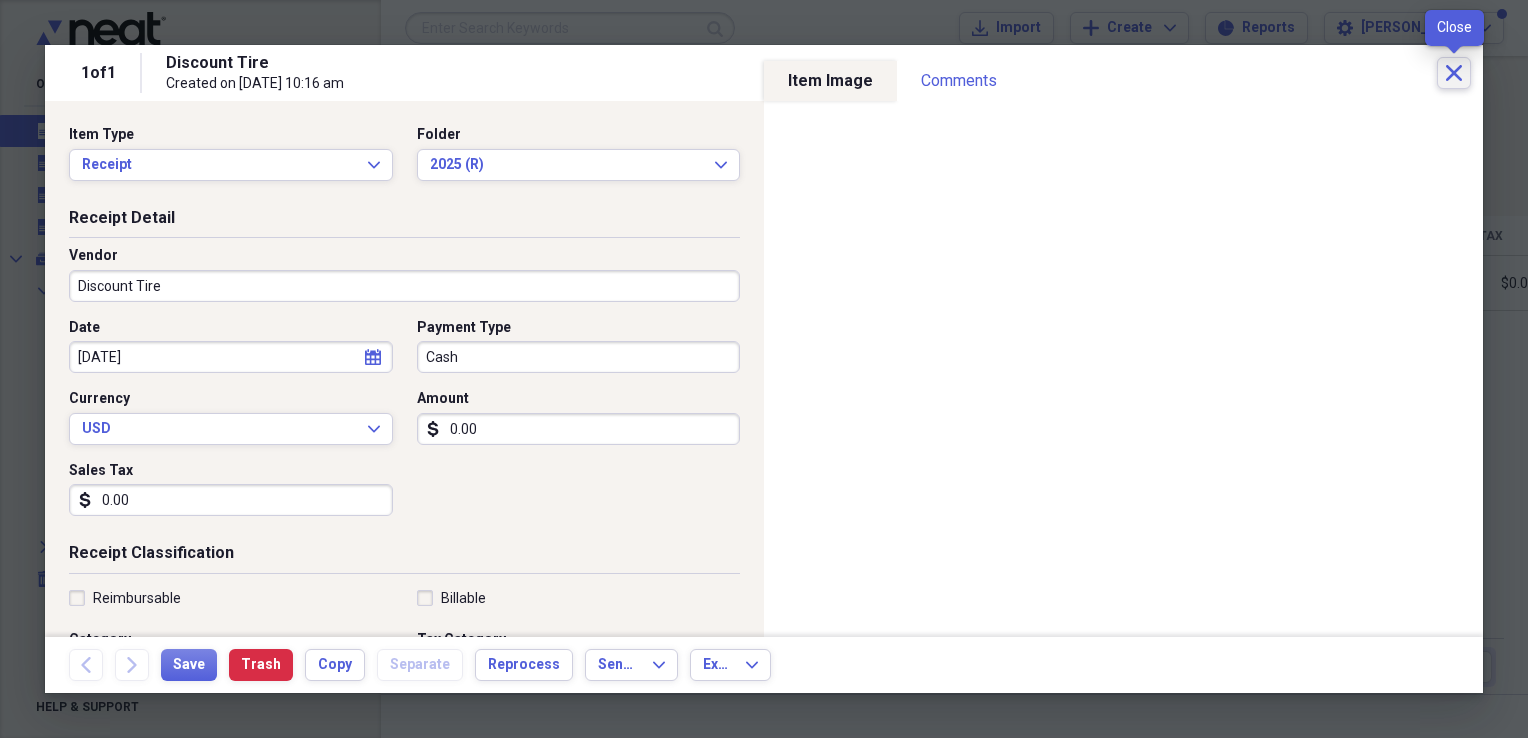 click on "Close" 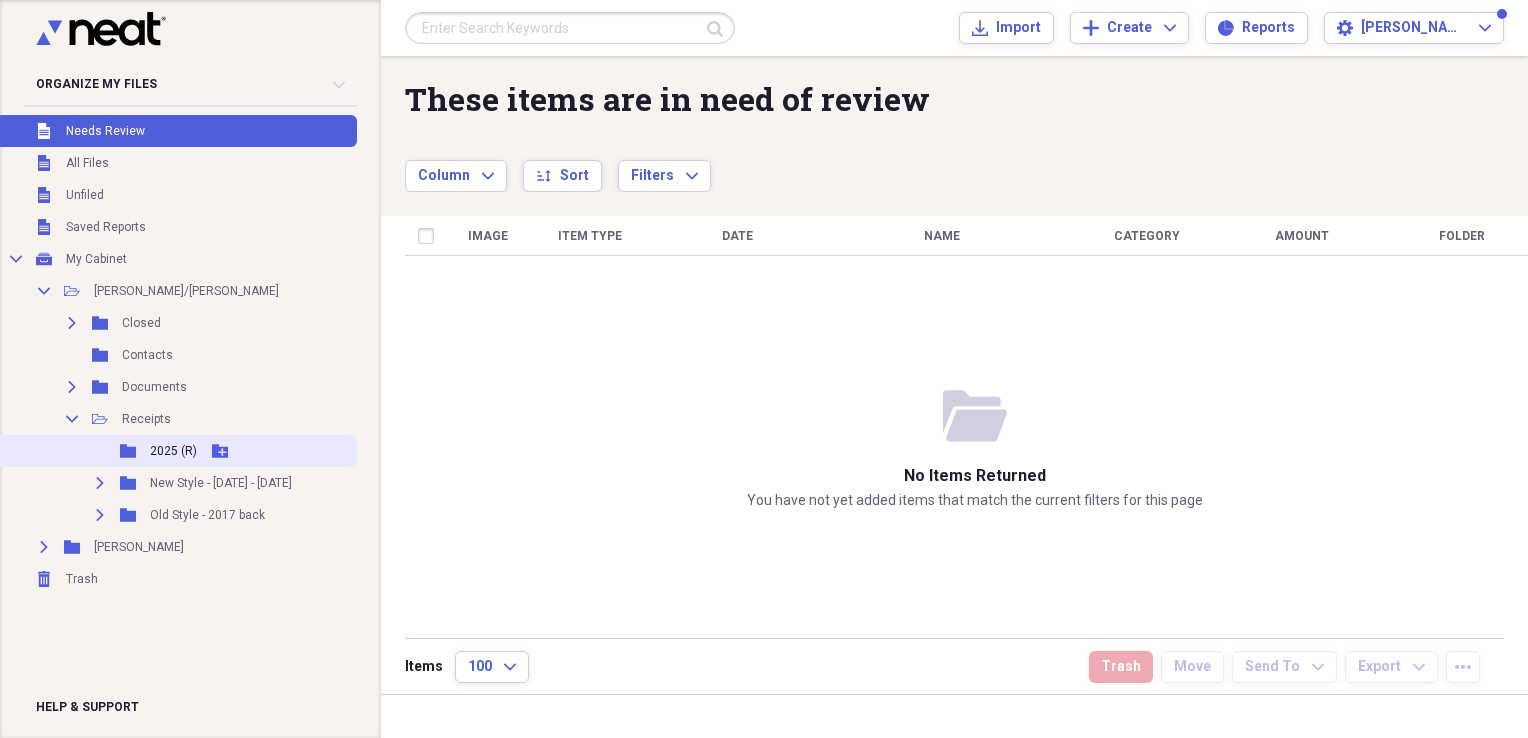 click on "2025 (R)" at bounding box center [173, 451] 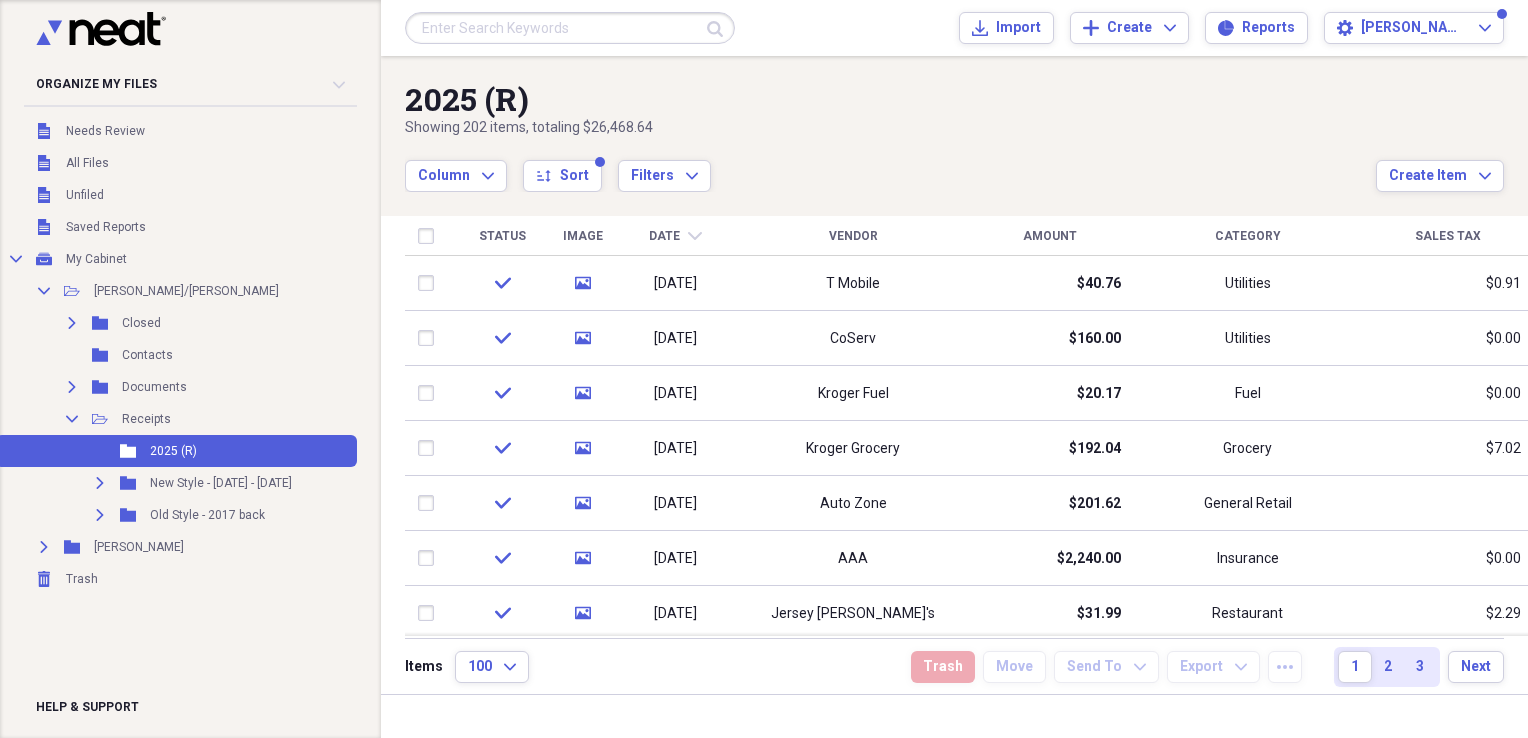 click on "Date" at bounding box center (664, 236) 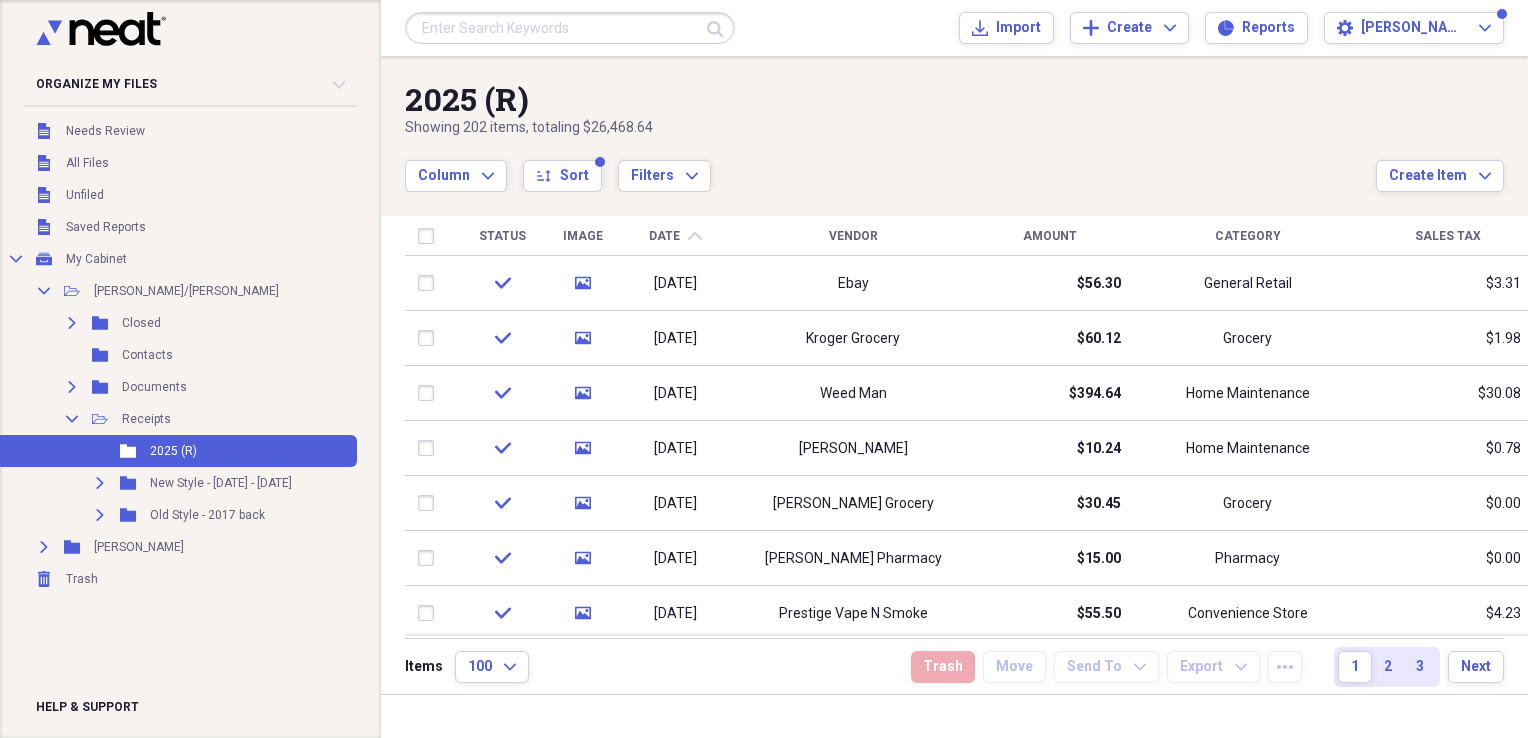click on "Date" at bounding box center (664, 236) 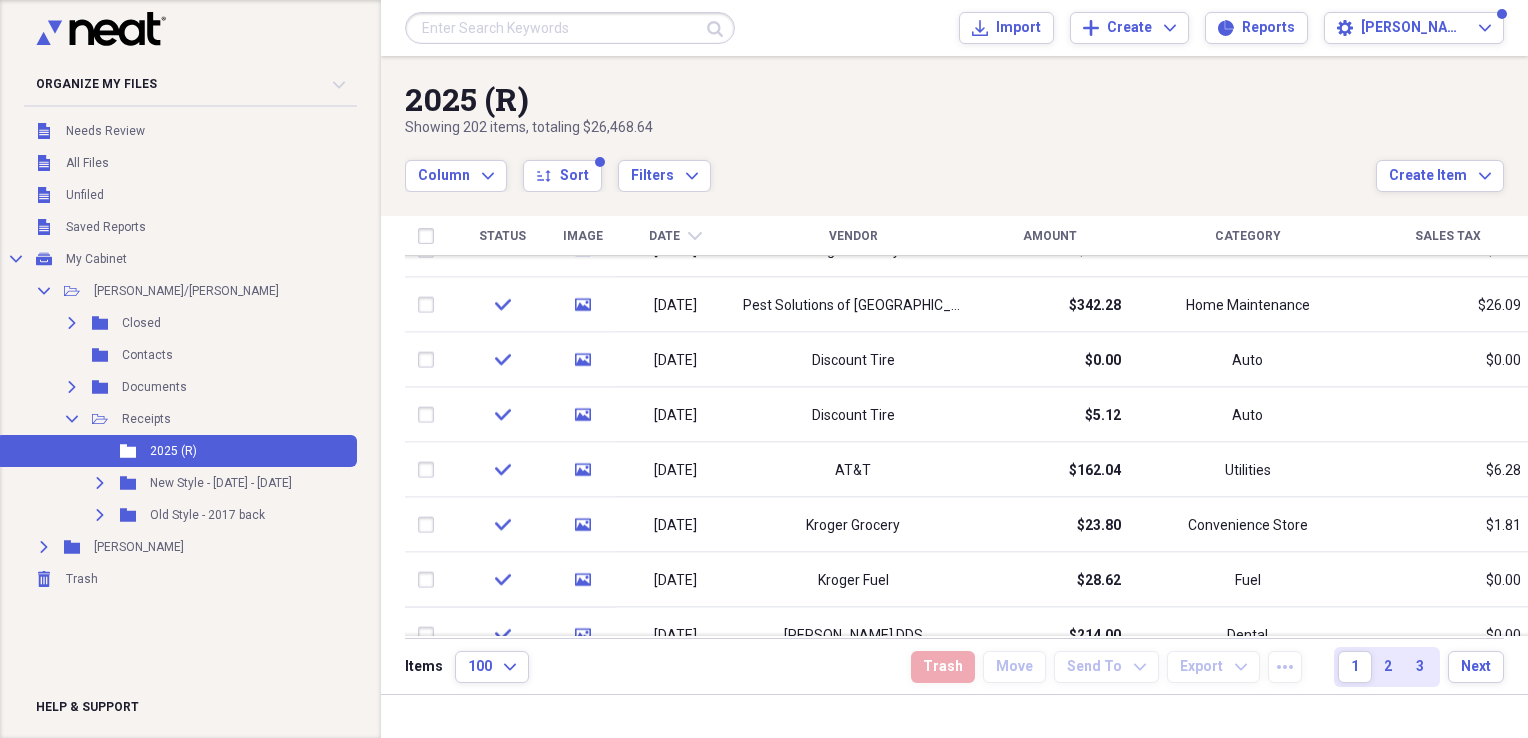 drag, startPoint x: 1520, startPoint y: 270, endPoint x: 1529, endPoint y: 355, distance: 85.47514 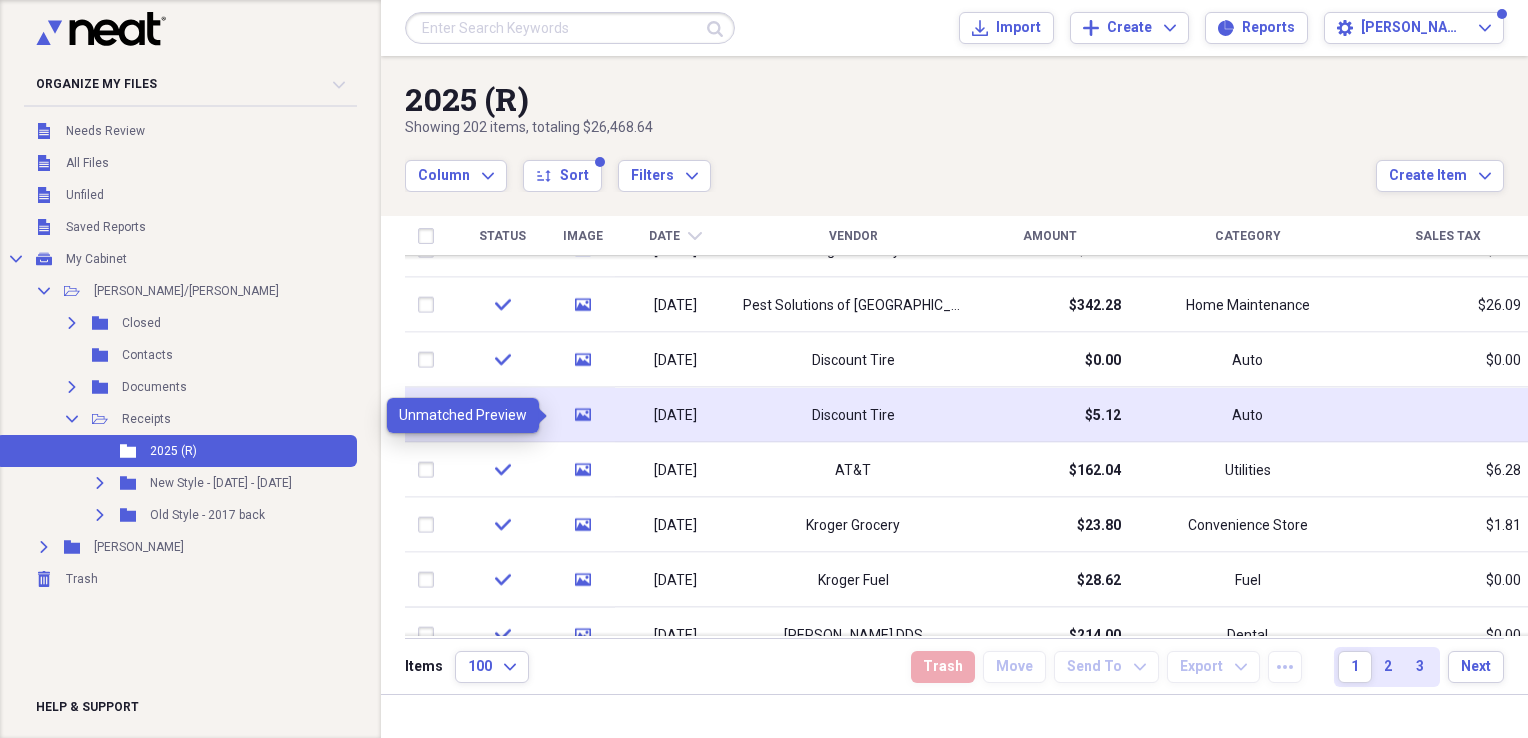 click 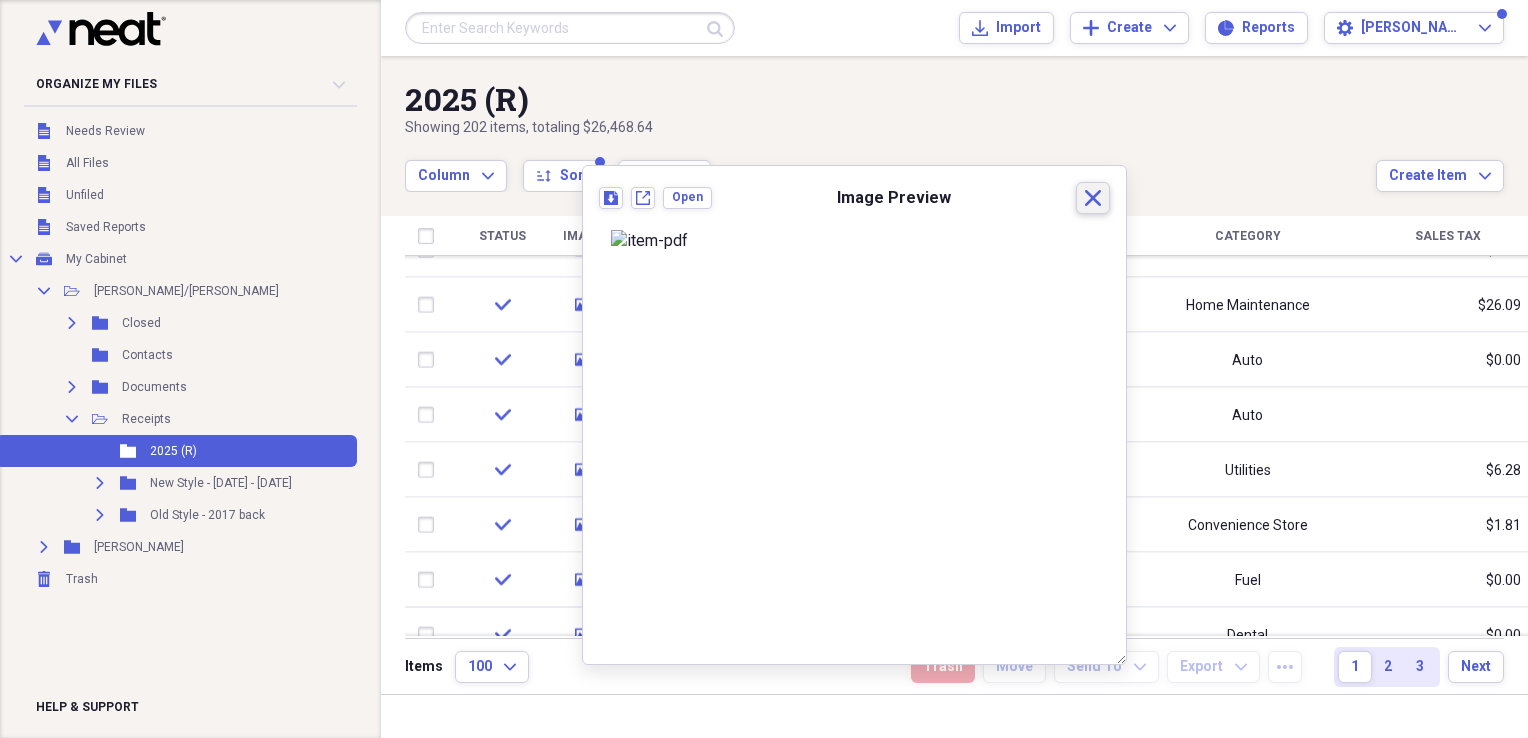 click on "Close" at bounding box center (1093, 198) 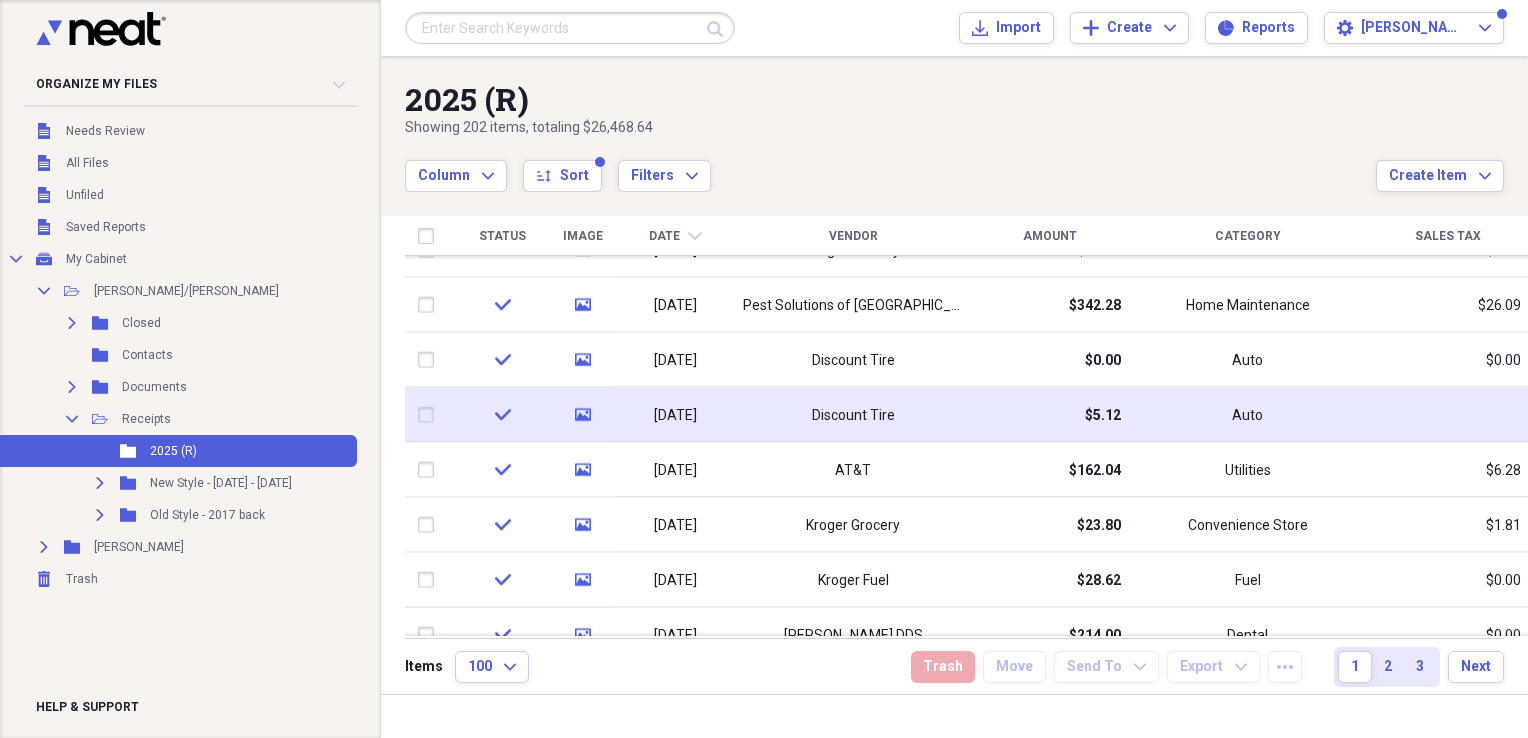 click at bounding box center (430, 415) 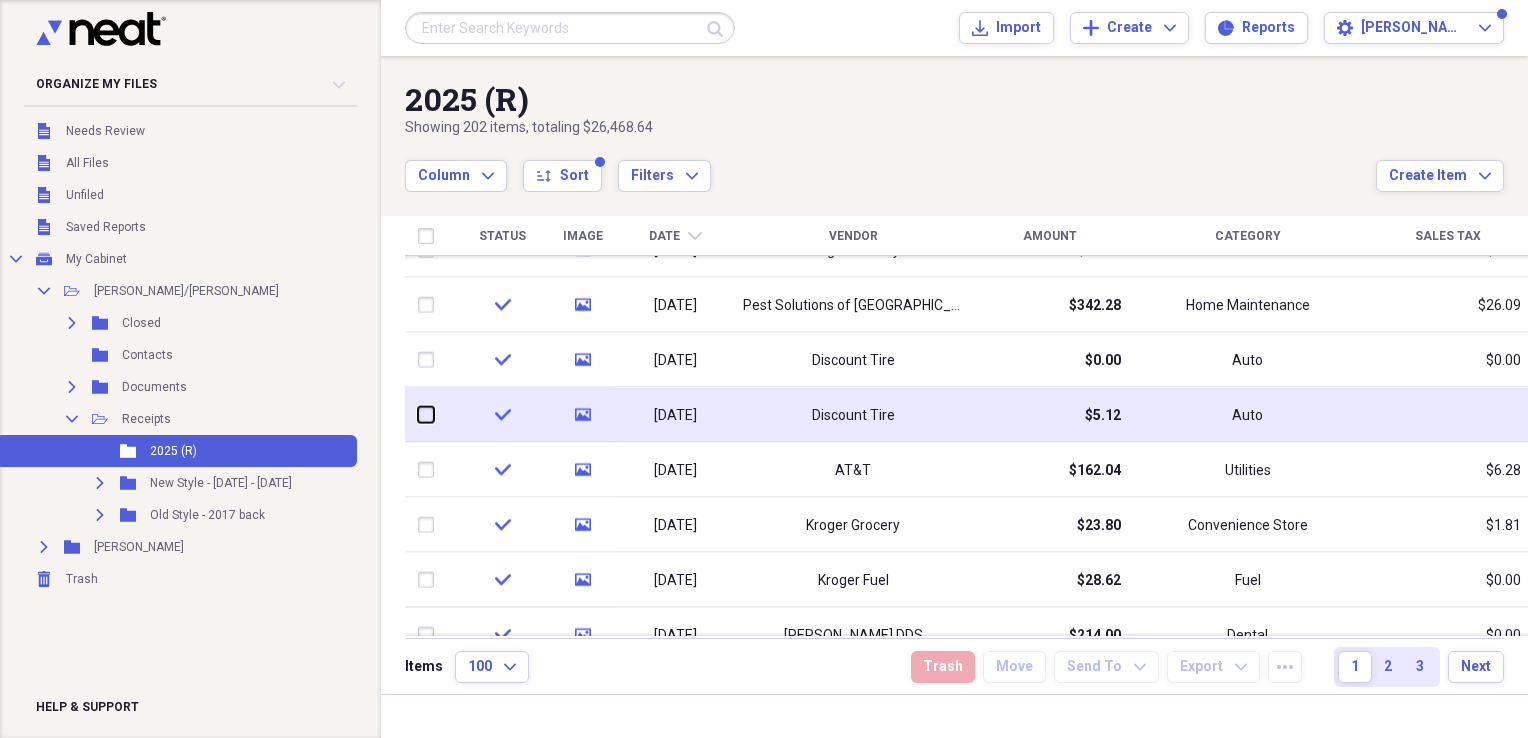 click at bounding box center (418, 415) 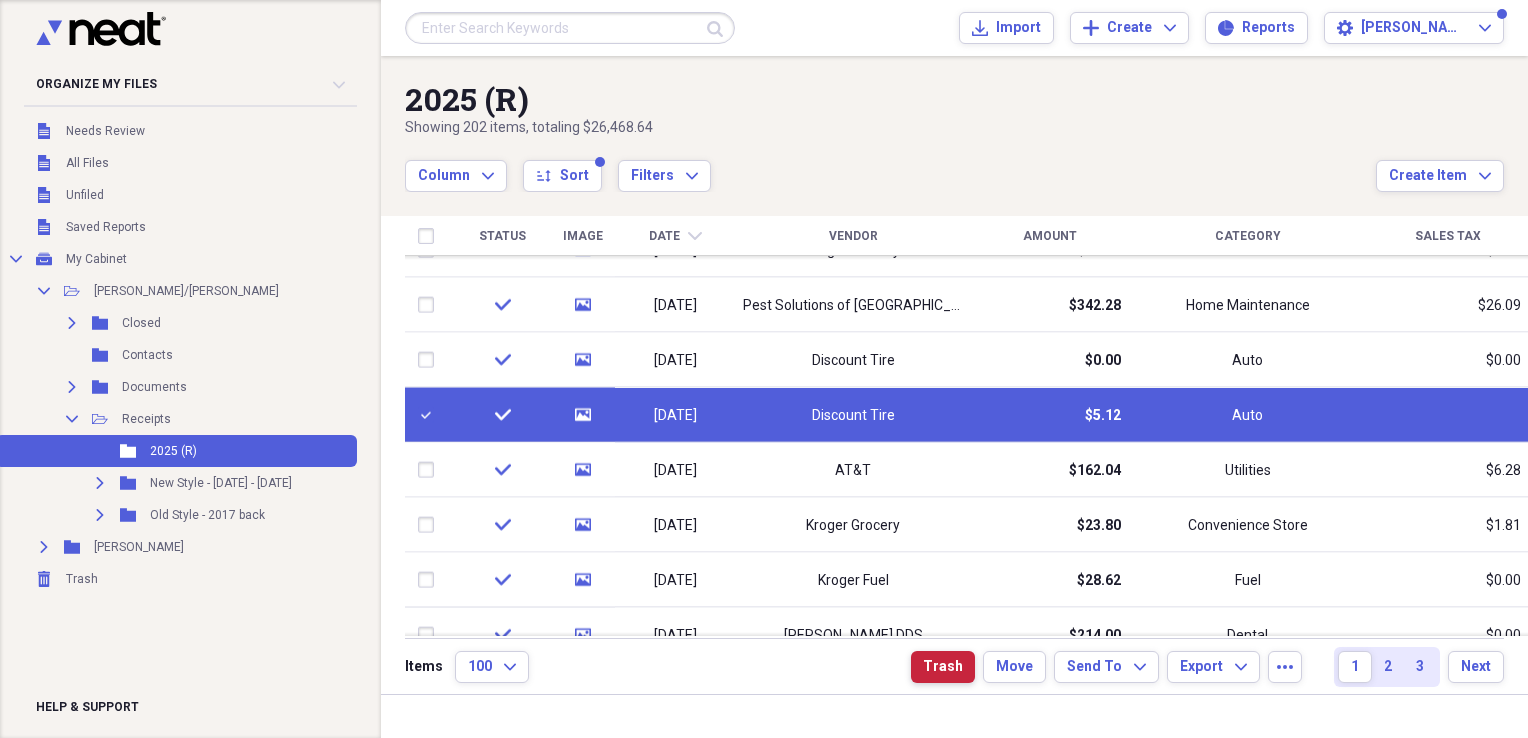 click on "Trash" at bounding box center (943, 667) 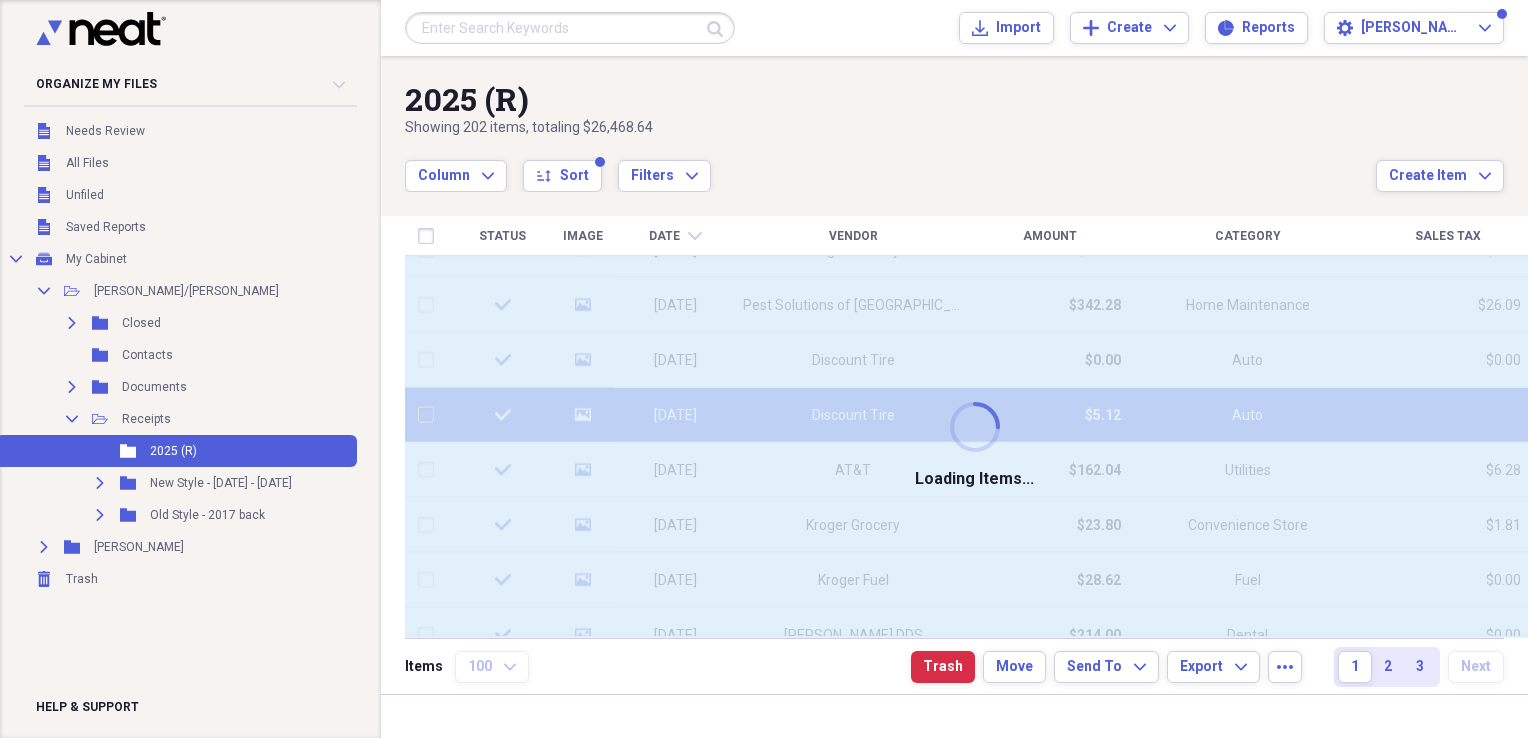 checkbox on "false" 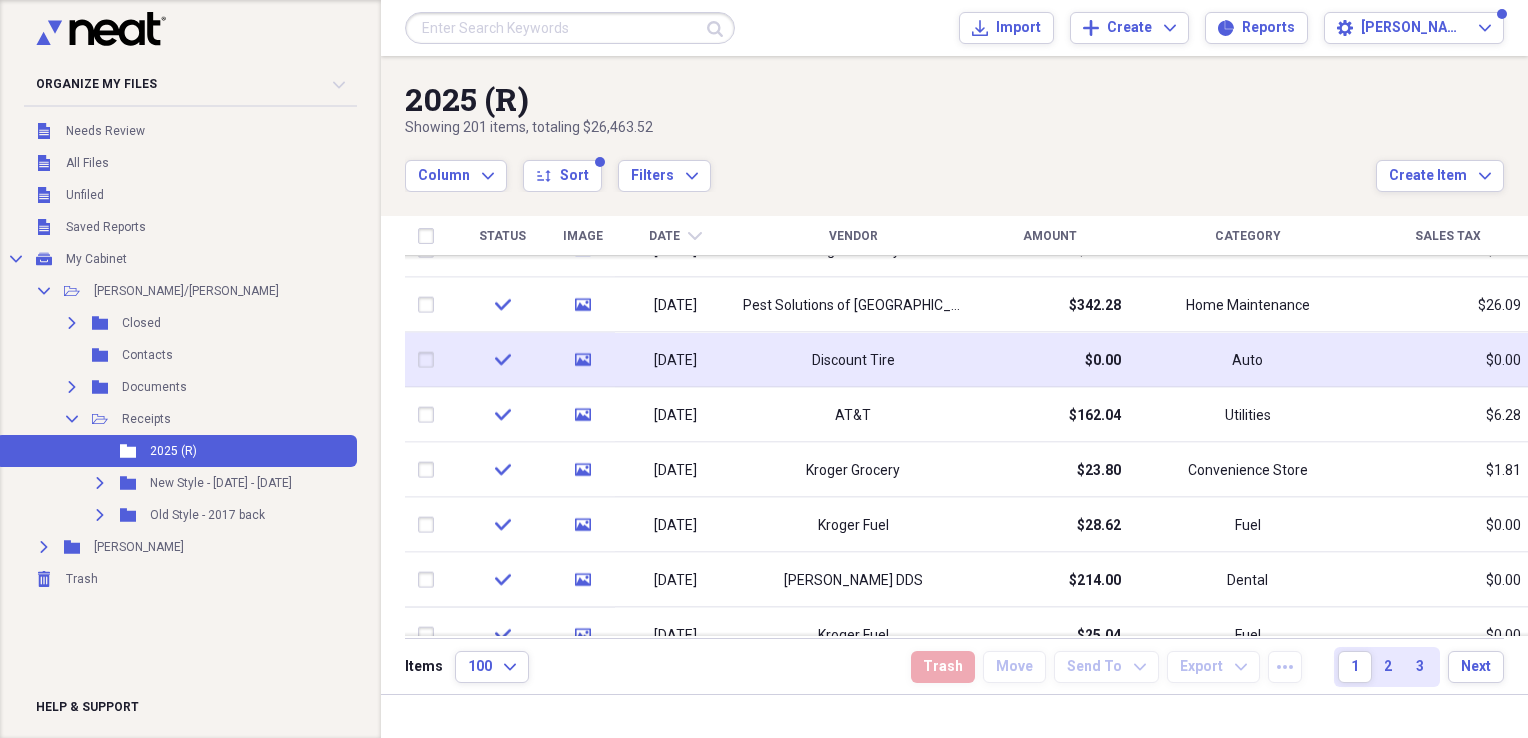 click on "media" 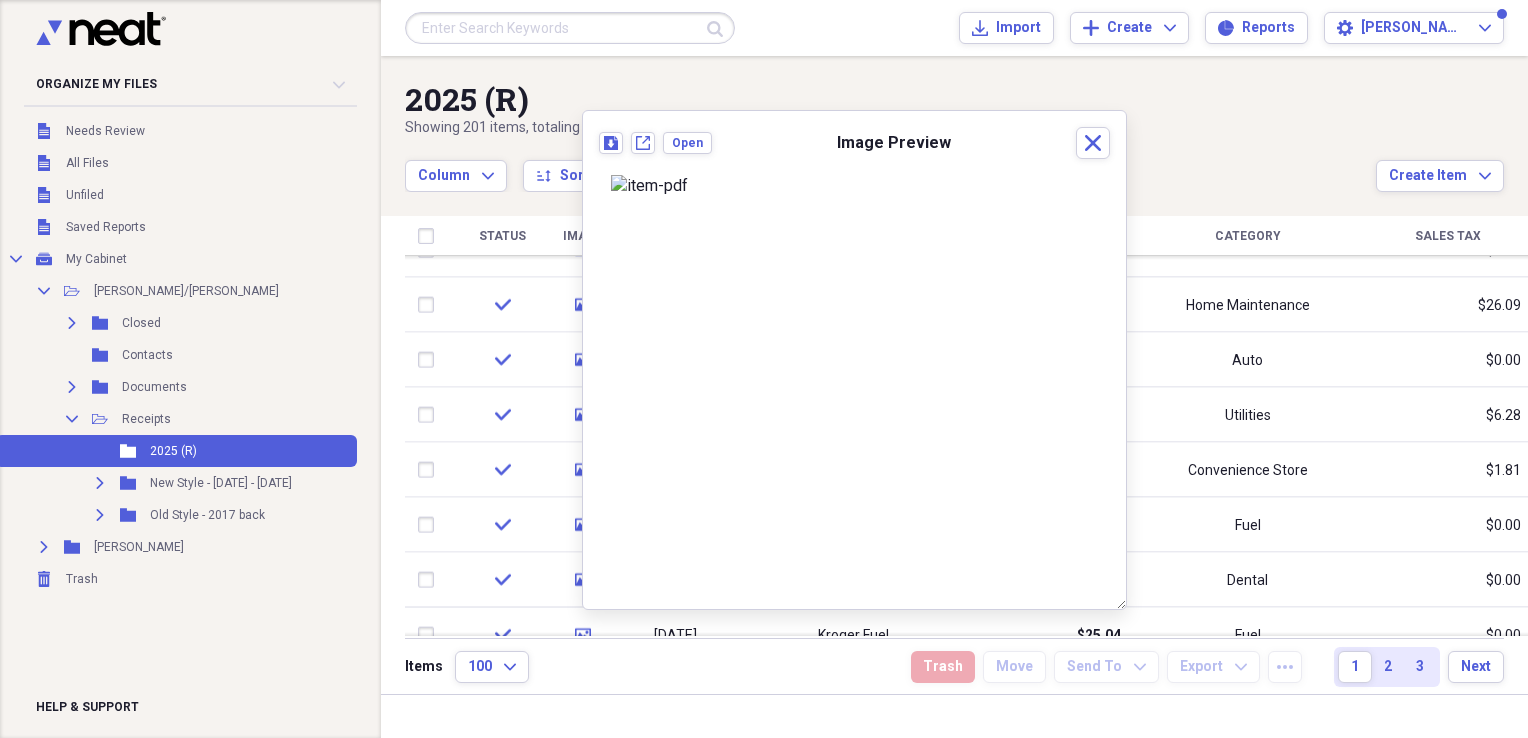 scroll, scrollTop: 260, scrollLeft: 0, axis: vertical 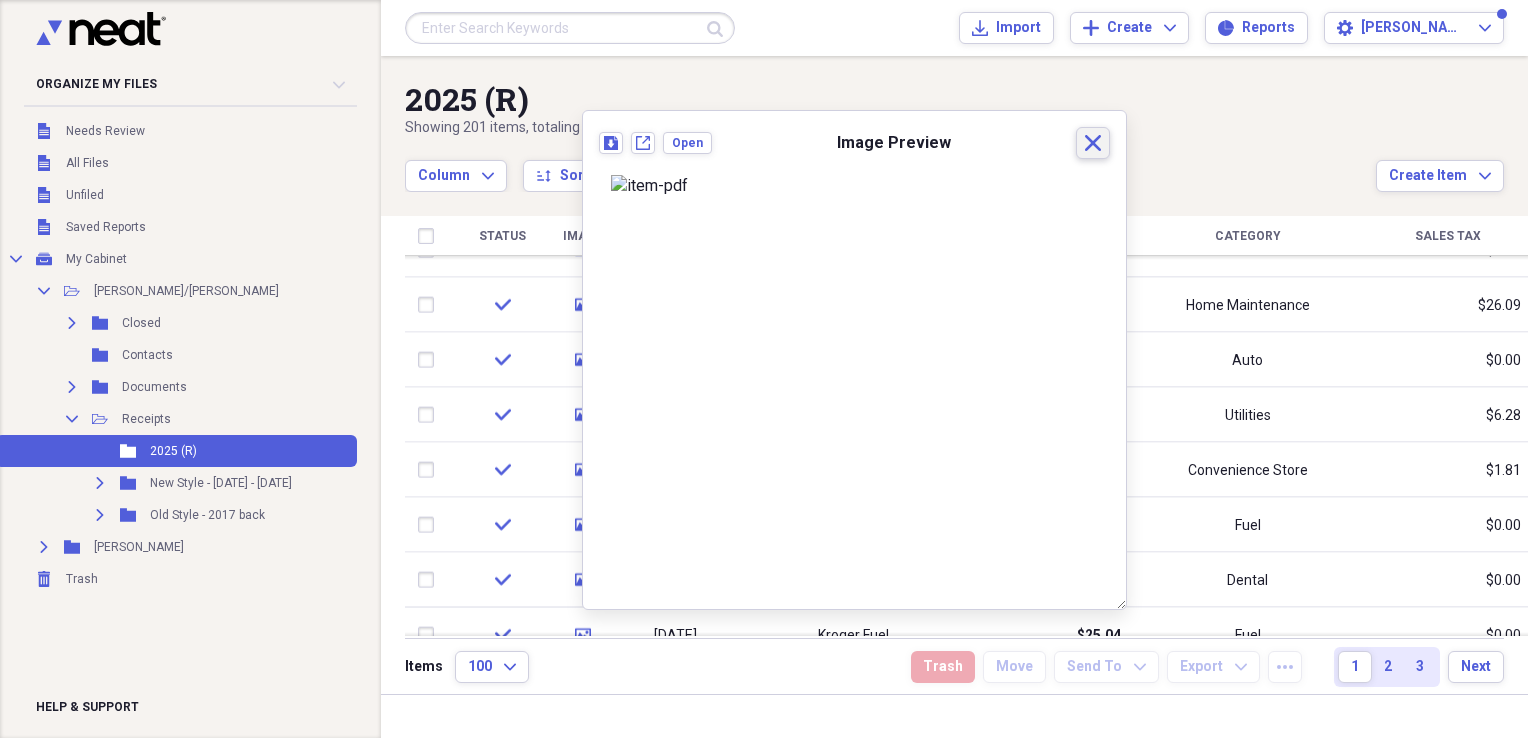 click on "Close" 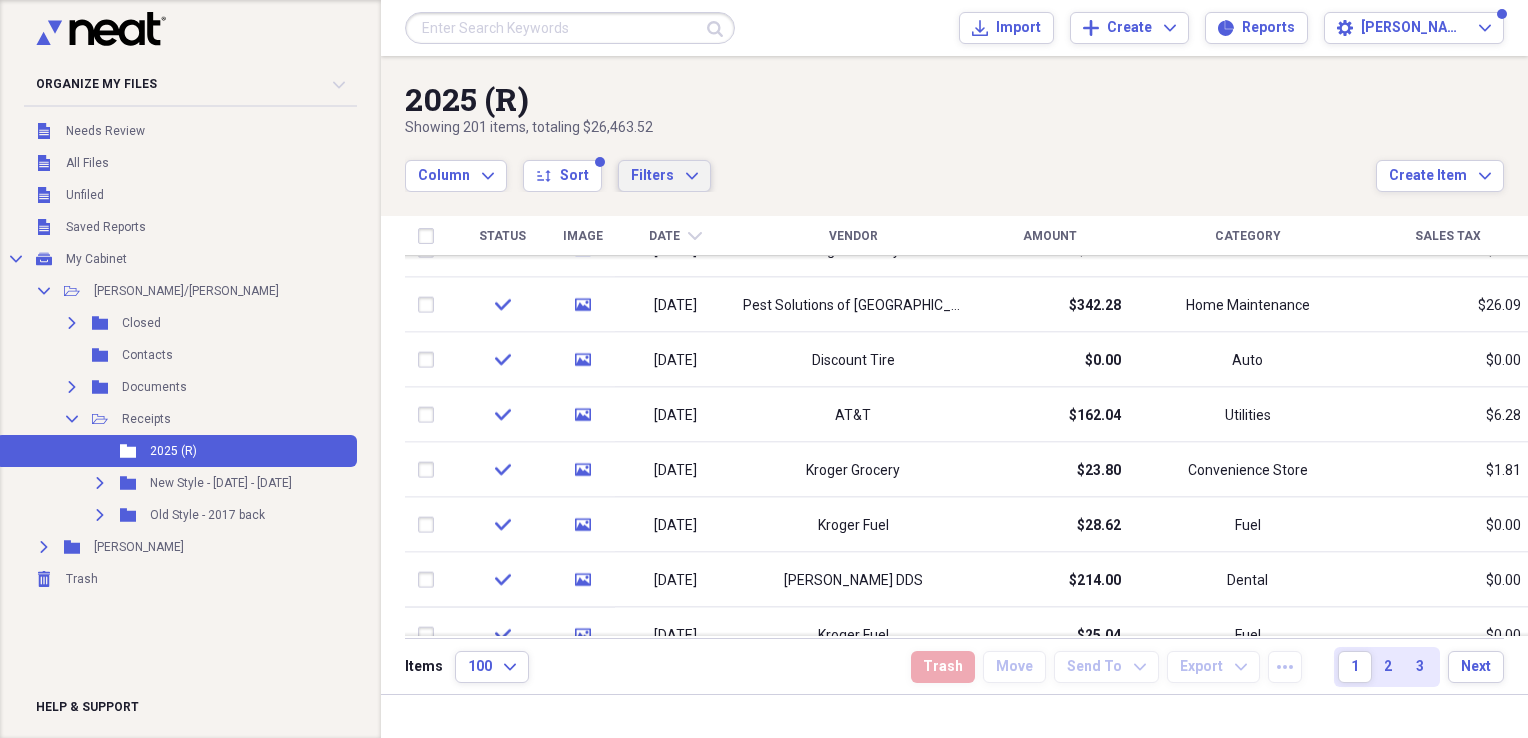 click on "Expand" 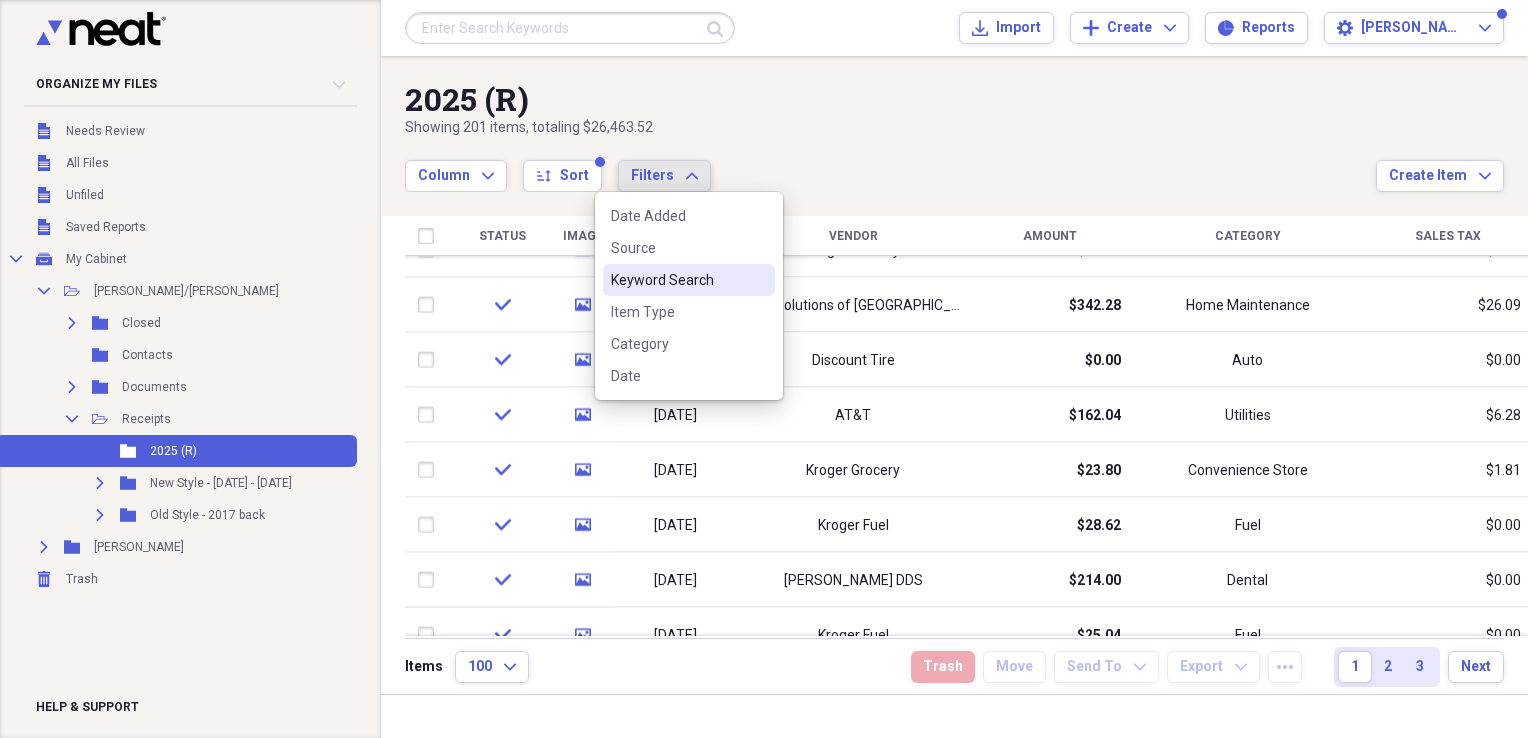 click on "Keyword Search" at bounding box center (677, 280) 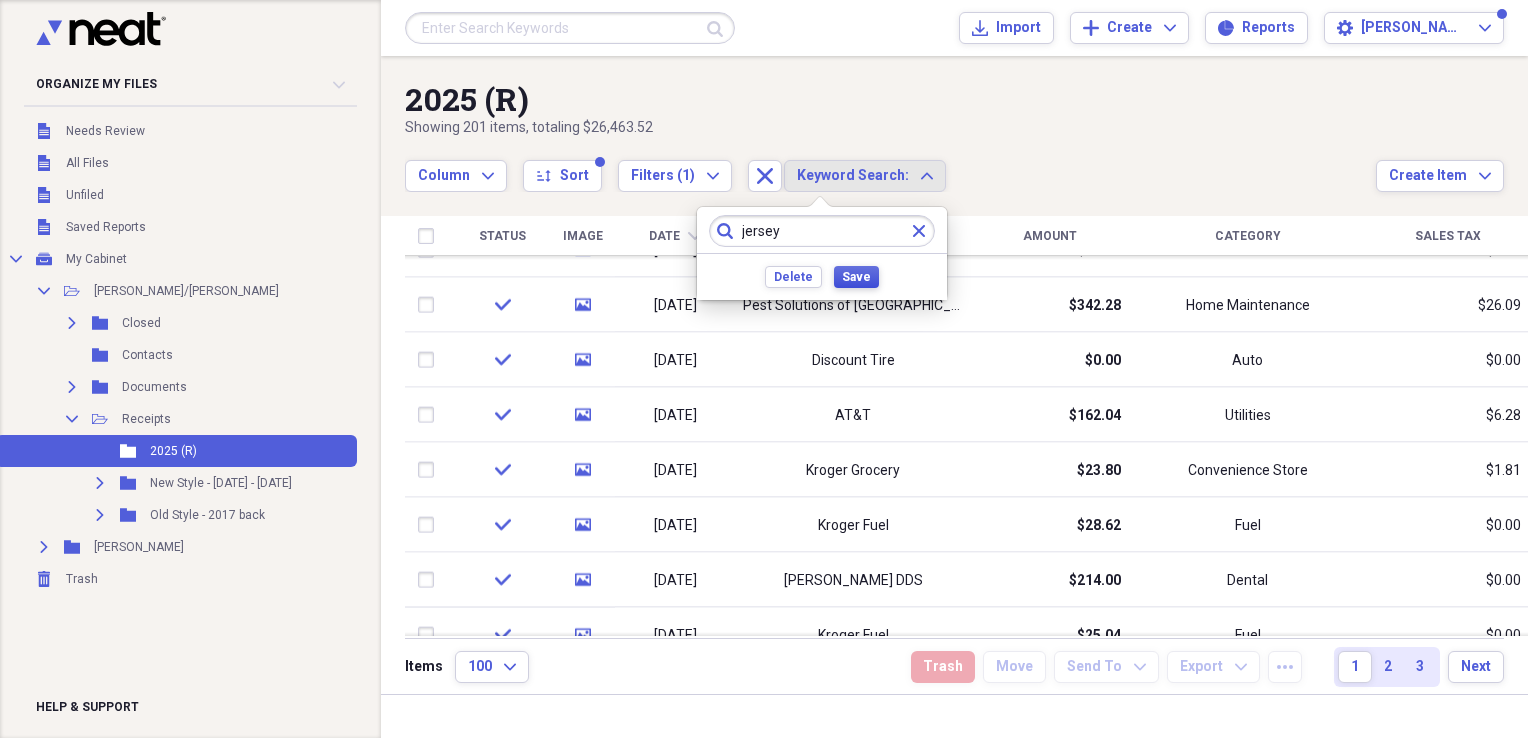 type on "jersey" 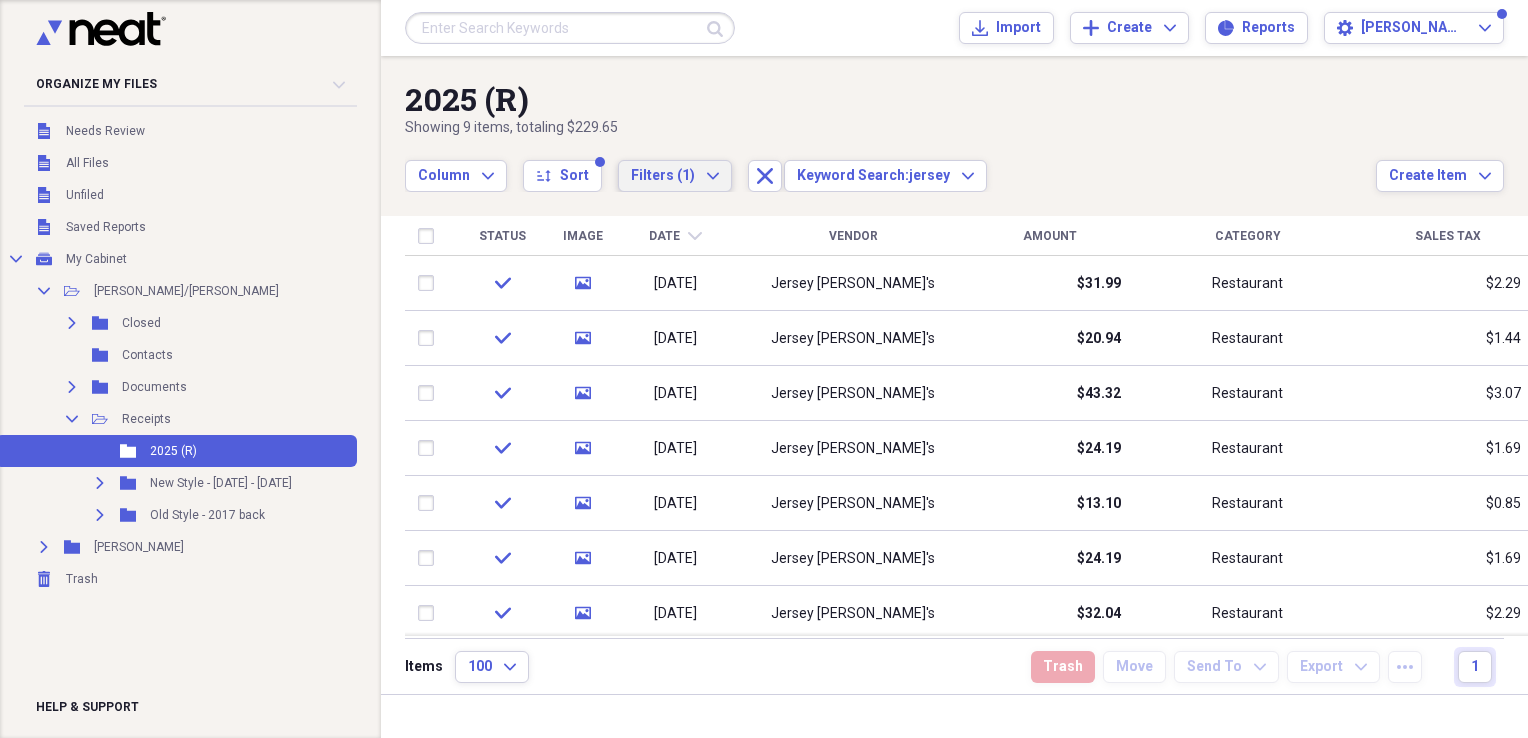 click on "Expand" 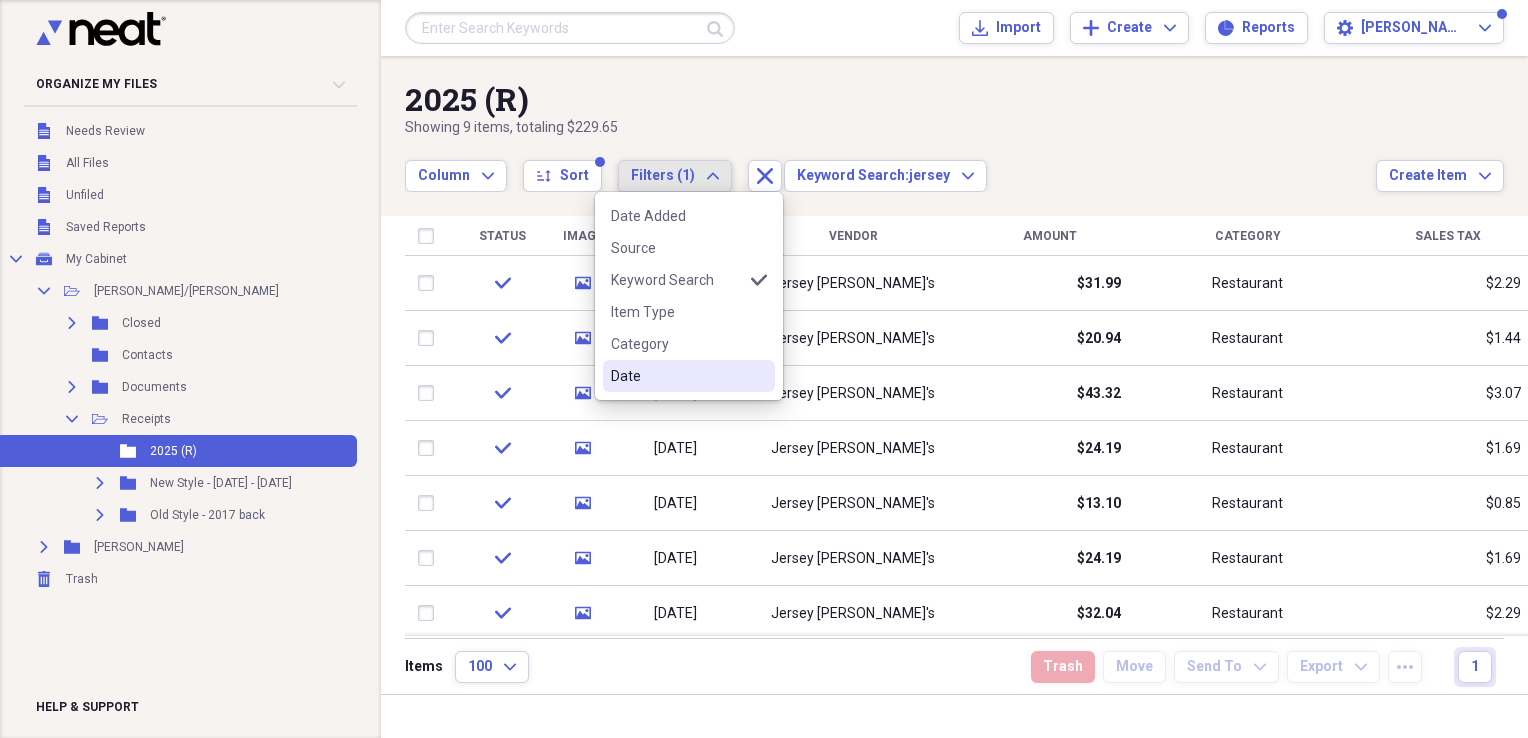 click on "Date" at bounding box center (677, 376) 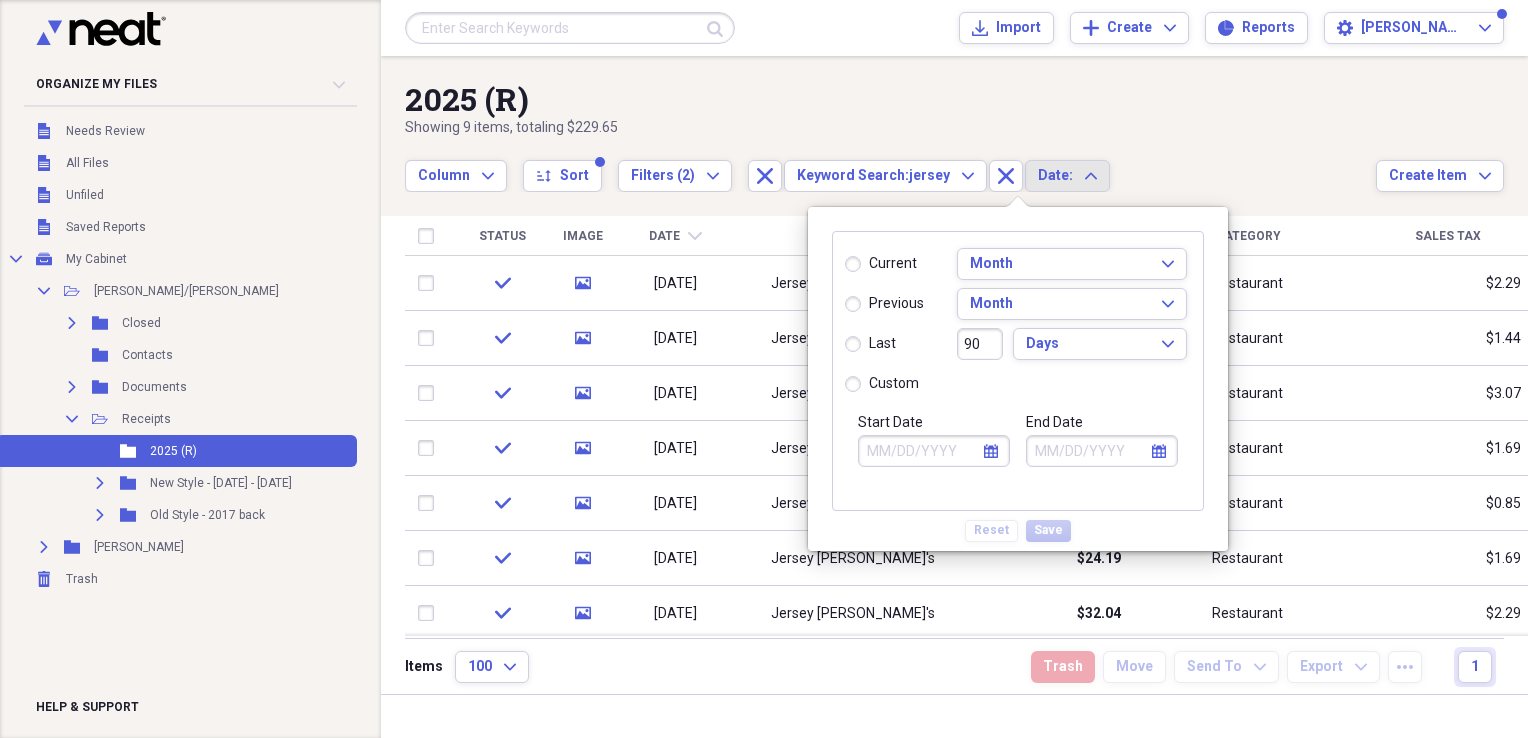 click on "custom" at bounding box center [882, 384] 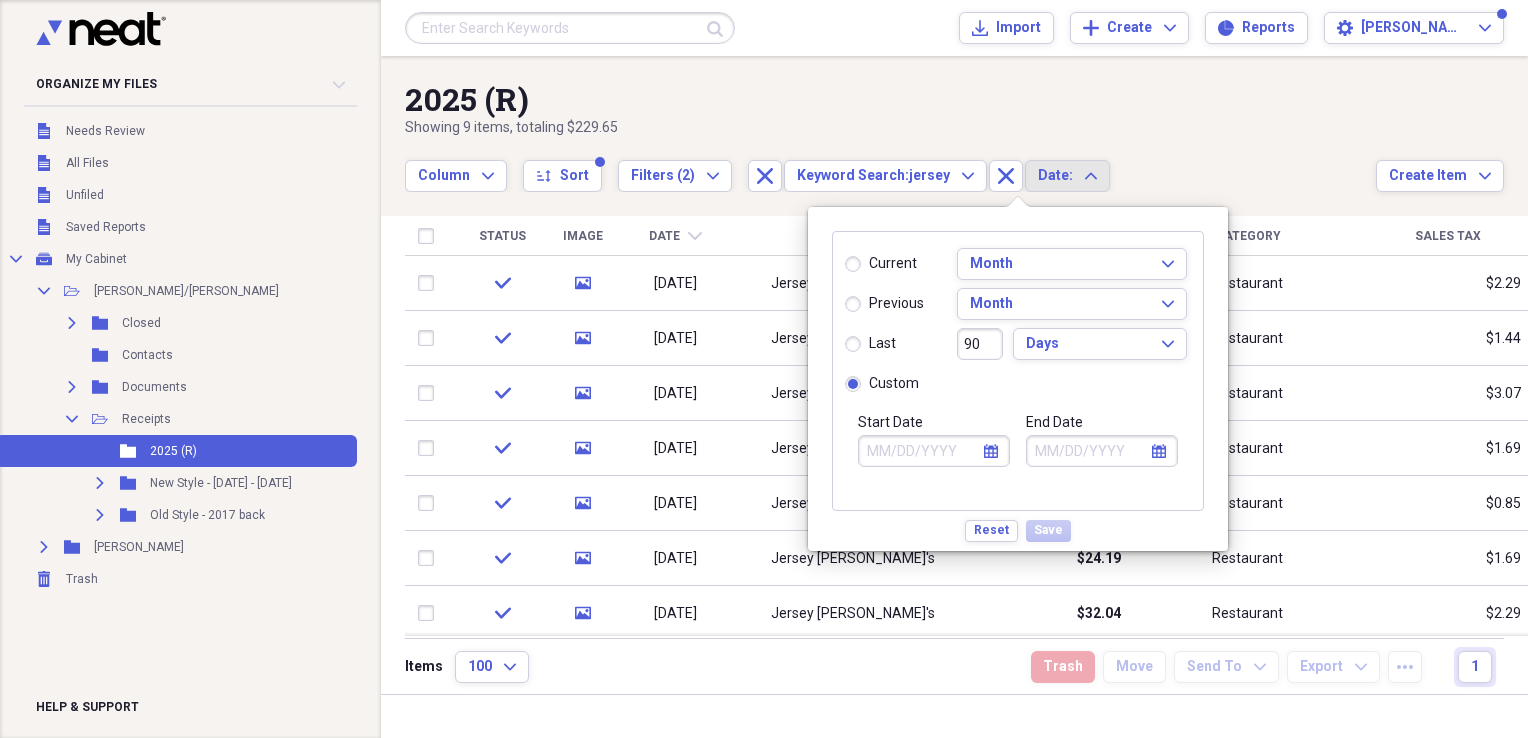 click 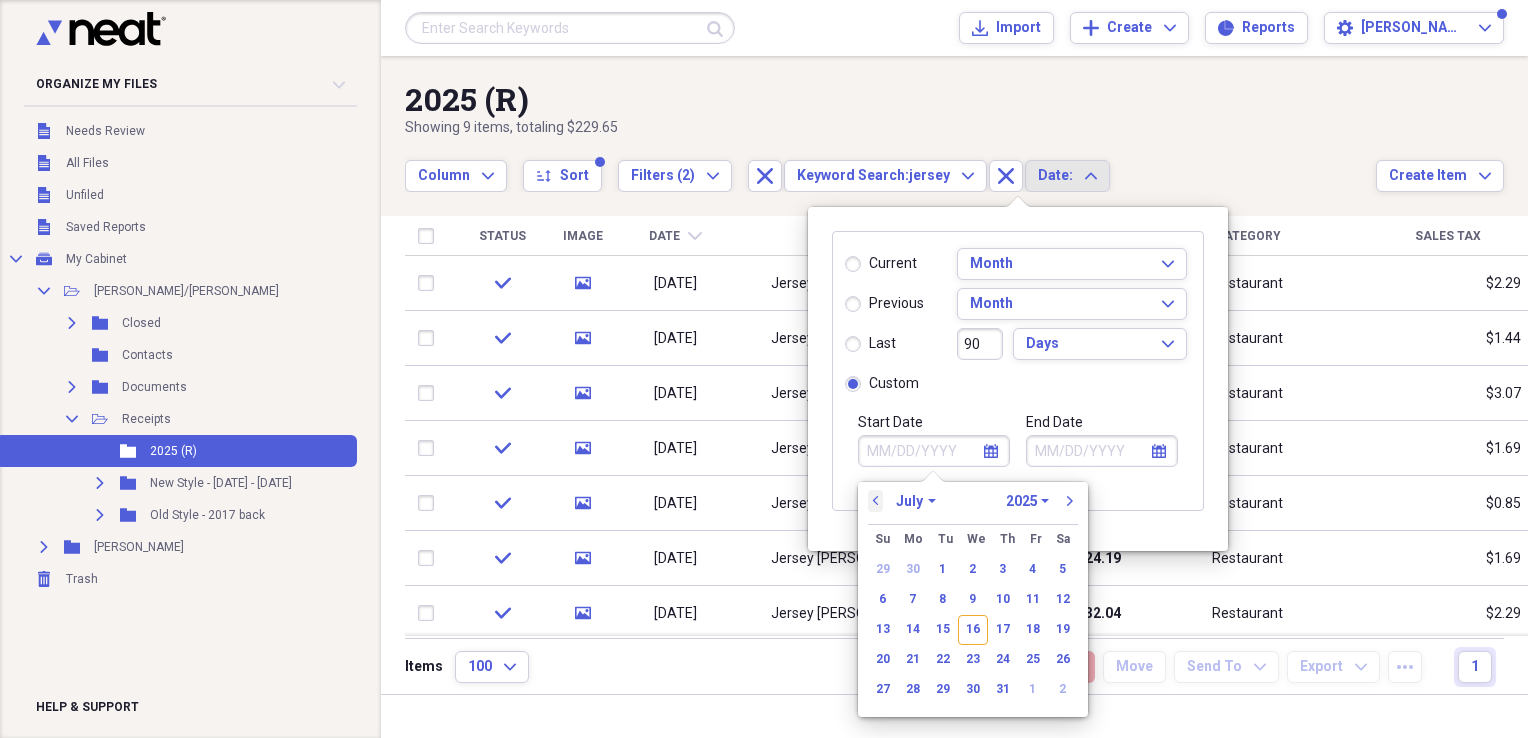 click on "previous" at bounding box center (876, 501) 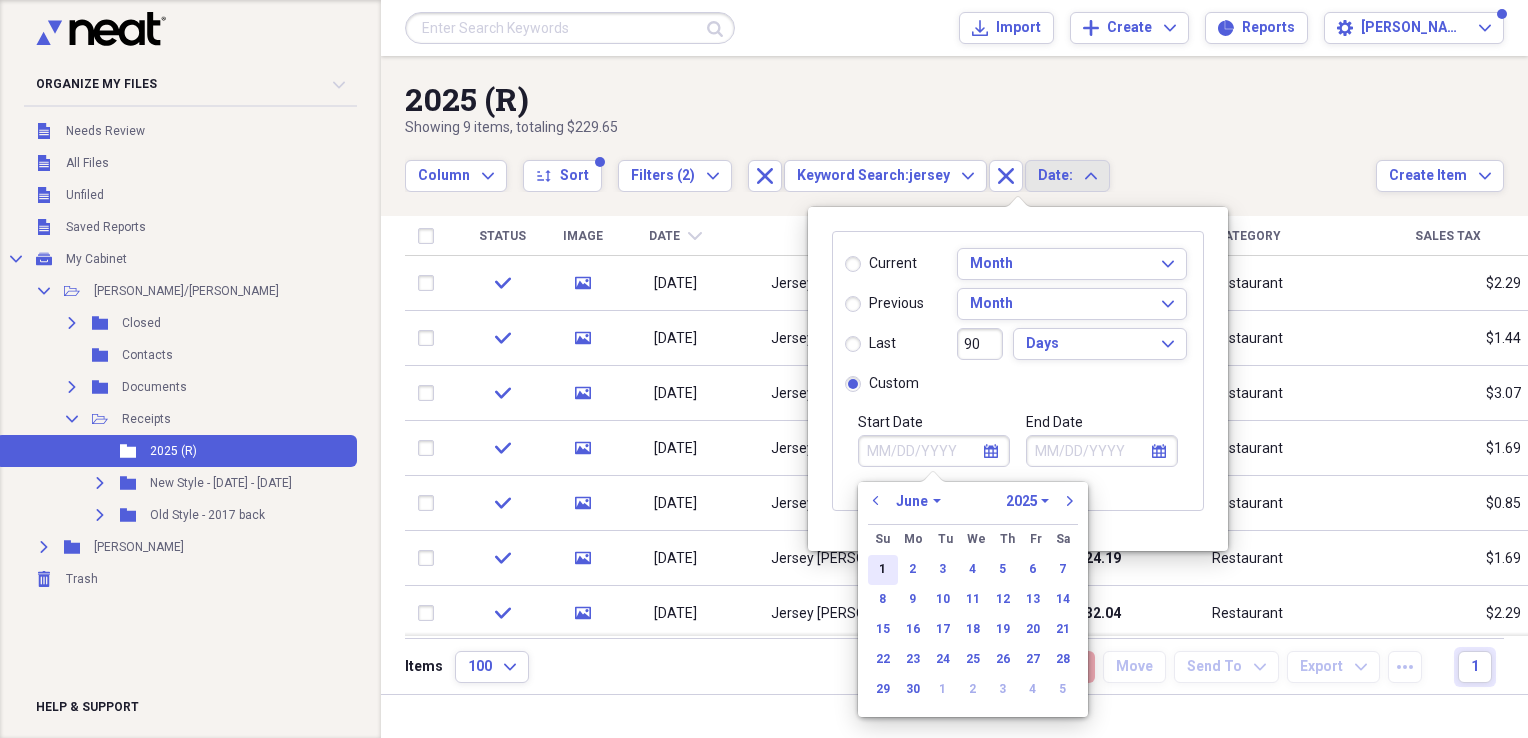 click on "1" at bounding box center (883, 570) 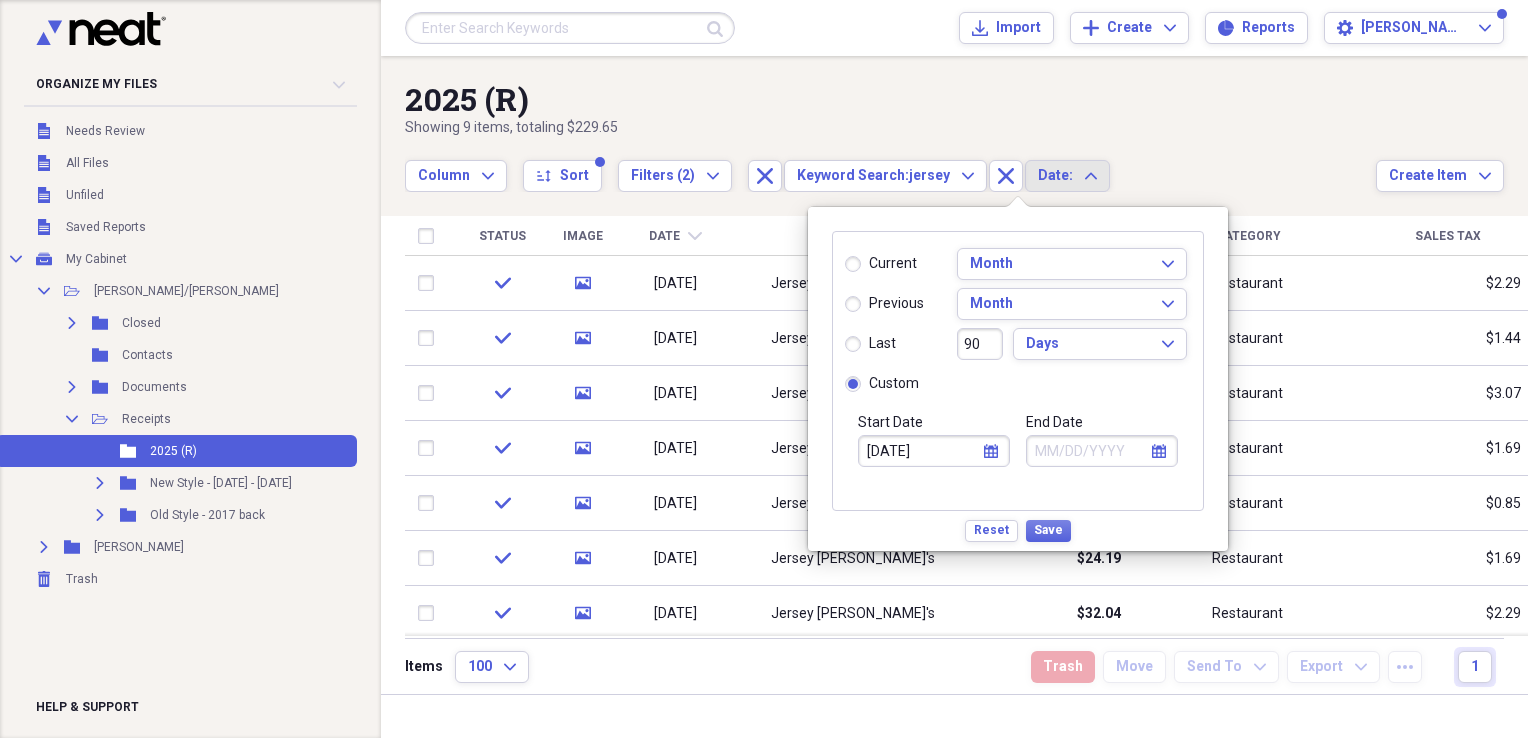 click 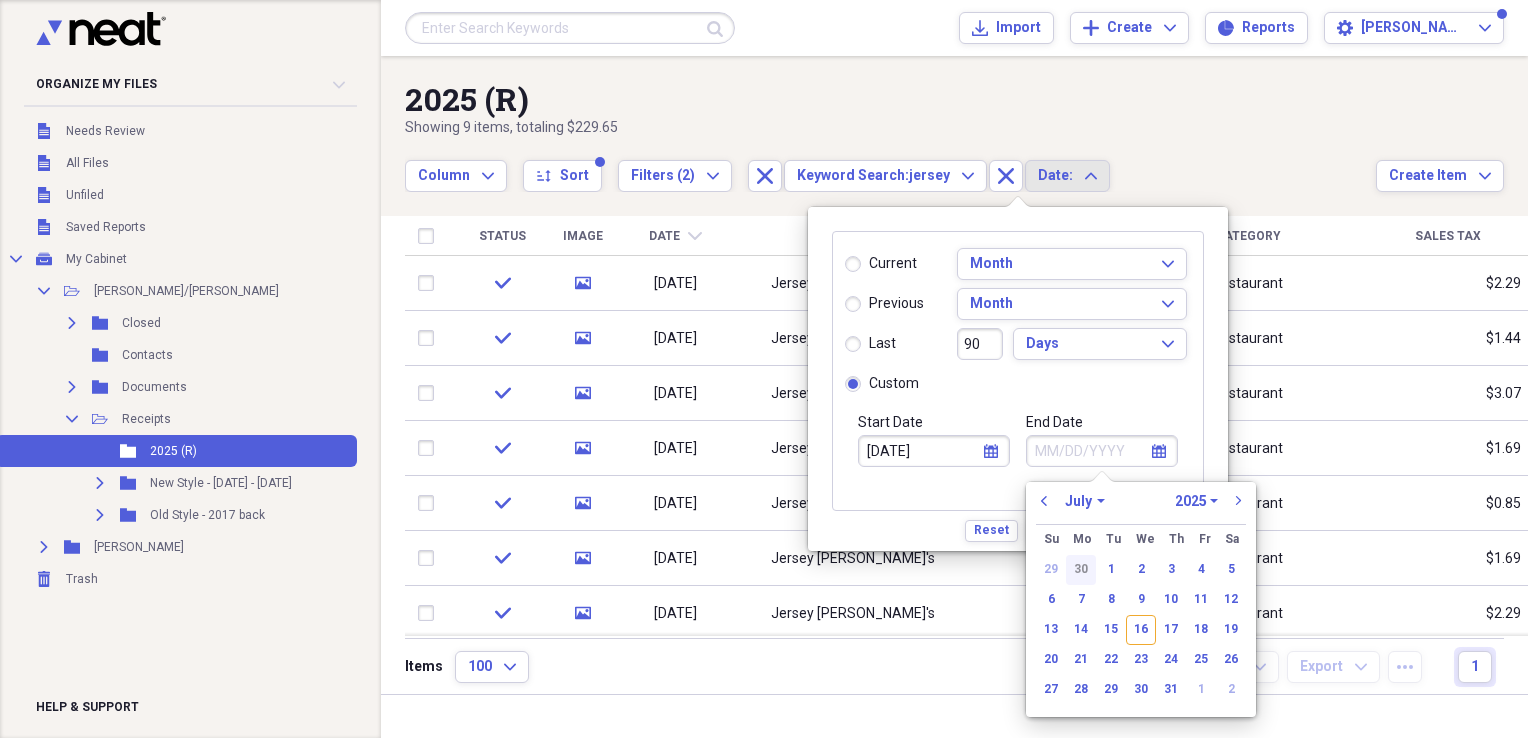 click on "30" at bounding box center (1081, 570) 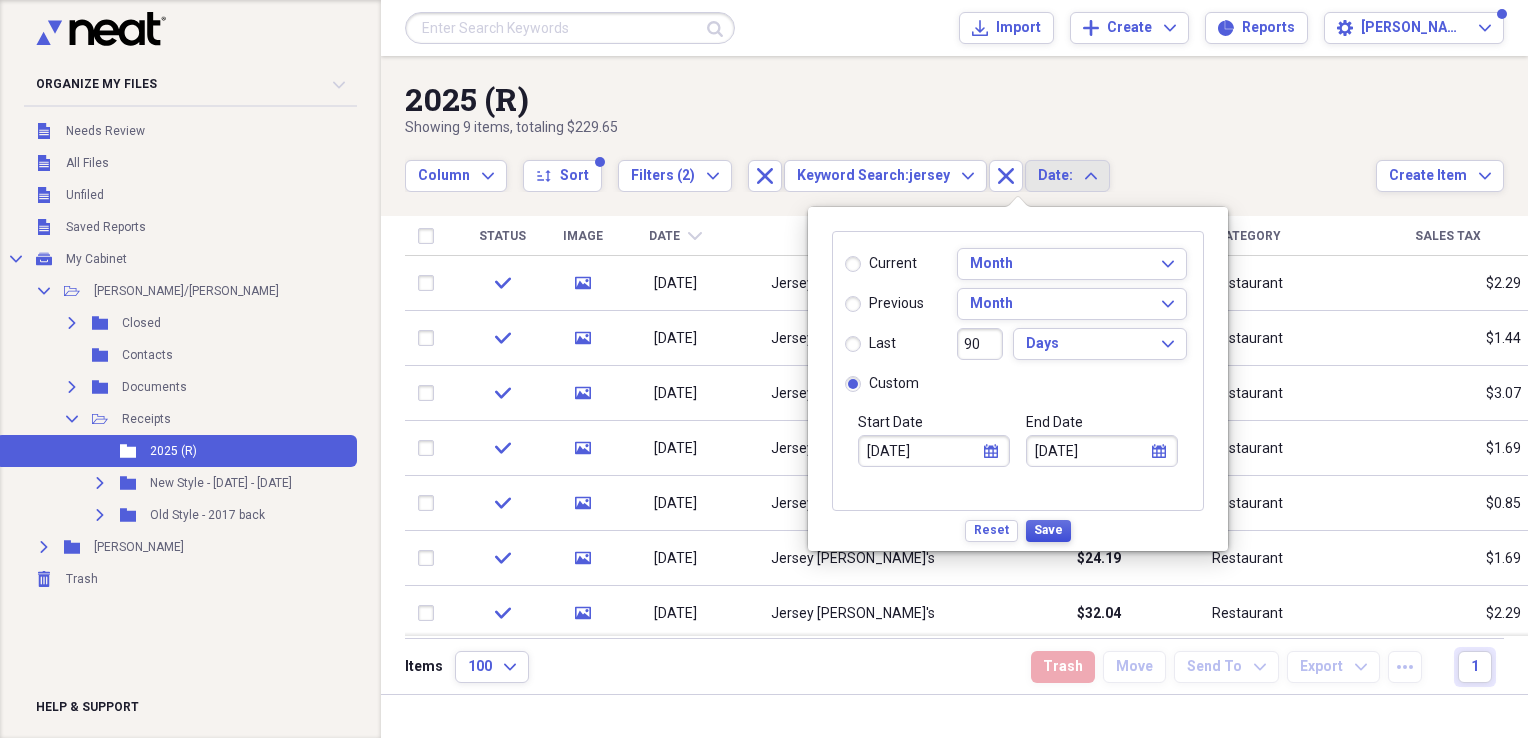 click on "Save" at bounding box center [1048, 530] 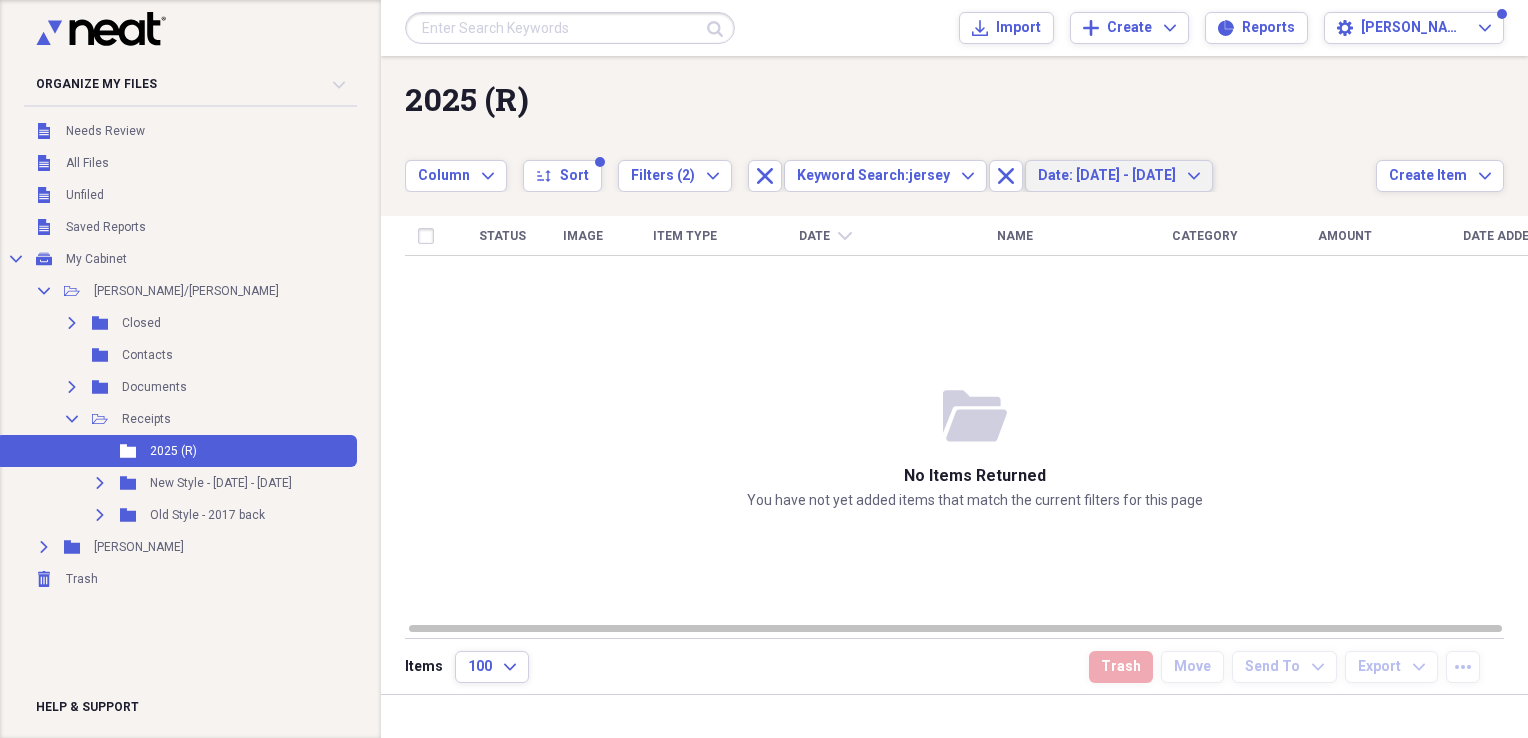 click on "Expand" 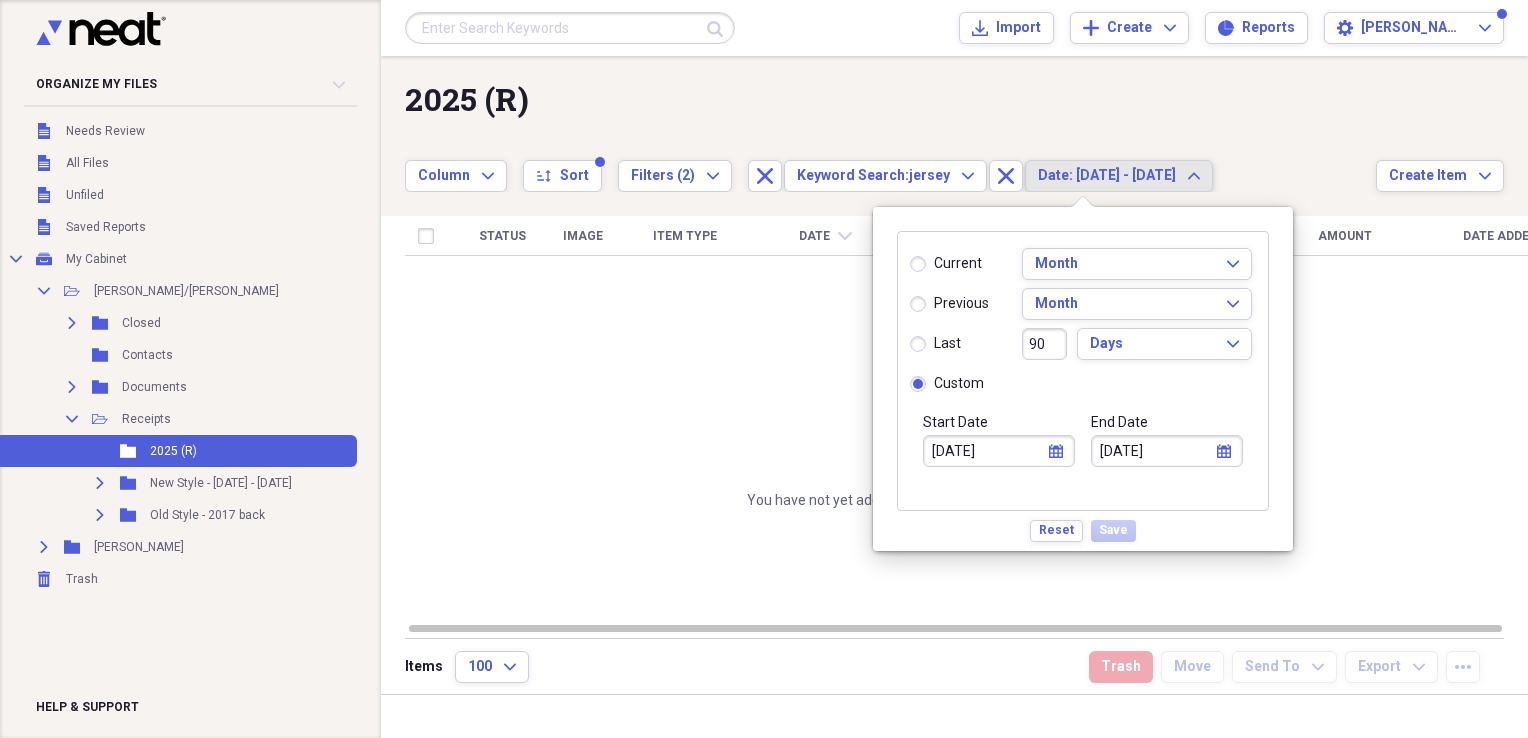 click on "Expand" 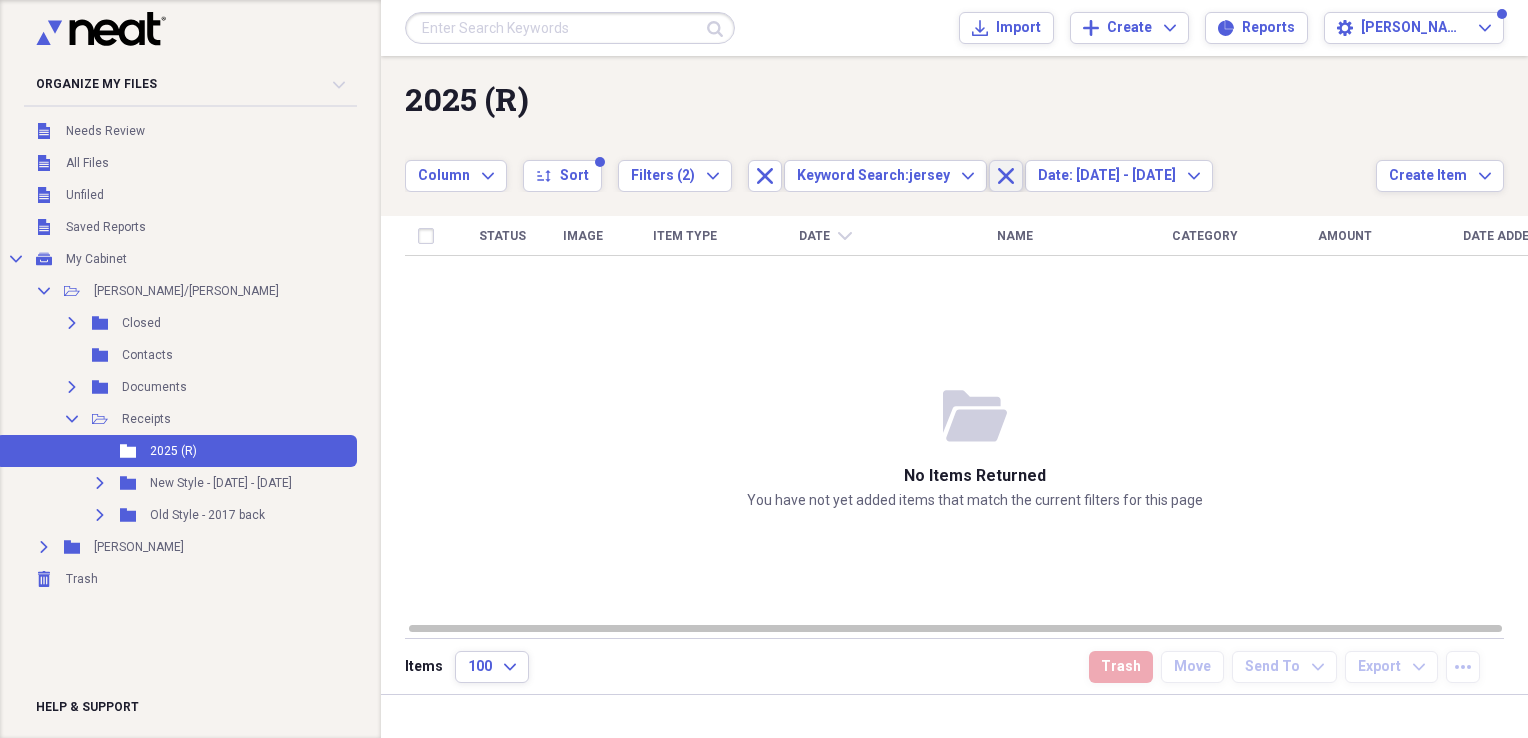 click on "Close" 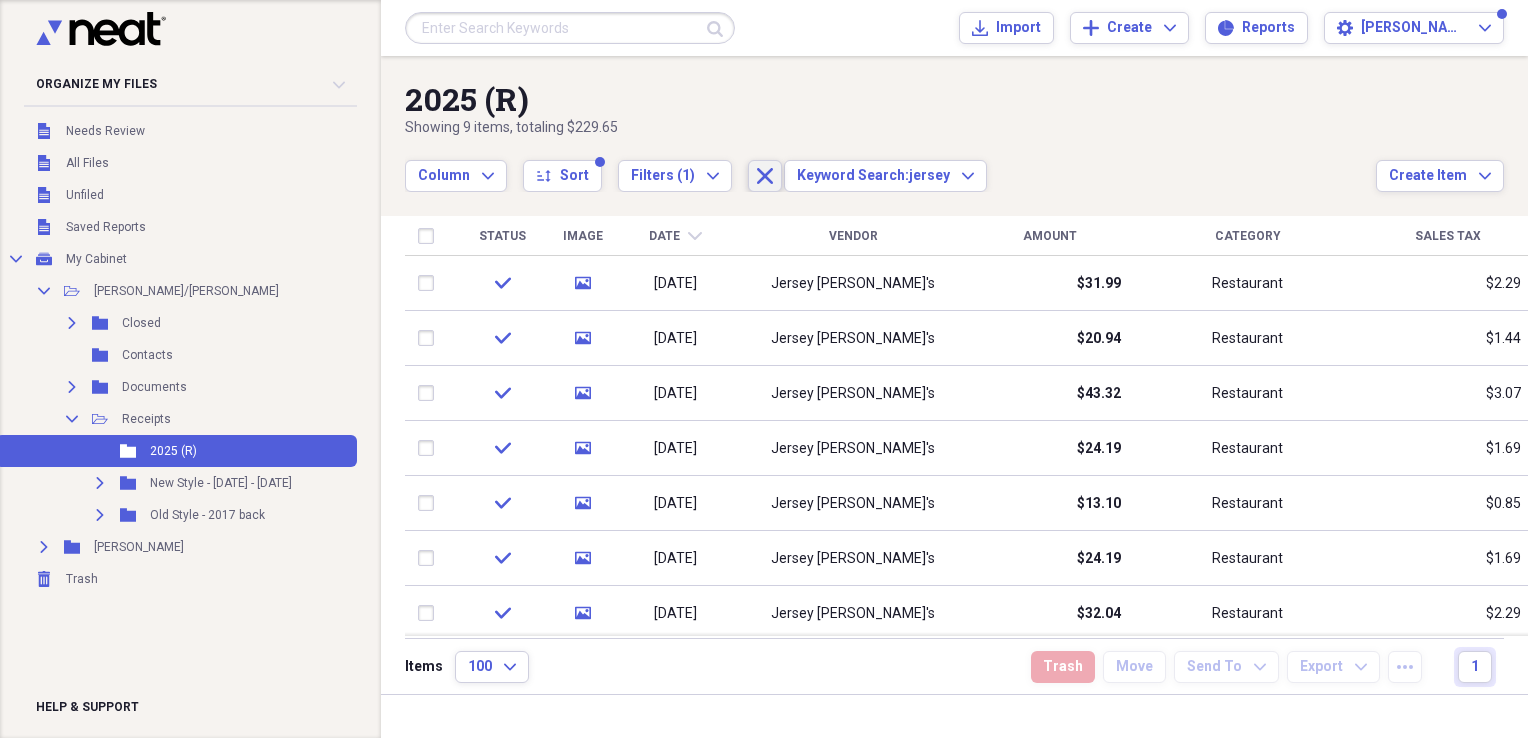 click 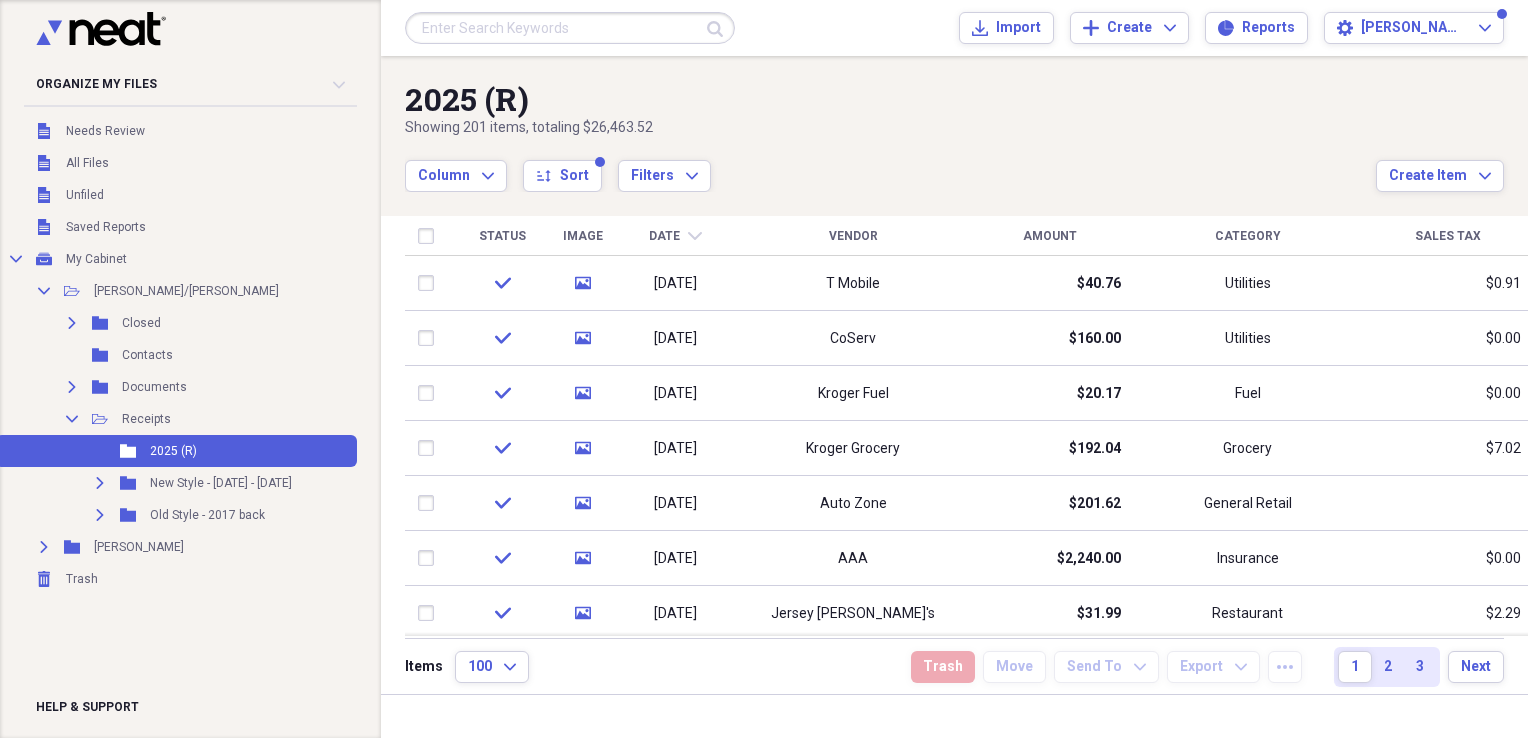 click on "Date" at bounding box center (664, 236) 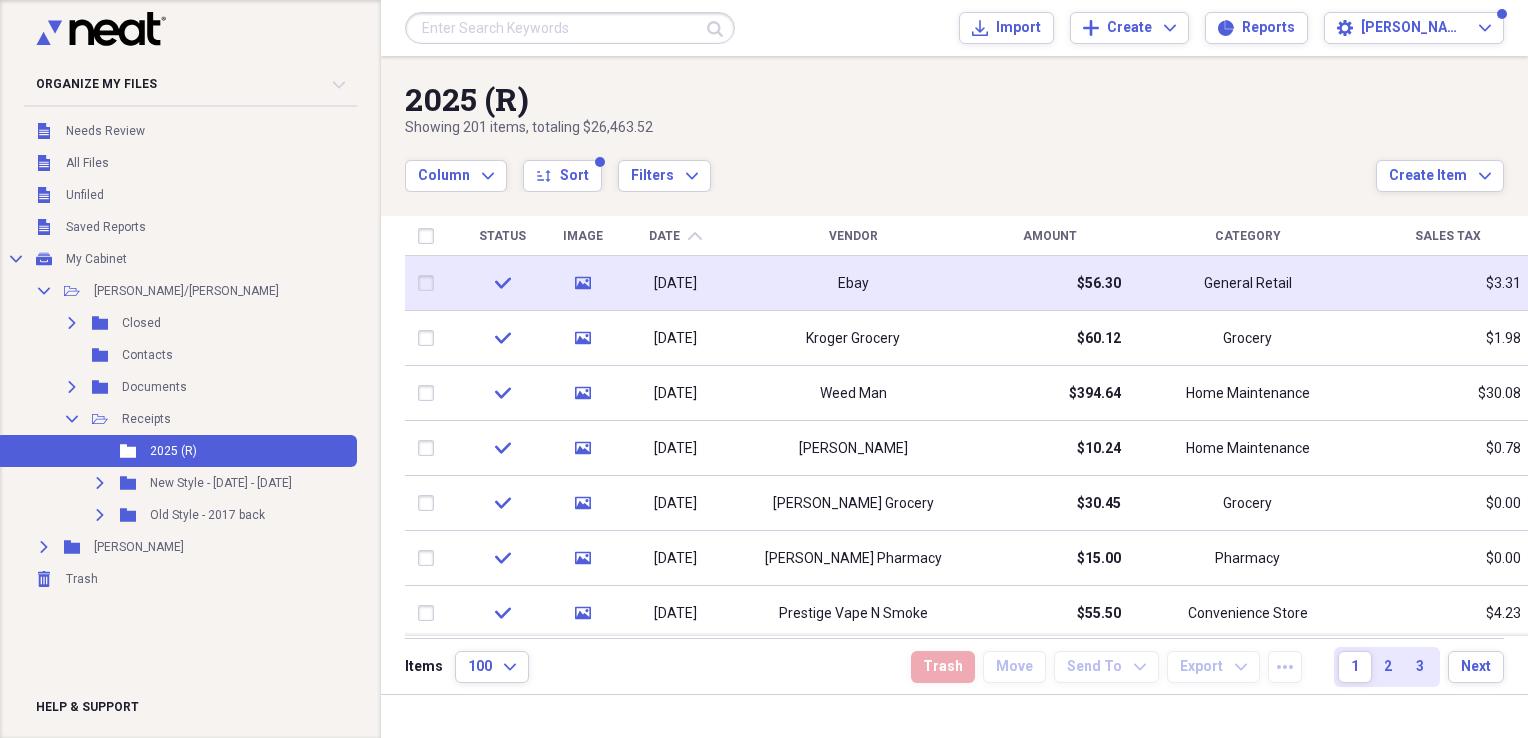 drag, startPoint x: 1520, startPoint y: 270, endPoint x: 1447, endPoint y: 262, distance: 73.43705 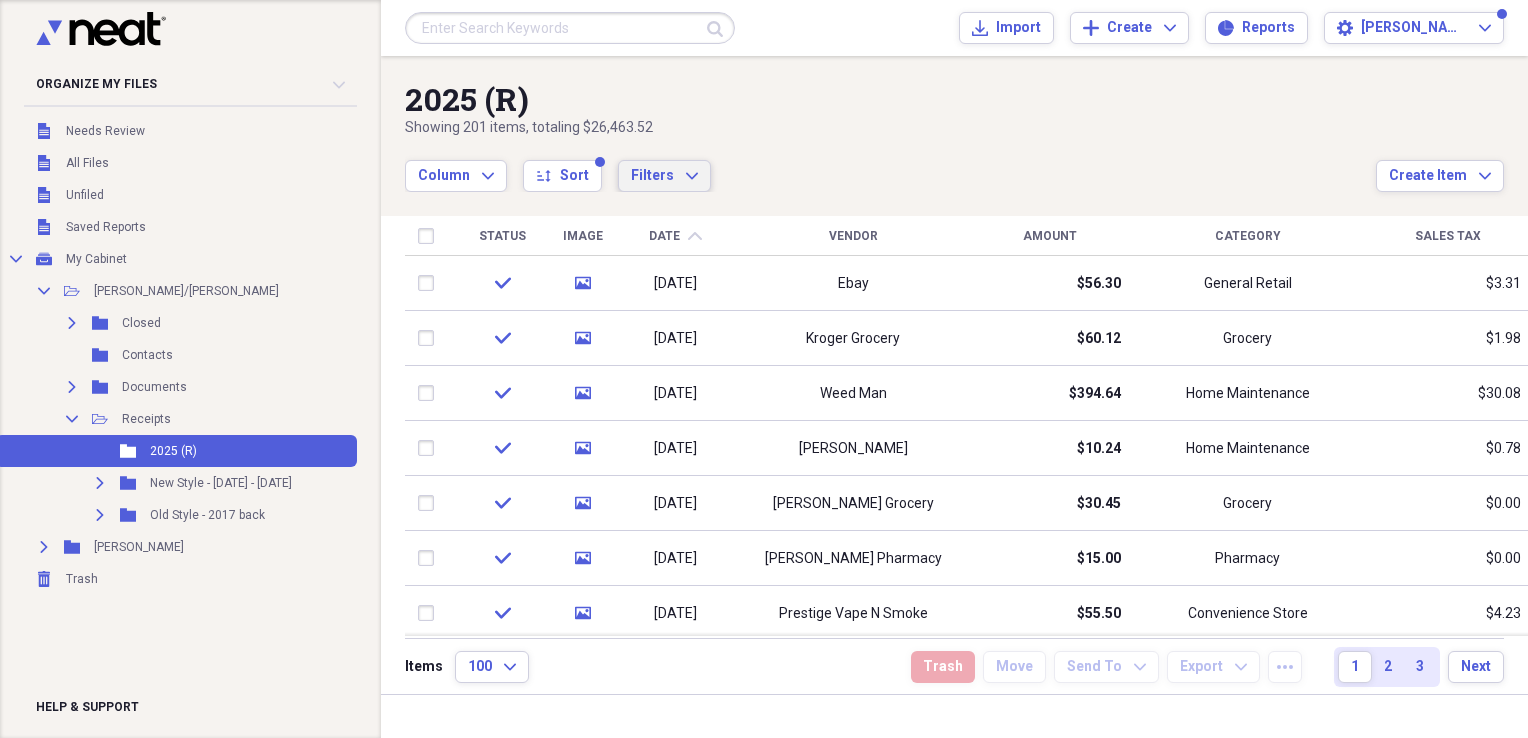 click on "Expand" 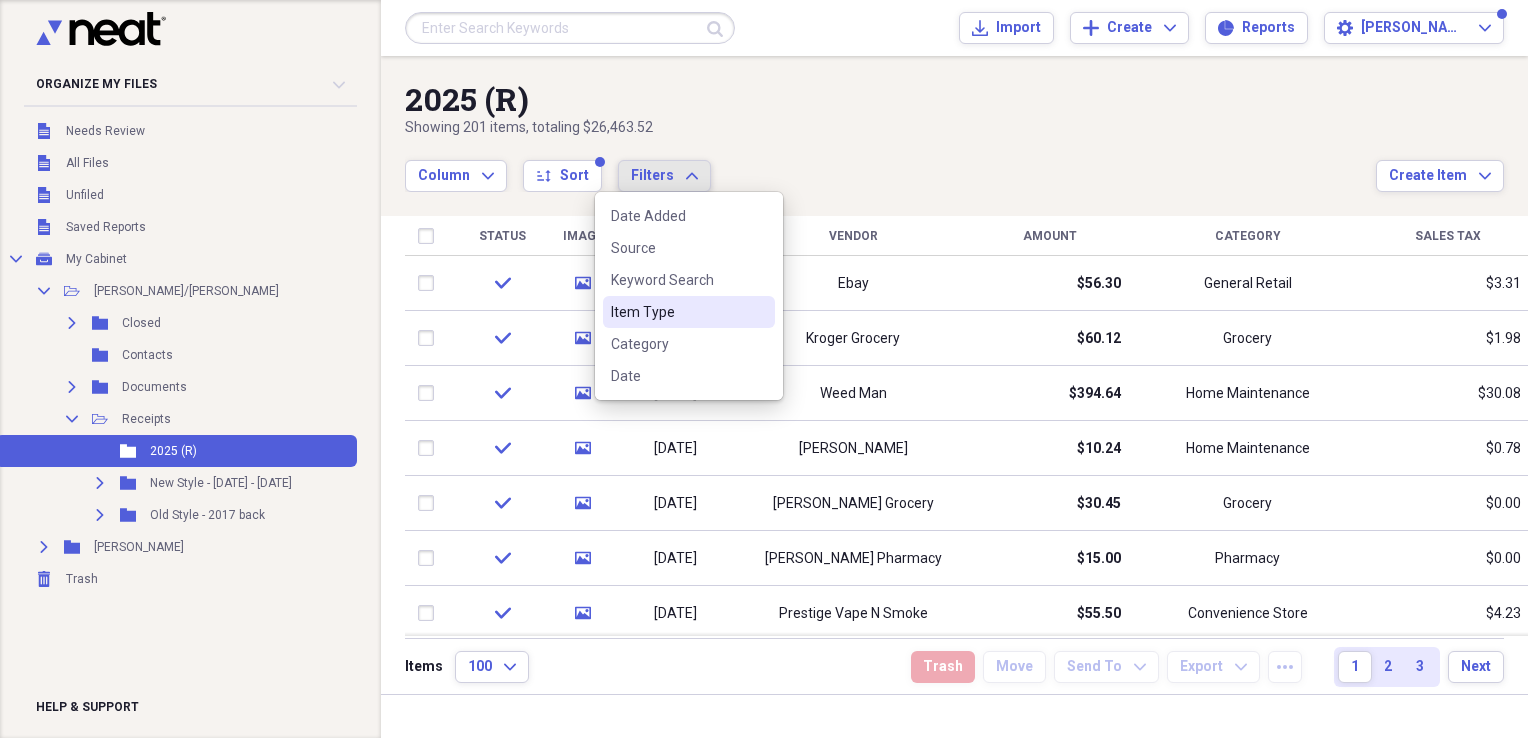 click on "Item Type" at bounding box center (677, 312) 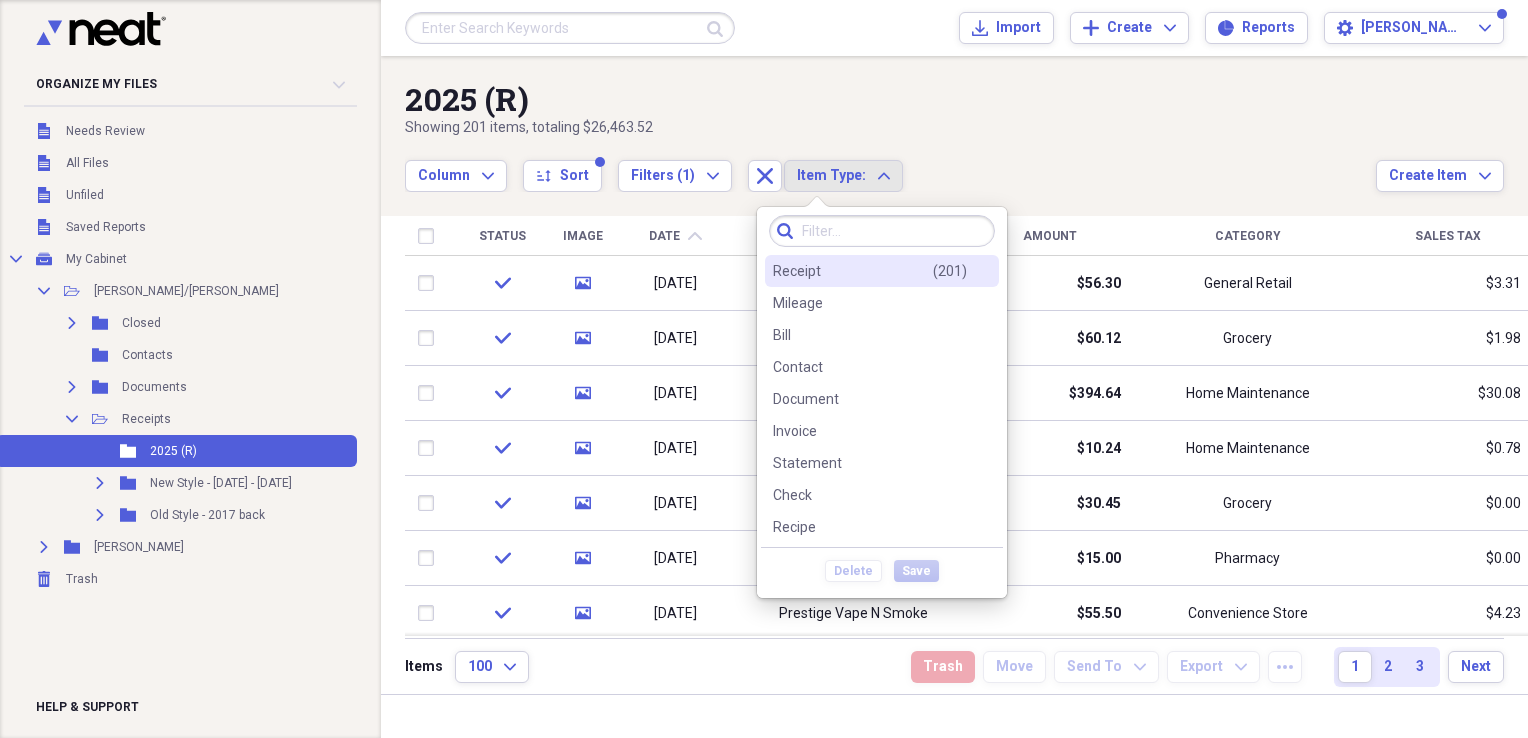 click on "Receipt" at bounding box center (797, 271) 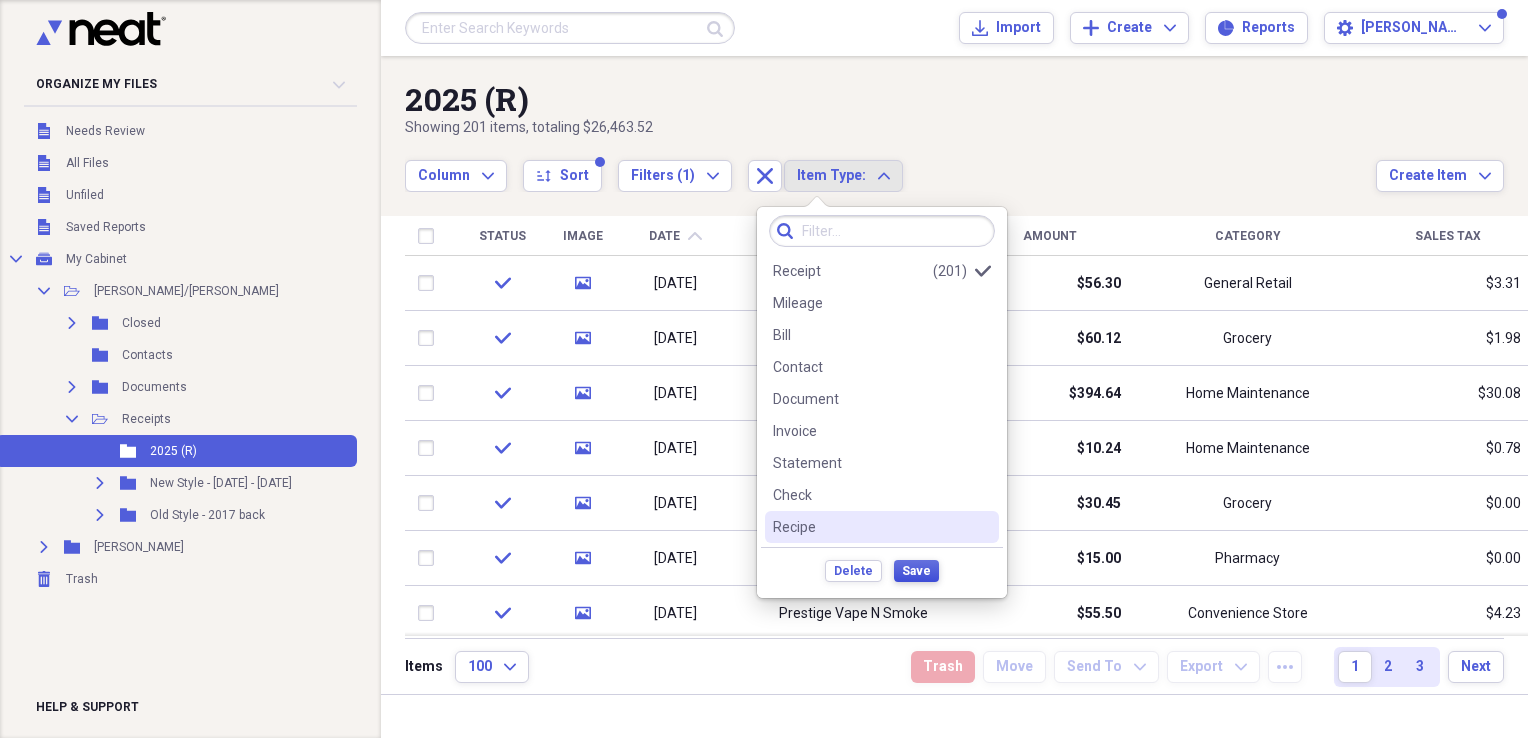 click on "Save" at bounding box center [916, 571] 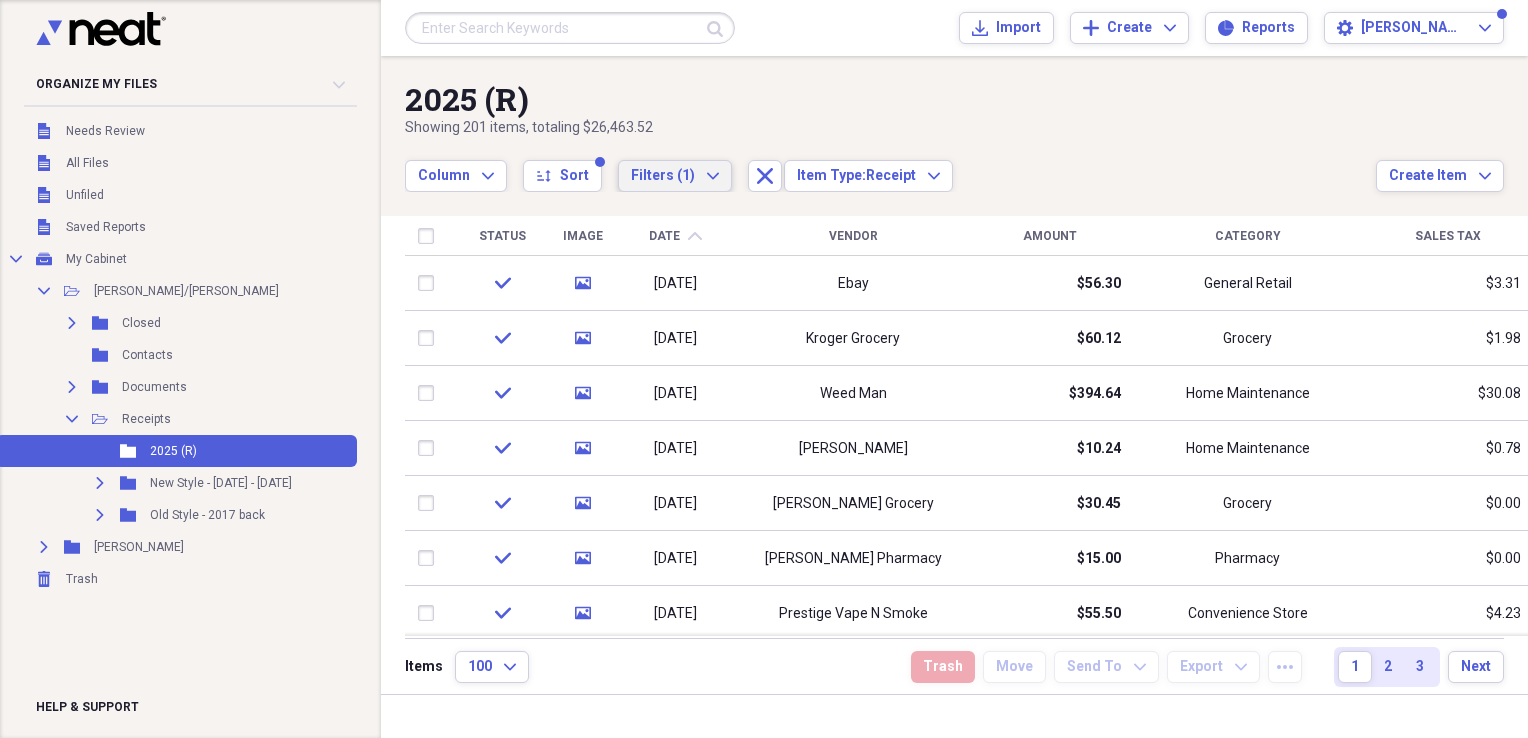 click on "Expand" 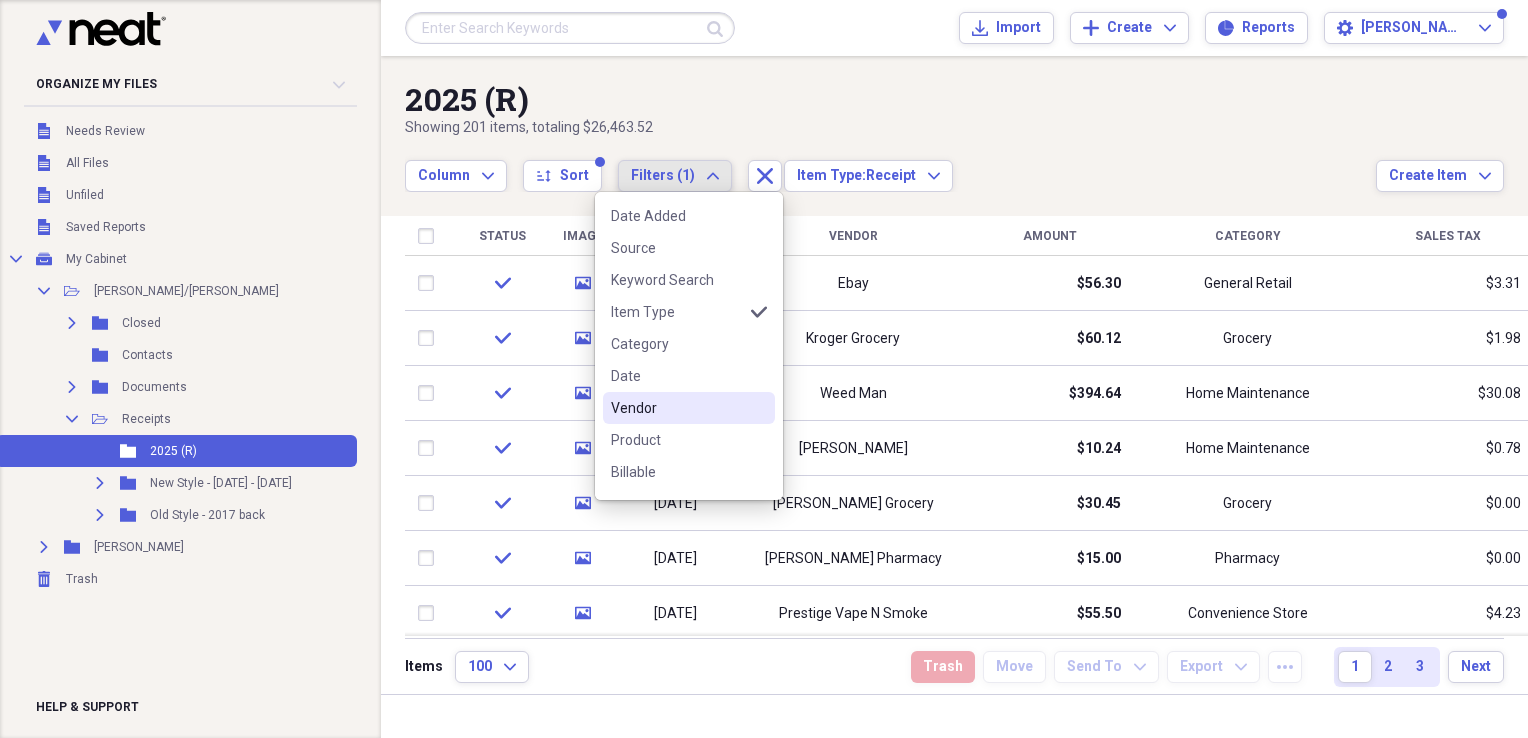 click on "Vendor" at bounding box center [677, 408] 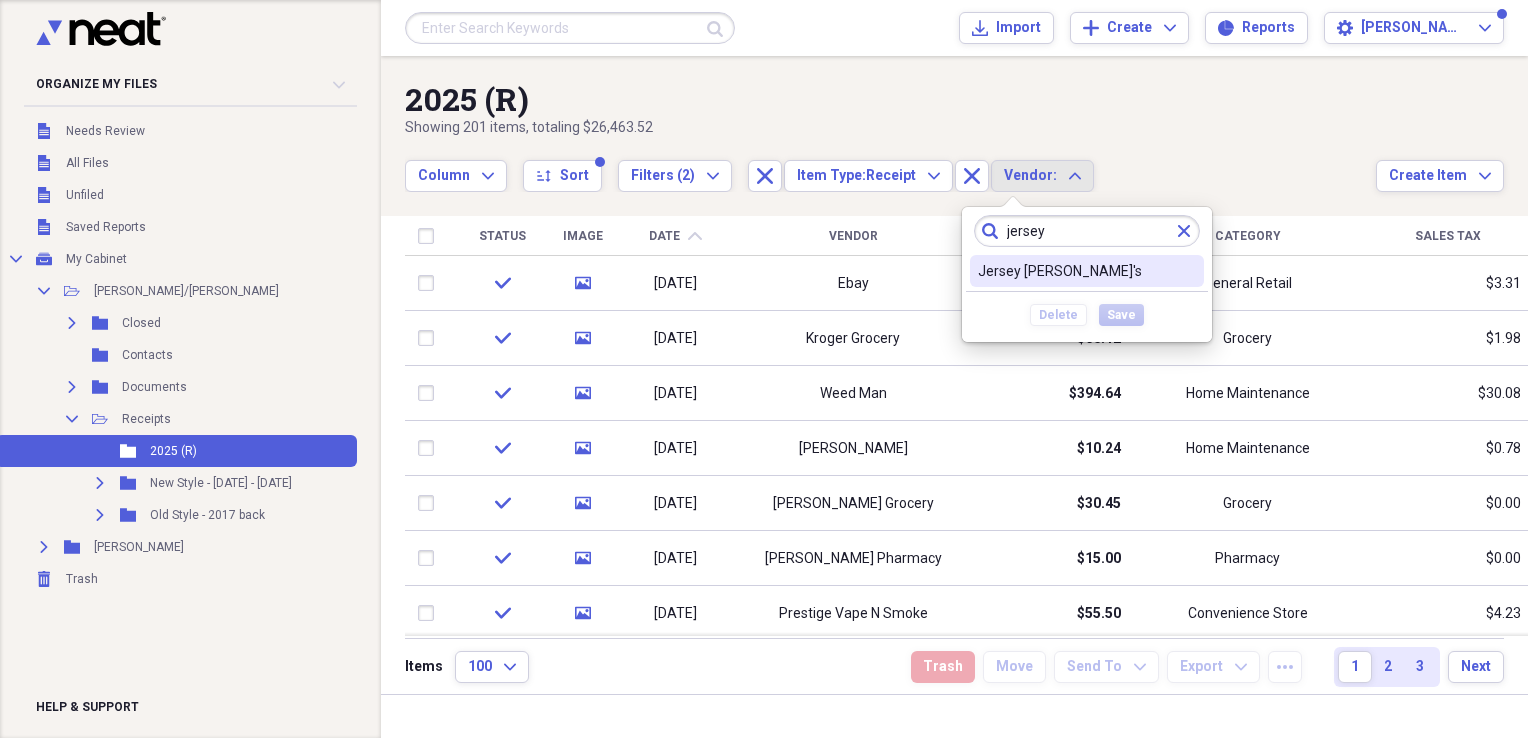 type on "jersey" 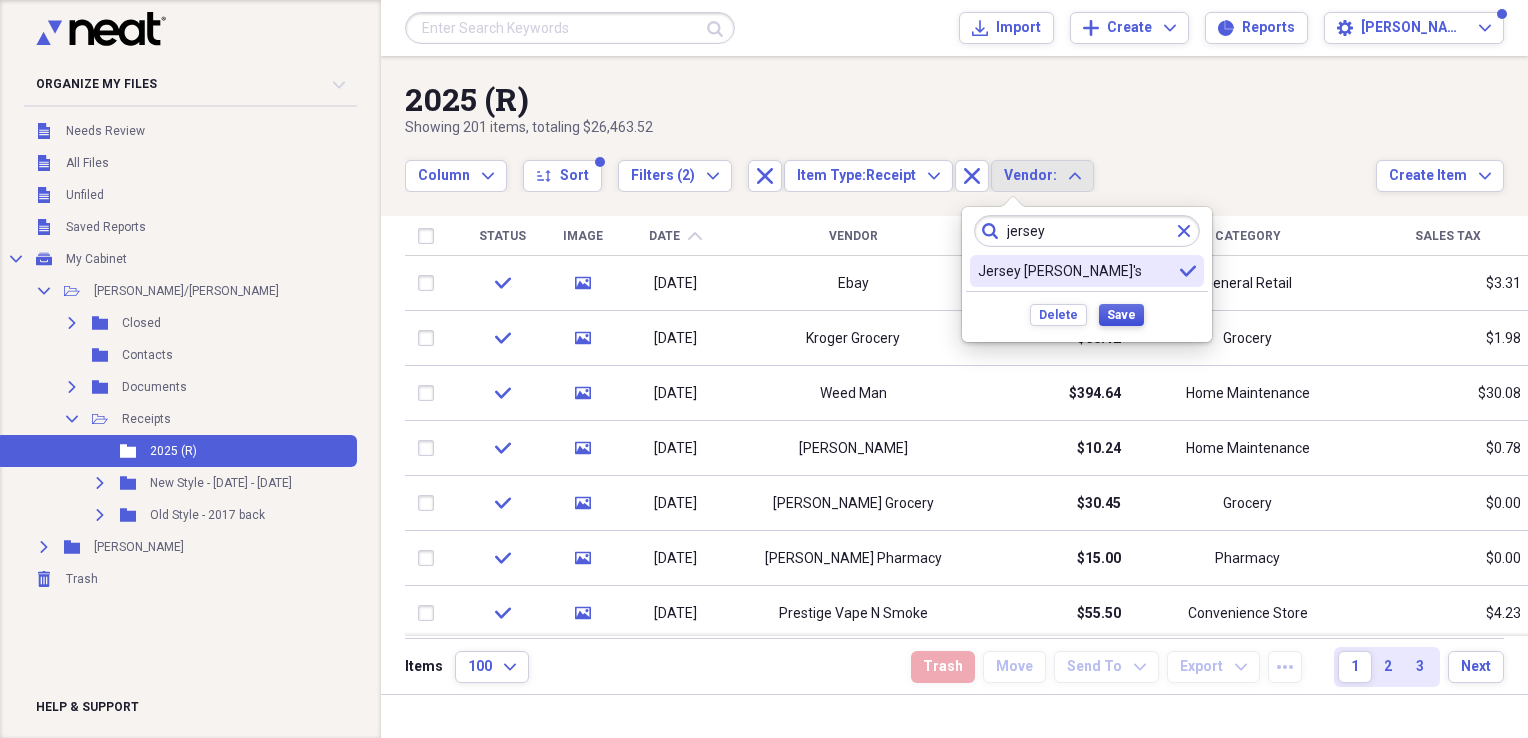 click on "Save" at bounding box center [1121, 315] 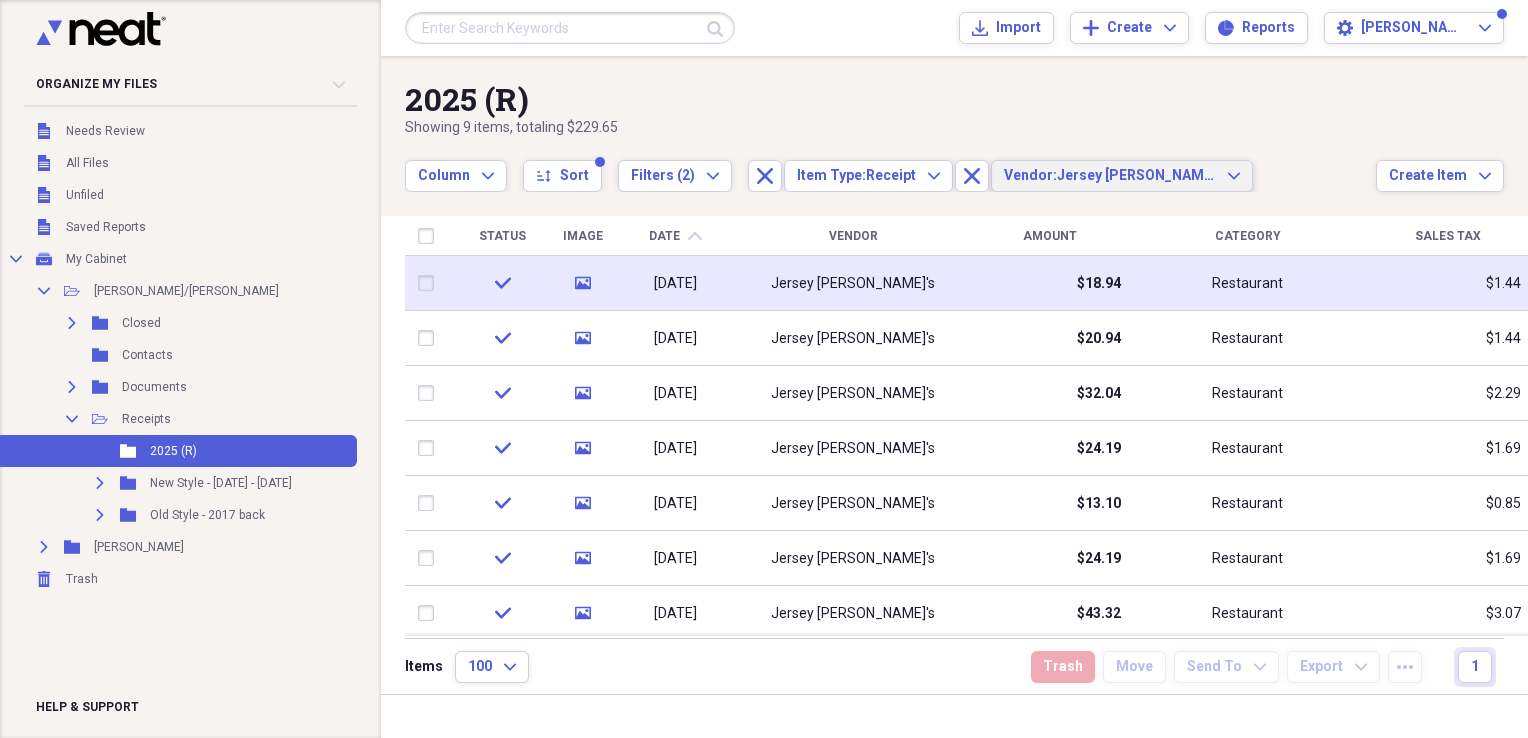 type 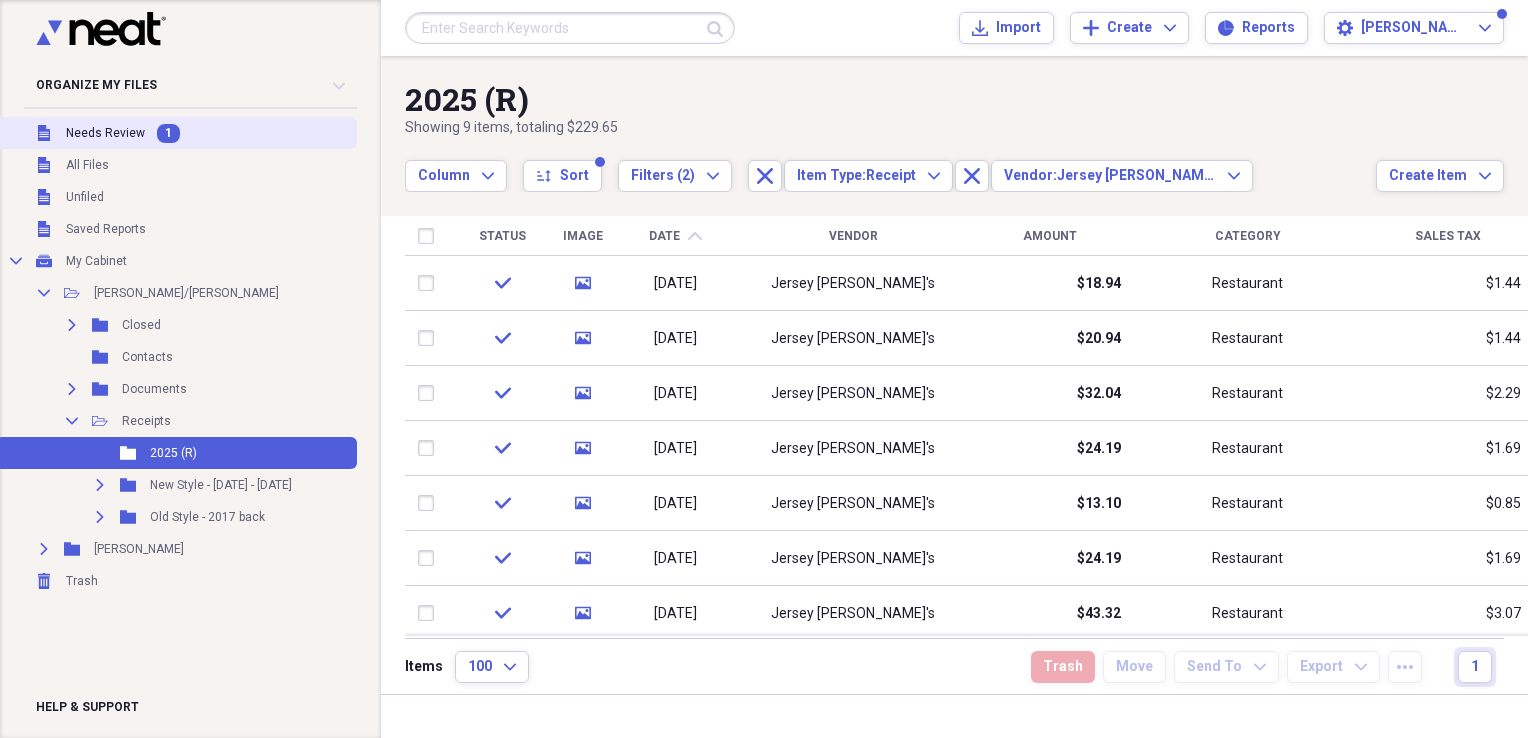 click on "Needs Review" at bounding box center [105, 133] 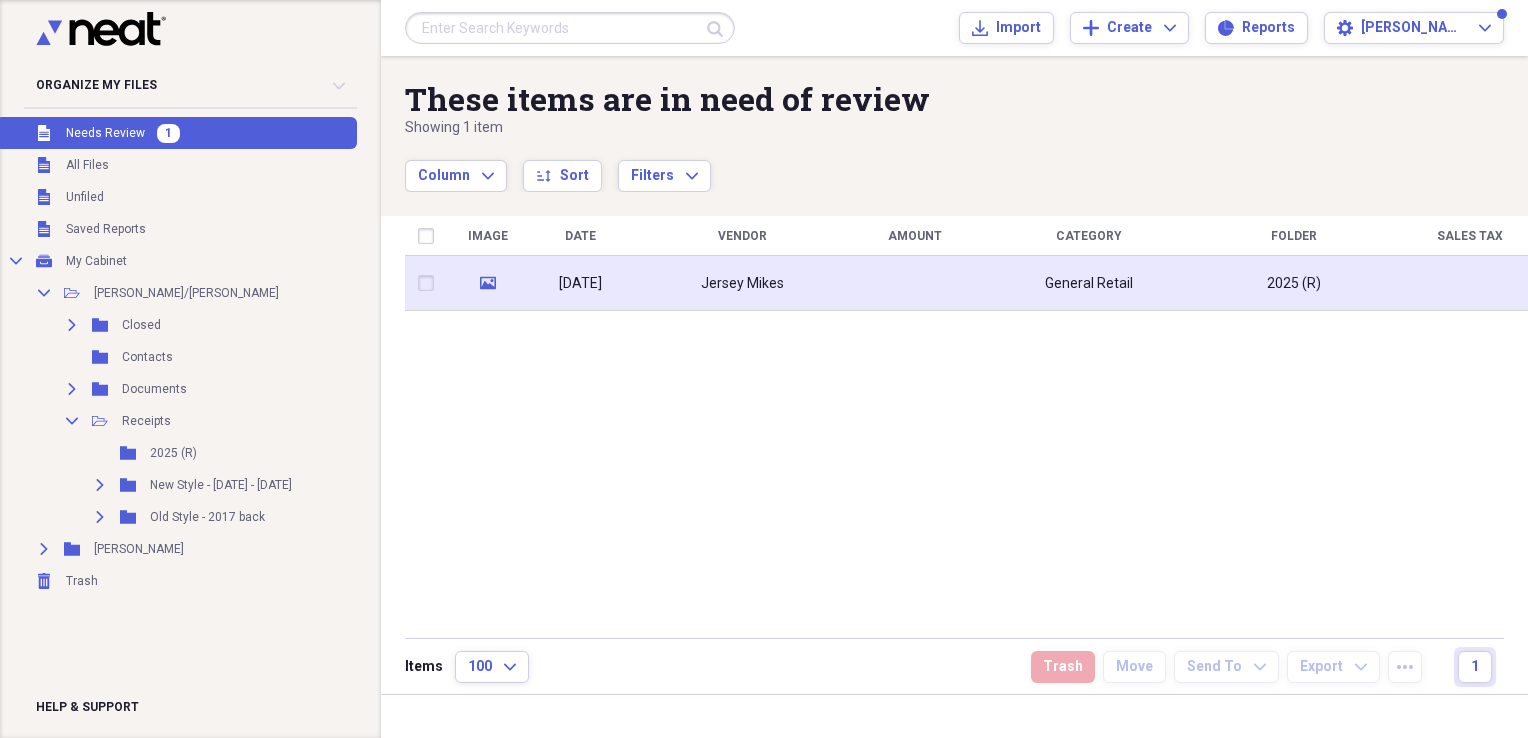 click 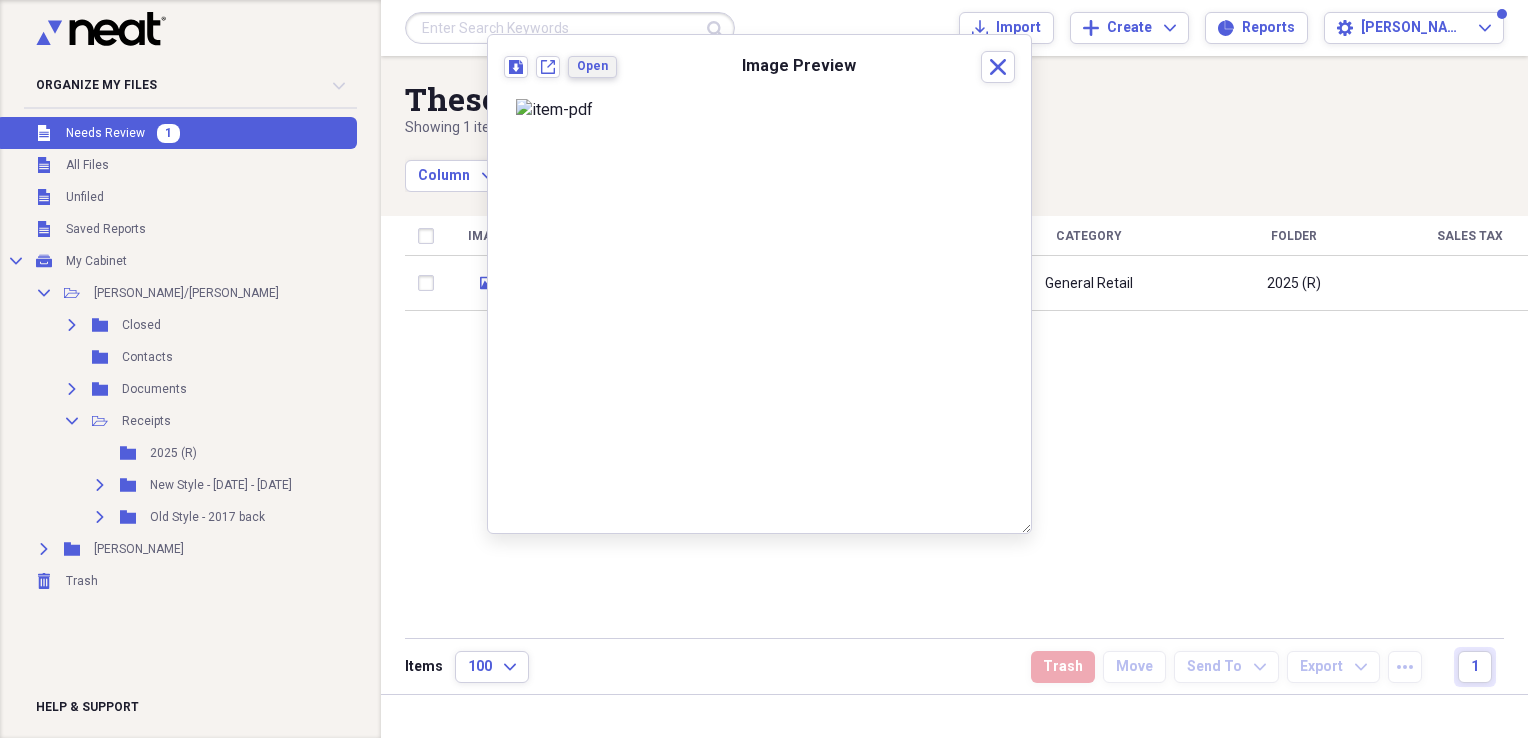click on "Open" at bounding box center [592, 66] 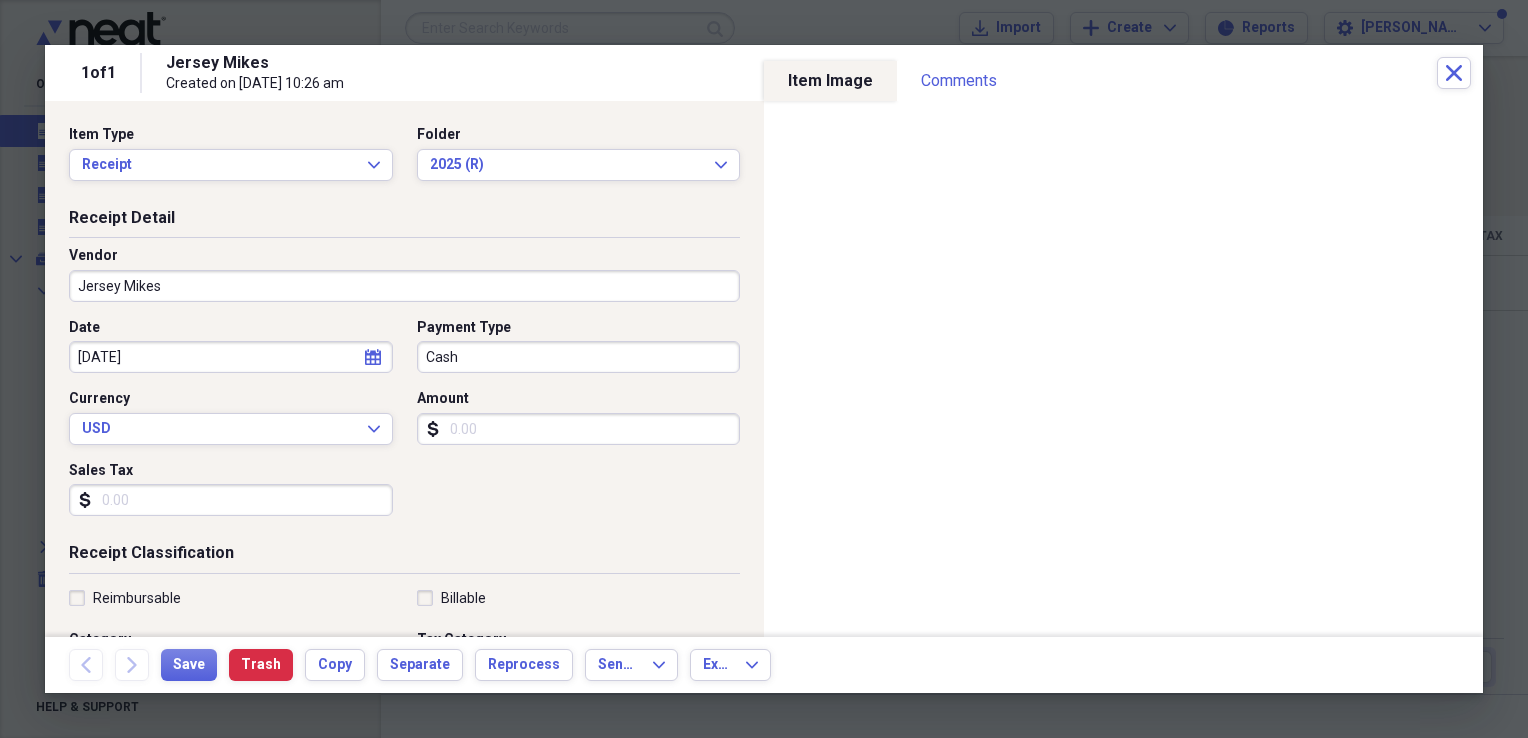click on "Jersey Mikes" at bounding box center (404, 286) 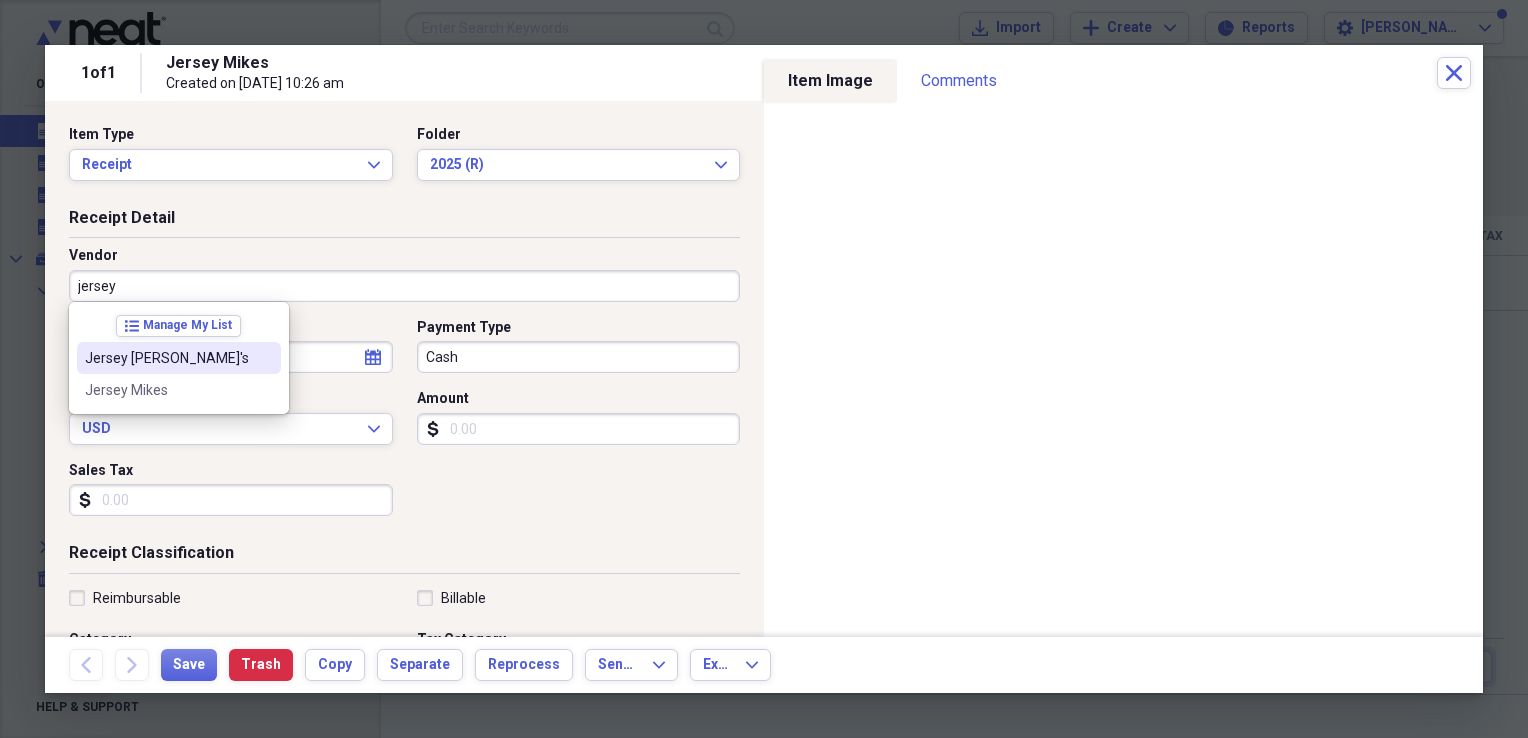 click on "Jersey [PERSON_NAME]'s" at bounding box center (167, 358) 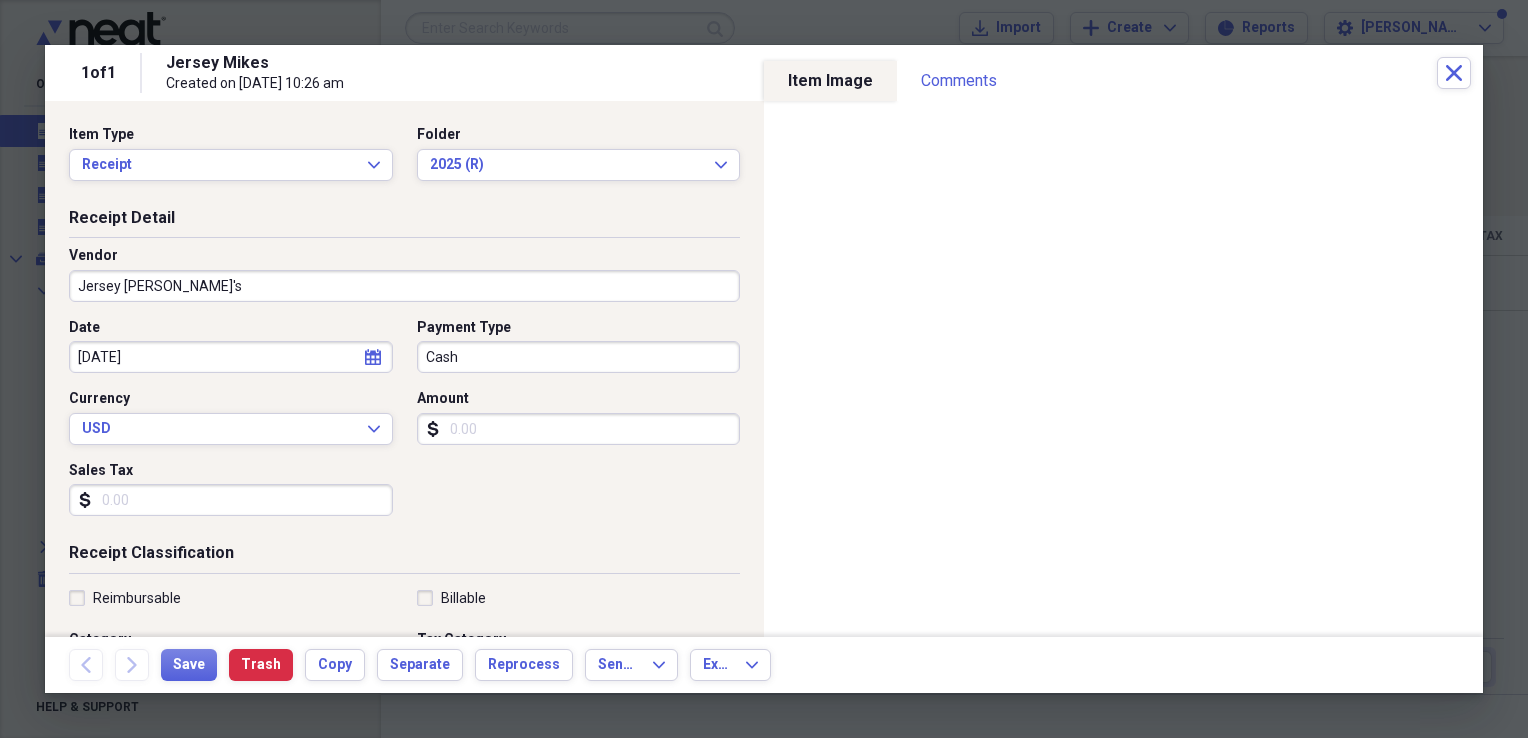 type on "Restaurant" 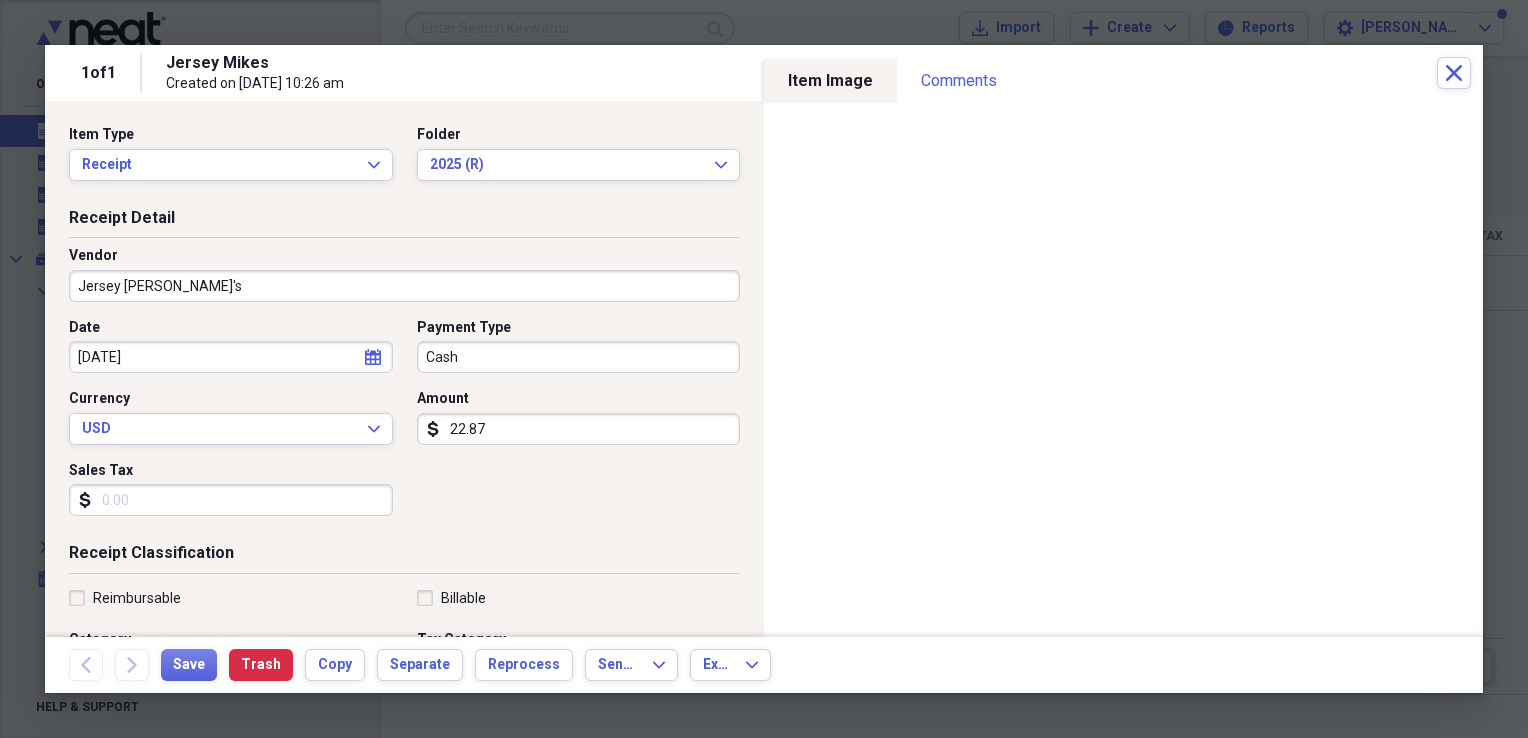 type on "22.87" 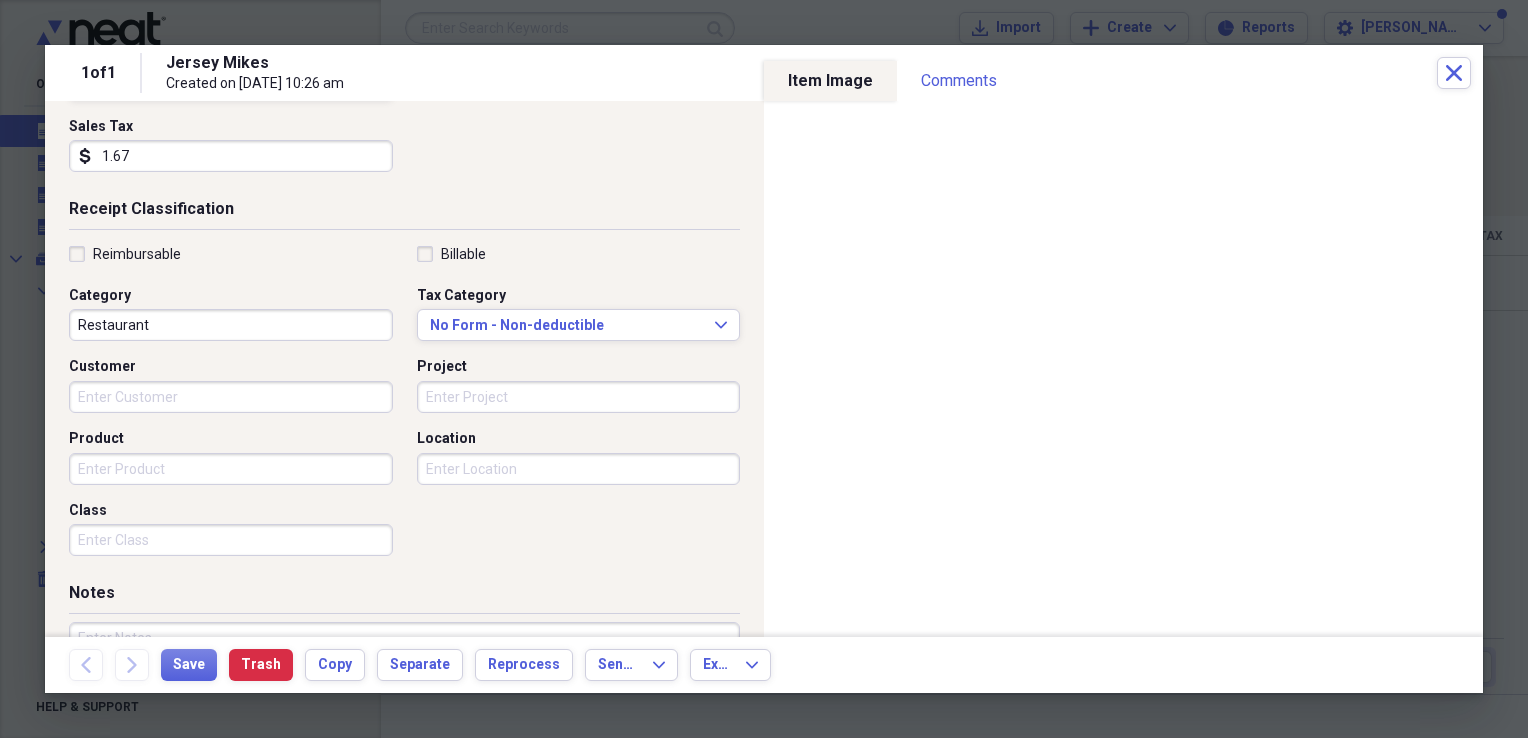 scroll, scrollTop: 339, scrollLeft: 0, axis: vertical 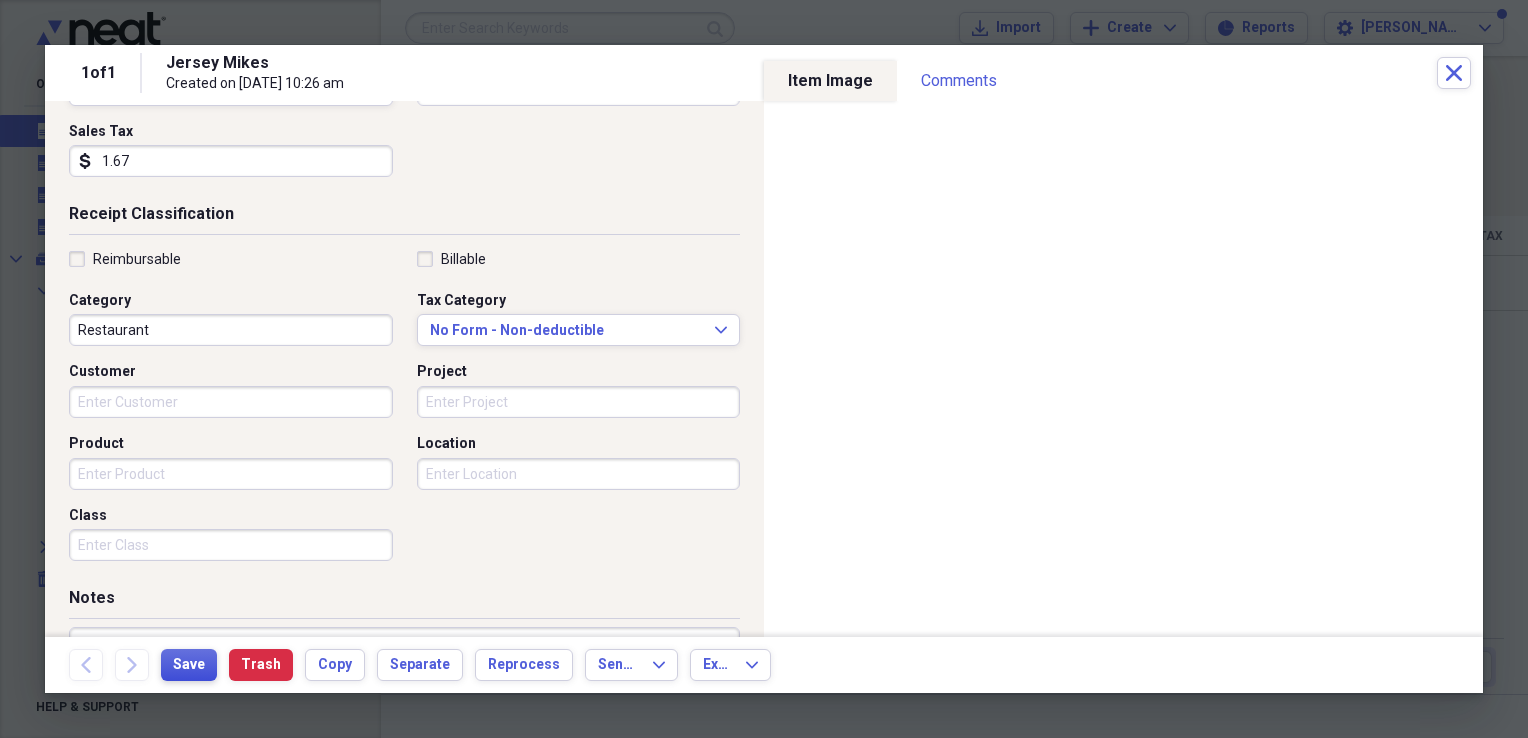 type on "1.67" 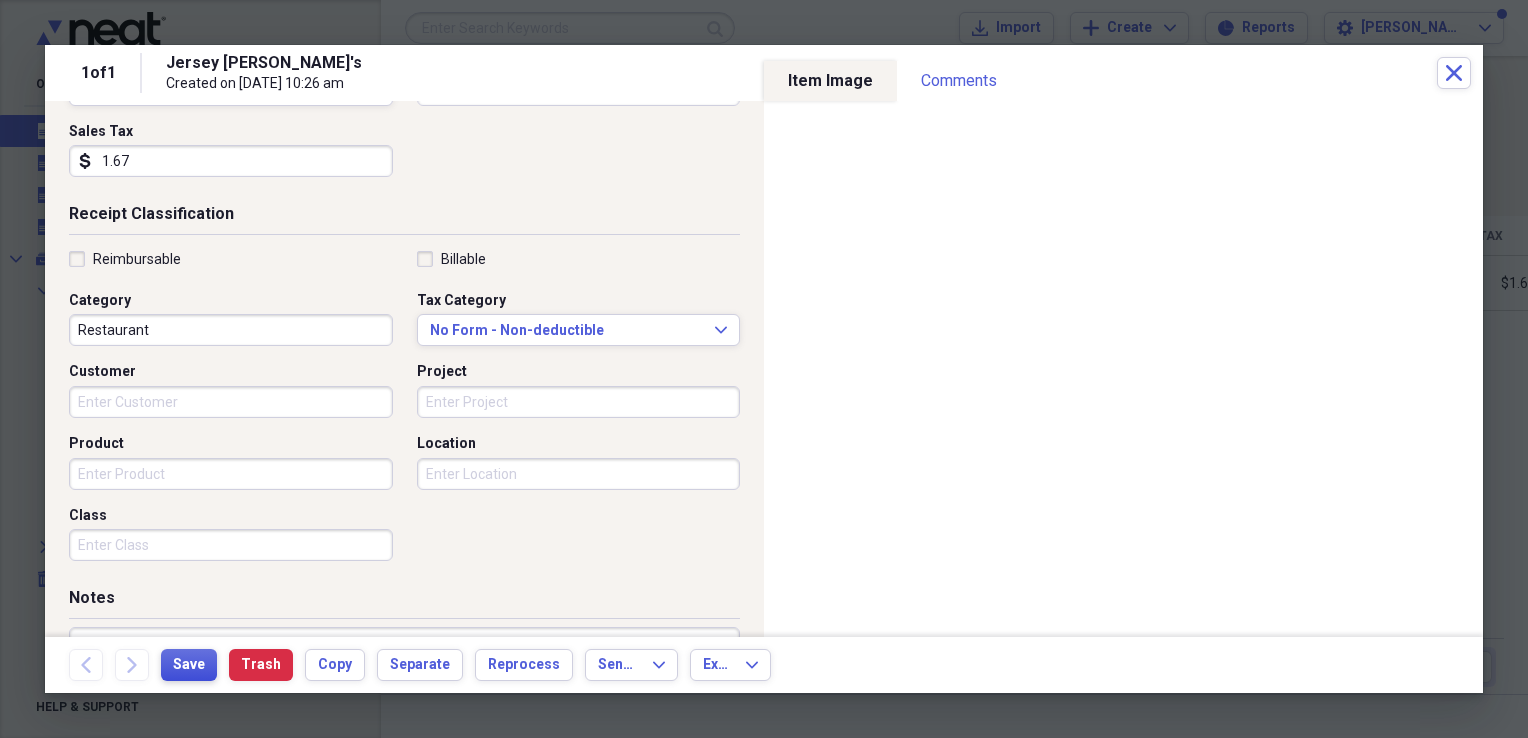 click on "Save" at bounding box center [189, 665] 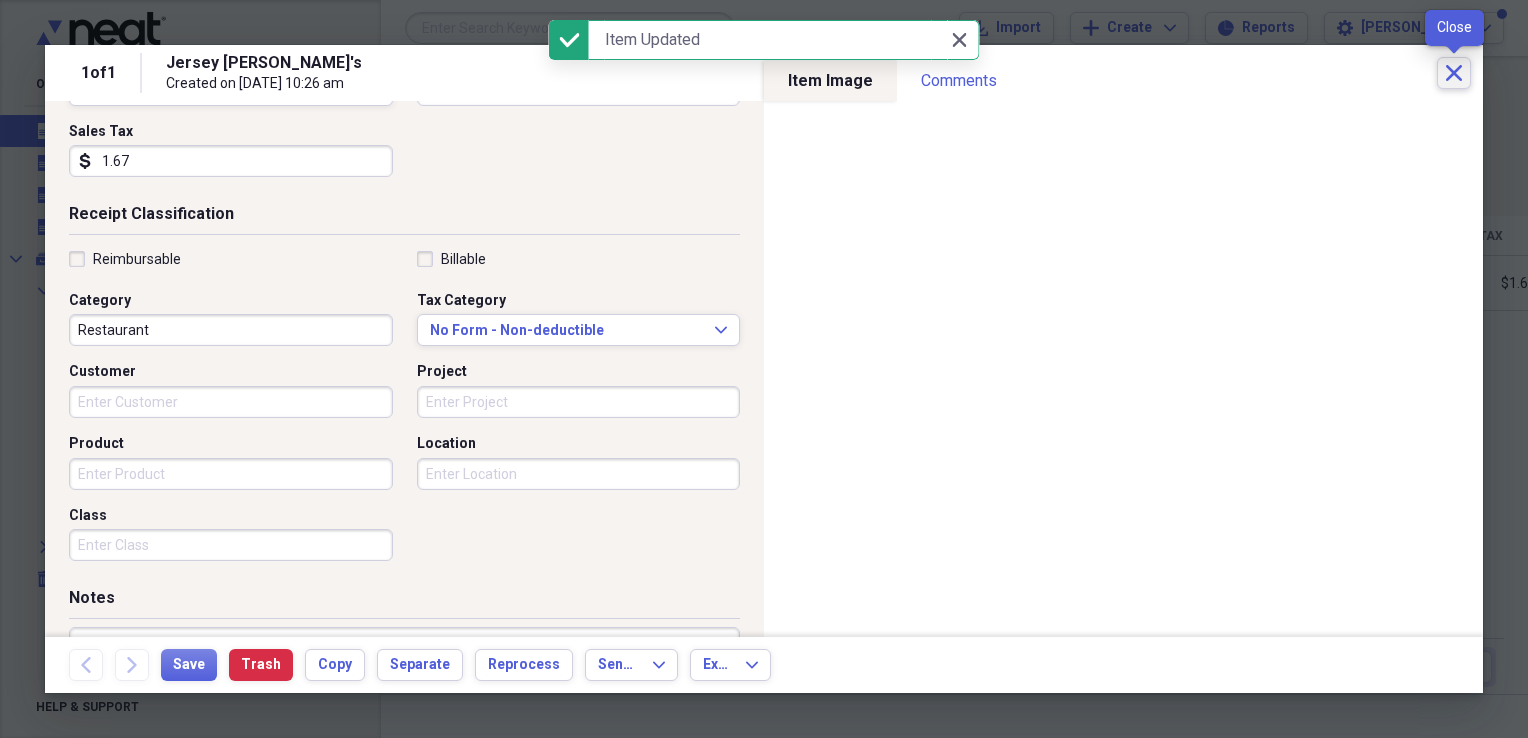 click on "Close" 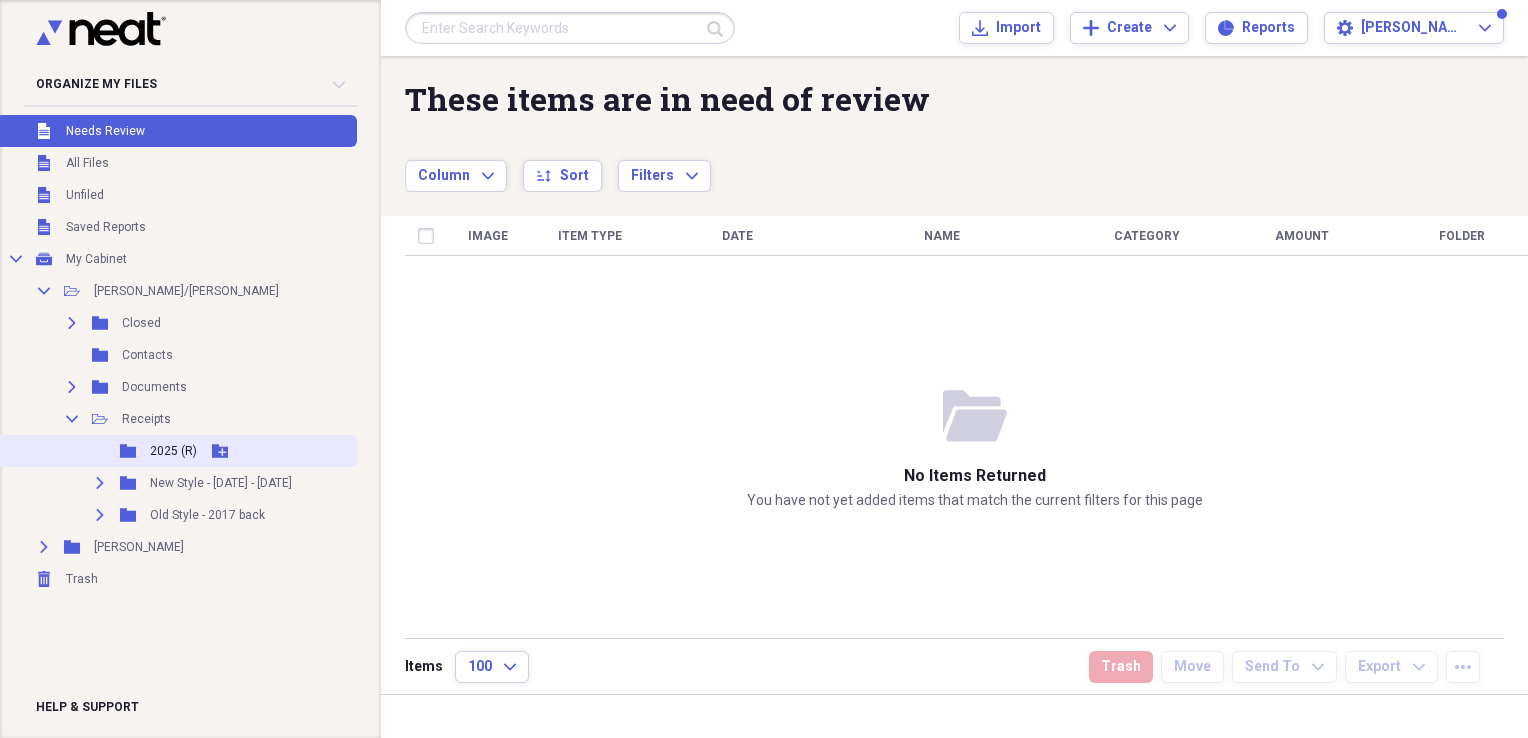 click on "2025 (R)" at bounding box center [173, 451] 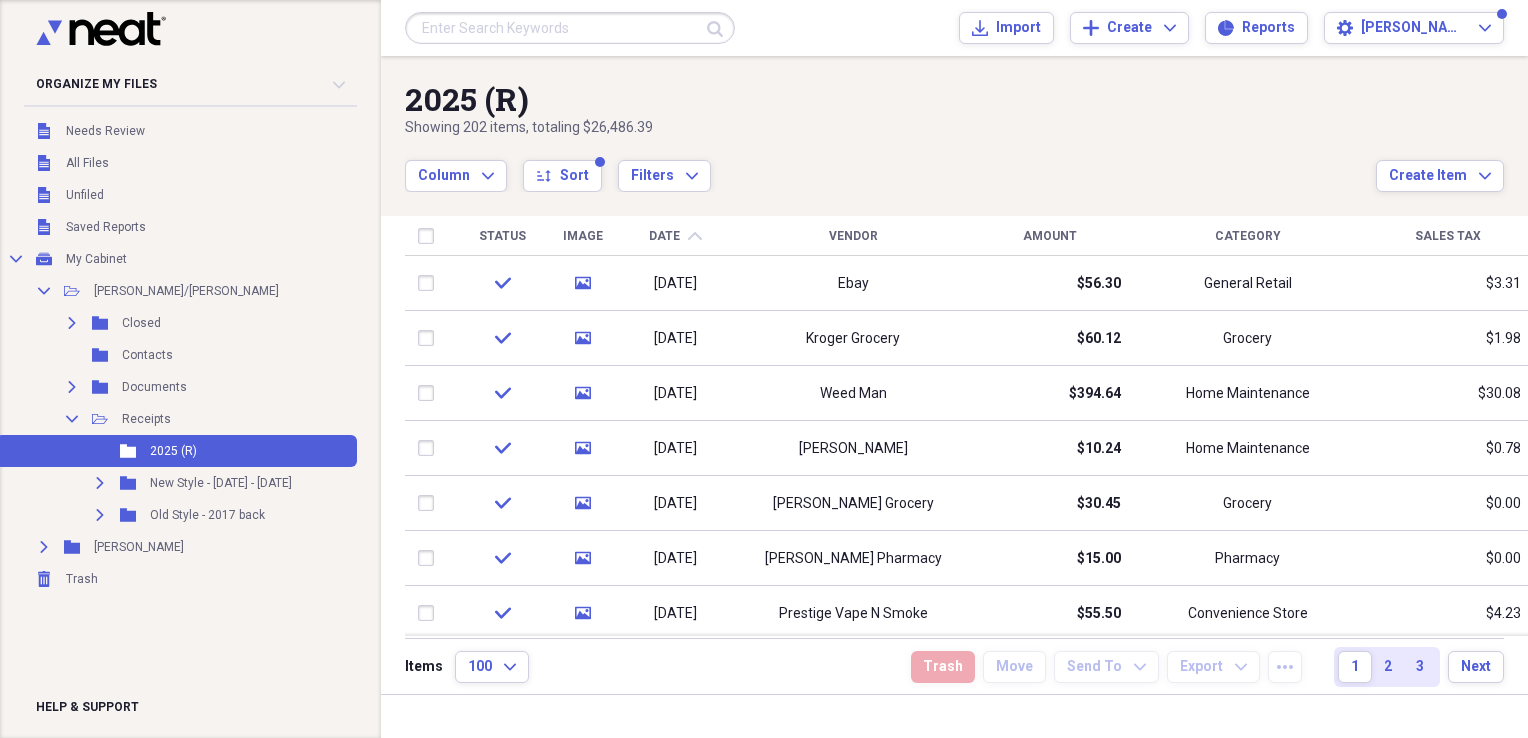 click on "Date chevron-up" at bounding box center [675, 236] 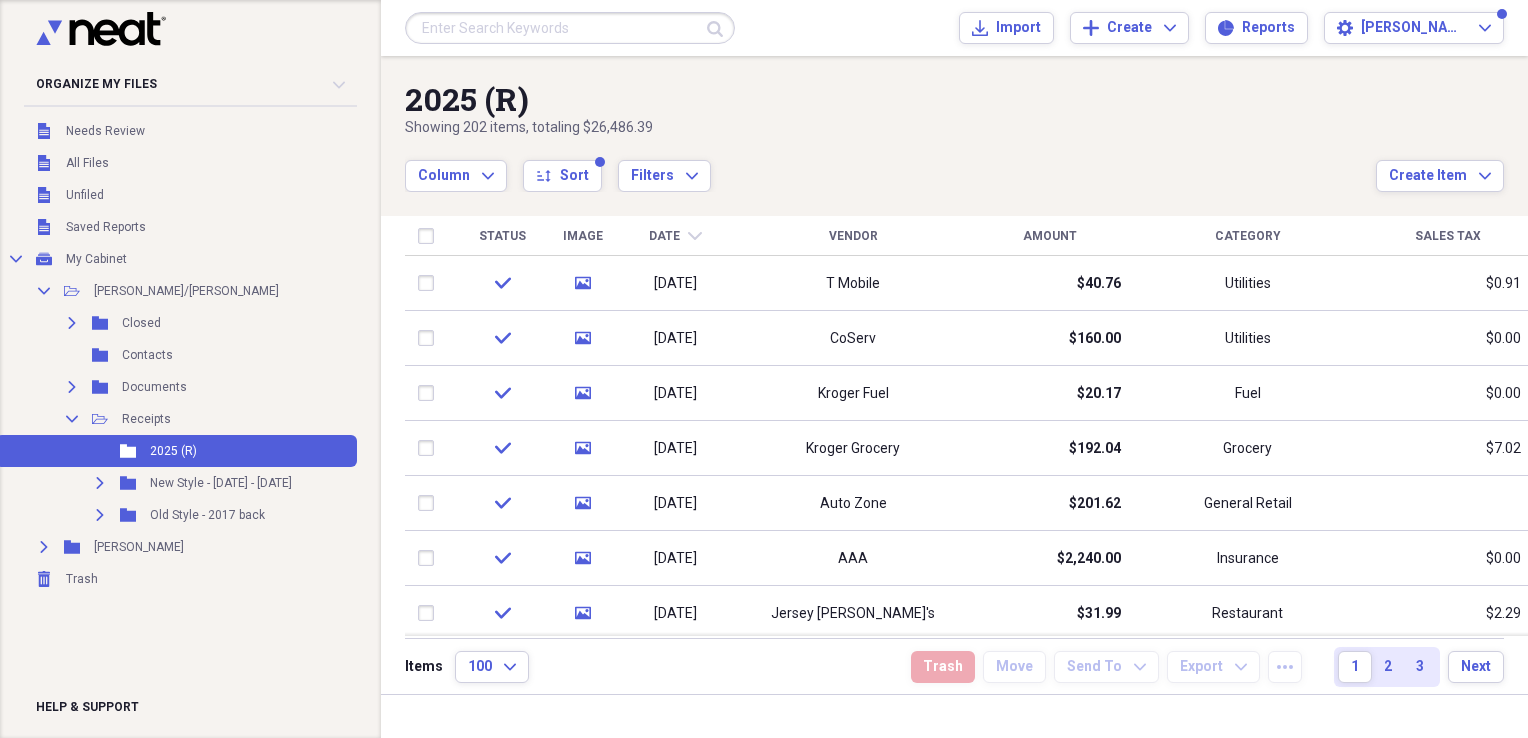 drag, startPoint x: 1520, startPoint y: 272, endPoint x: 1514, endPoint y: -74, distance: 346.05203 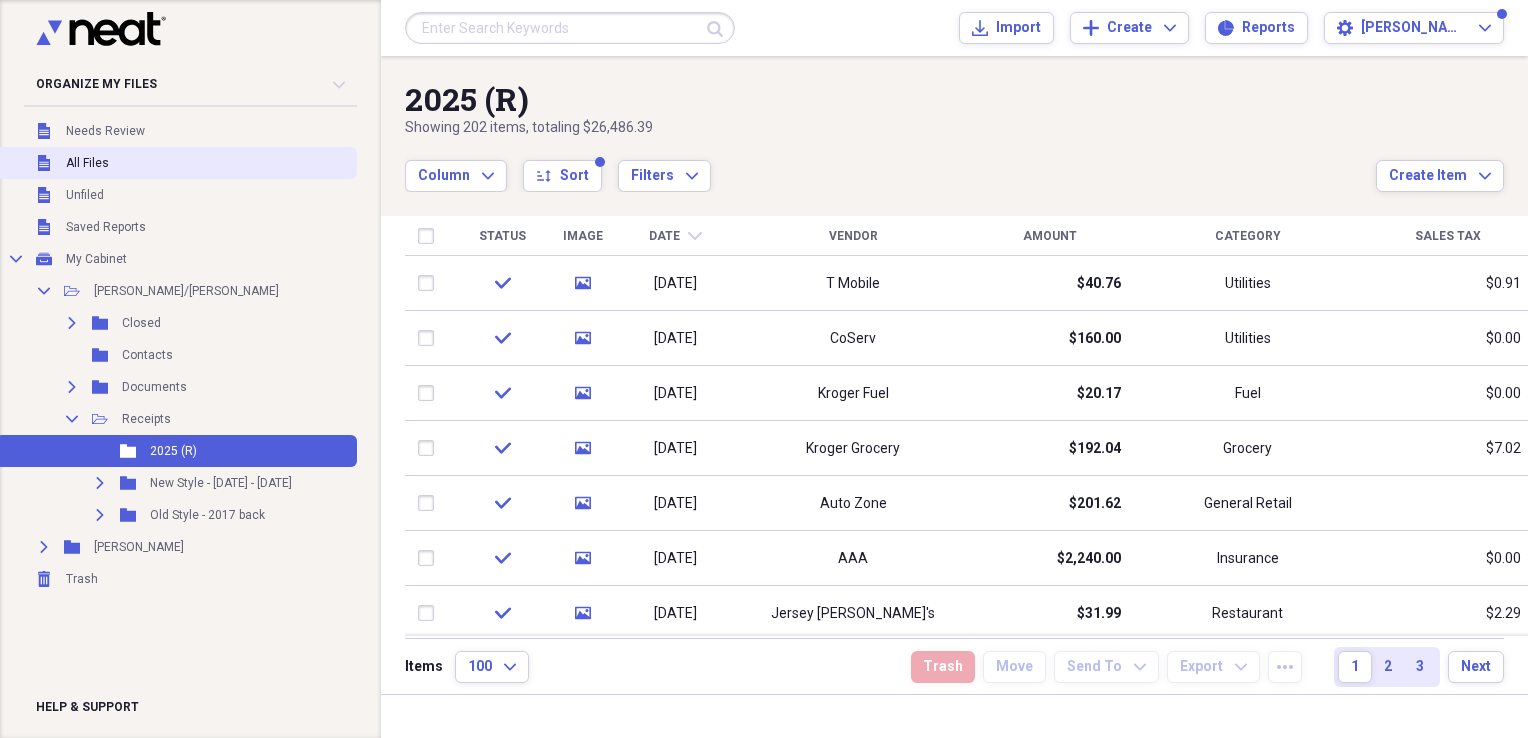 click on "All Files" at bounding box center (87, 163) 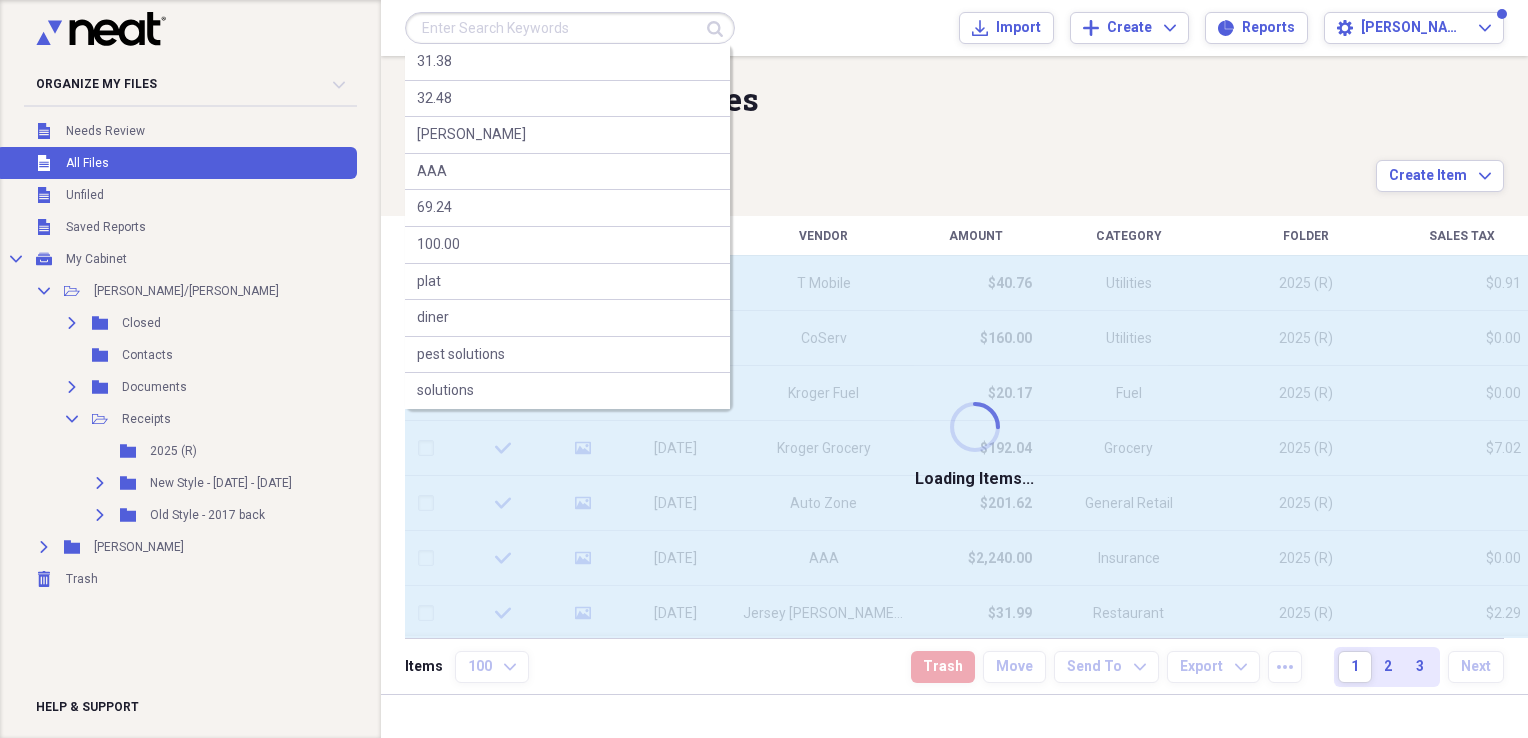 click at bounding box center [570, 28] 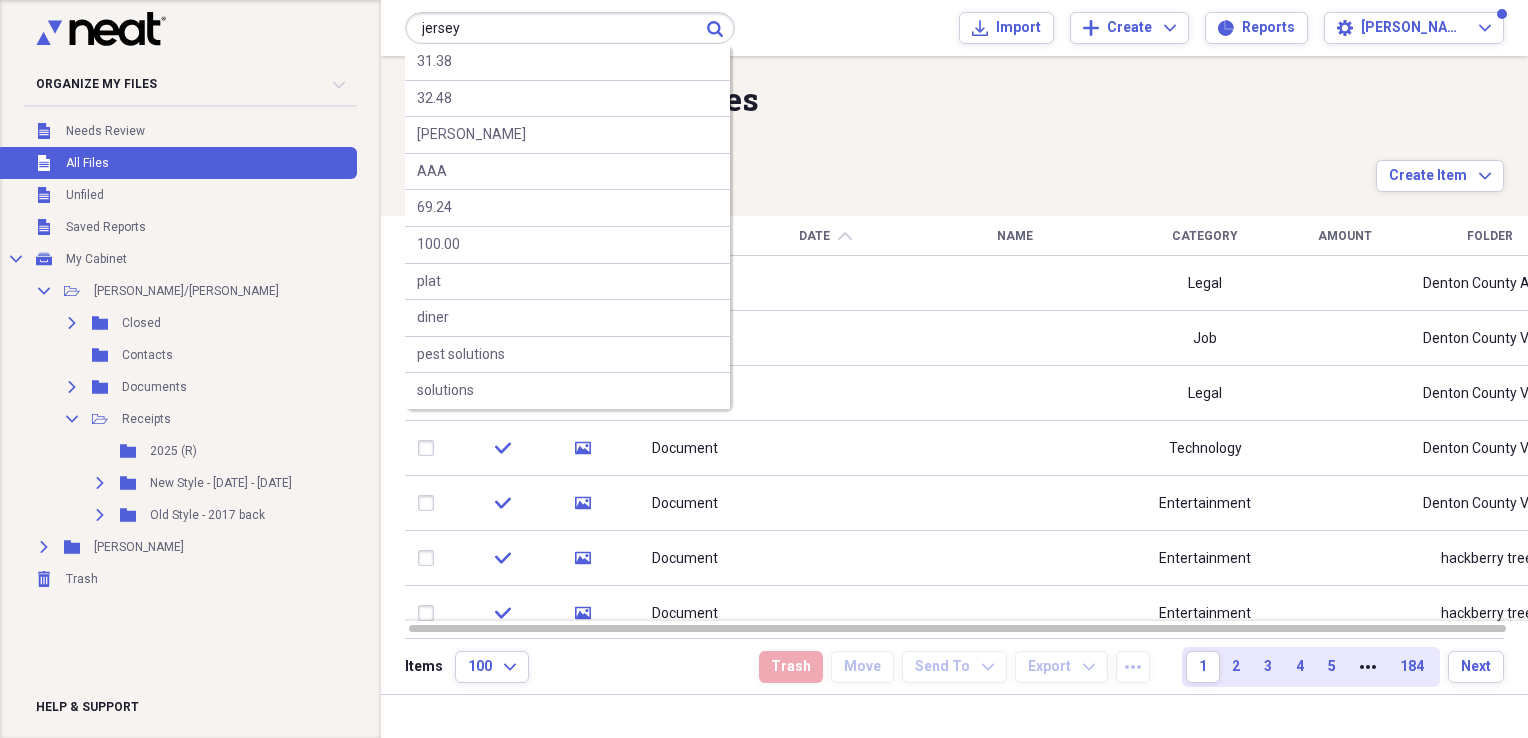 type on "jersey" 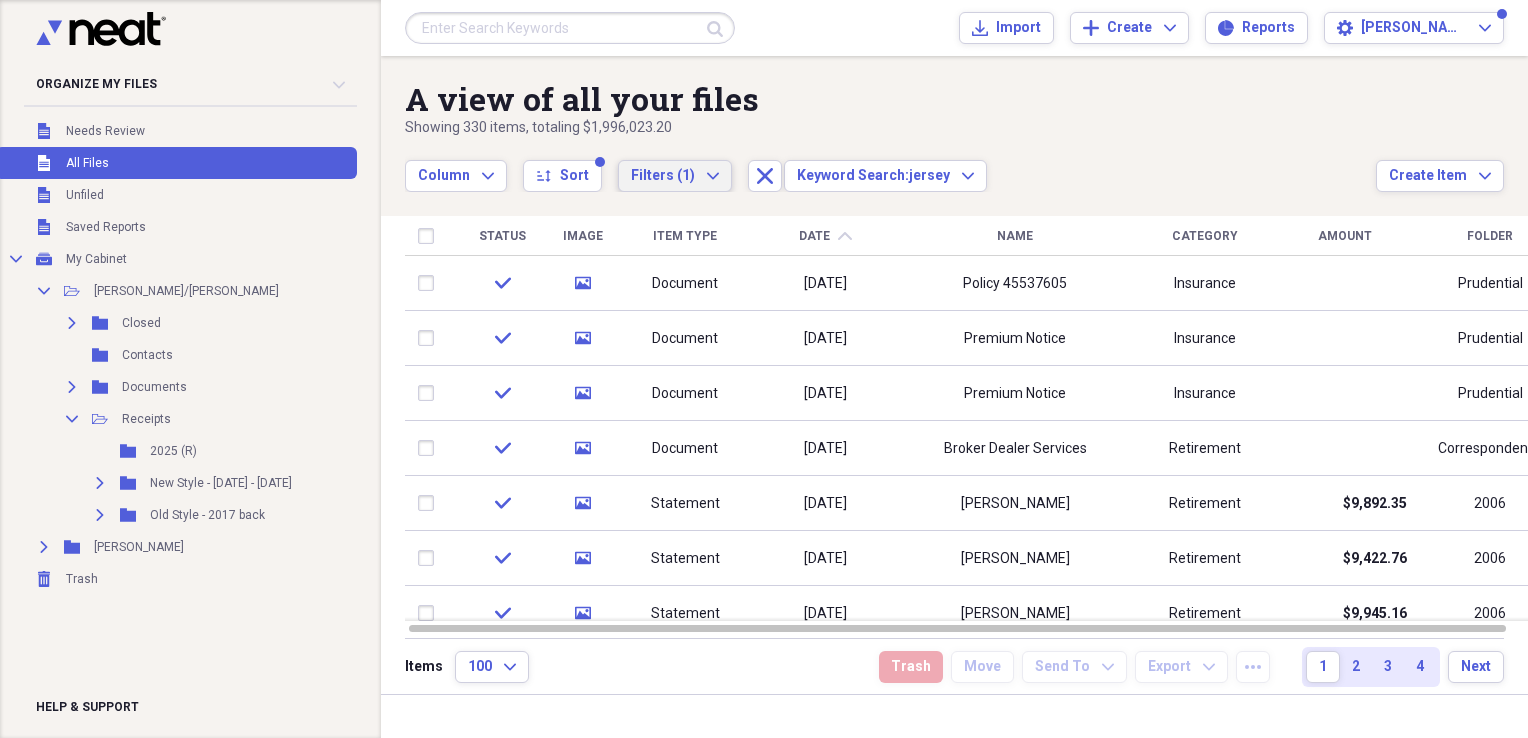 click 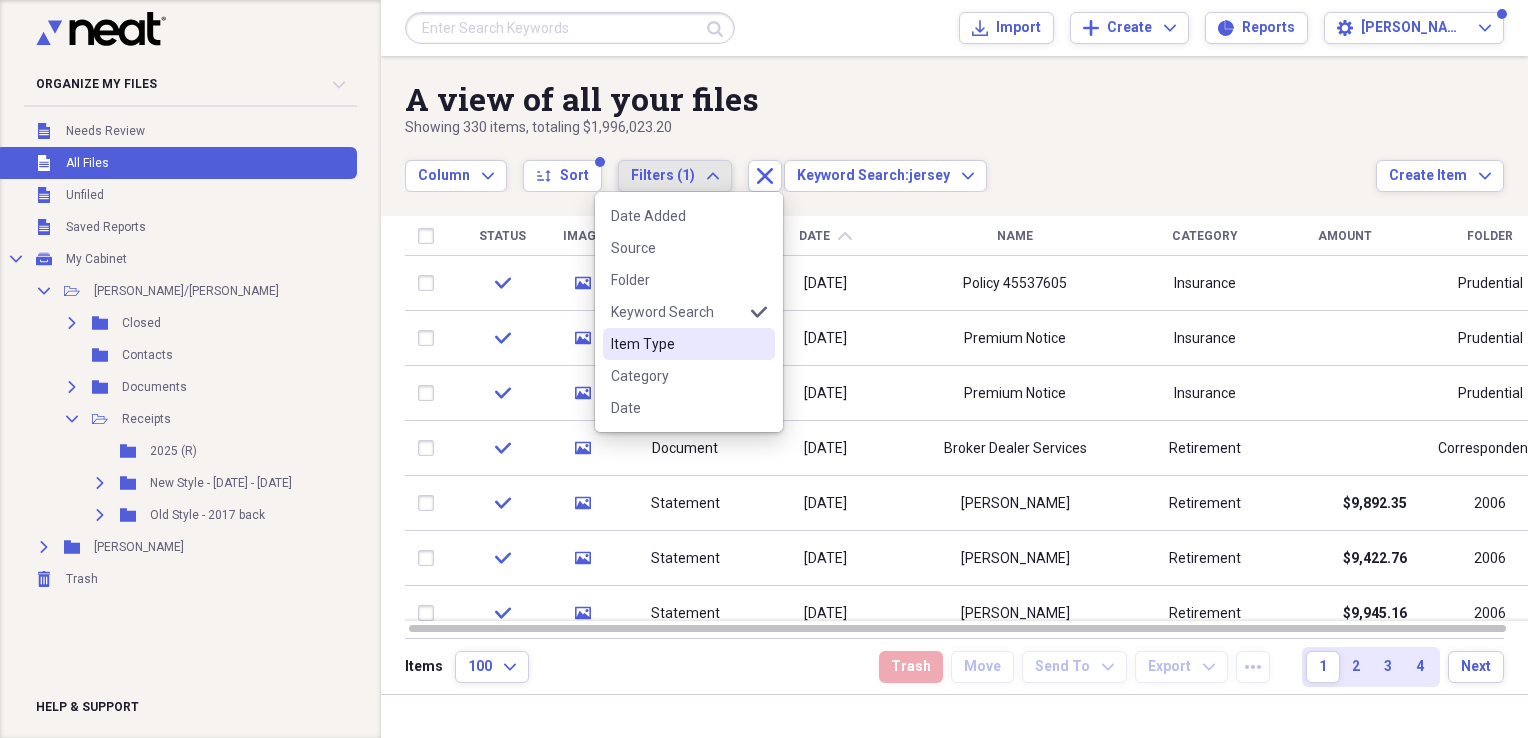 click on "Item Type" at bounding box center [677, 344] 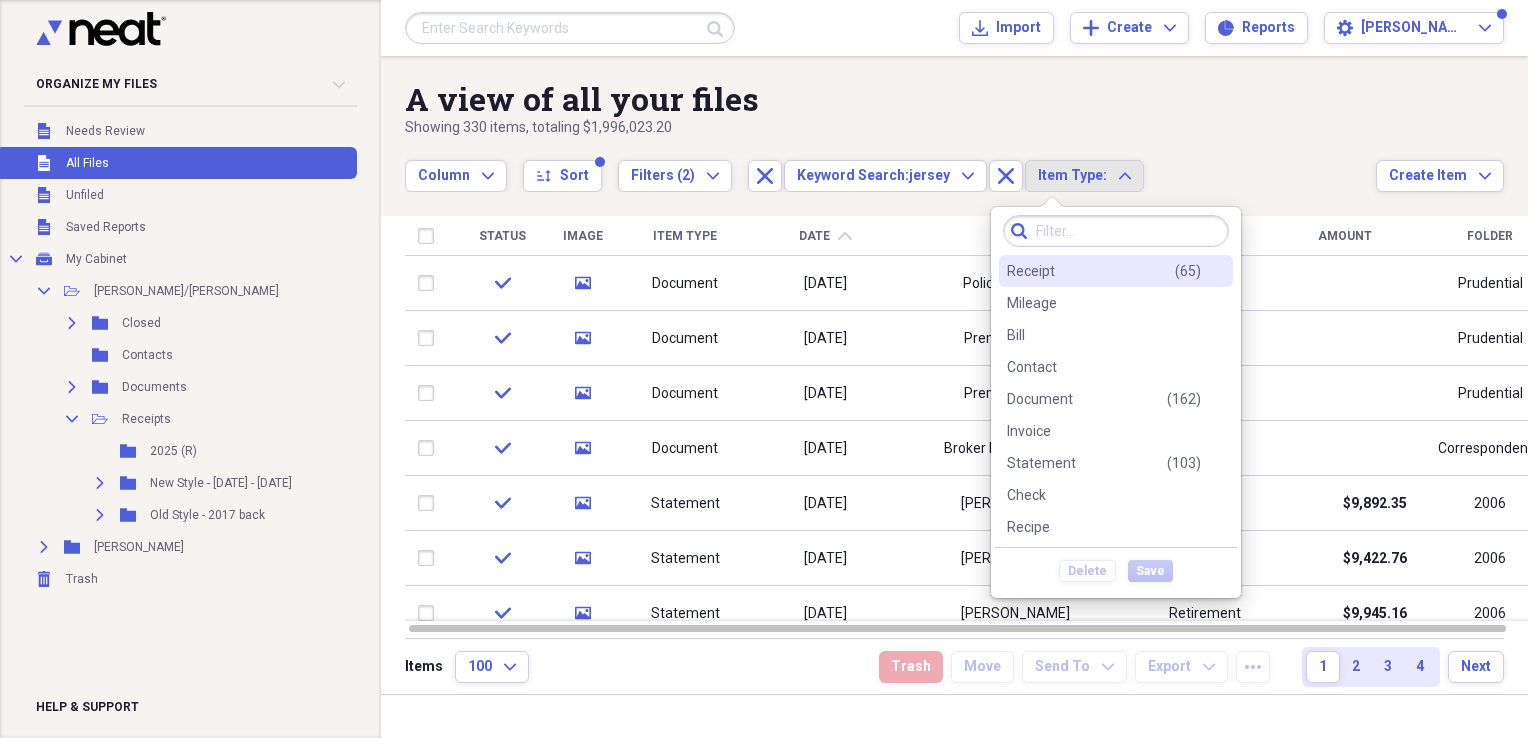 click on "Receipt" at bounding box center (1031, 271) 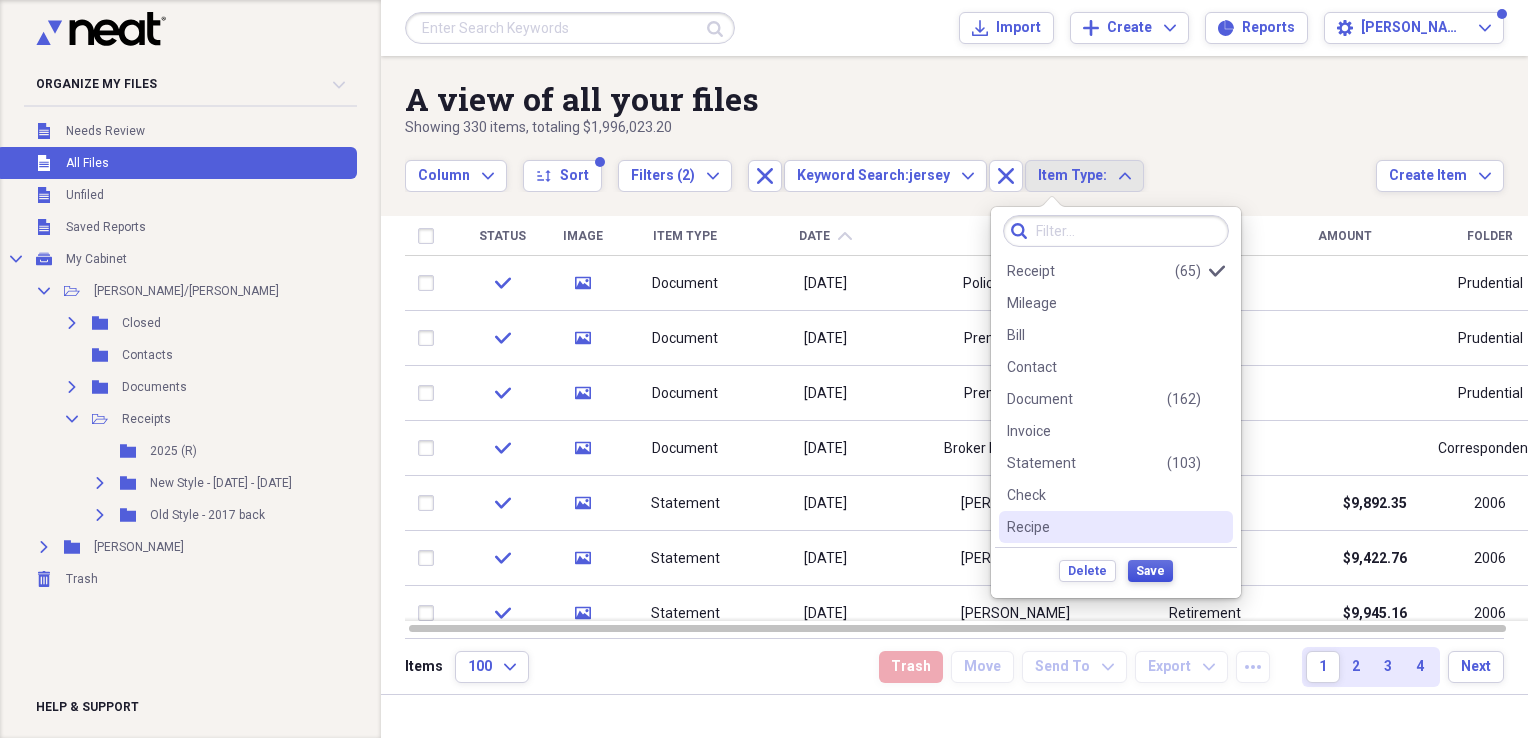 click on "Save" at bounding box center (1150, 571) 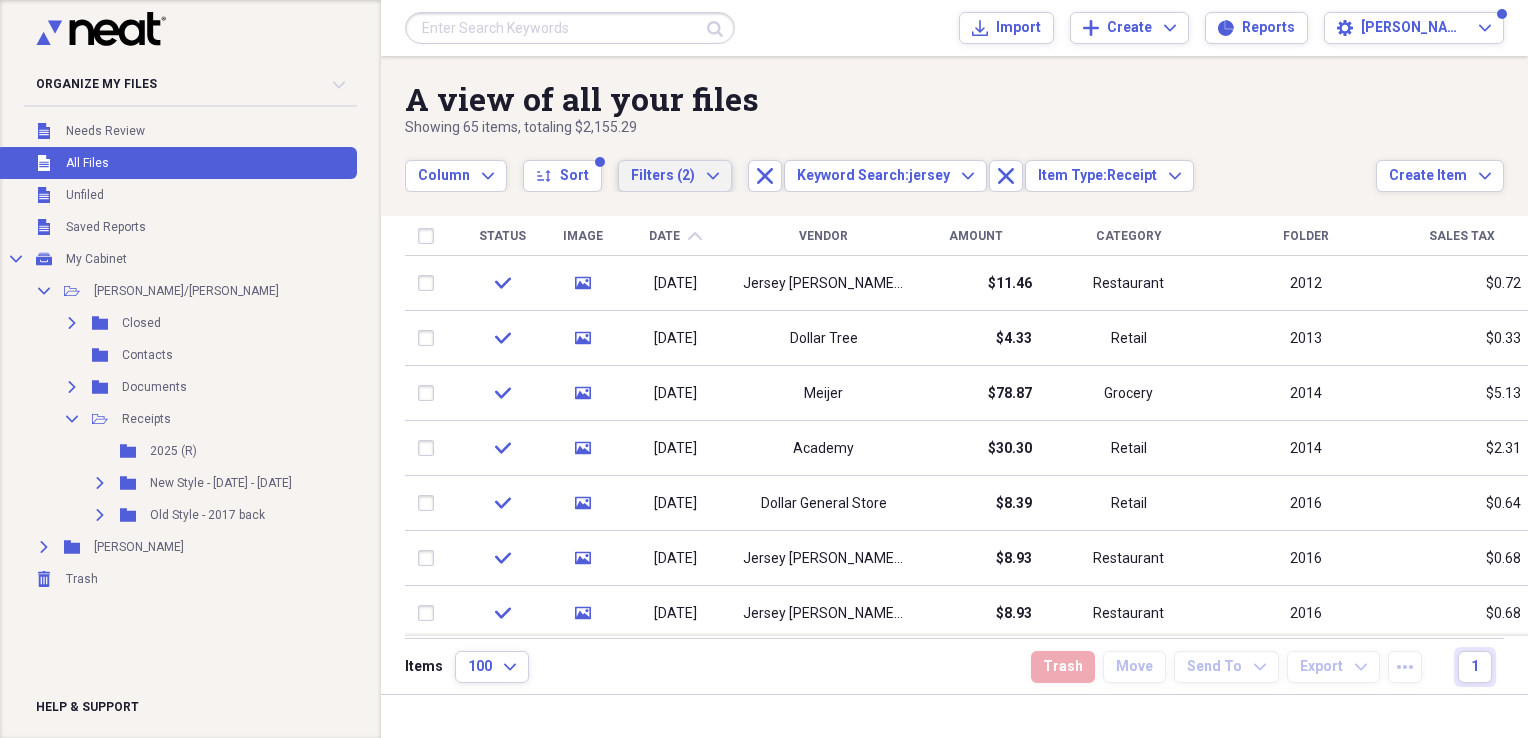 click on "Expand" 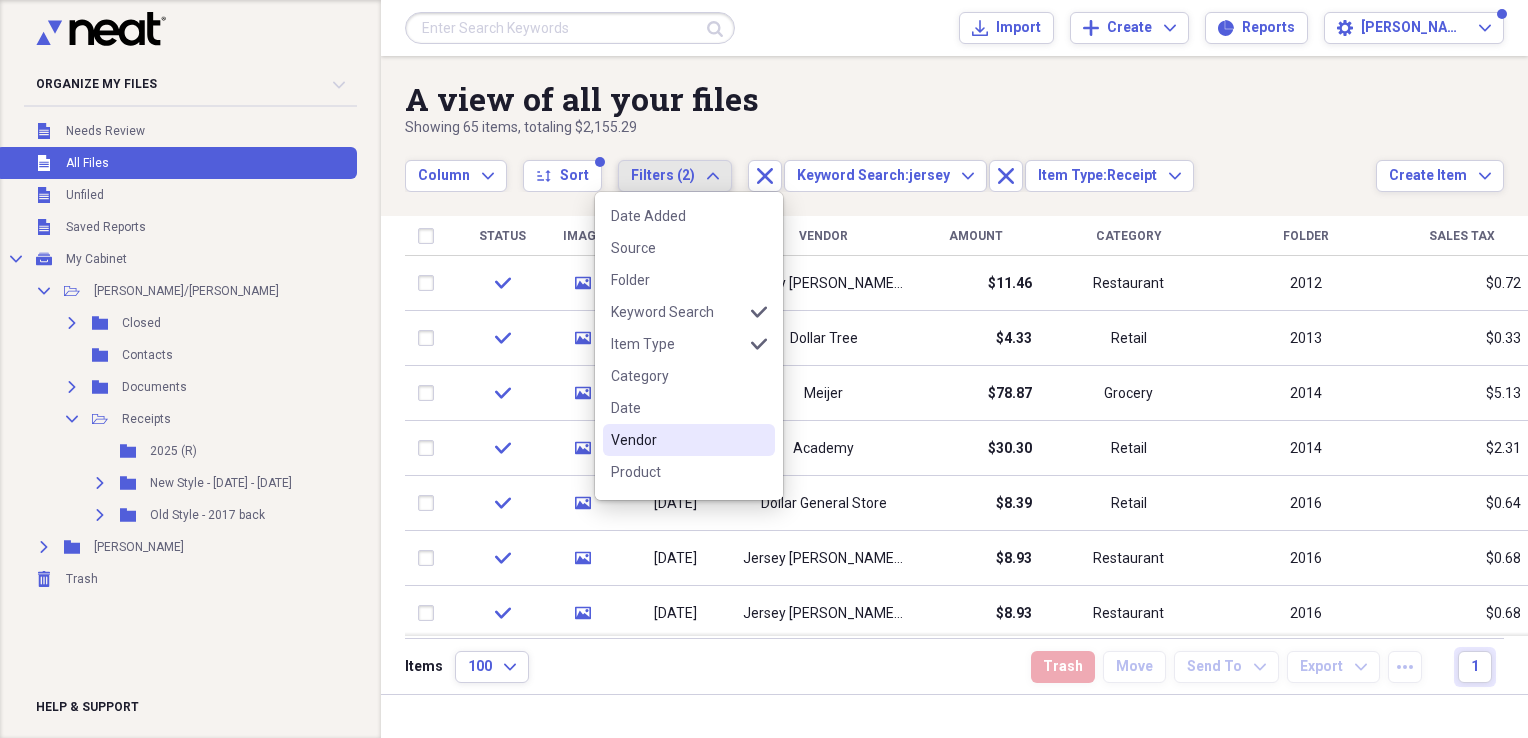 click on "Vendor" at bounding box center [677, 440] 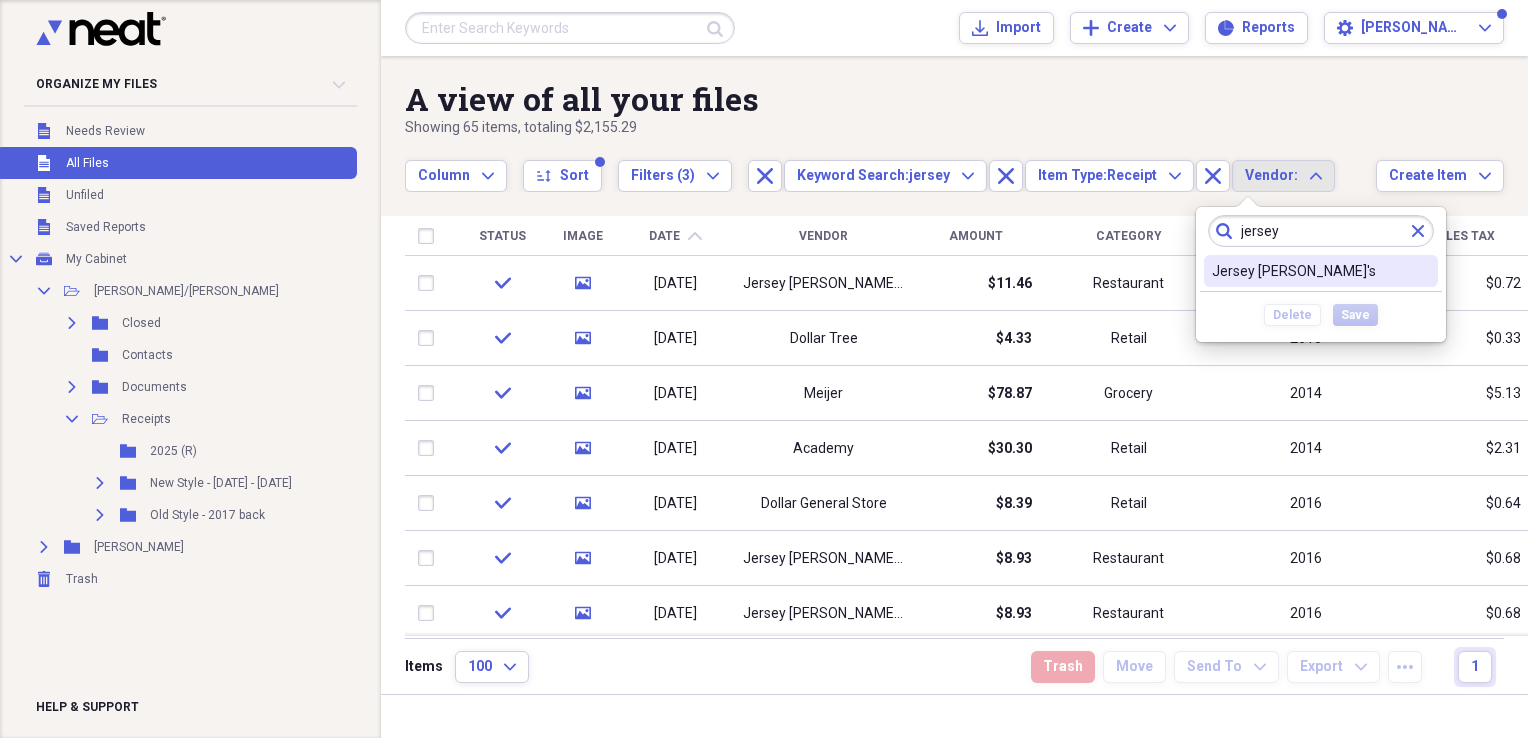 type on "jersey" 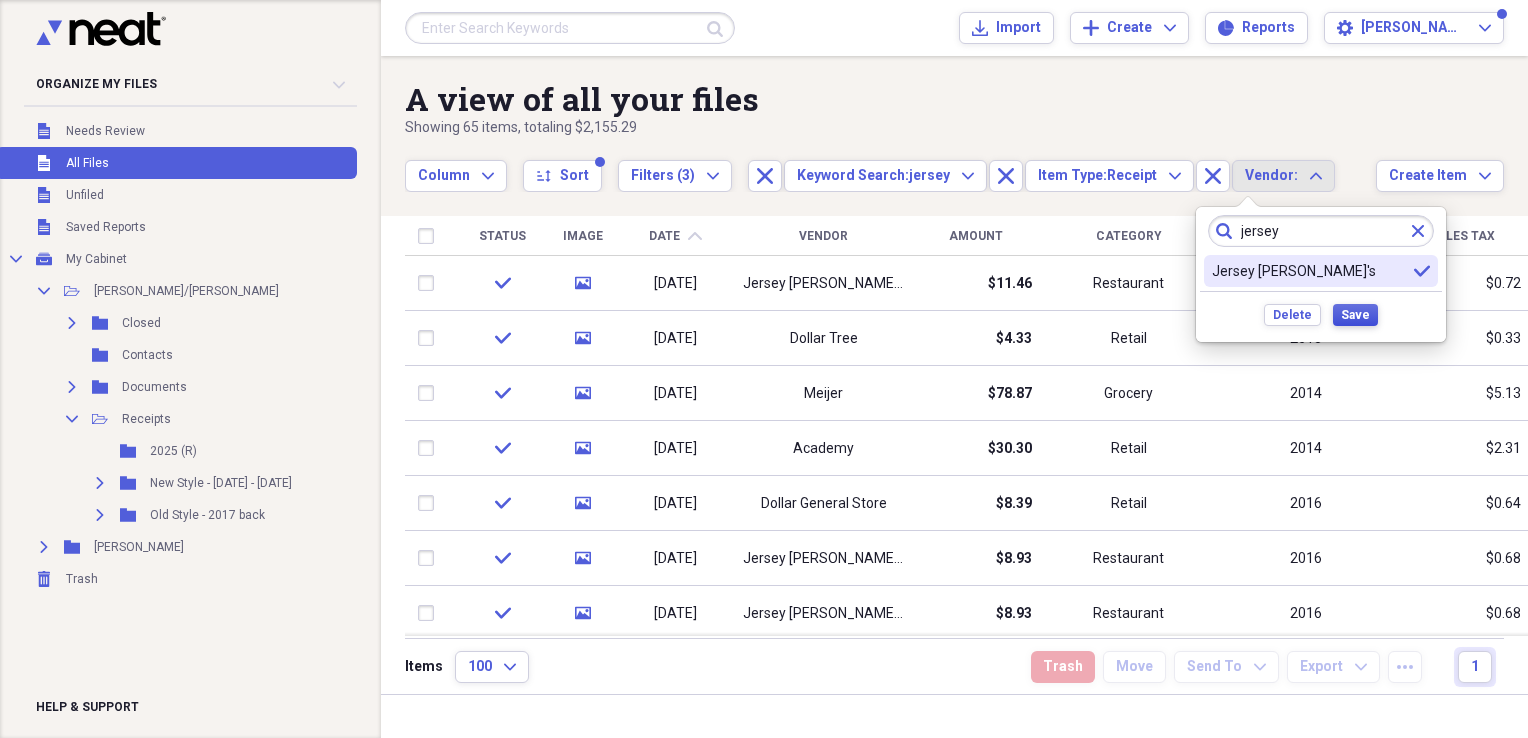 click on "Save" at bounding box center (1355, 315) 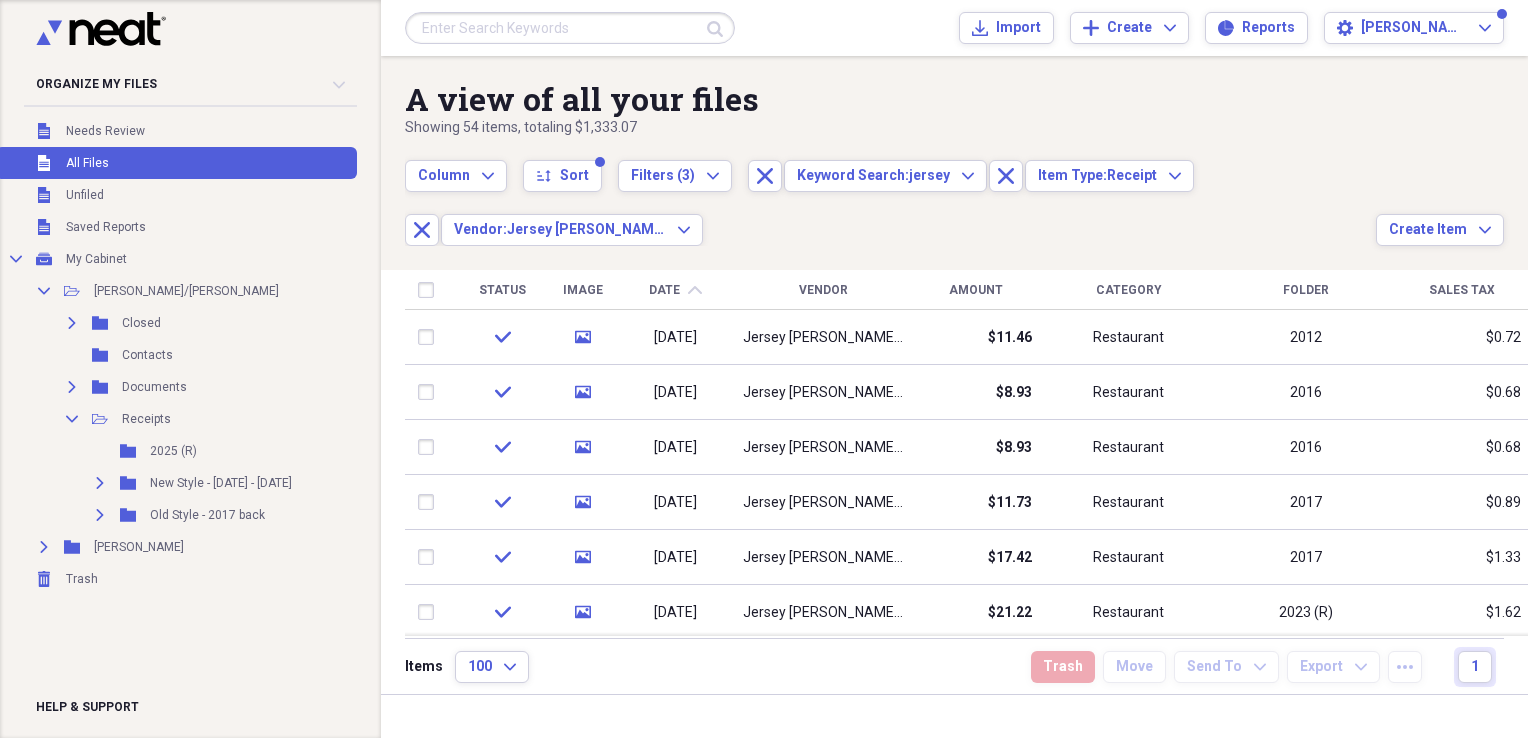 click on "Date" at bounding box center [664, 290] 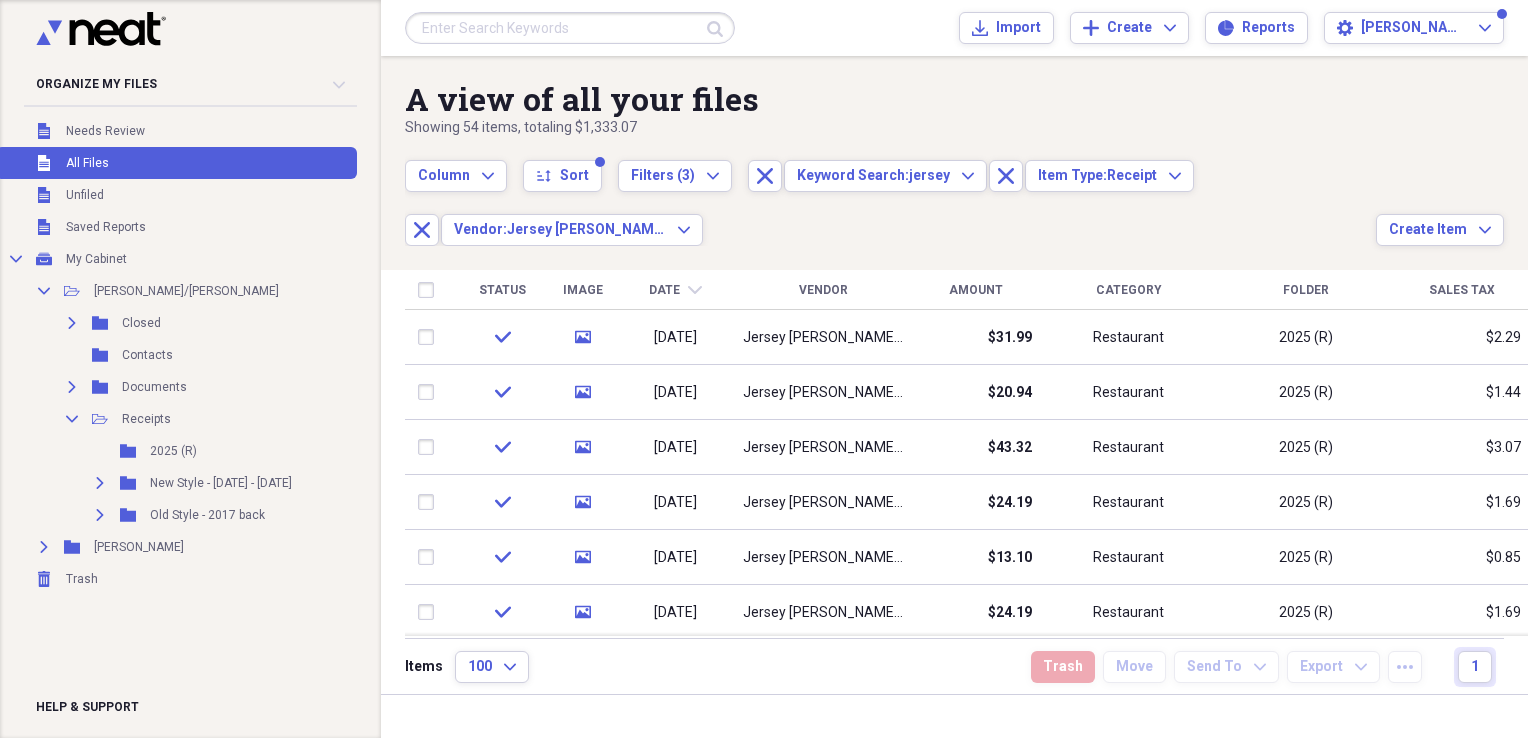 drag, startPoint x: 1520, startPoint y: 326, endPoint x: 1517, endPoint y: 248, distance: 78.05767 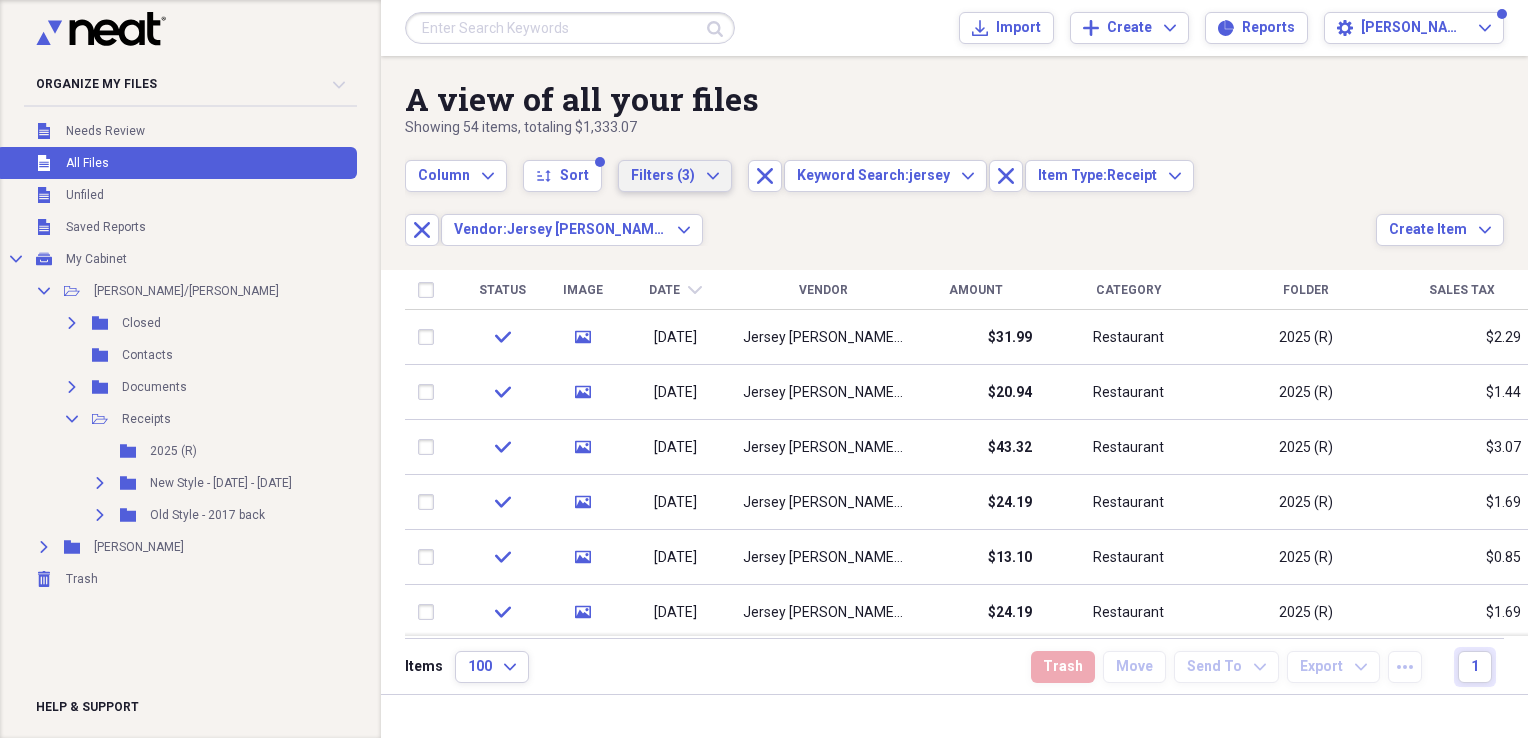 click on "Expand" 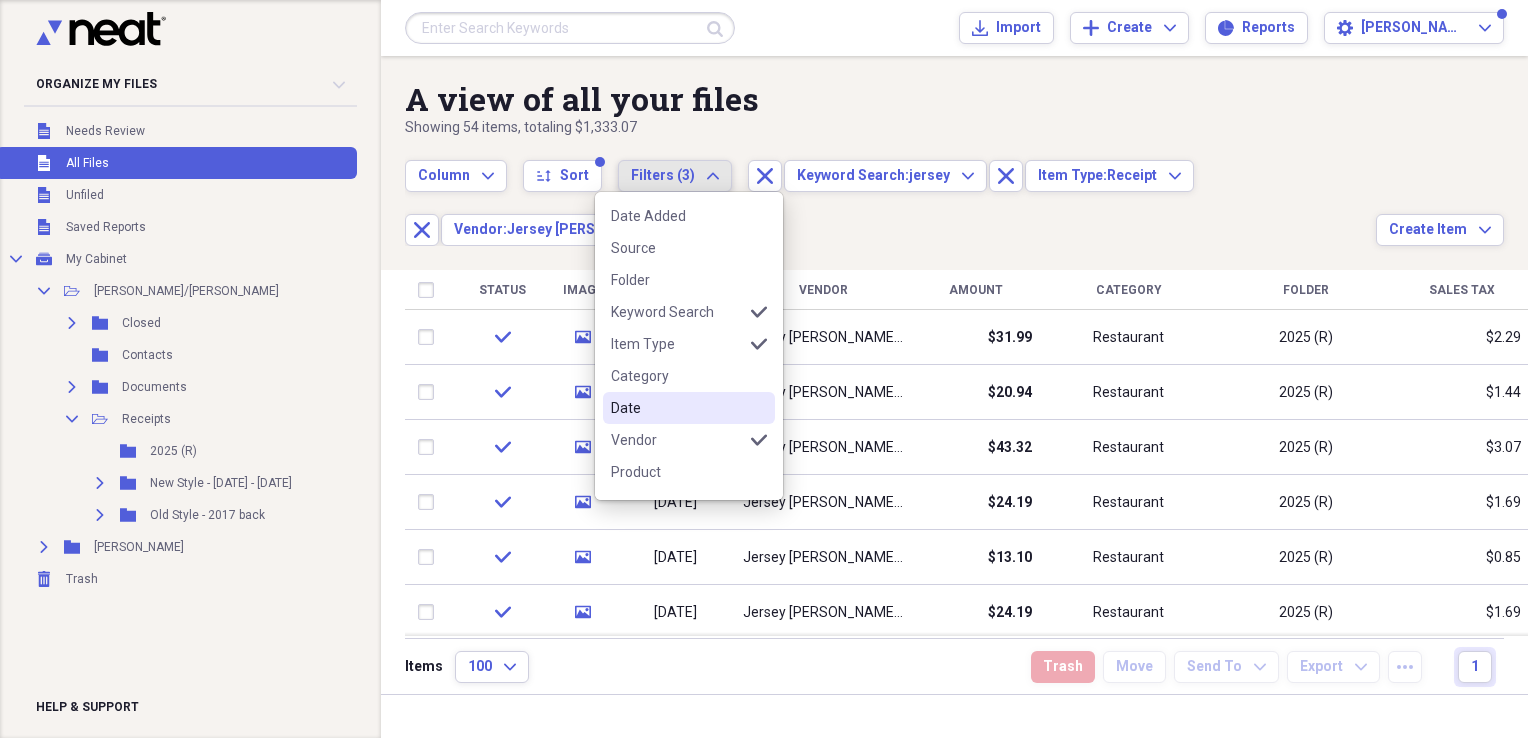 click on "Date" at bounding box center [677, 408] 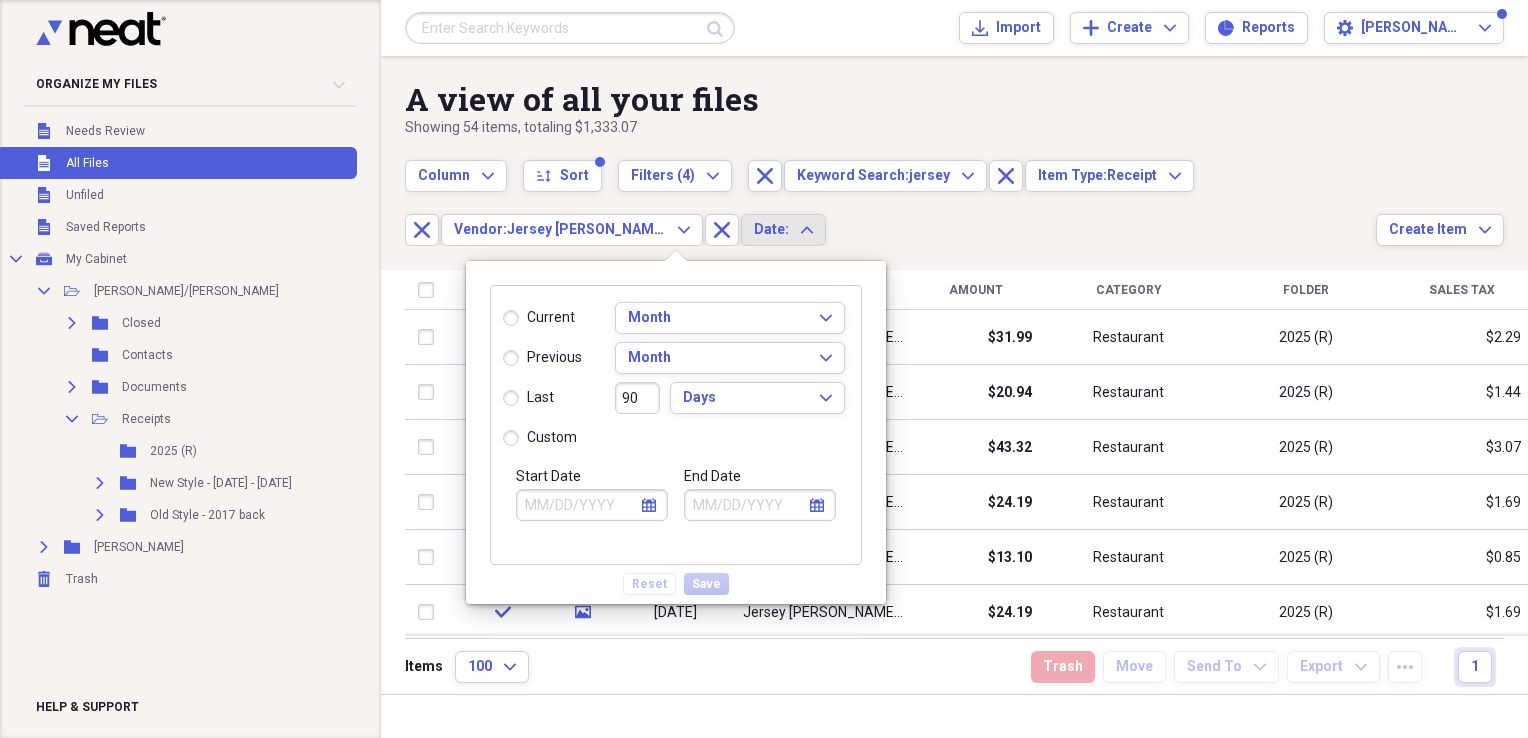 click on "custom" at bounding box center (540, 438) 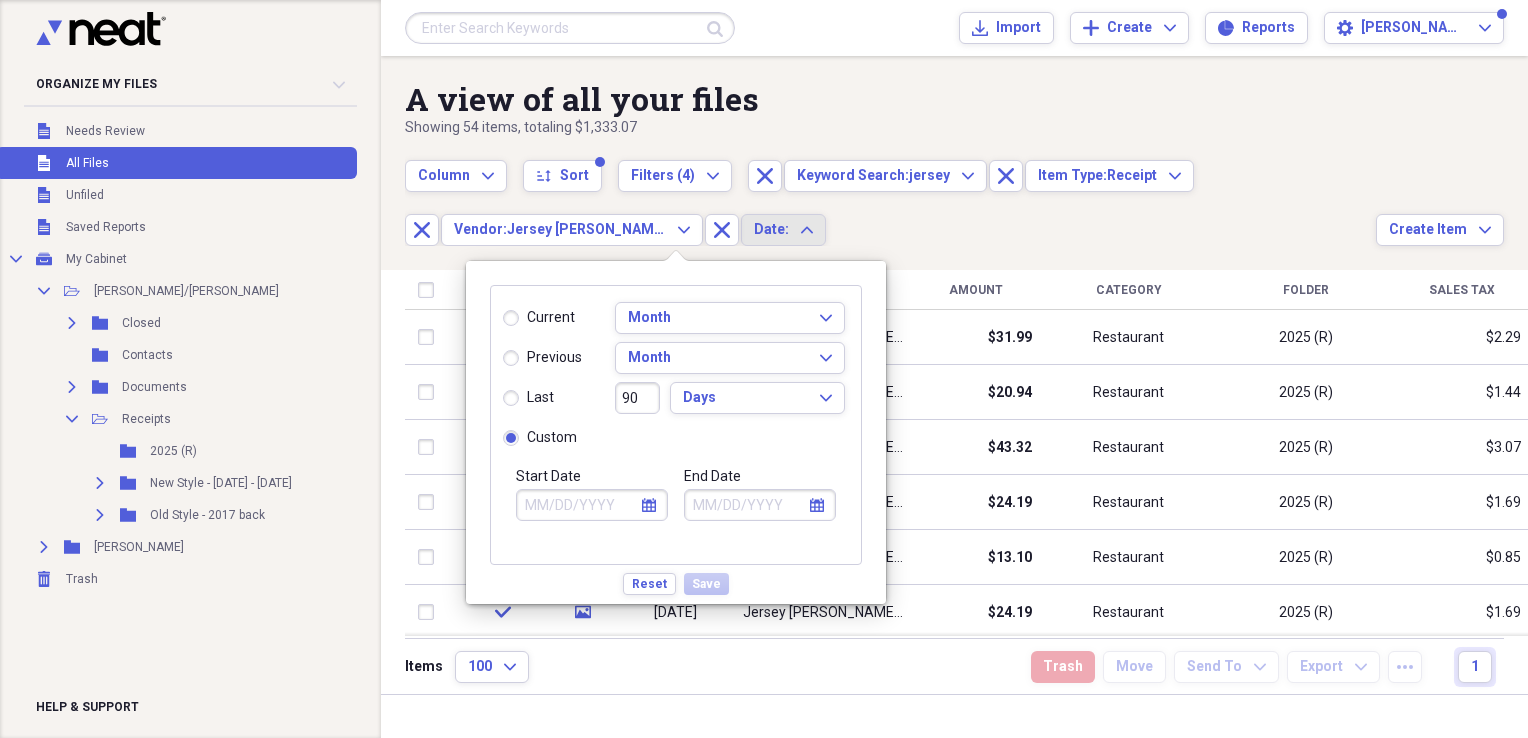 click 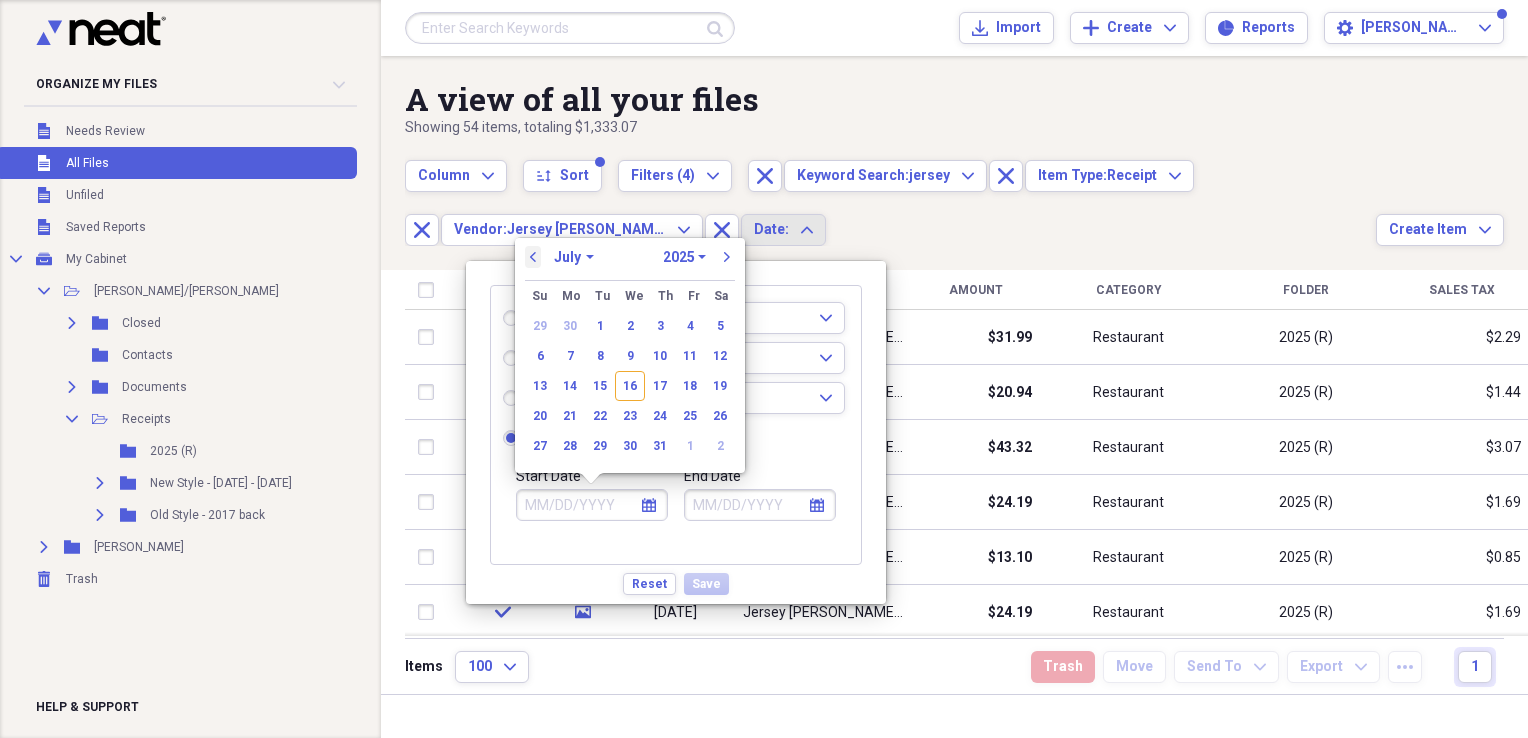 click on "previous" at bounding box center (533, 257) 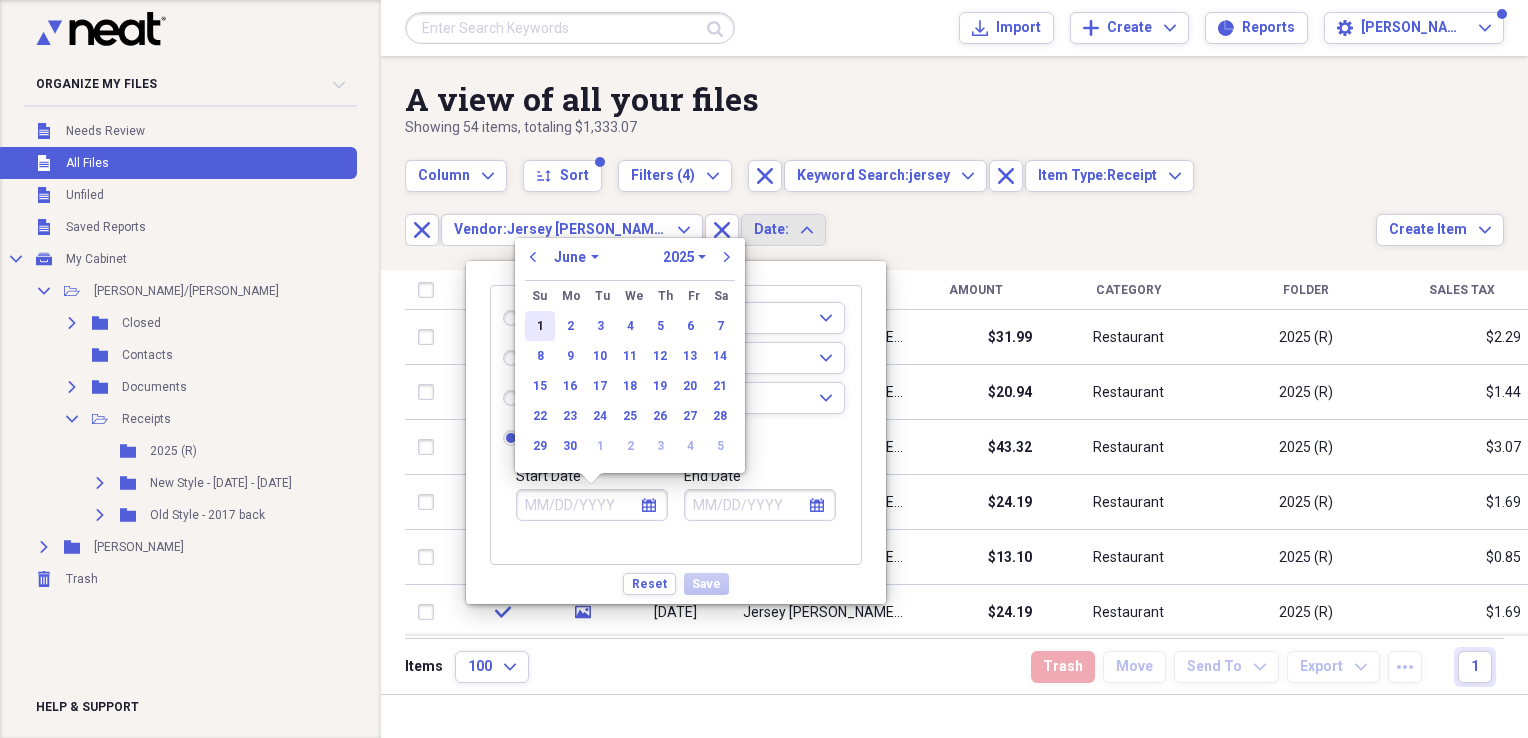 click on "1" at bounding box center [540, 326] 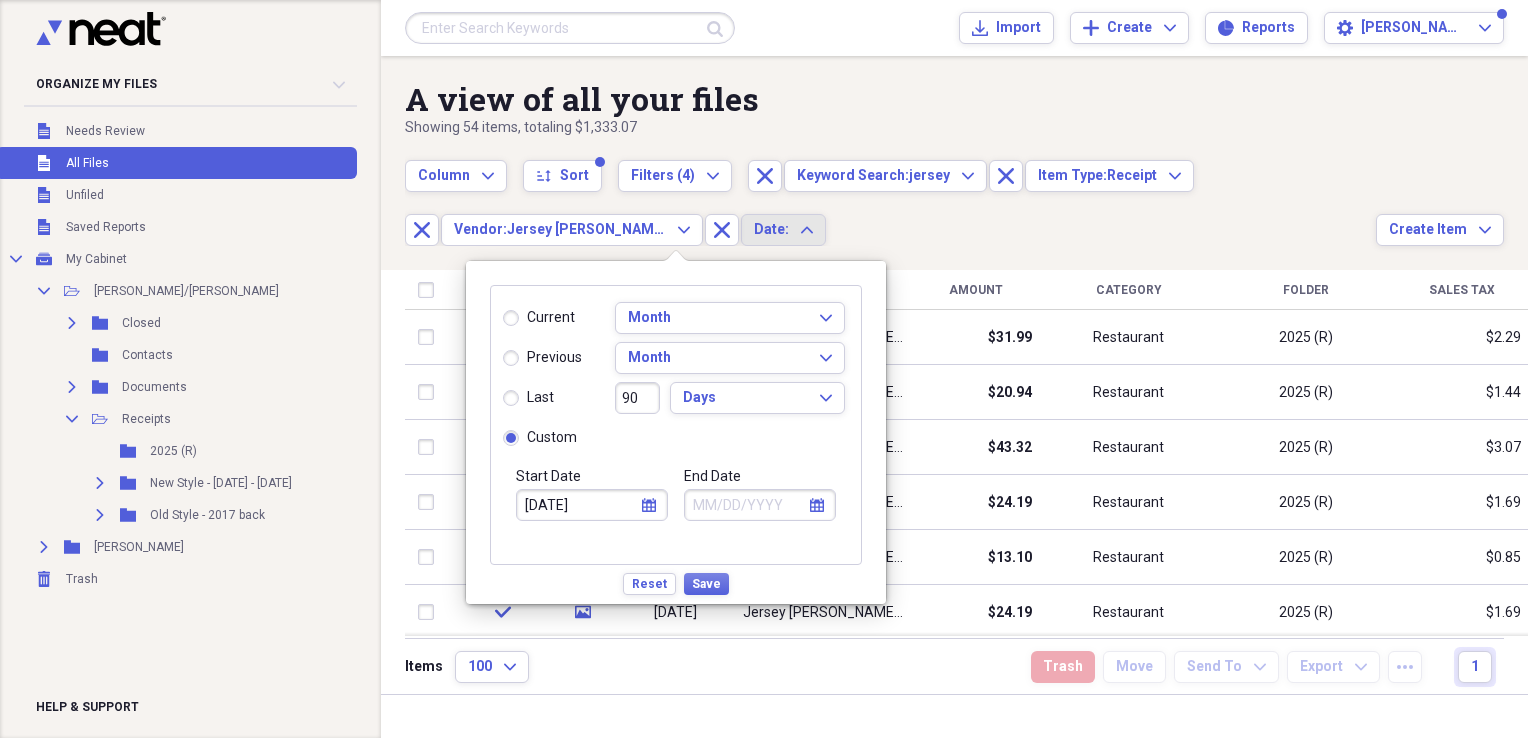 click on "calendar" 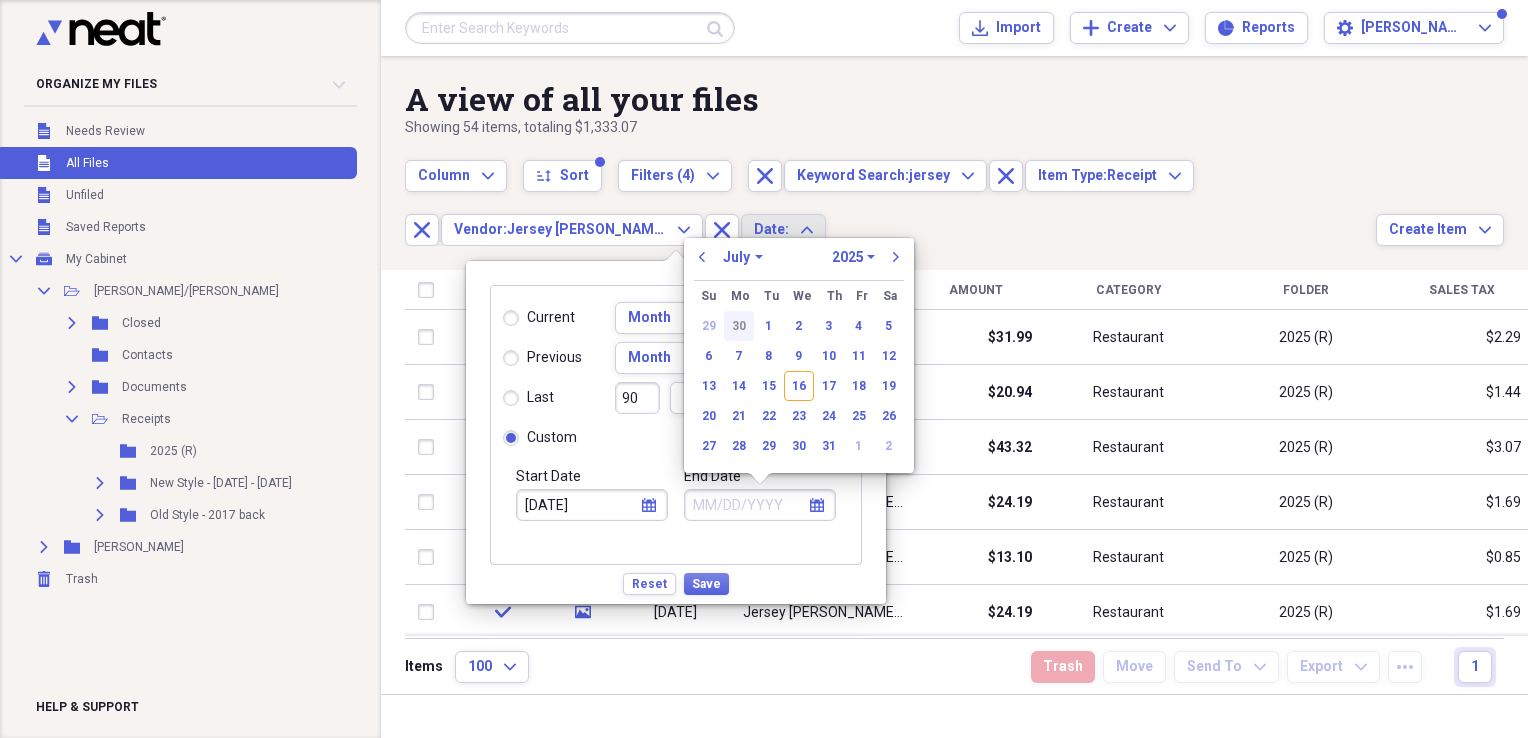 click on "30" at bounding box center [739, 326] 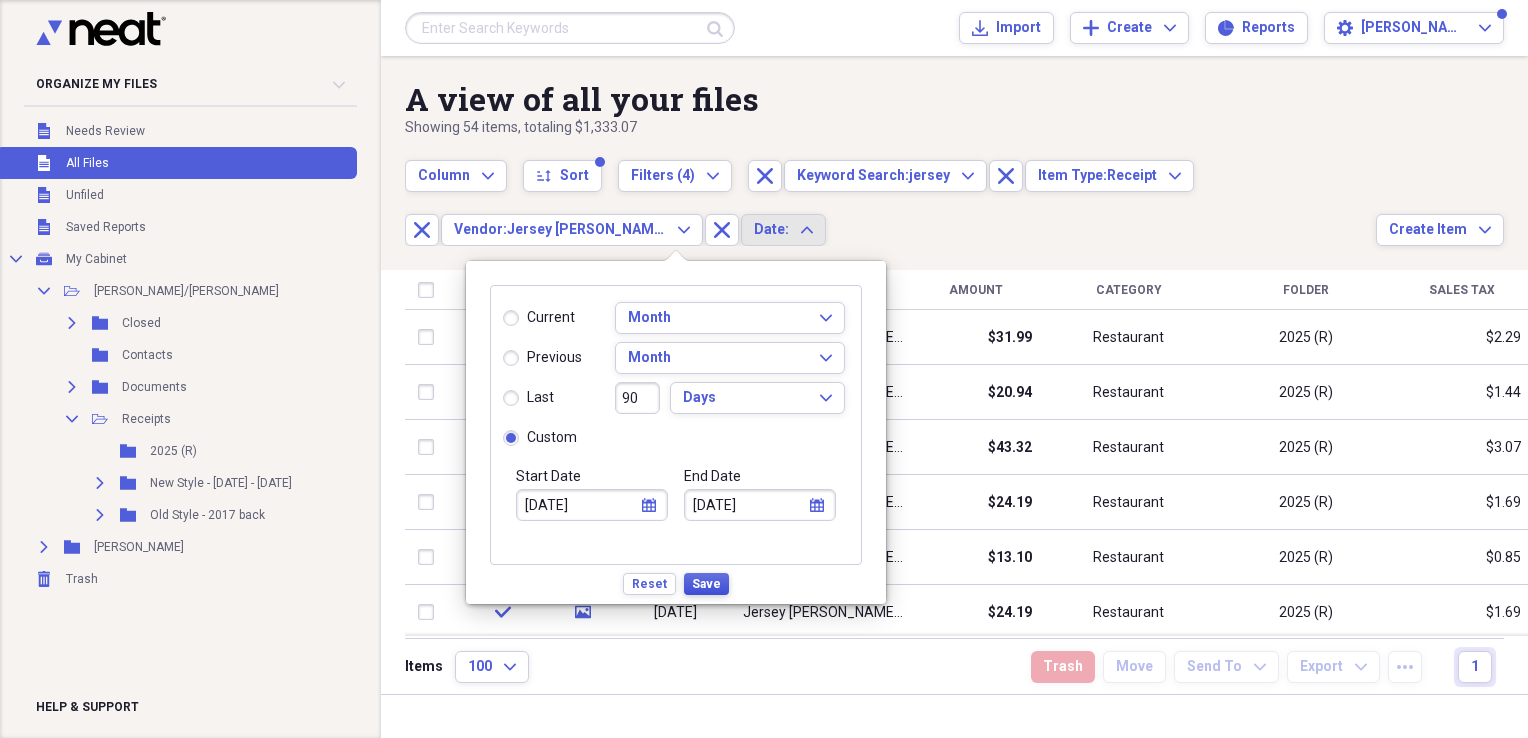click on "Save" at bounding box center (706, 584) 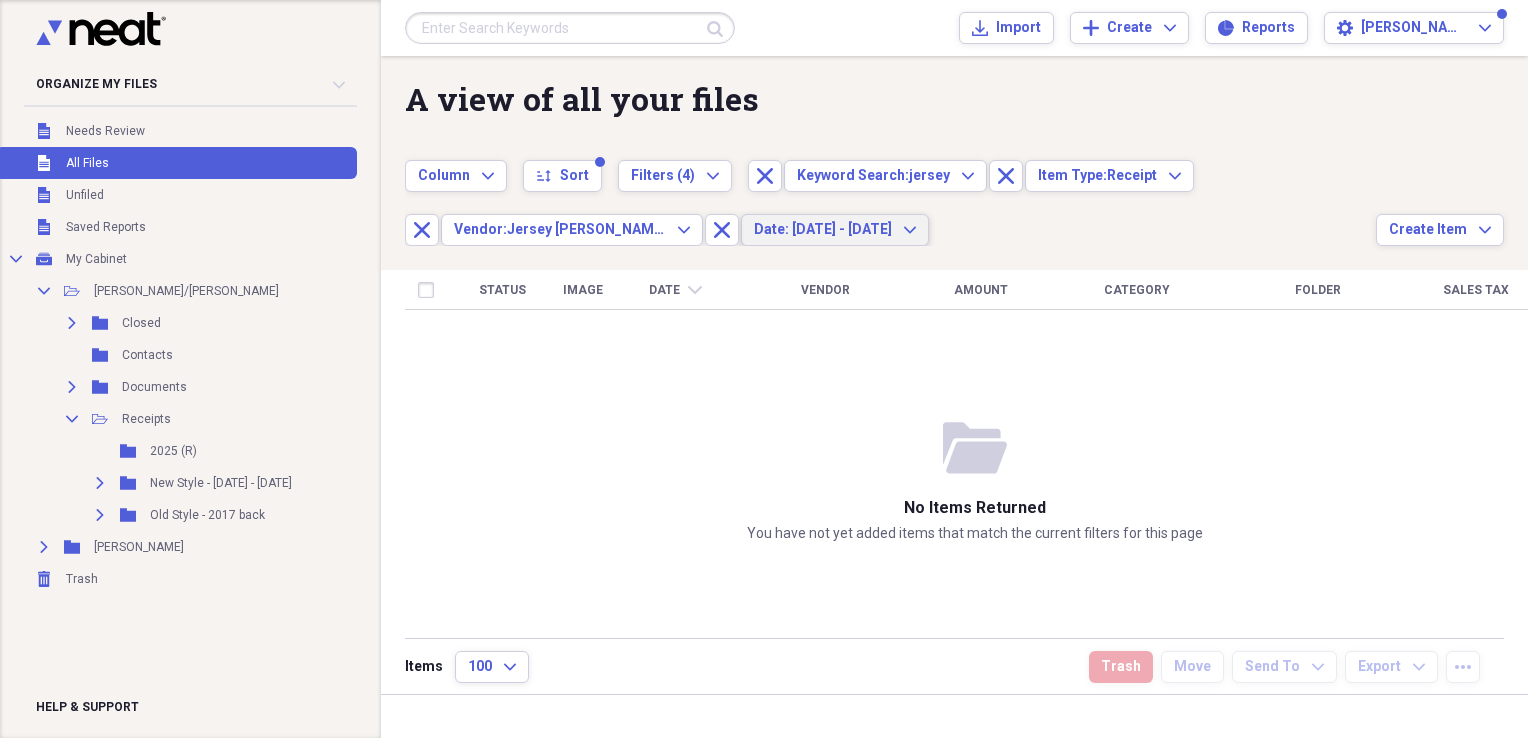 type 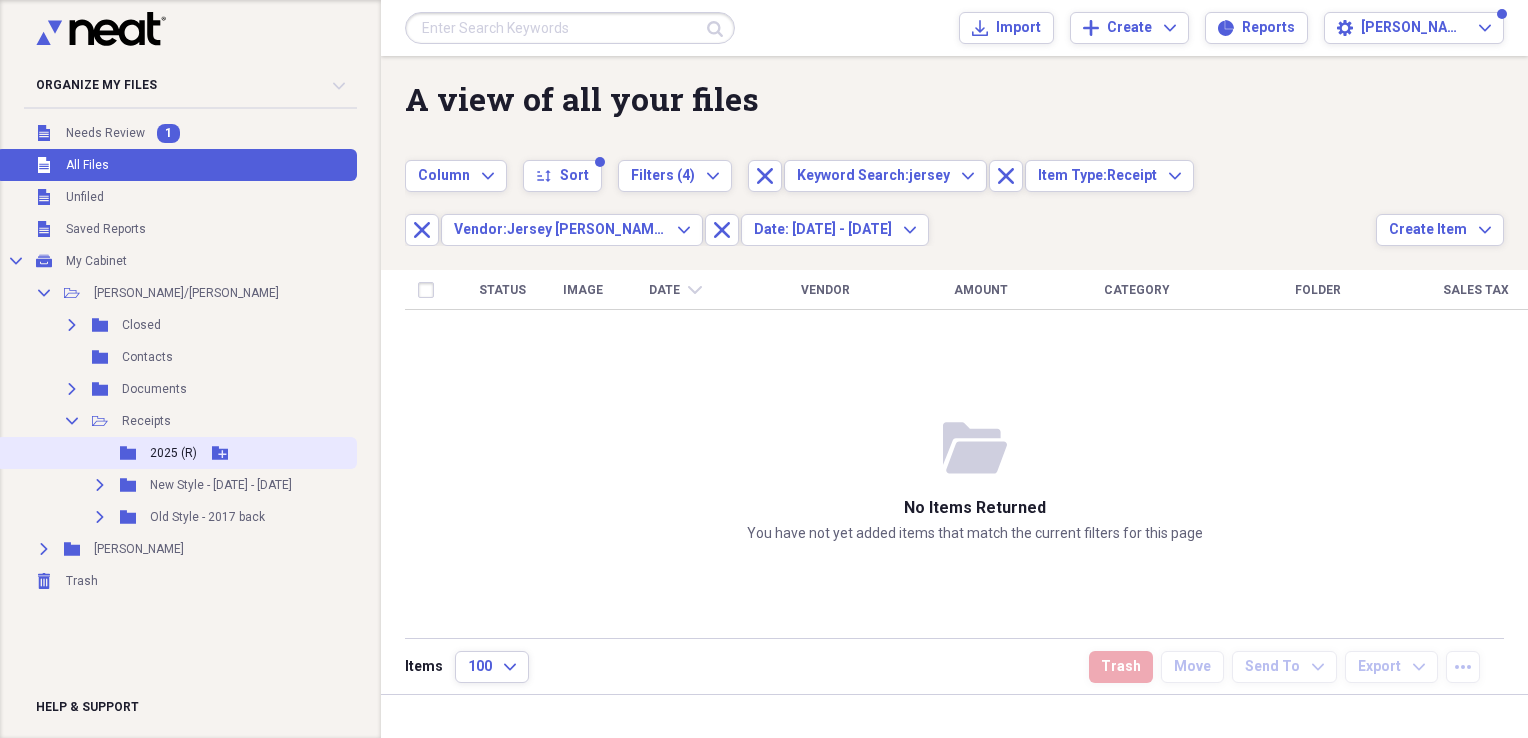 click on "2025 (R)" at bounding box center [173, 453] 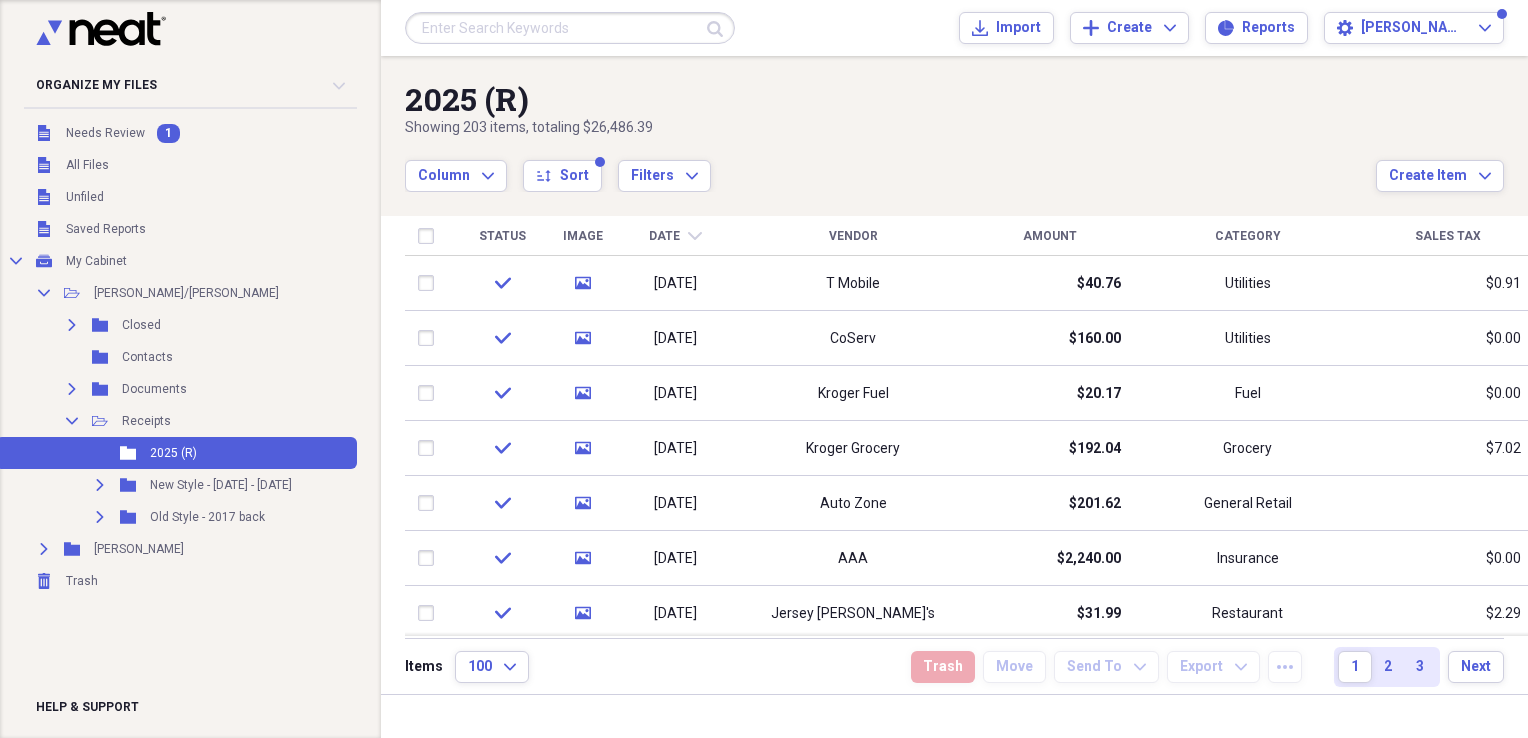 click on "Status" at bounding box center (502, 236) 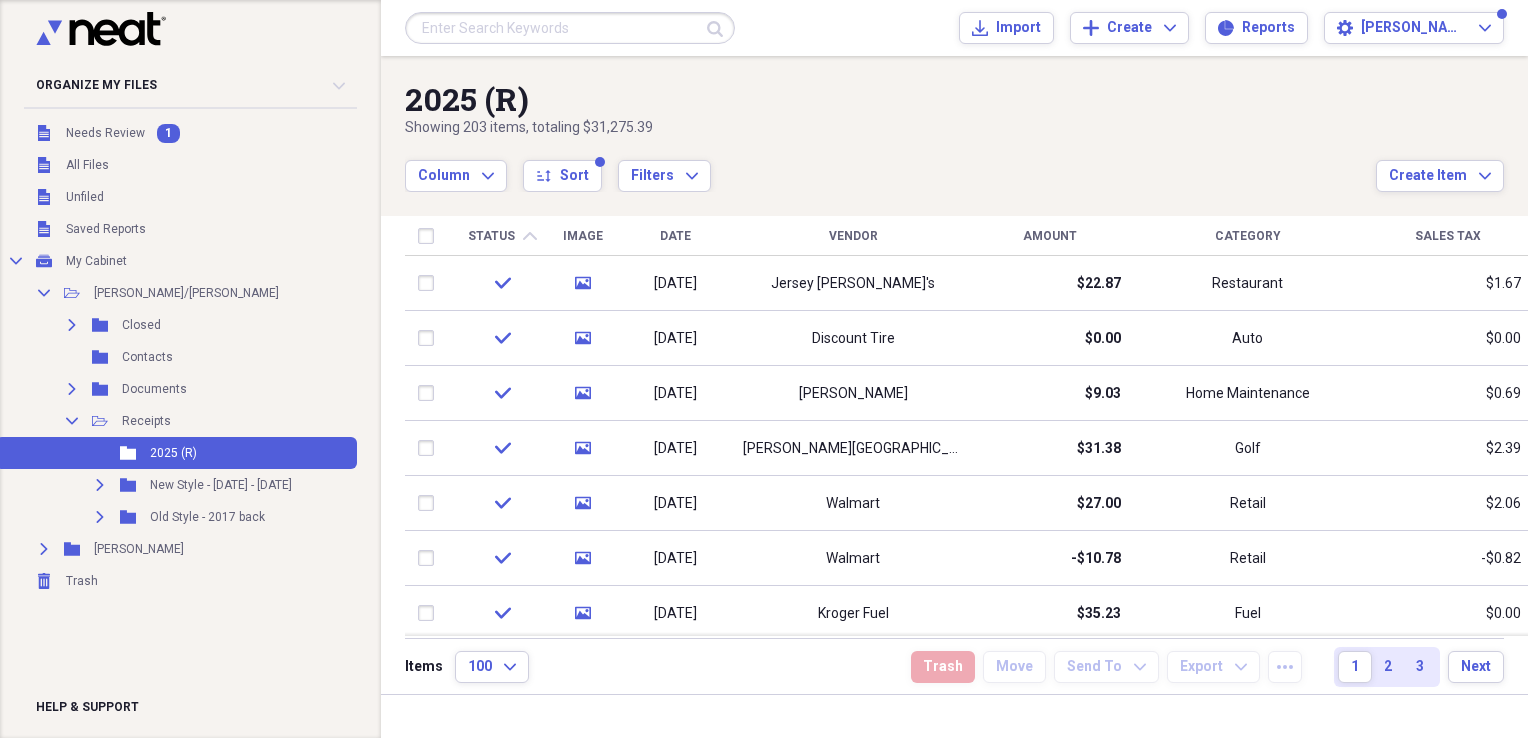 click on "Status" at bounding box center (491, 236) 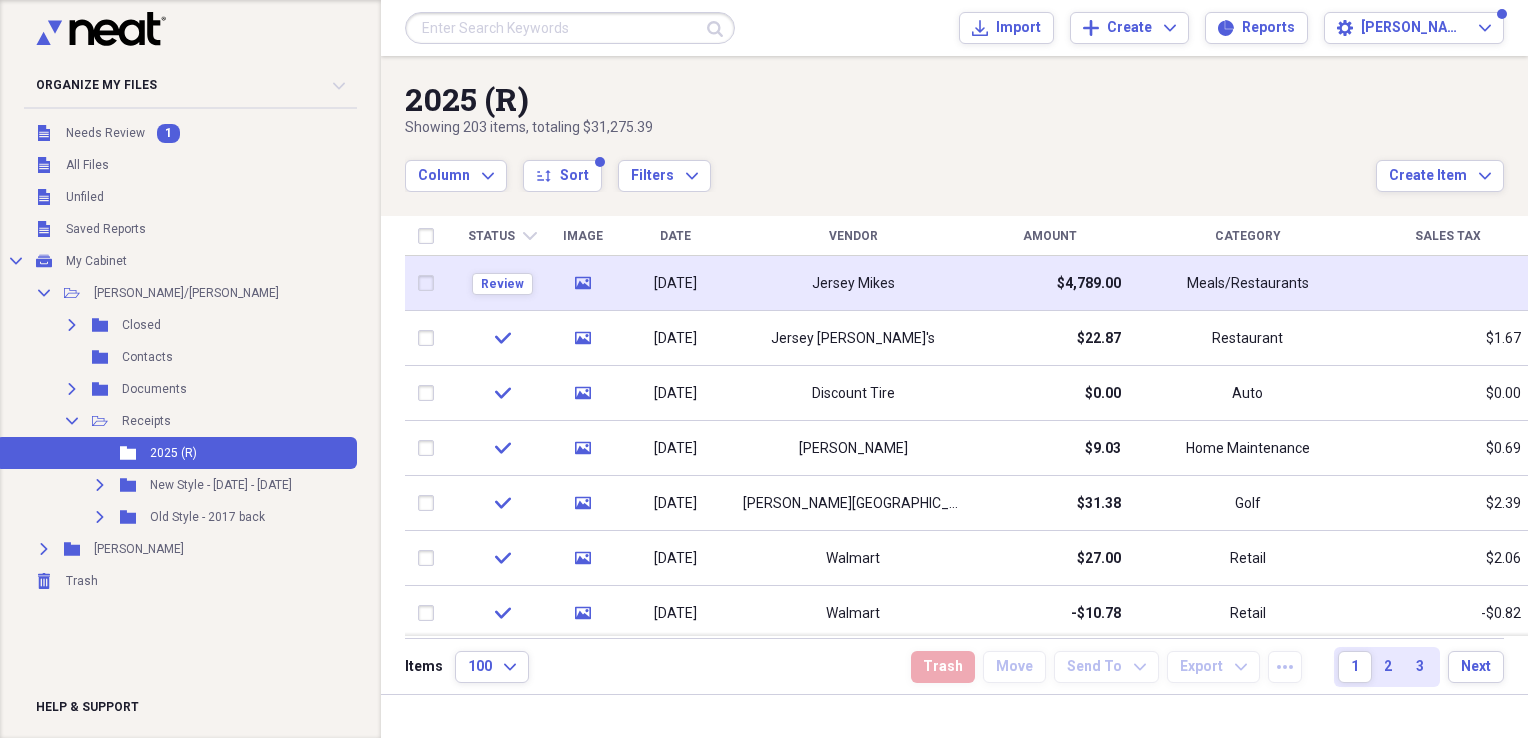 click on "media" 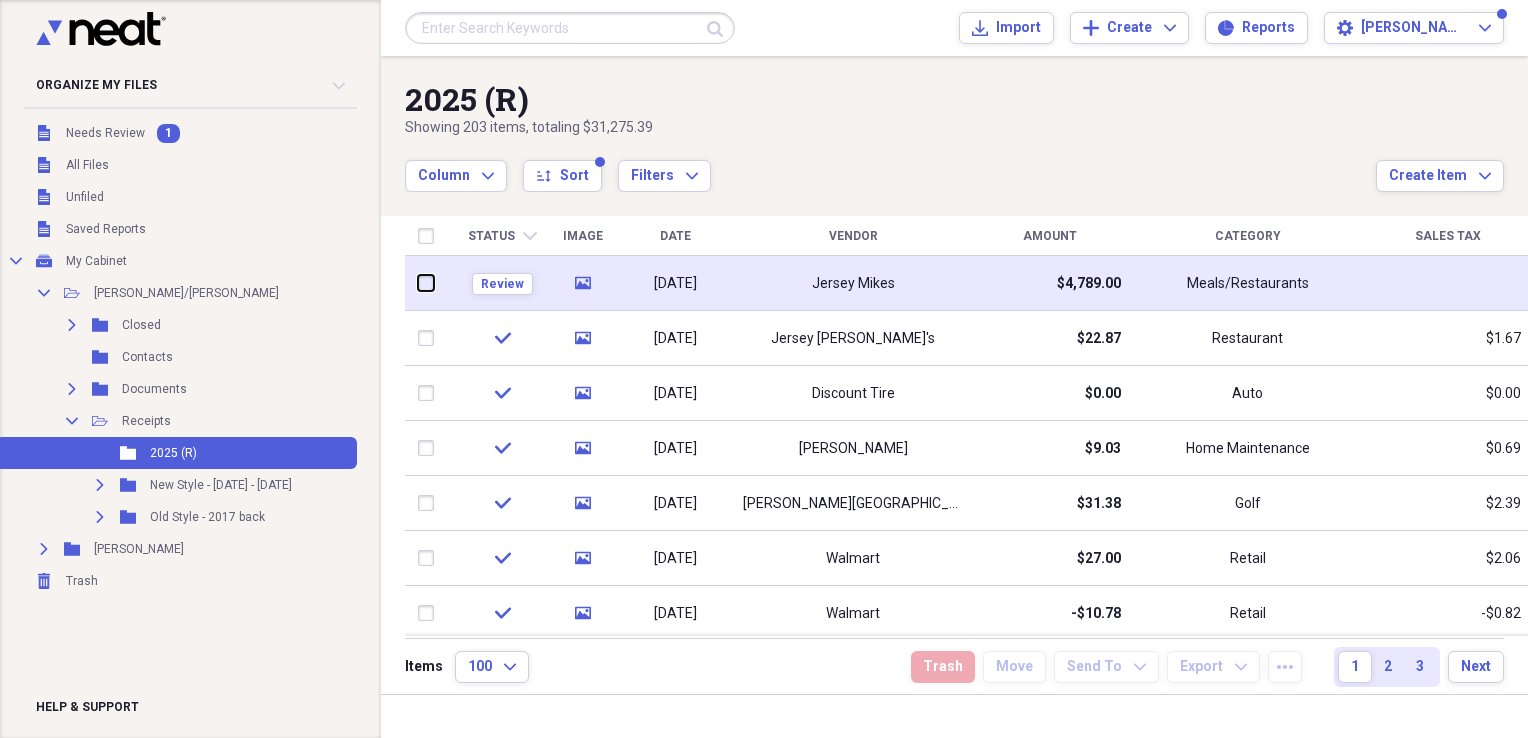click at bounding box center (418, 283) 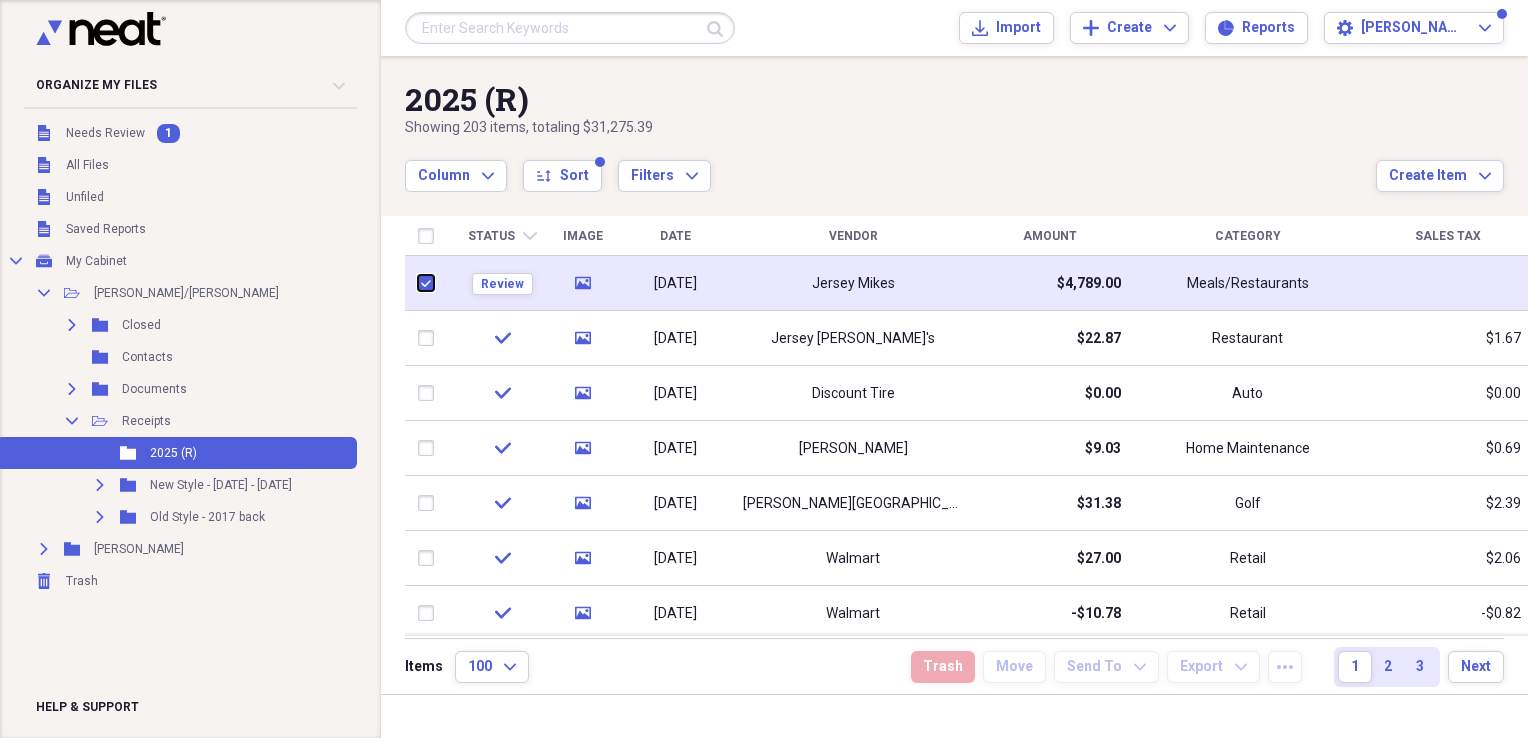 checkbox on "true" 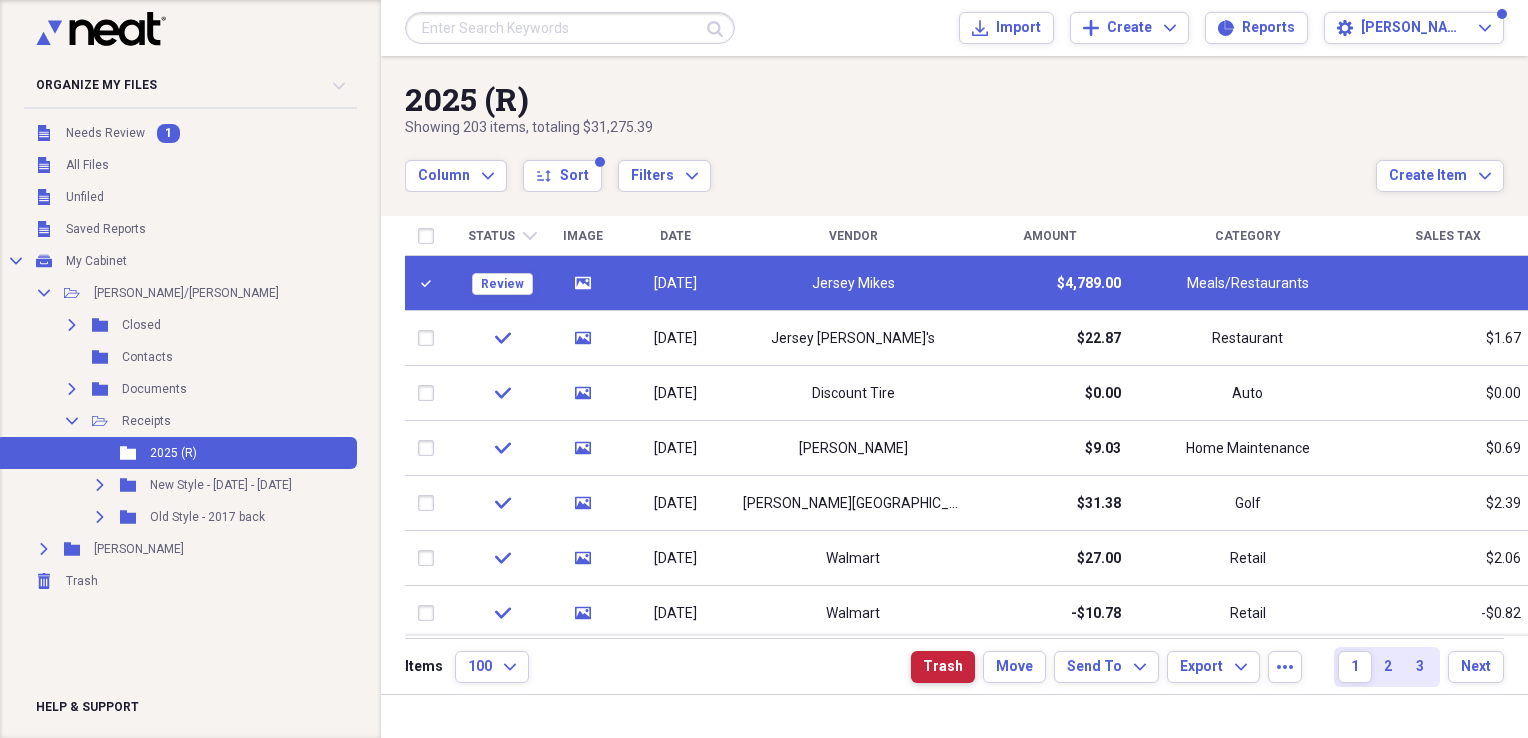 click on "Trash" at bounding box center (943, 667) 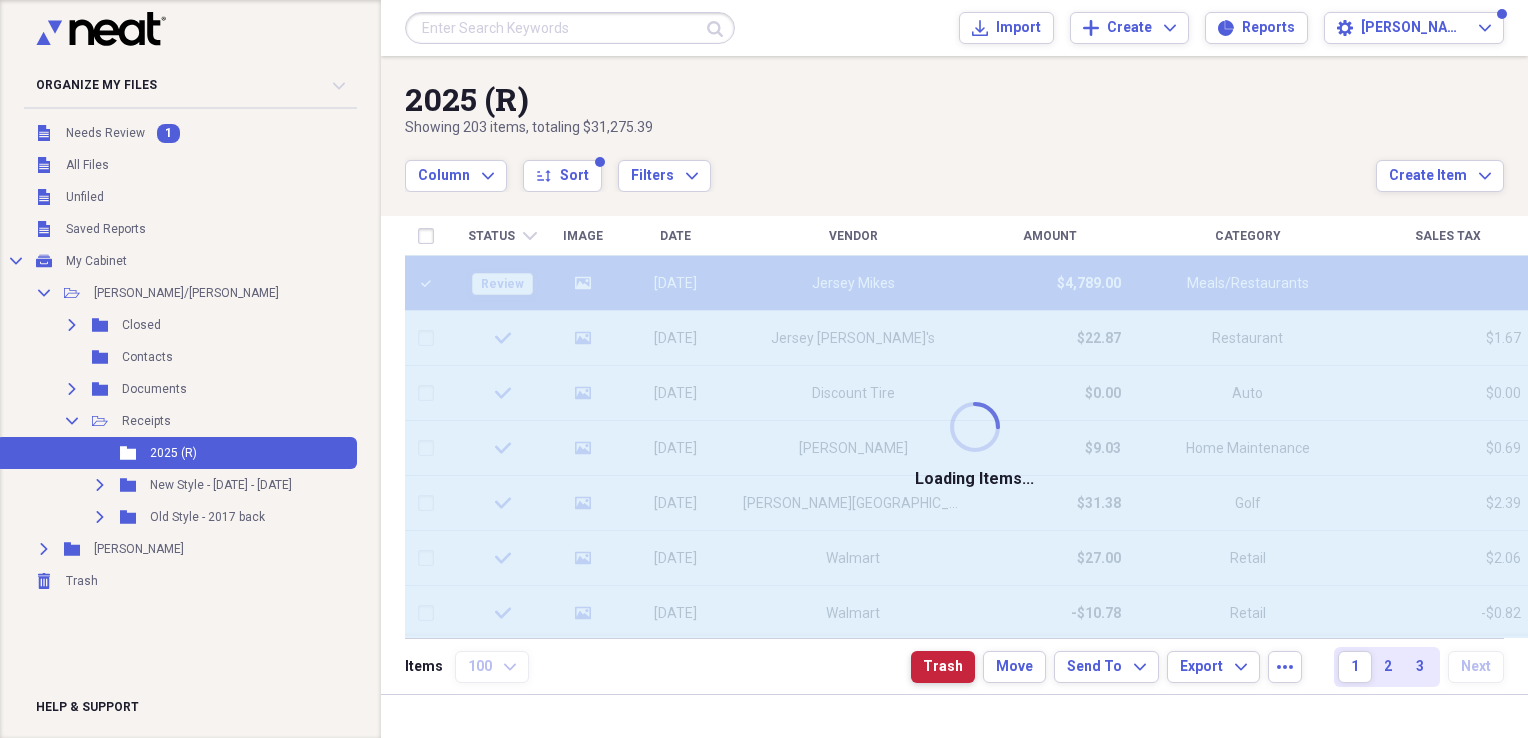 type 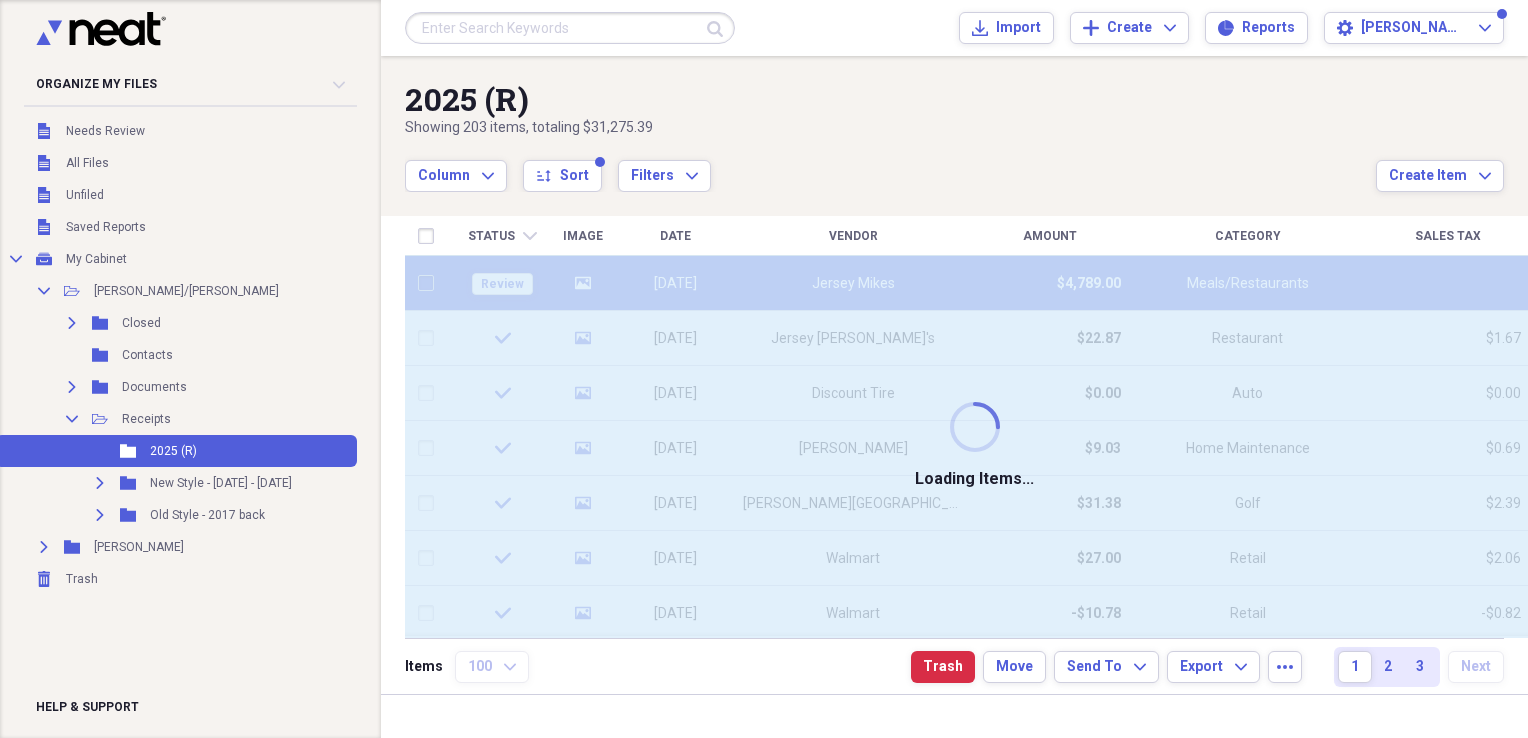 checkbox on "false" 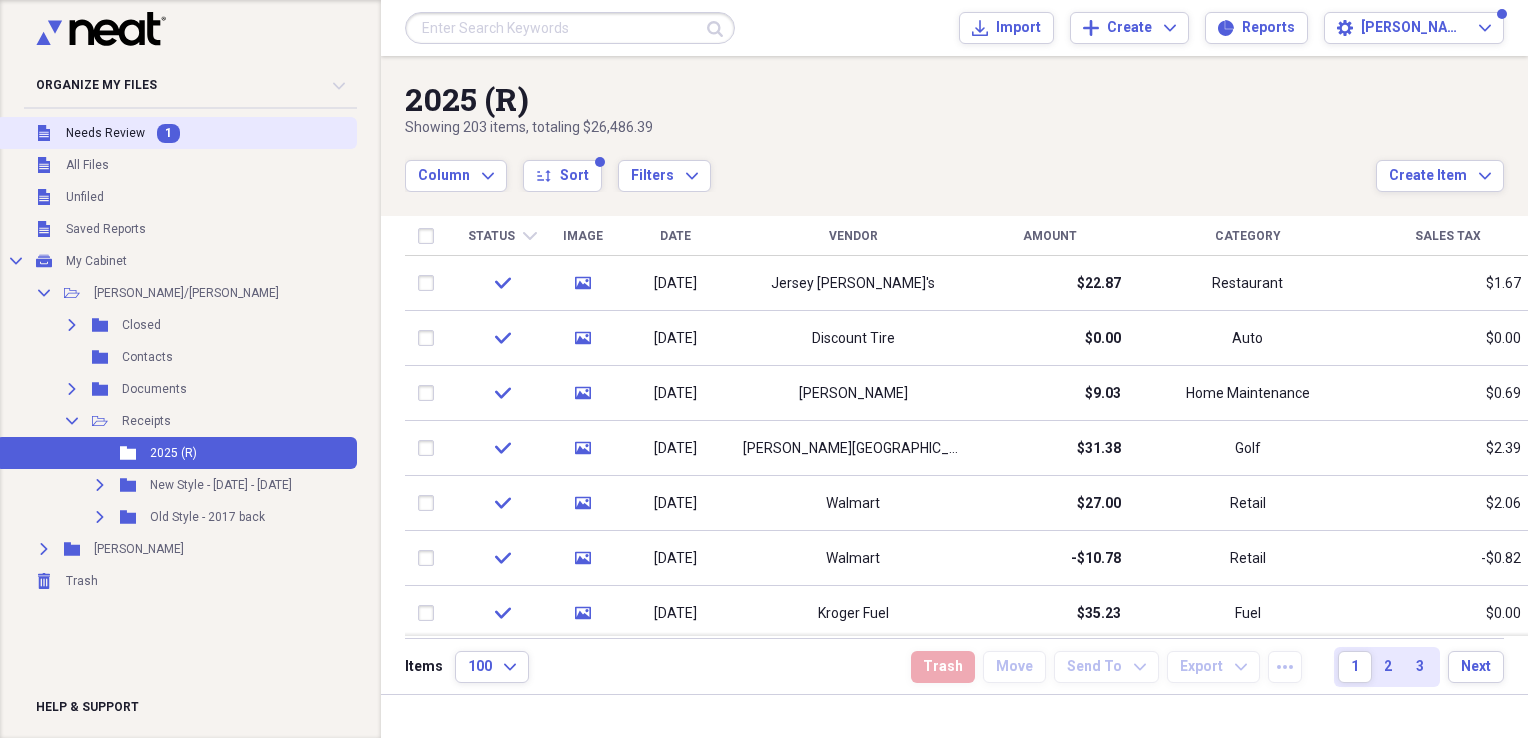 click on "Needs Review" at bounding box center (105, 133) 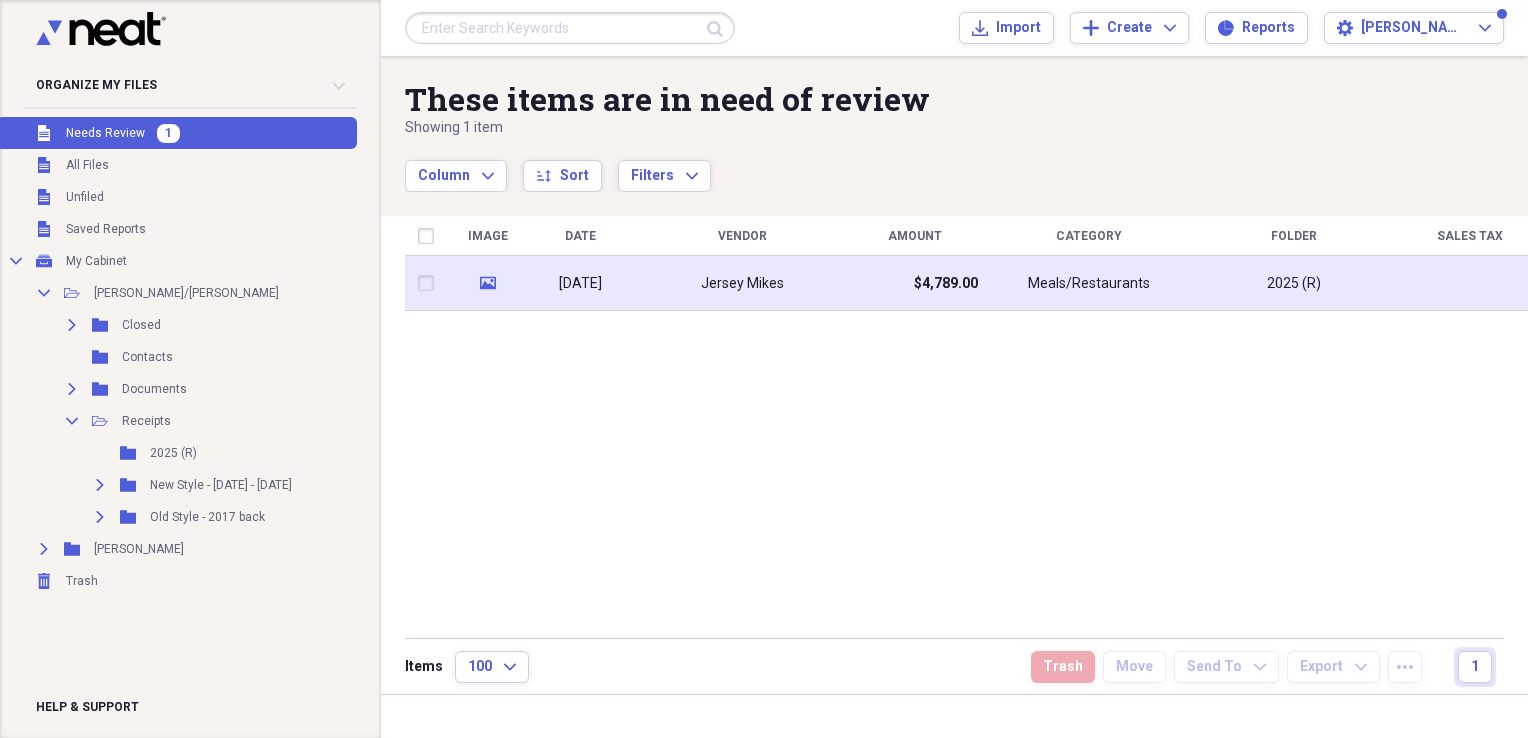 click on "media" 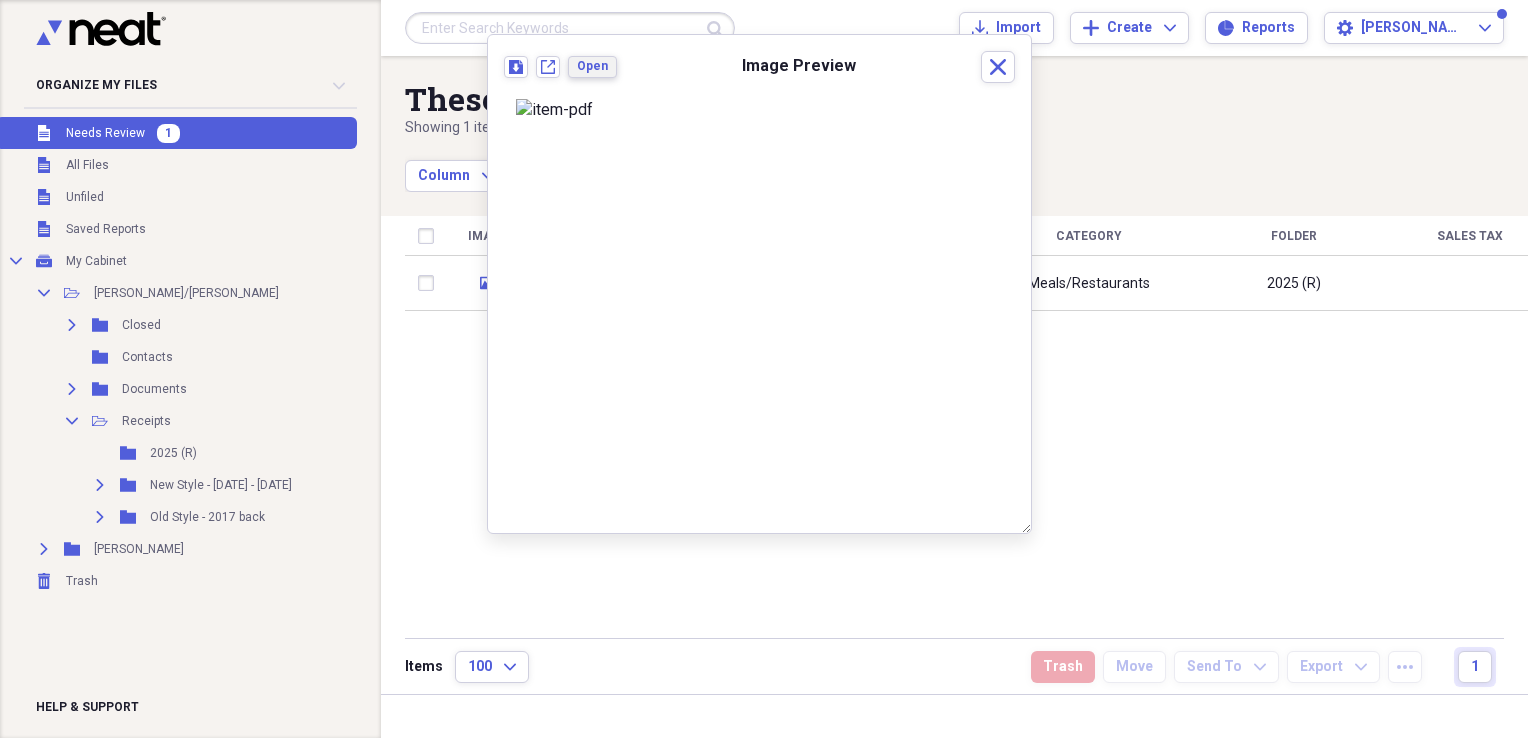 click on "Open" at bounding box center (592, 66) 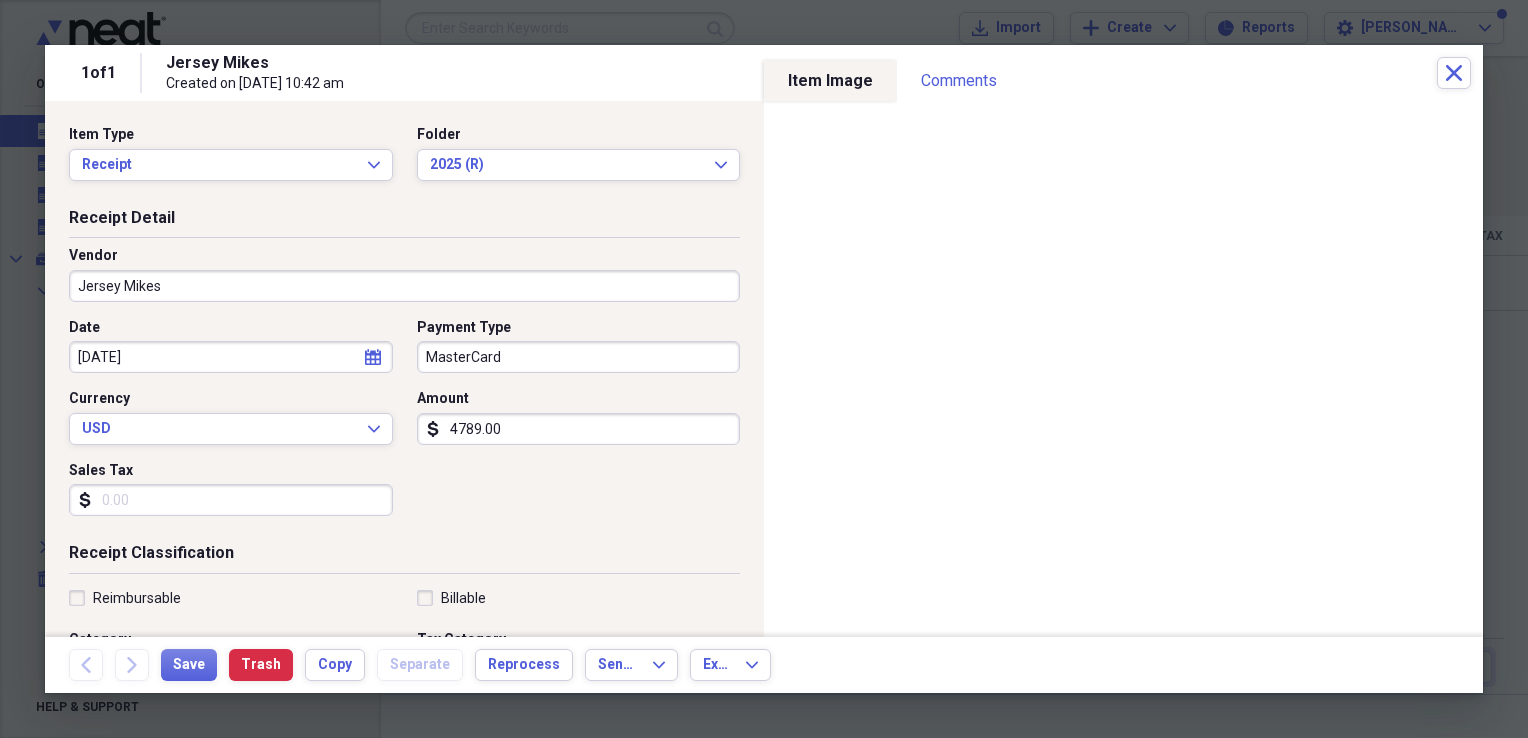 click on "Jersey Mikes" at bounding box center (404, 286) 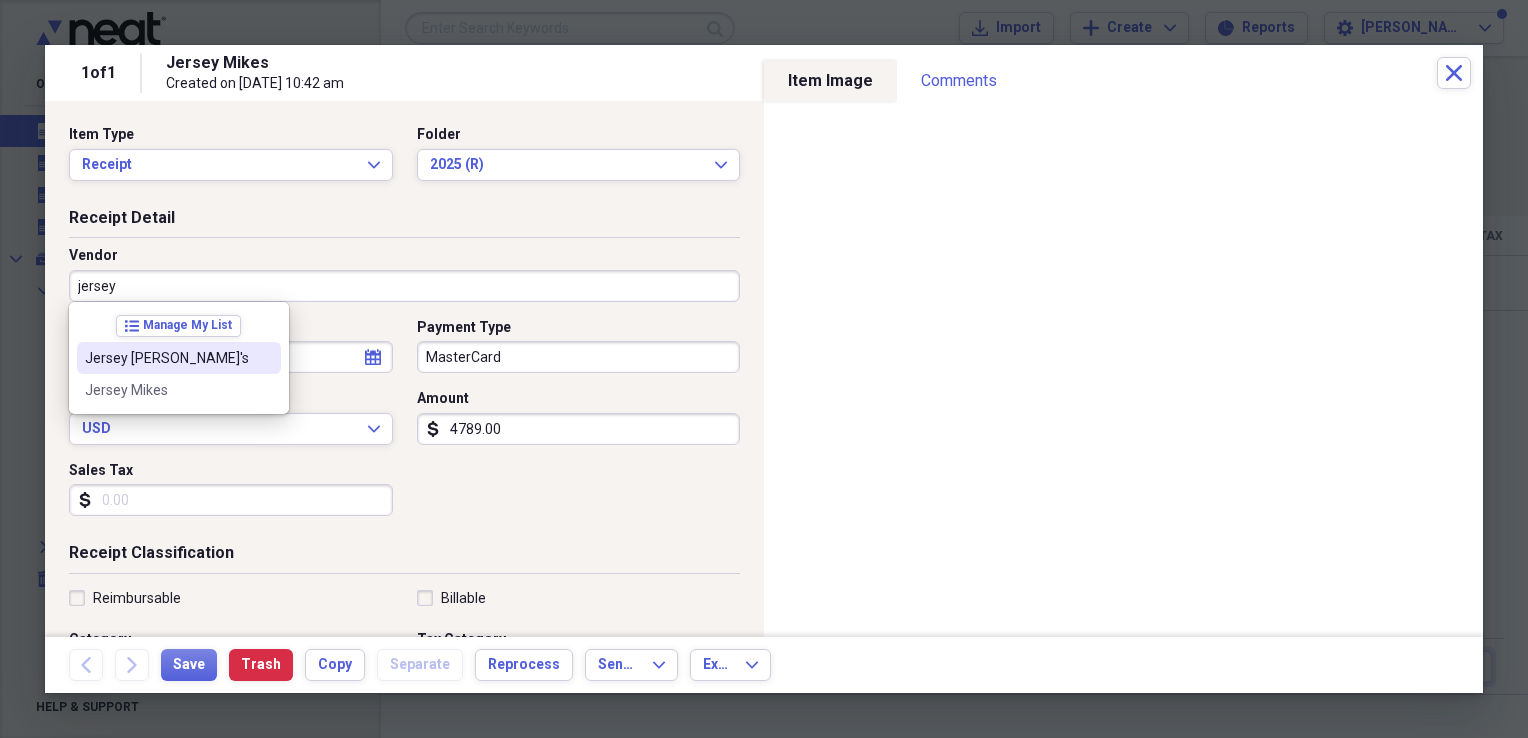 click on "Jersey [PERSON_NAME]'s" at bounding box center (167, 358) 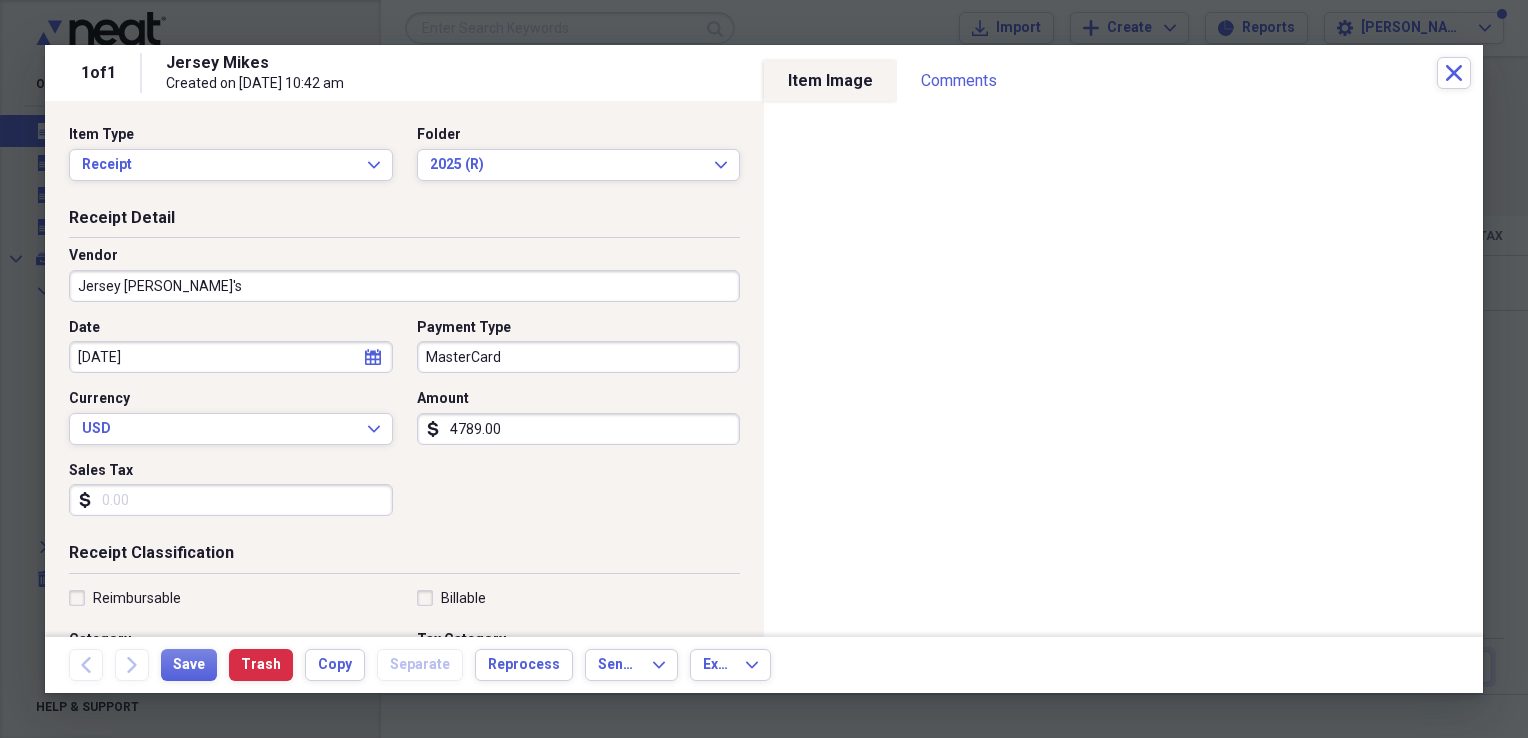 type on "Restaurant" 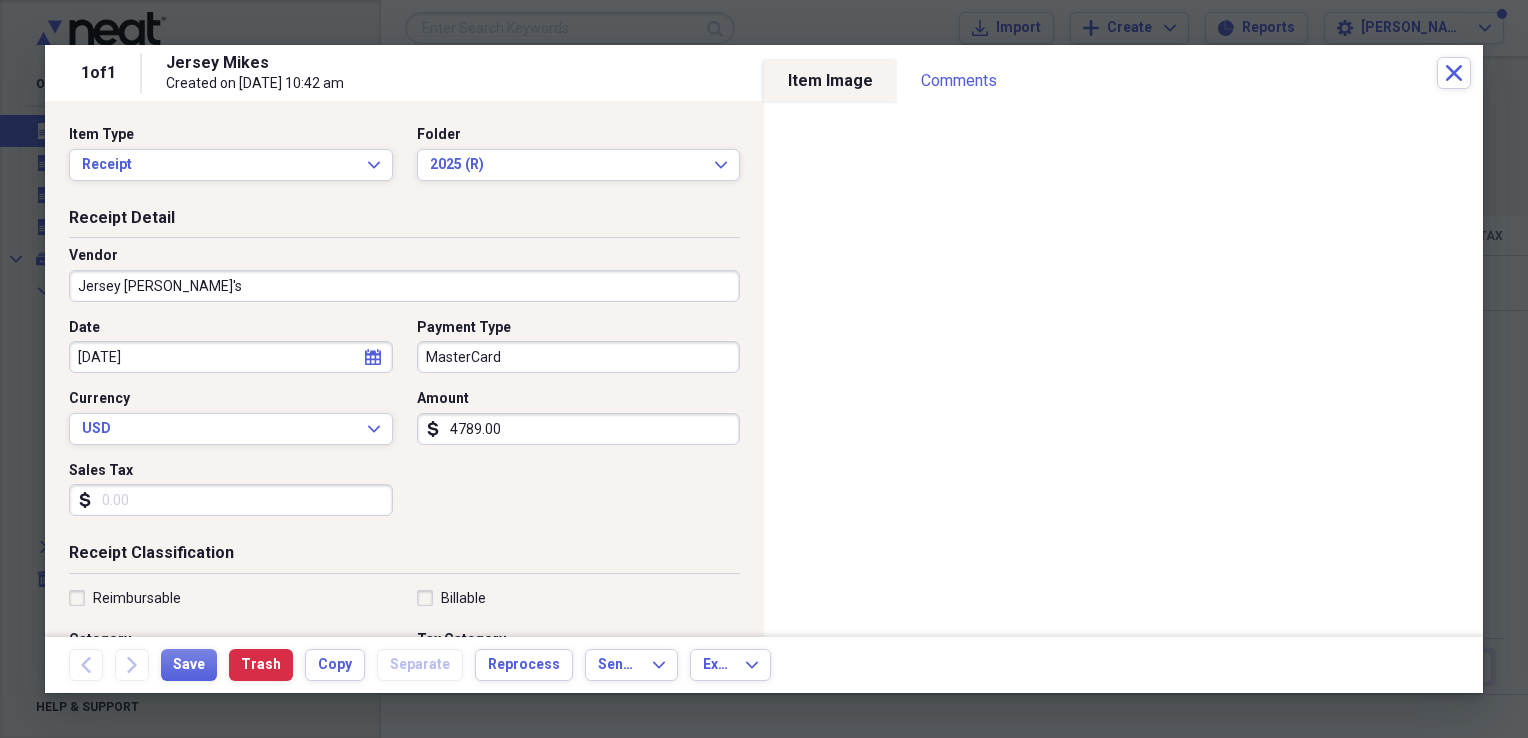 click on "4789.00" at bounding box center (579, 429) 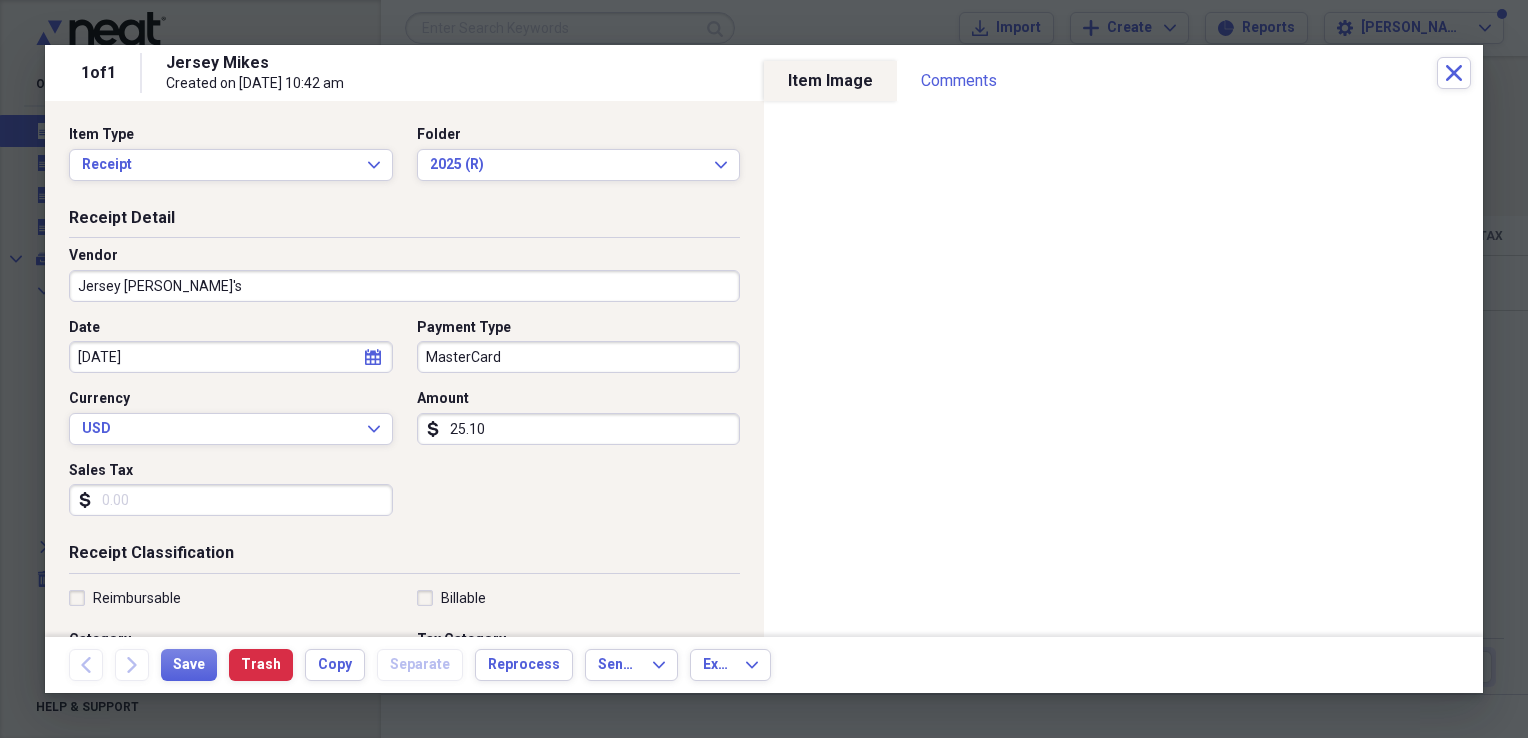 type on "25.10" 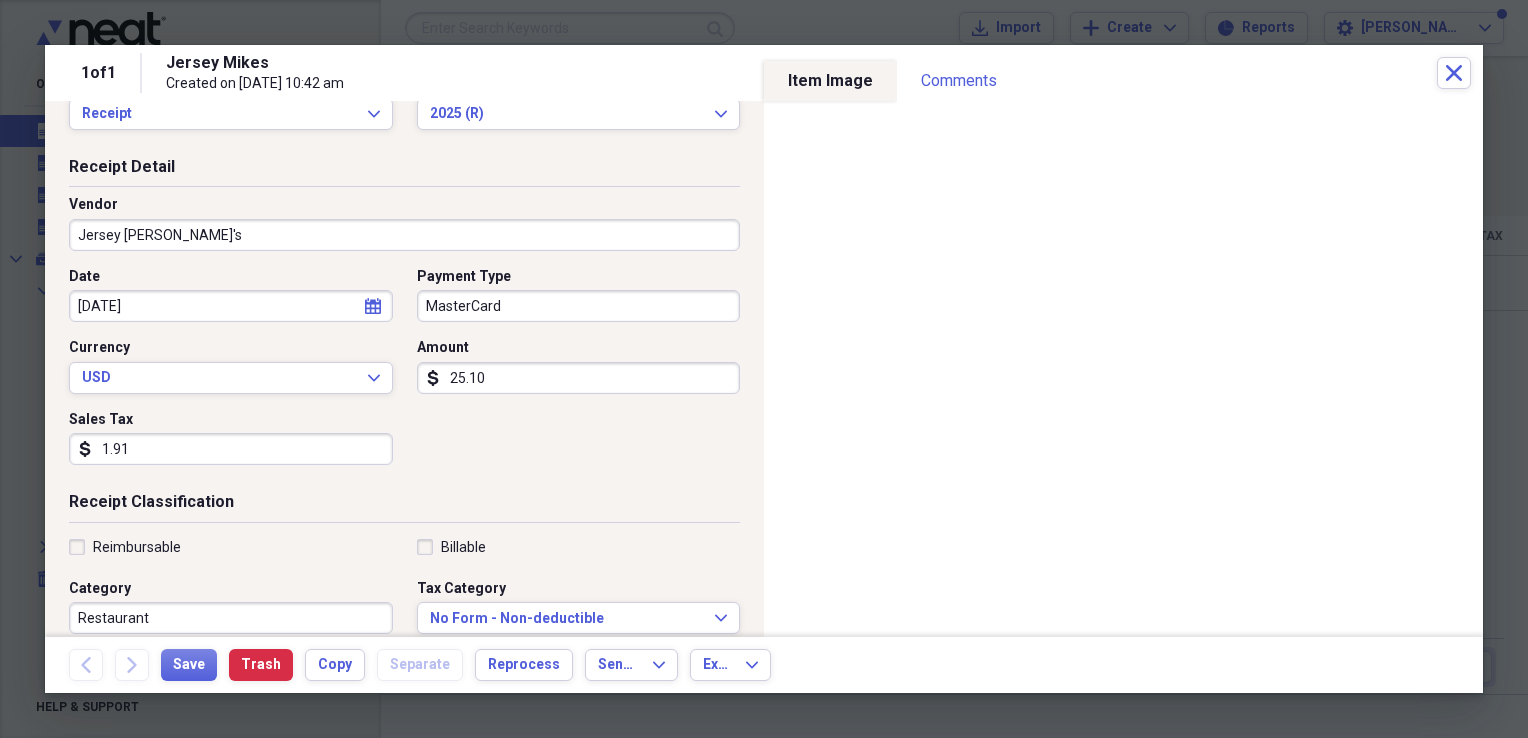 scroll, scrollTop: 139, scrollLeft: 0, axis: vertical 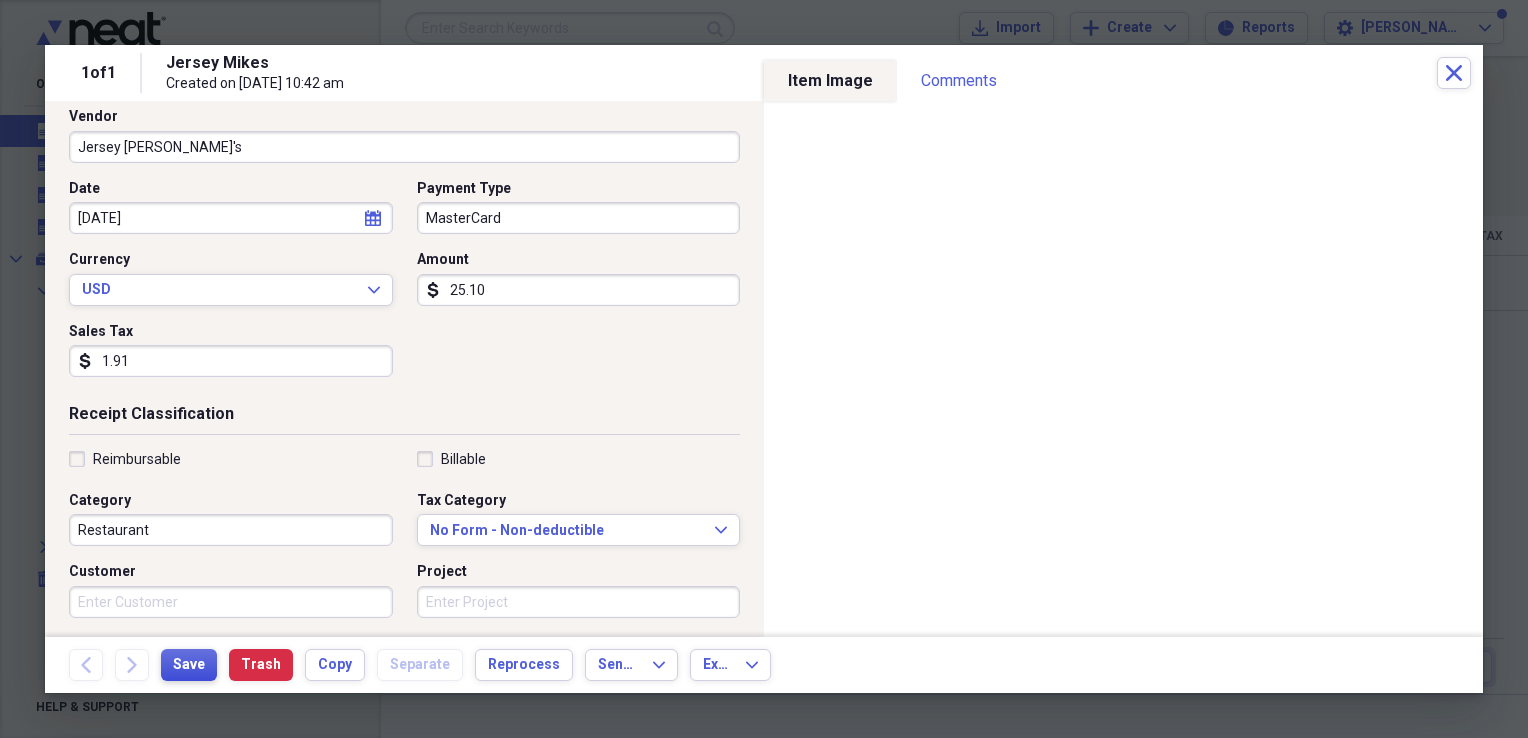 type on "1.91" 